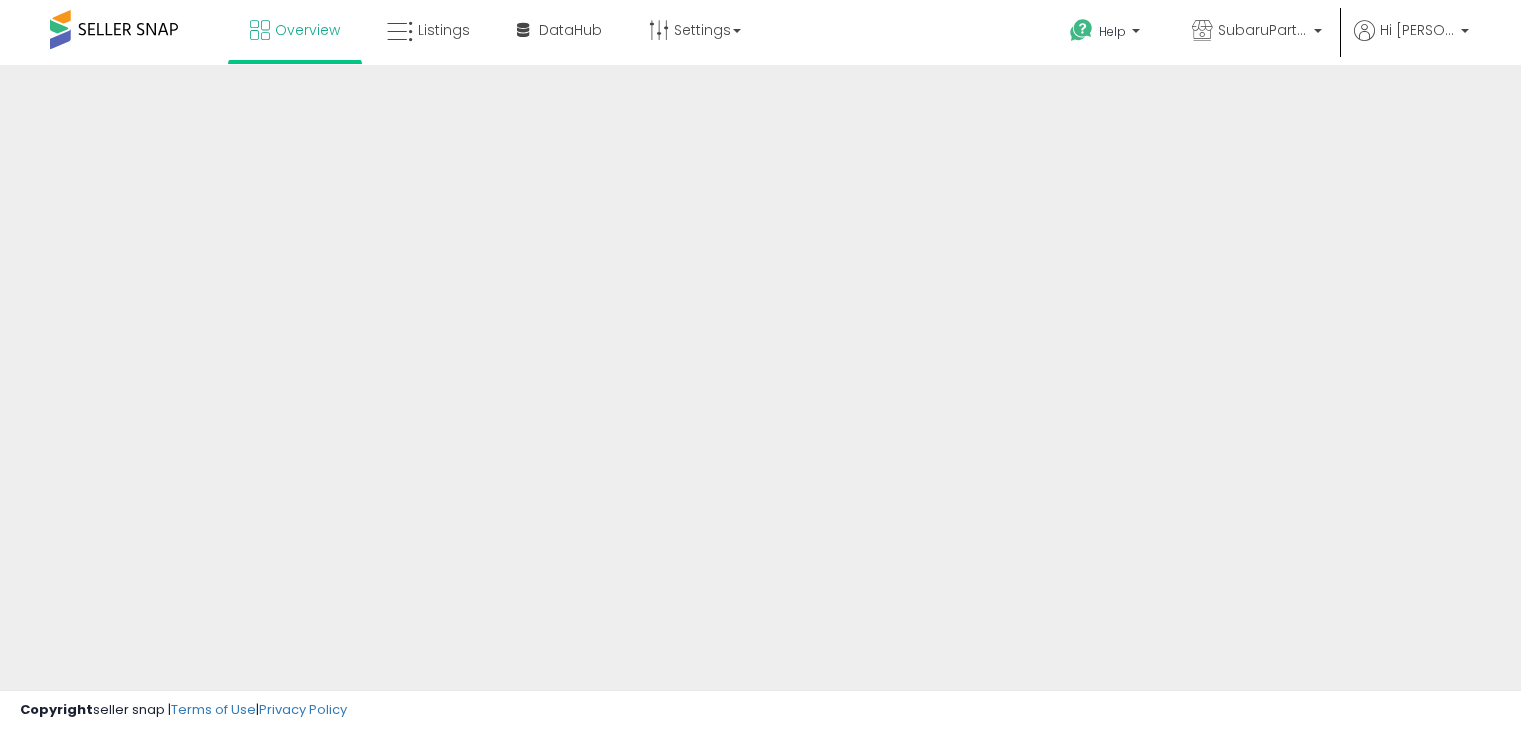 scroll, scrollTop: 0, scrollLeft: 0, axis: both 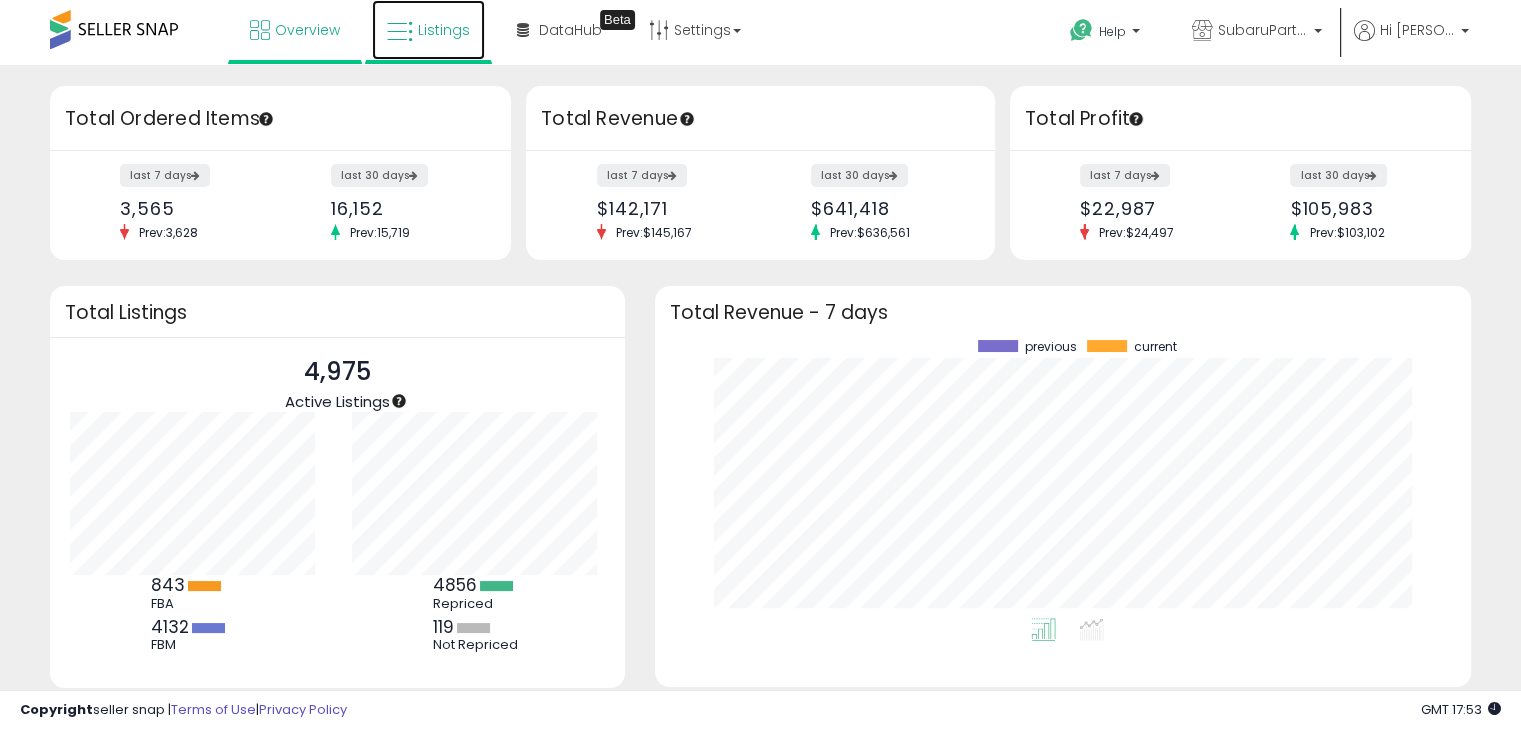 click on "Listings" at bounding box center (428, 30) 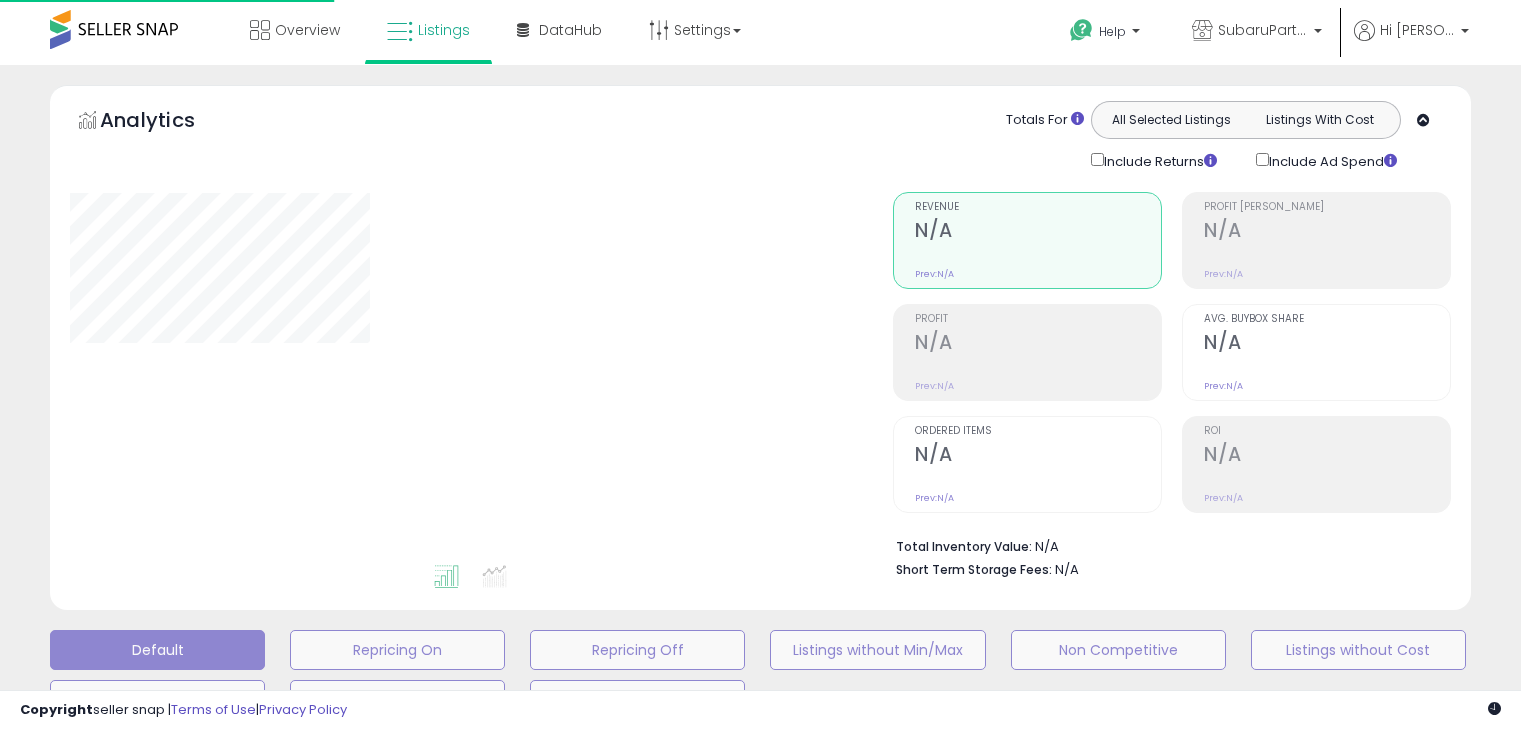 scroll, scrollTop: 0, scrollLeft: 0, axis: both 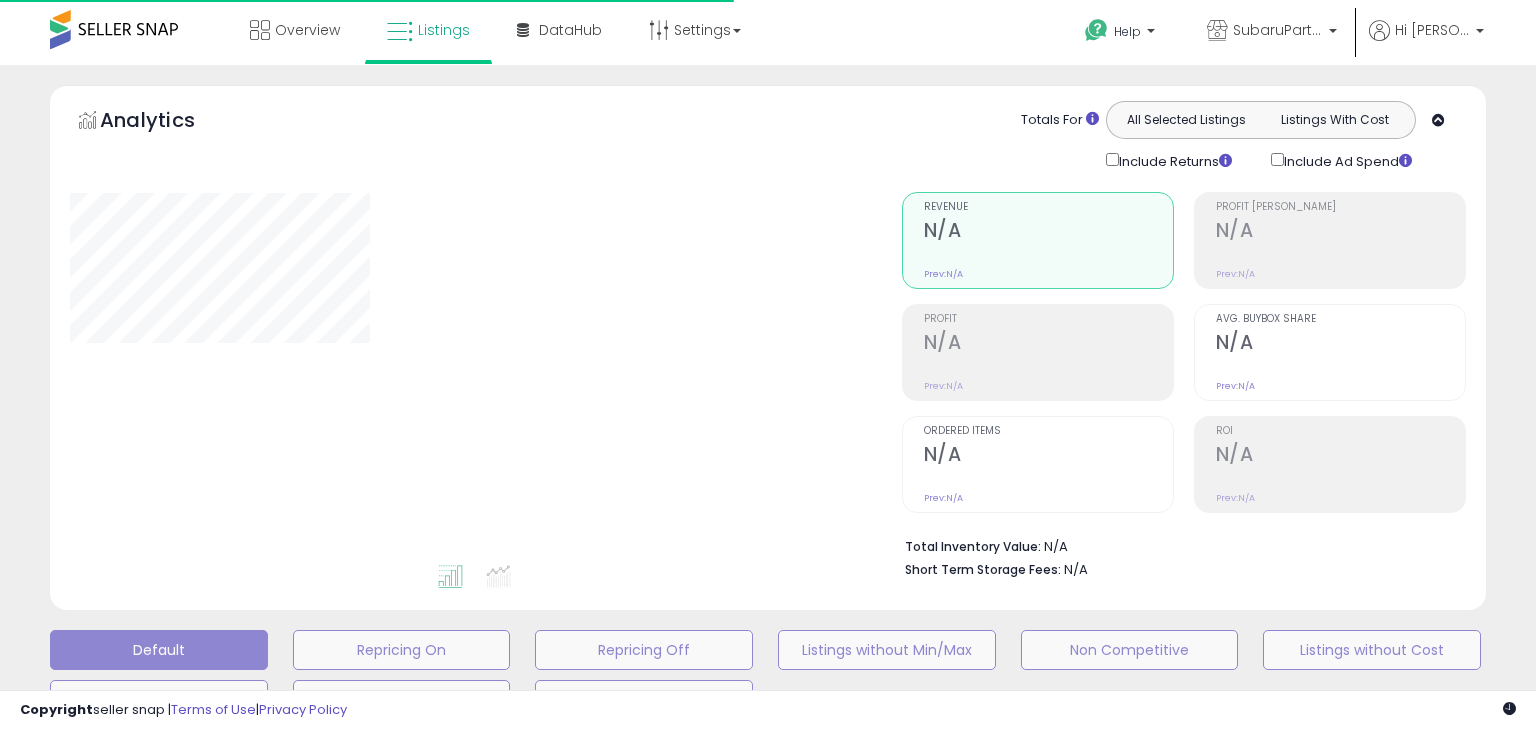 type on "**********" 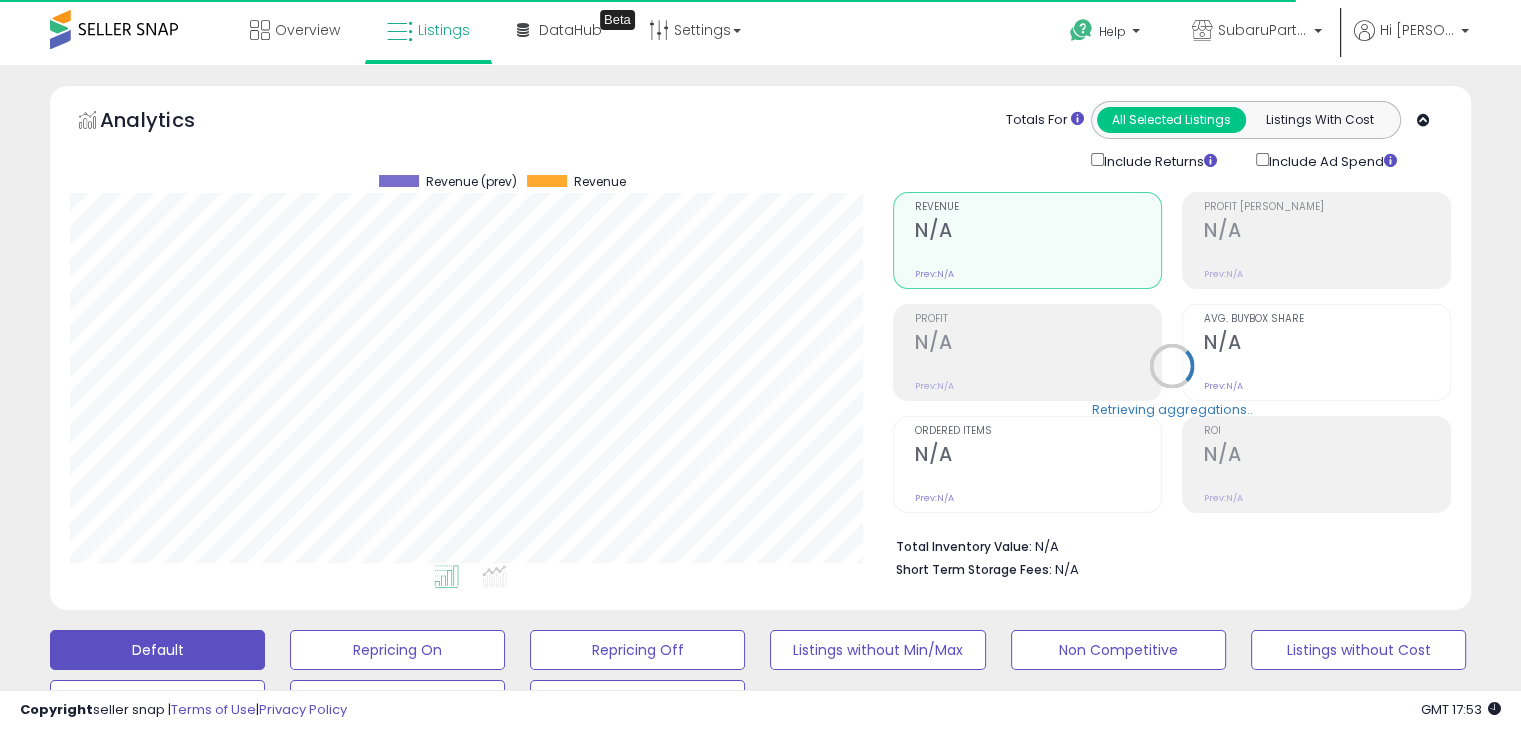 scroll, scrollTop: 999589, scrollLeft: 999176, axis: both 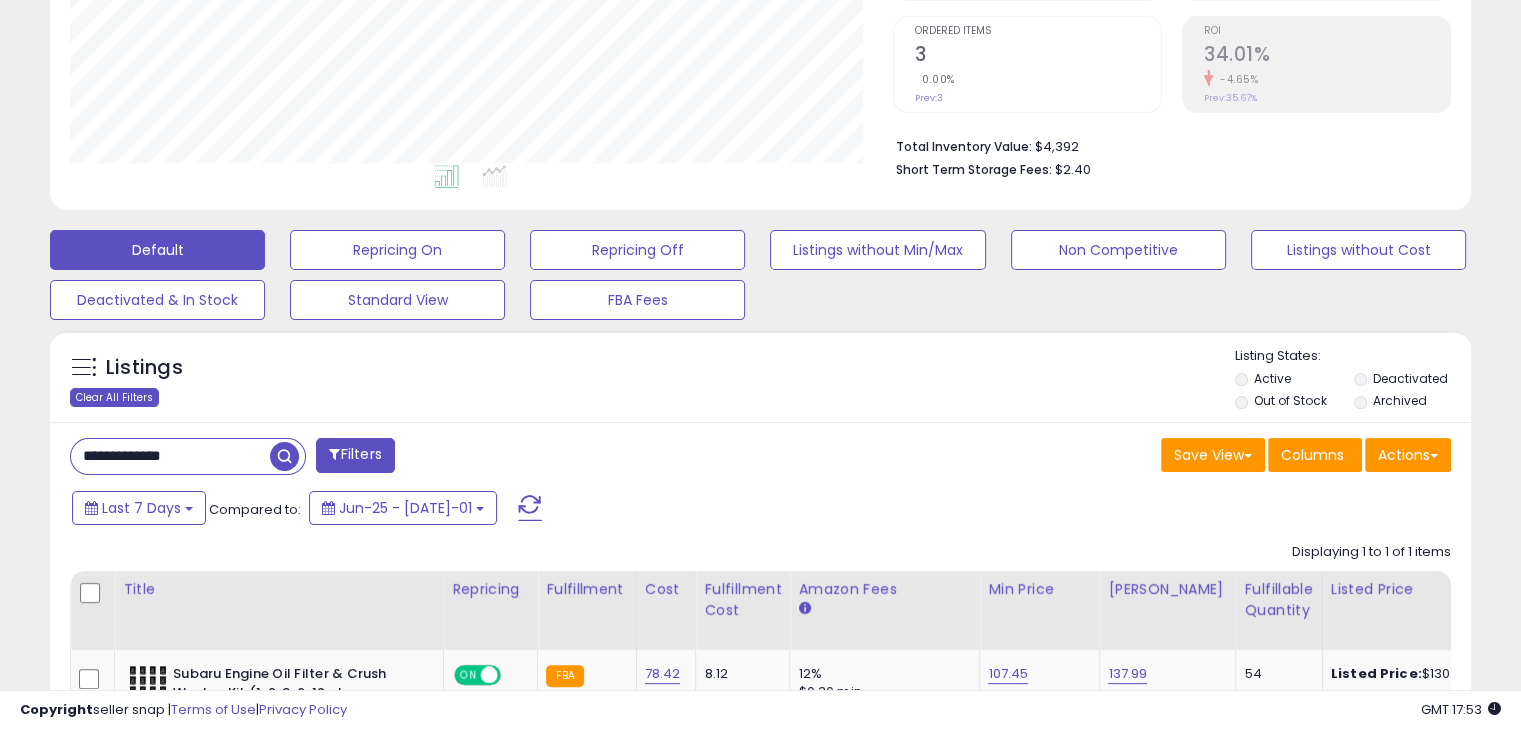 click on "Clear All Filters" at bounding box center (114, 397) 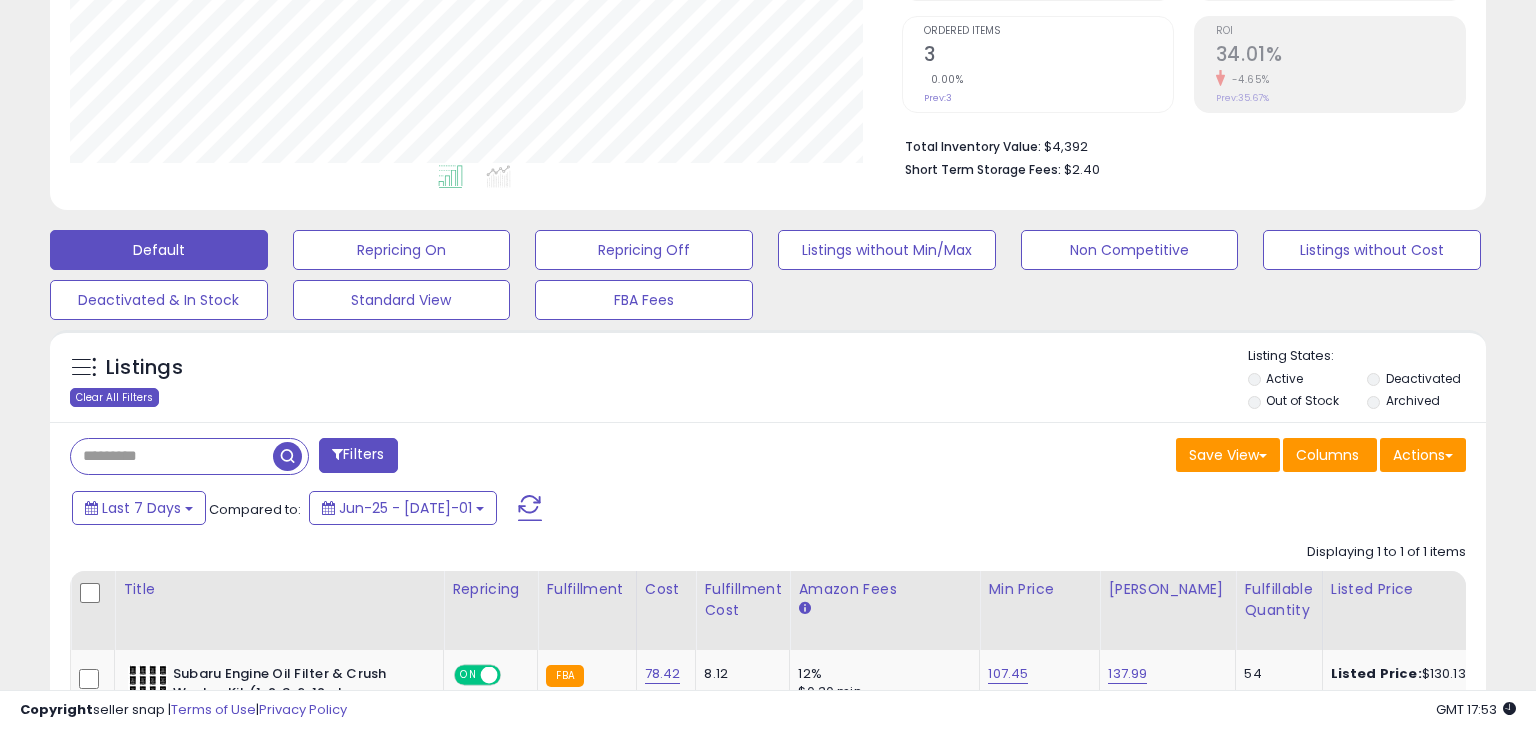 scroll, scrollTop: 999589, scrollLeft: 999168, axis: both 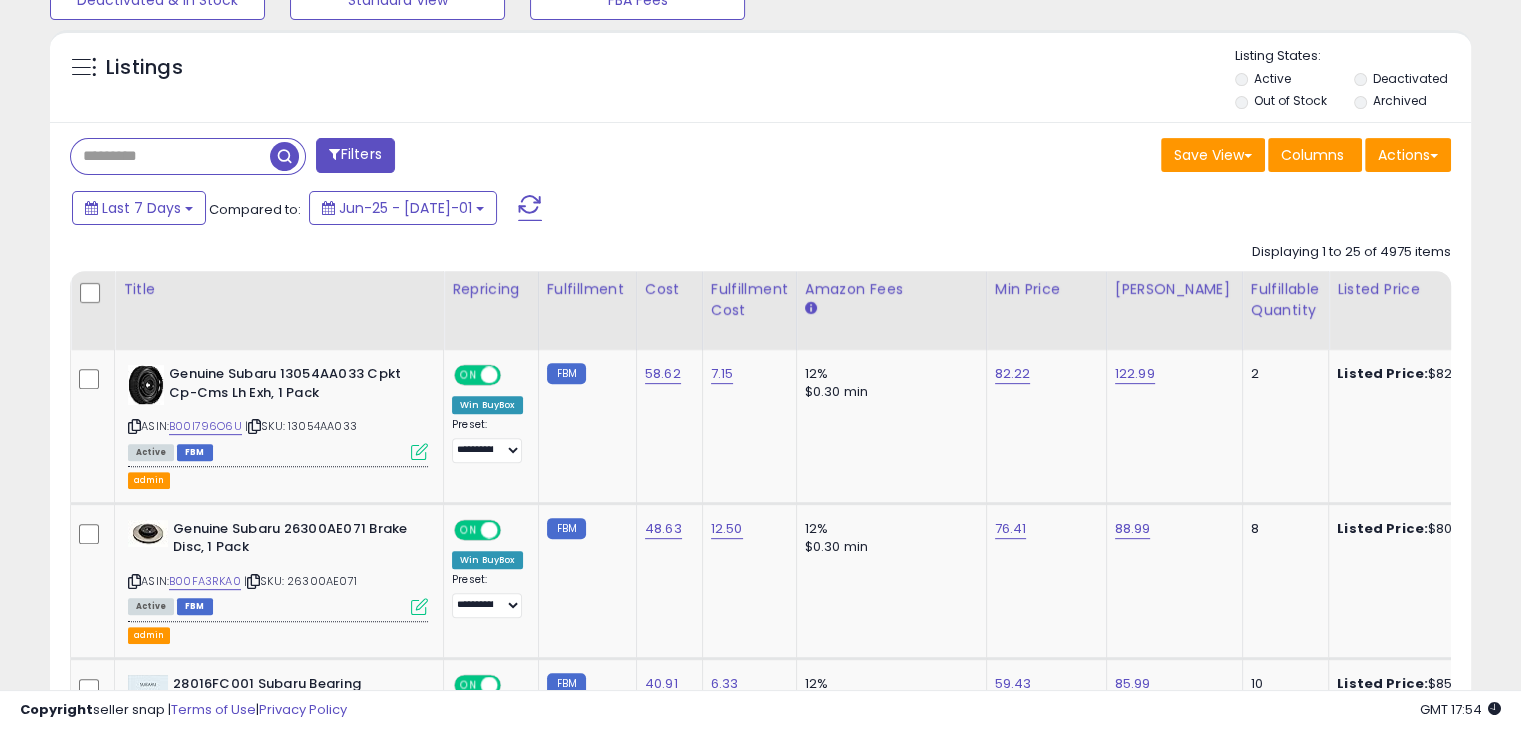 click on "Listings
Active" at bounding box center (760, 2614) 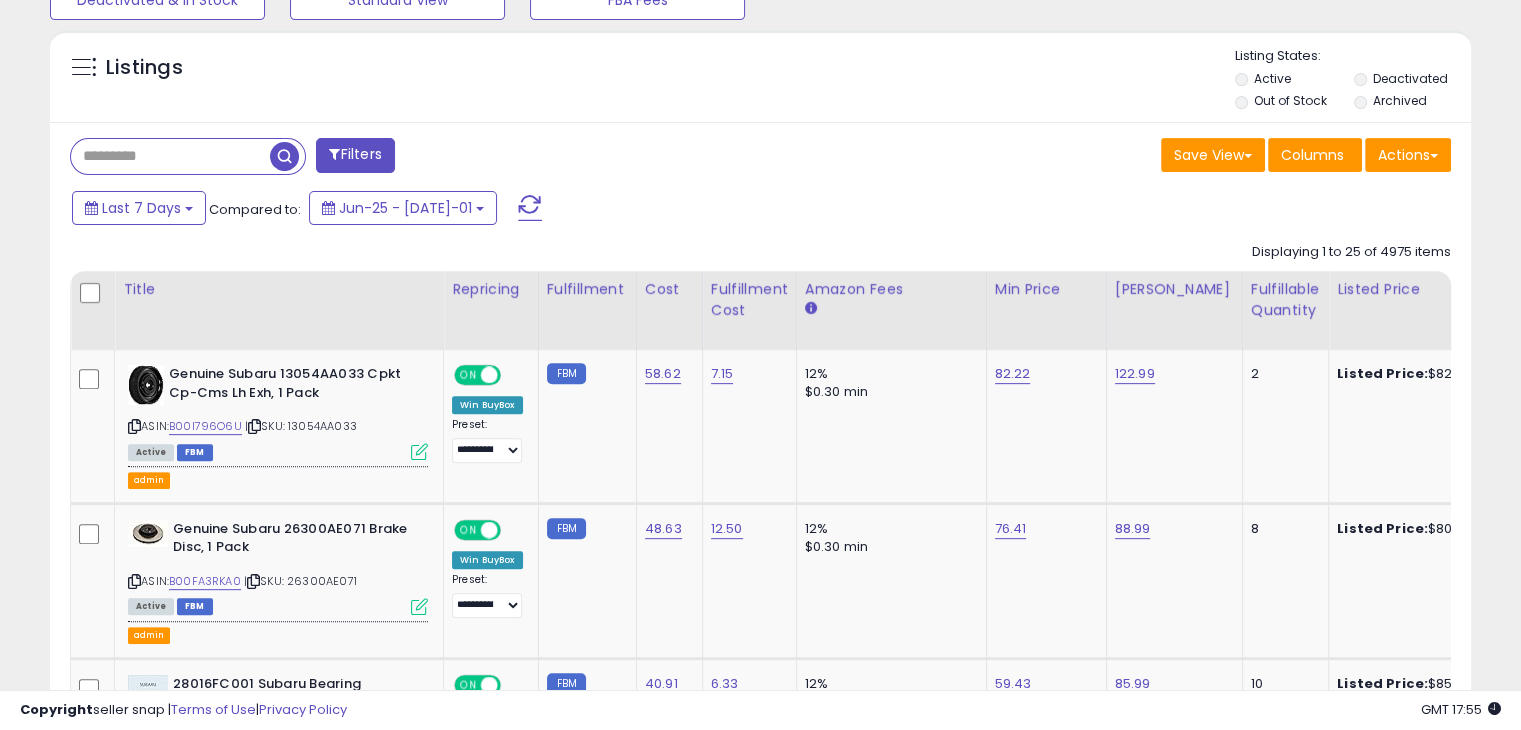 drag, startPoint x: 32, startPoint y: 143, endPoint x: 47, endPoint y: 161, distance: 23.43075 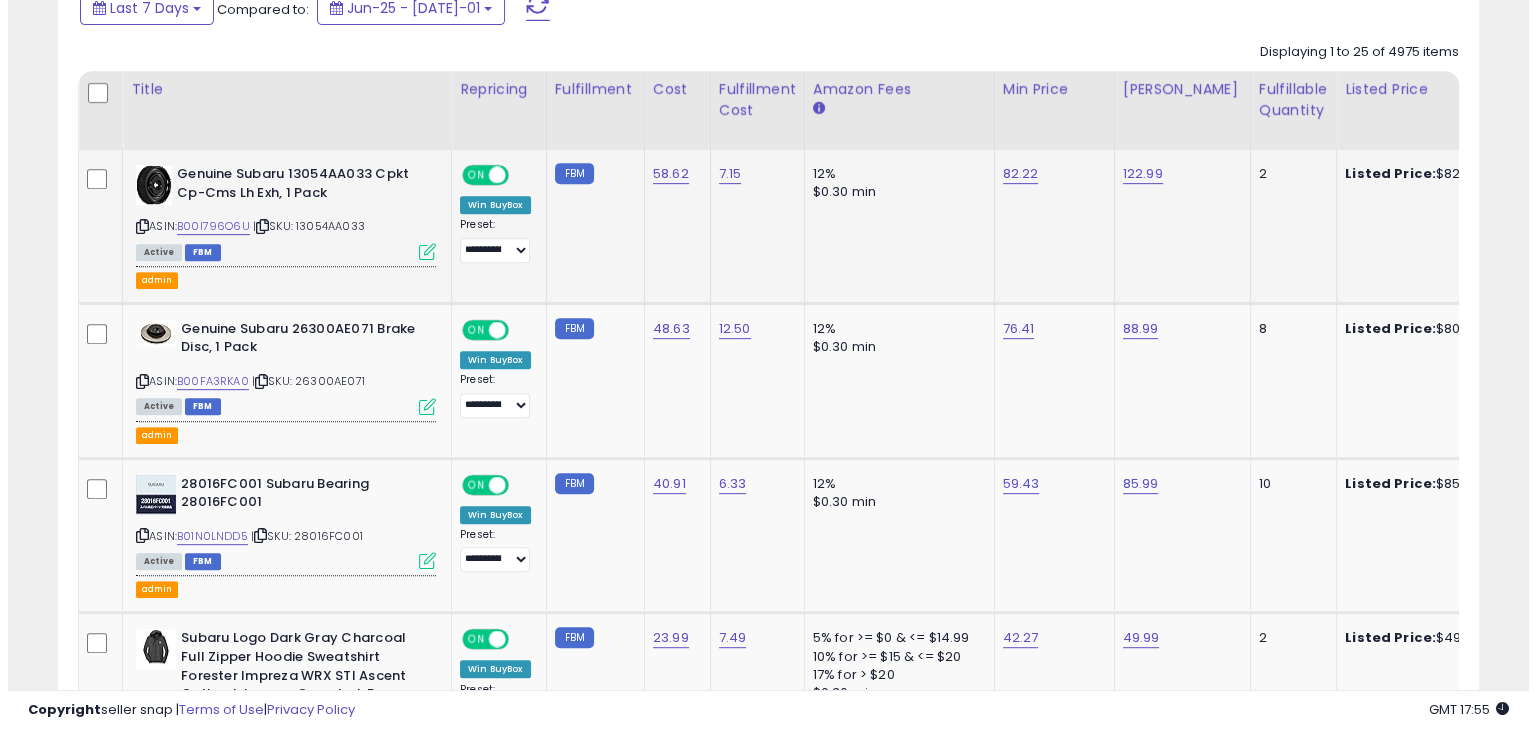 scroll, scrollTop: 700, scrollLeft: 0, axis: vertical 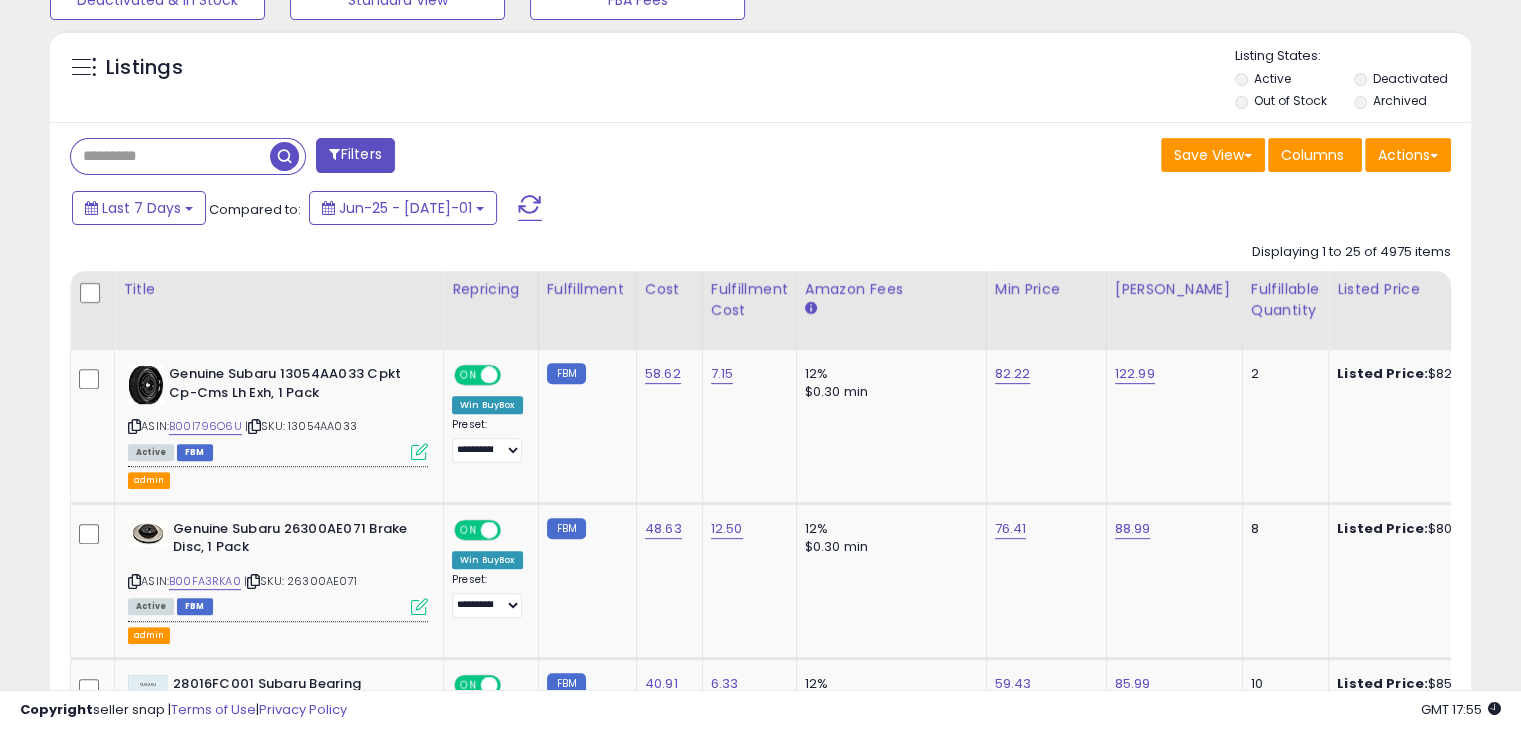 click on "Filters" at bounding box center (355, 155) 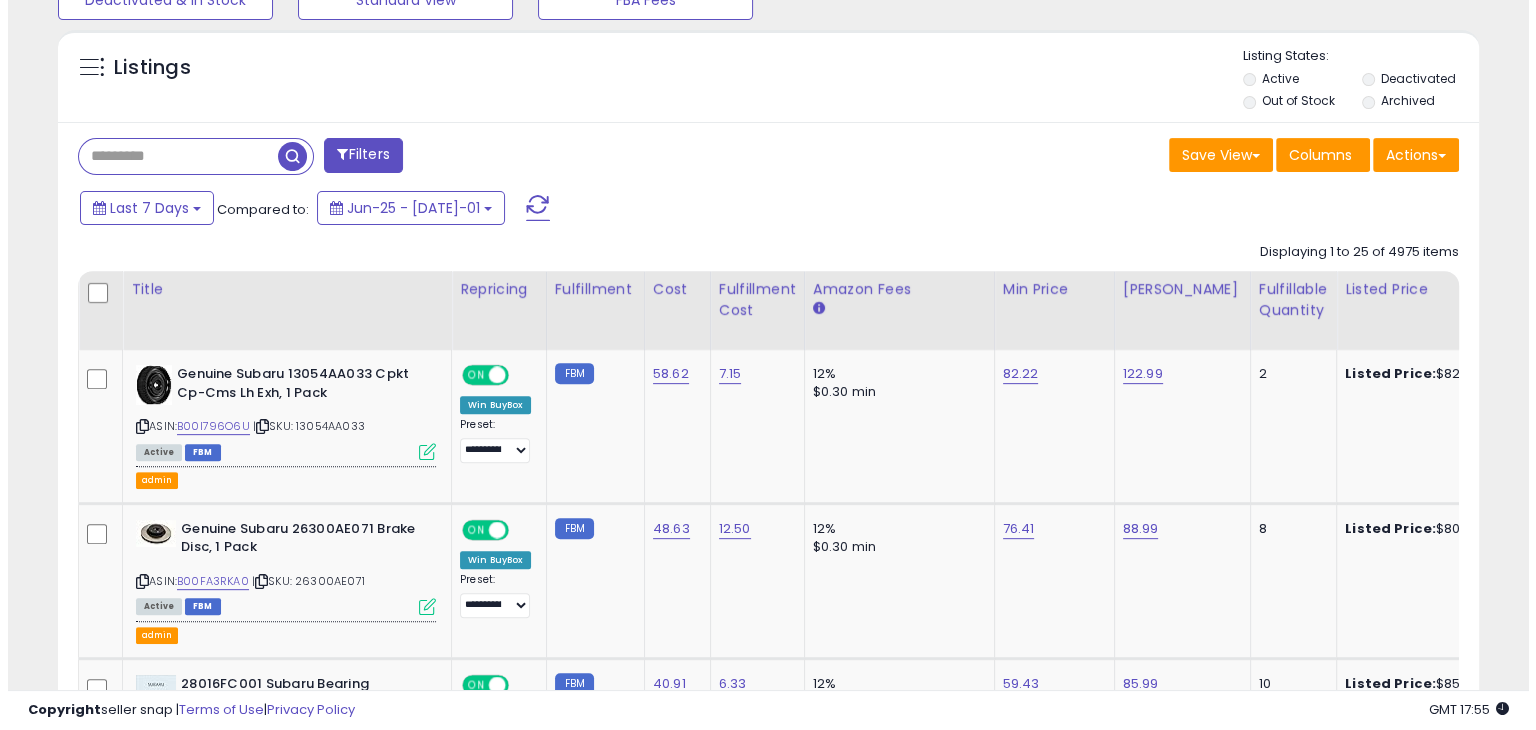 scroll, scrollTop: 999589, scrollLeft: 999168, axis: both 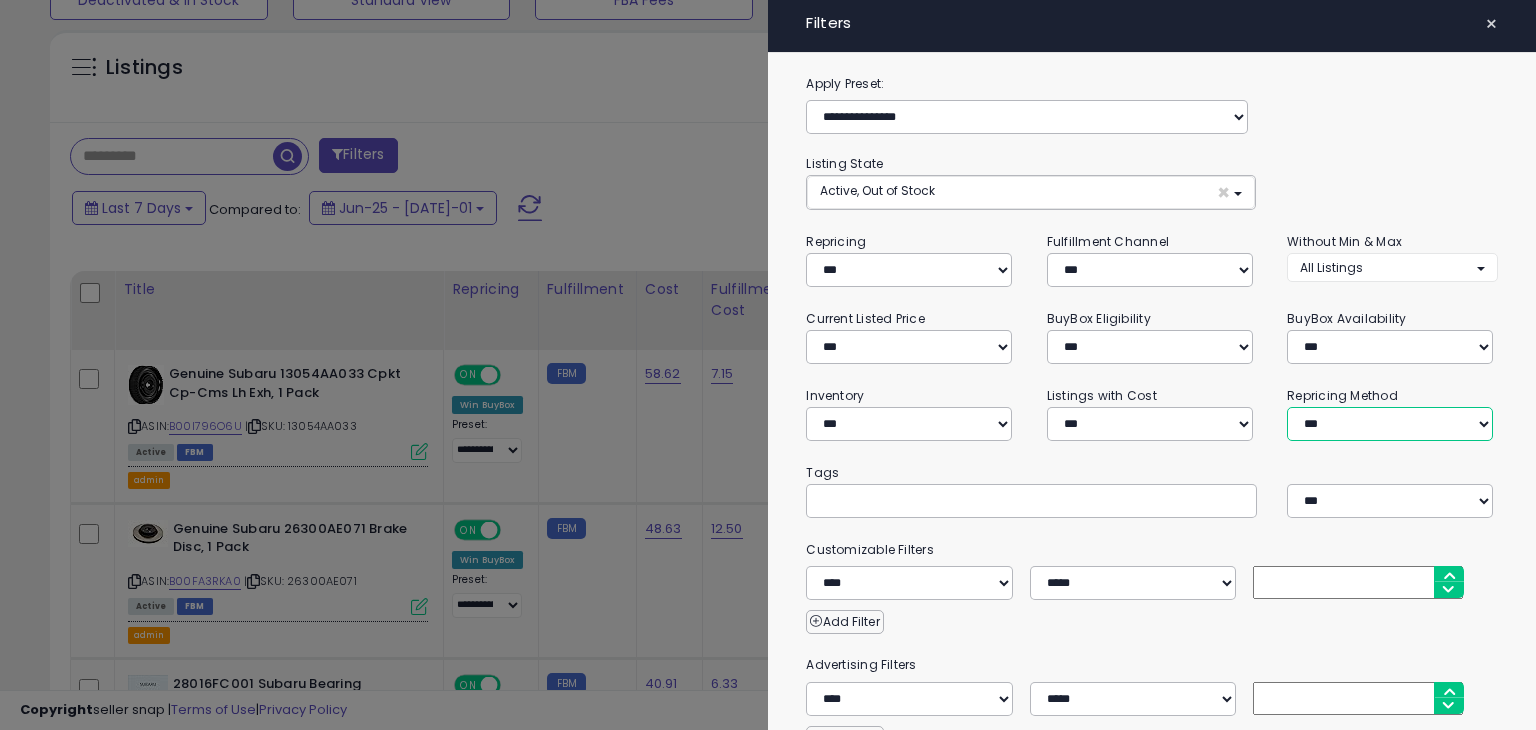click on "**********" at bounding box center [1390, 424] 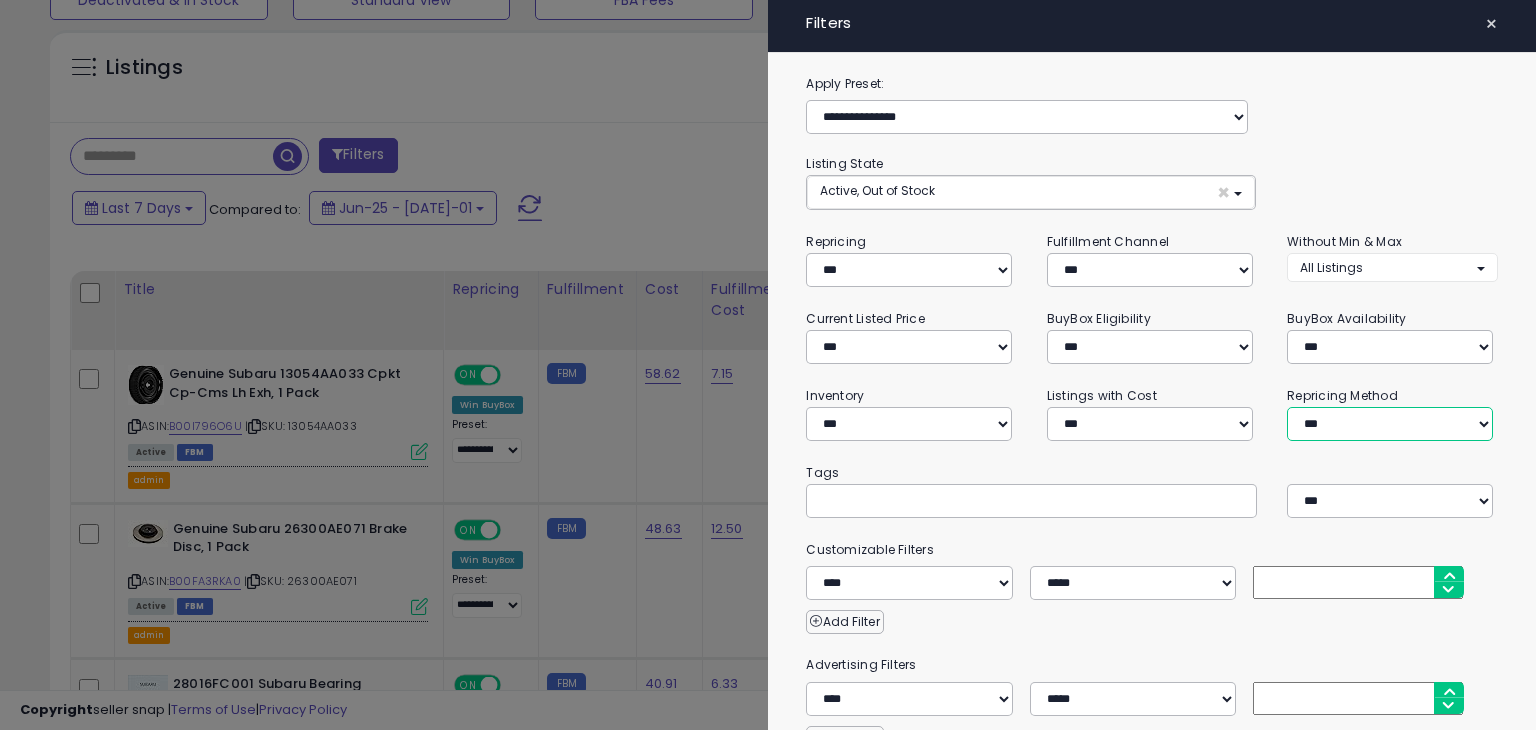 select on "**********" 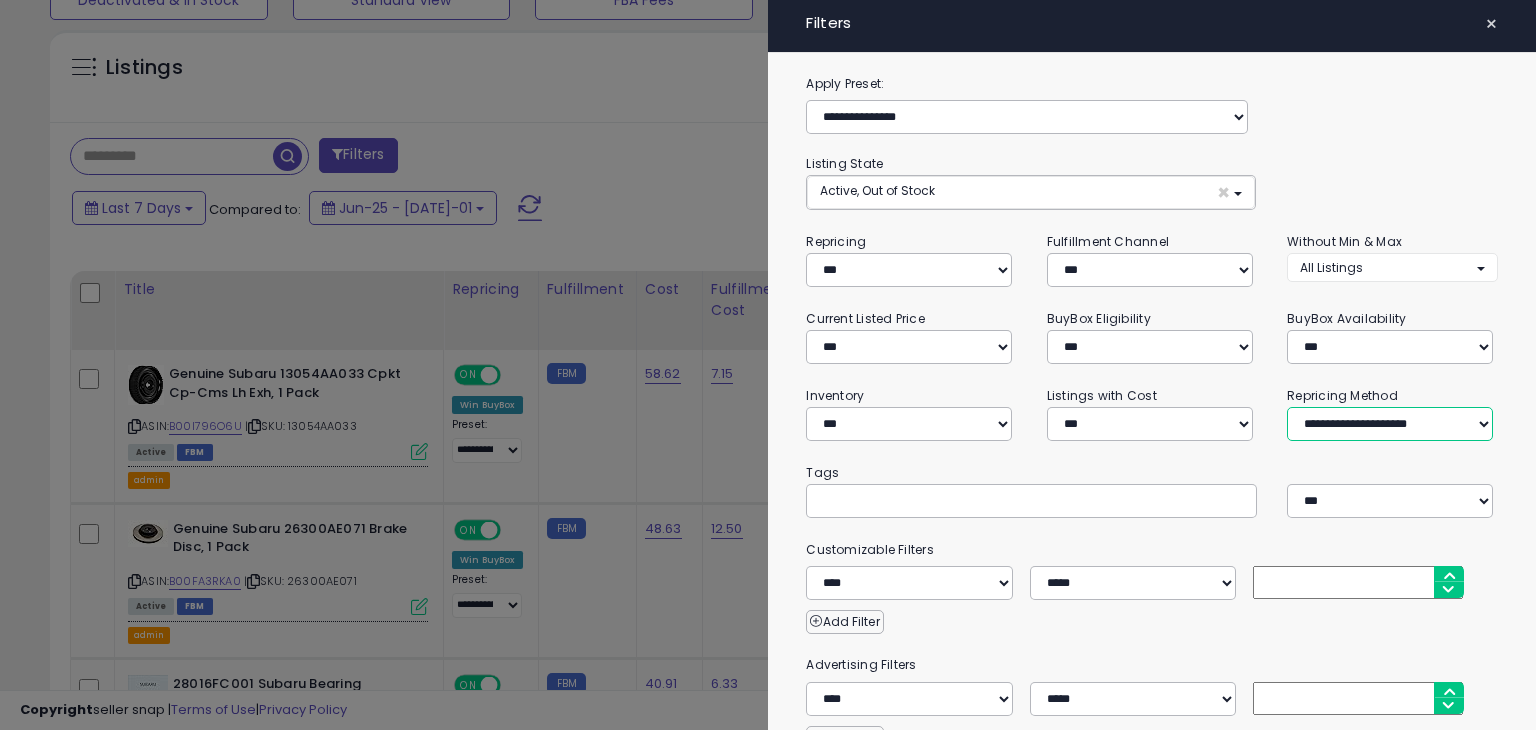 click on "**********" at bounding box center [1390, 424] 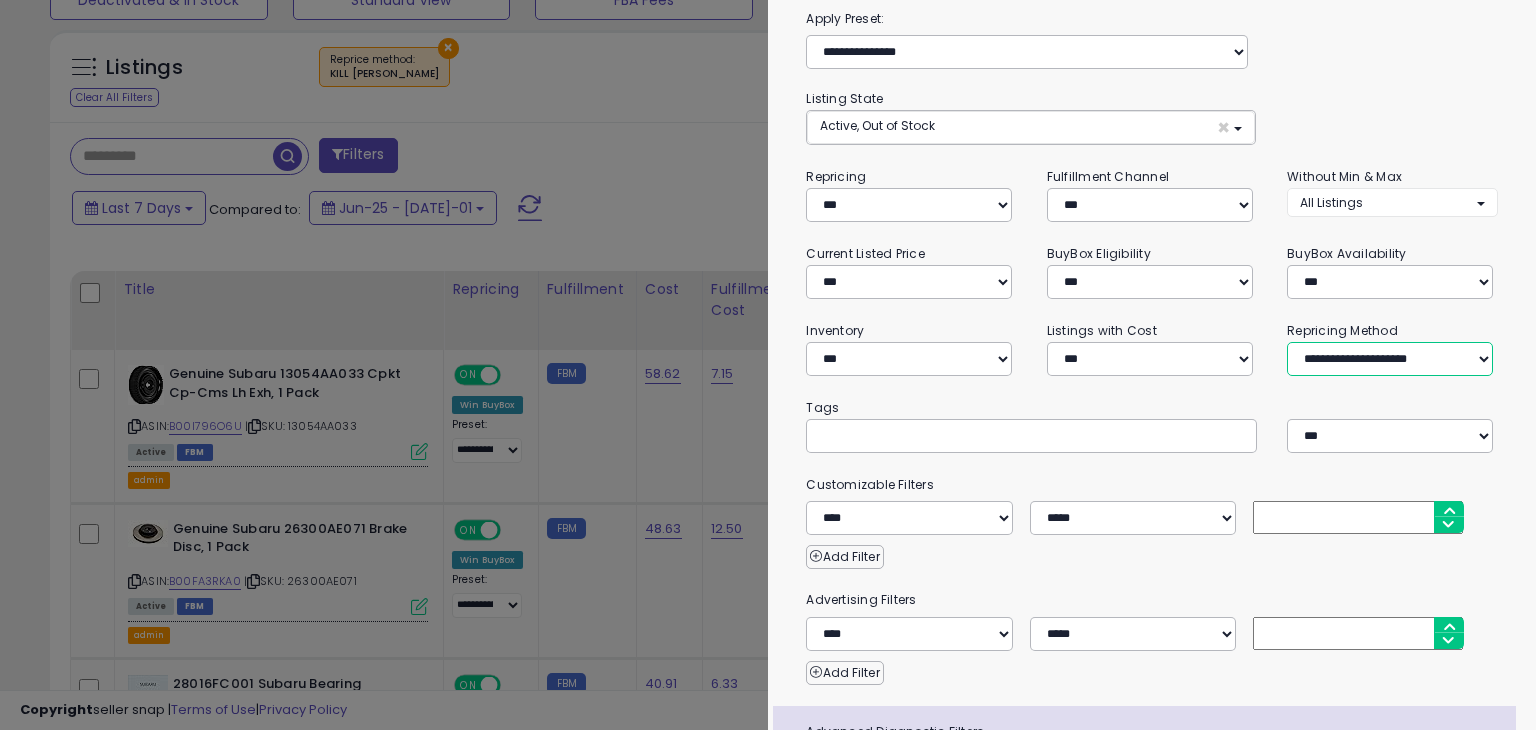 scroll, scrollTop: 200, scrollLeft: 0, axis: vertical 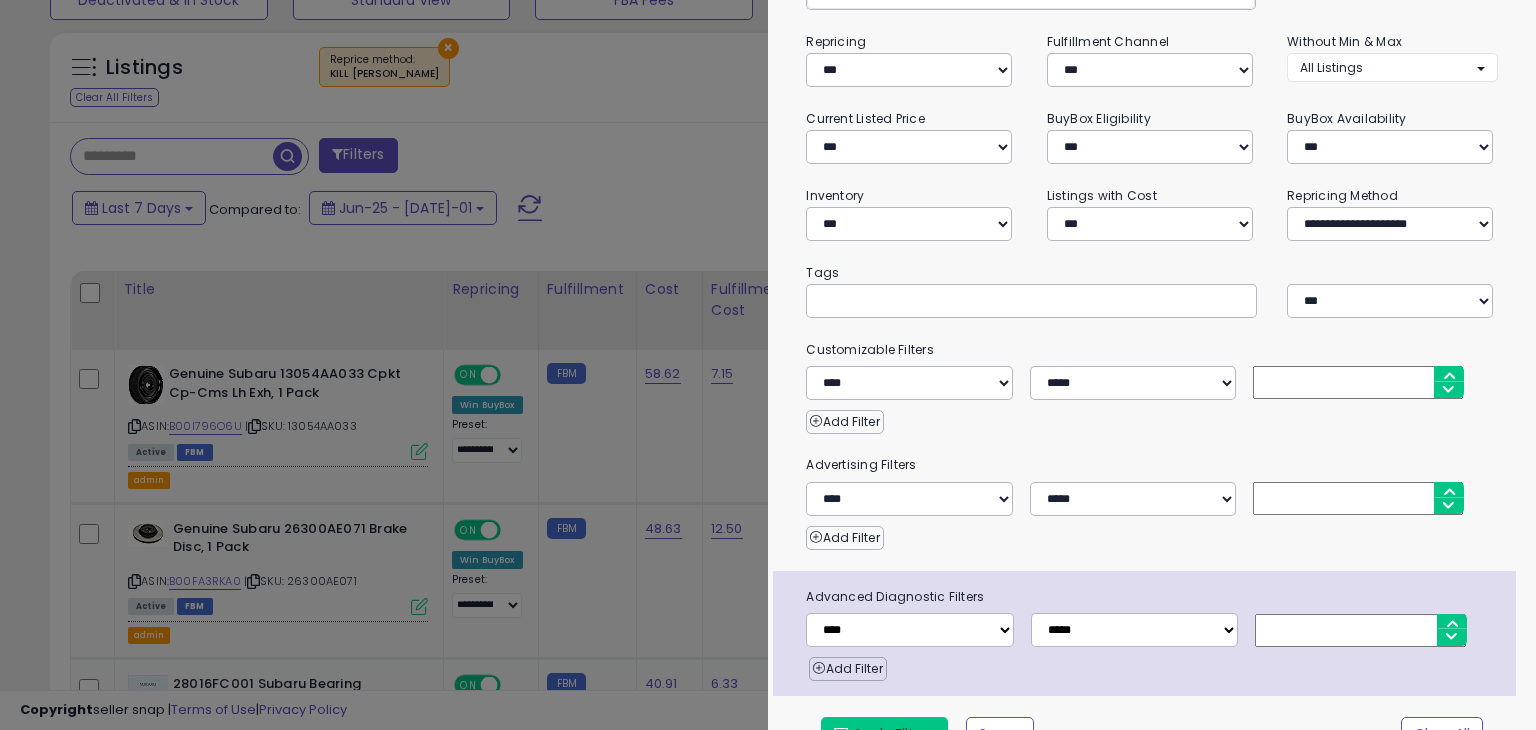 click on "Apply Filters" at bounding box center [884, 734] 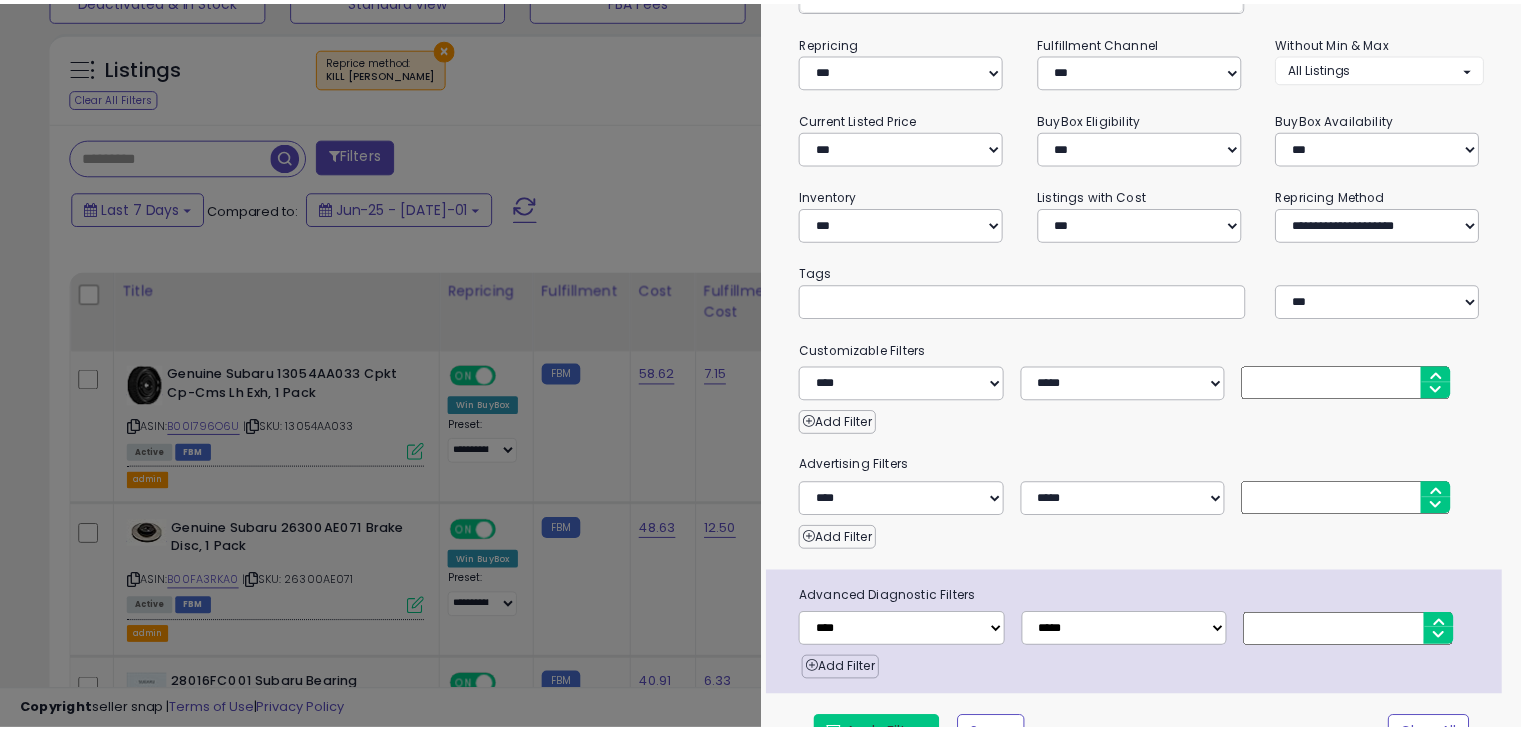 scroll, scrollTop: 509, scrollLeft: 0, axis: vertical 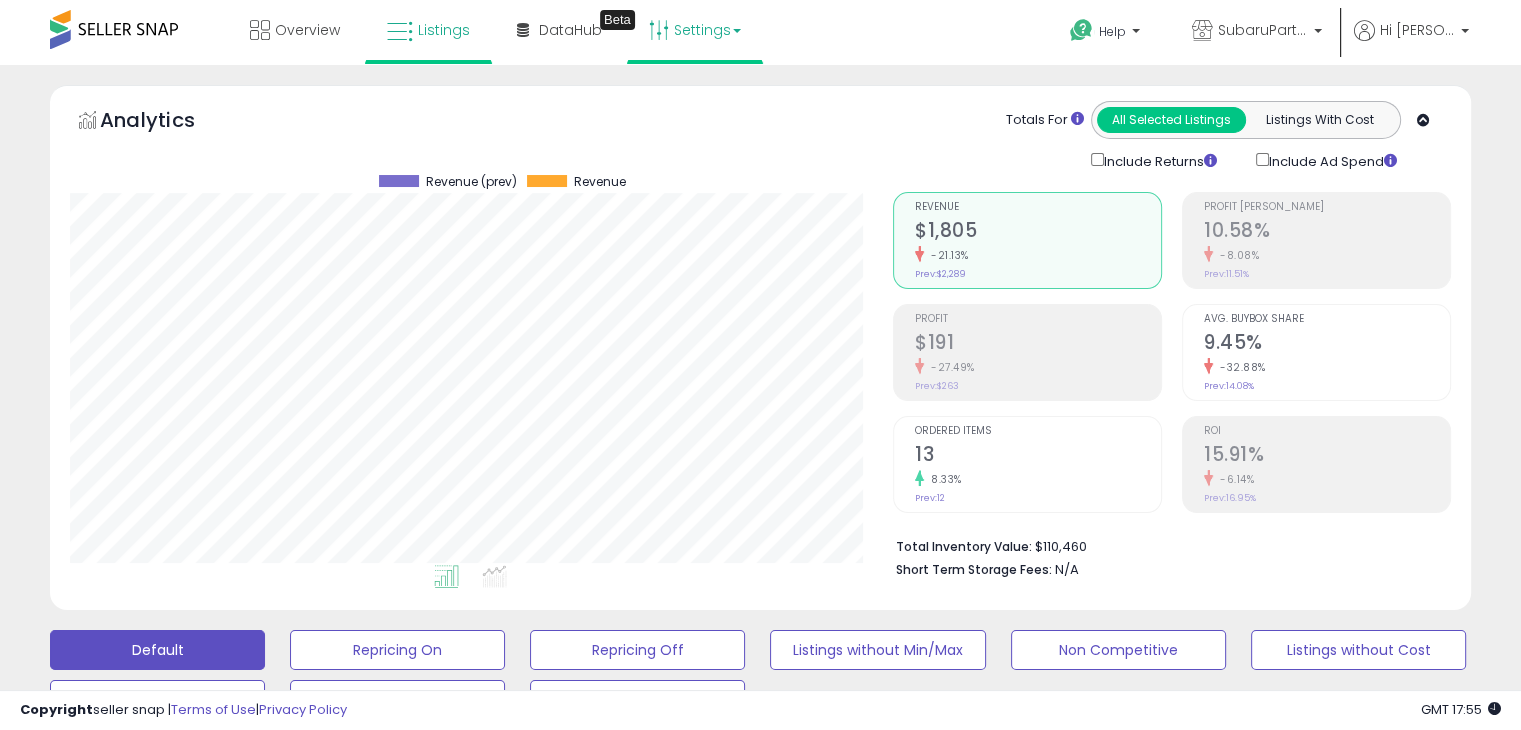 click on "Settings" at bounding box center [695, 30] 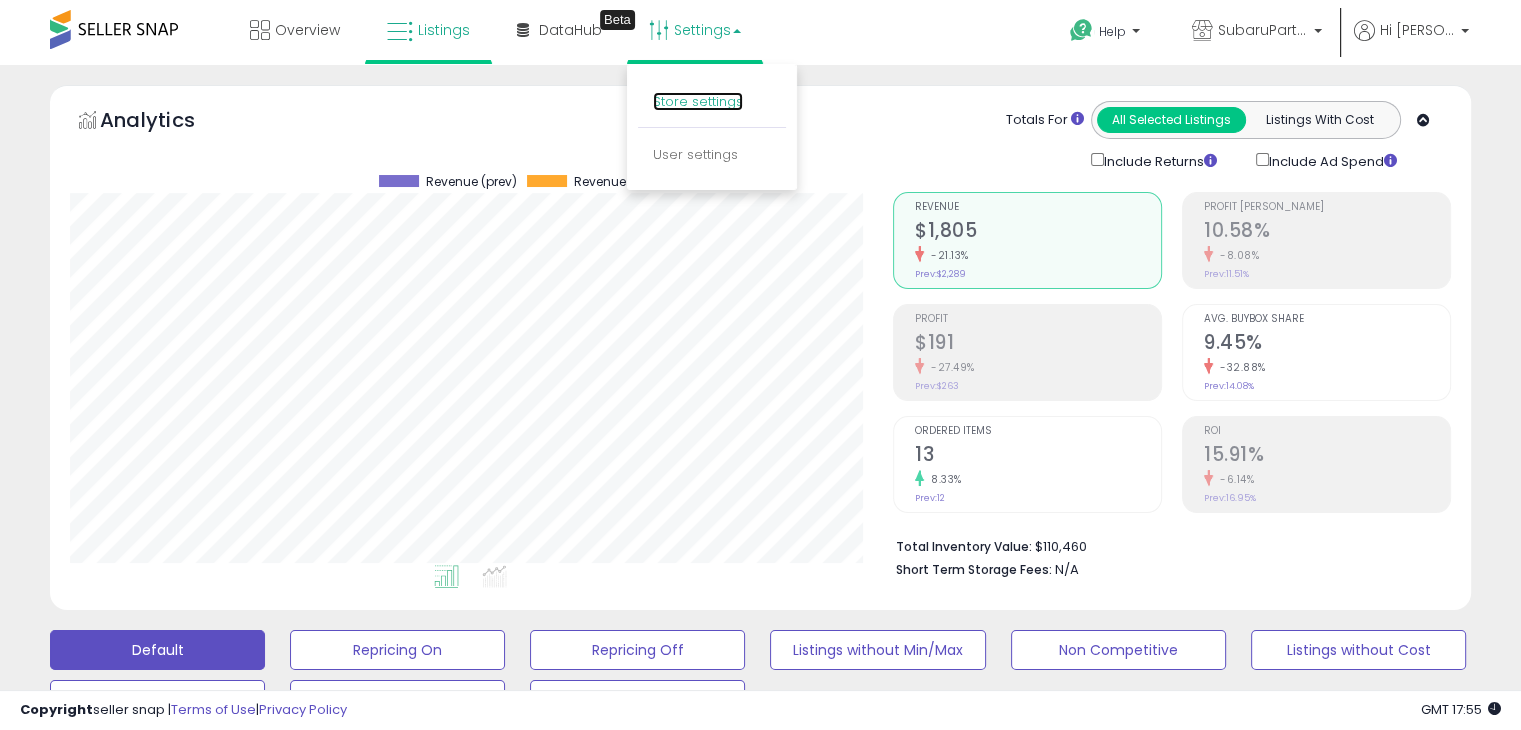 click on "Store
settings" at bounding box center (698, 101) 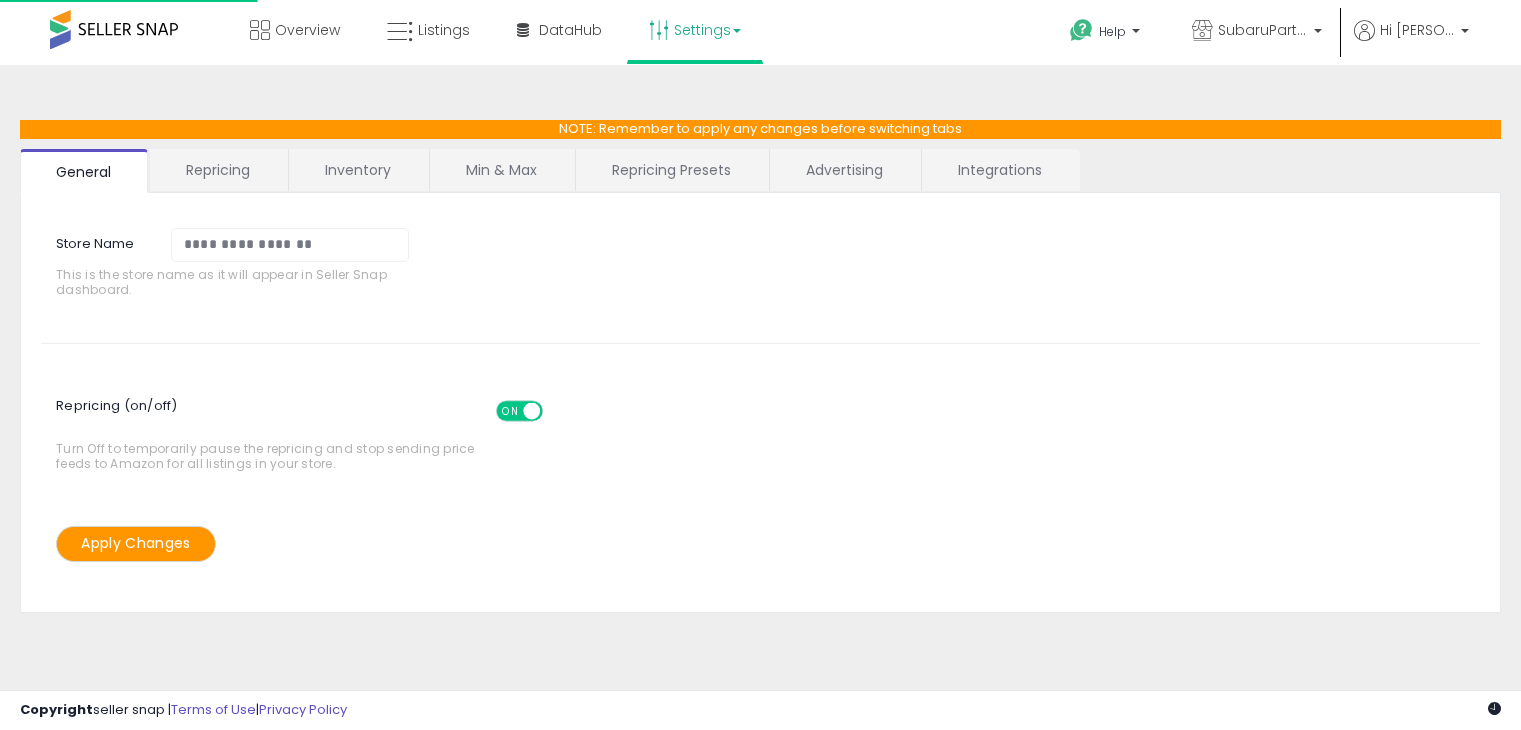 scroll, scrollTop: 0, scrollLeft: 0, axis: both 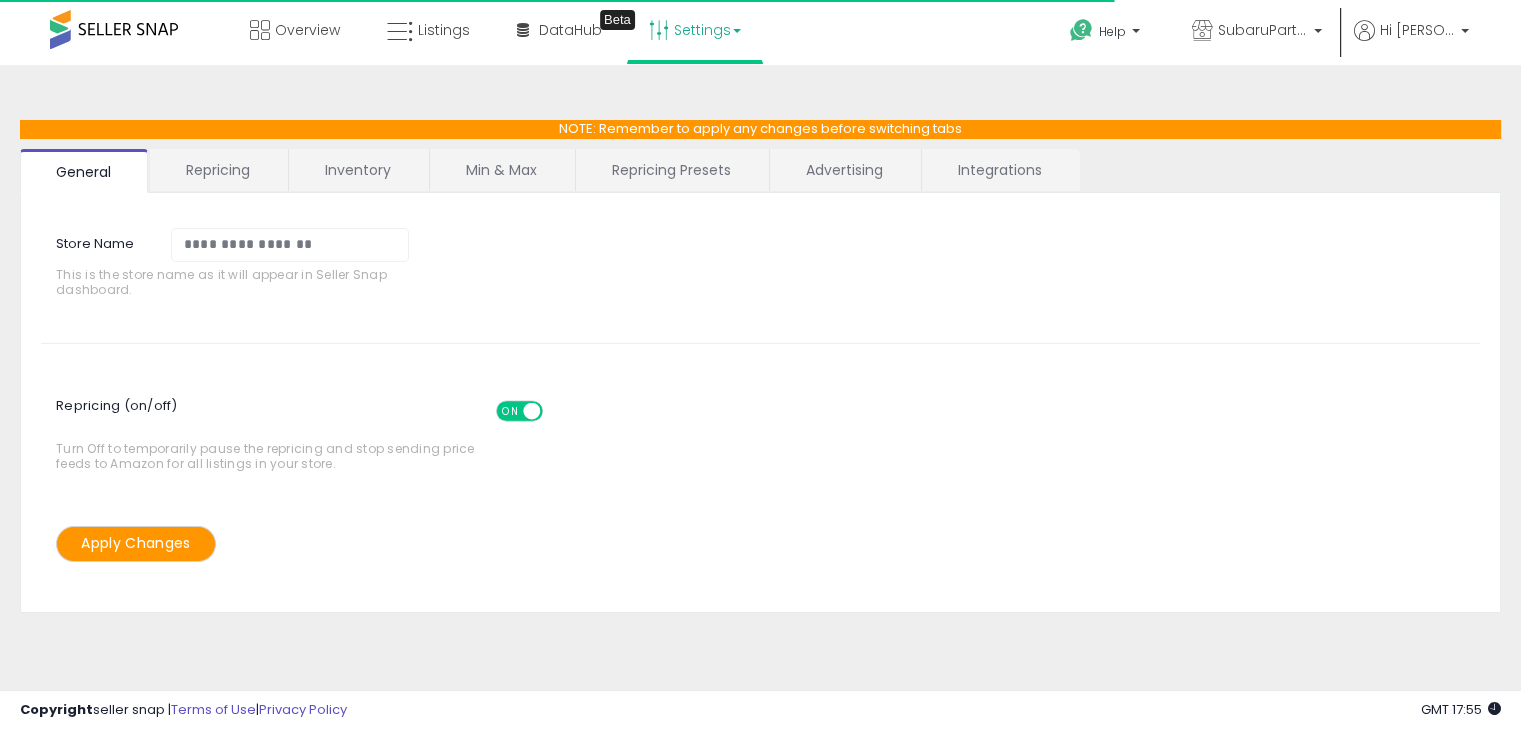 click on "Integrations" at bounding box center (1000, 170) 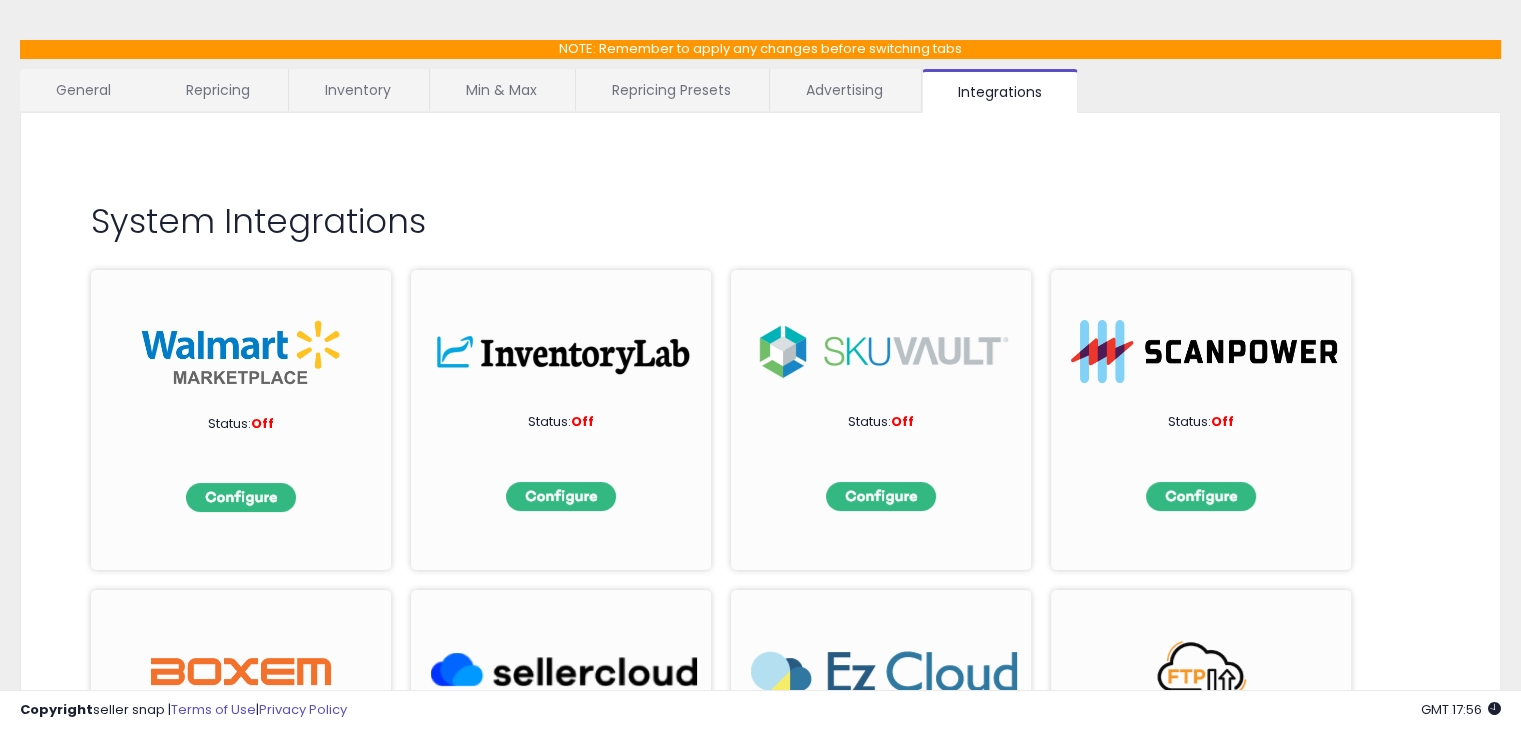 scroll, scrollTop: 0, scrollLeft: 0, axis: both 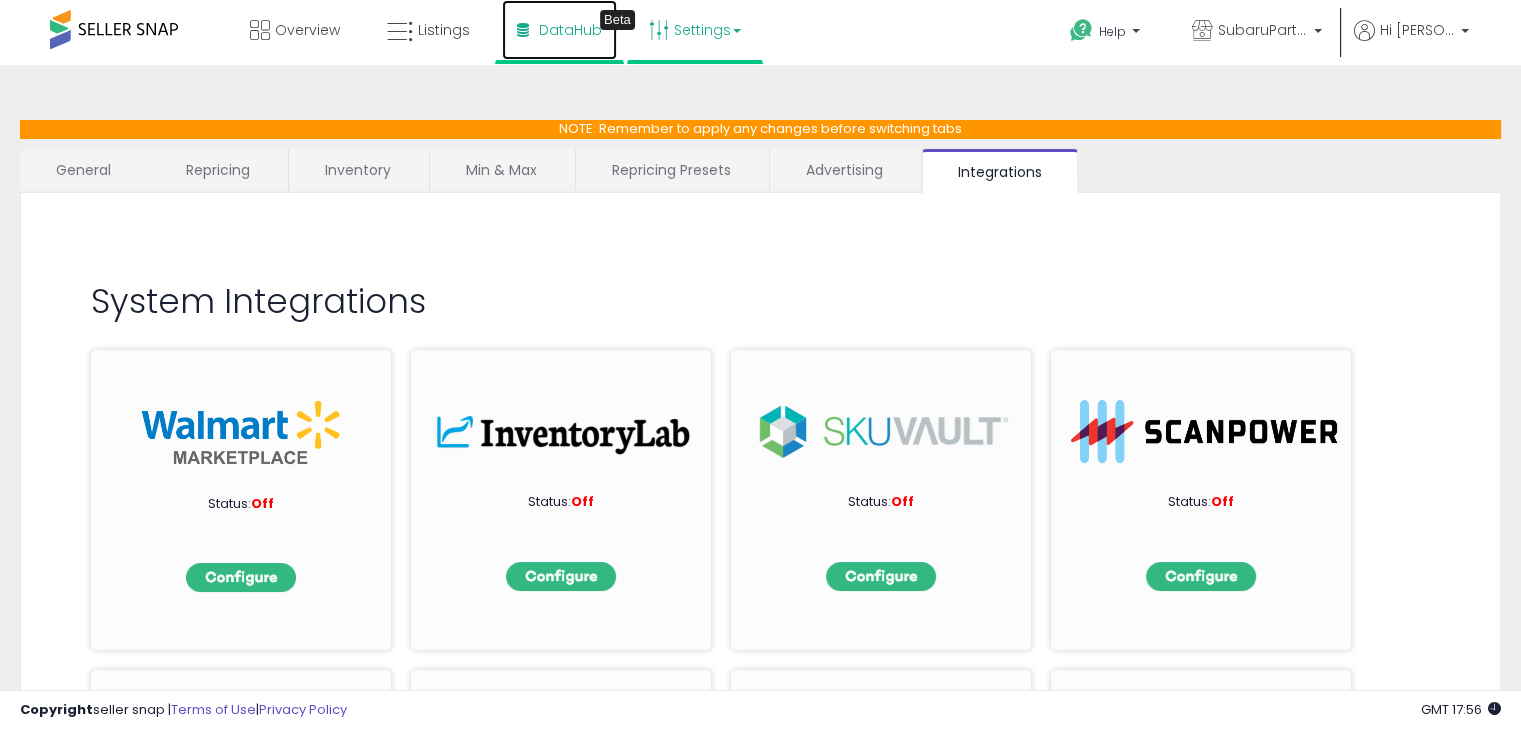 click on "DataHub Beta" at bounding box center (559, 30) 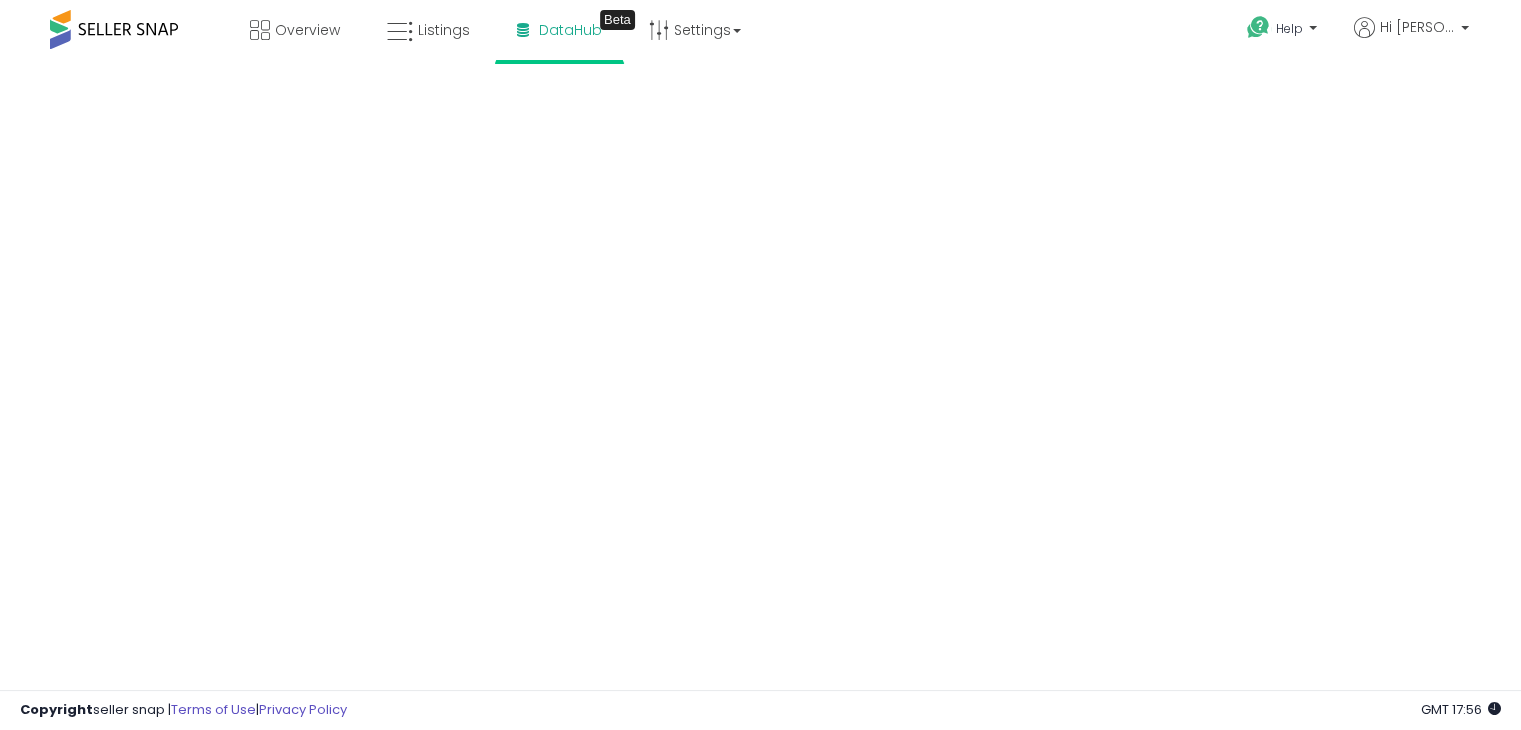 scroll, scrollTop: 0, scrollLeft: 0, axis: both 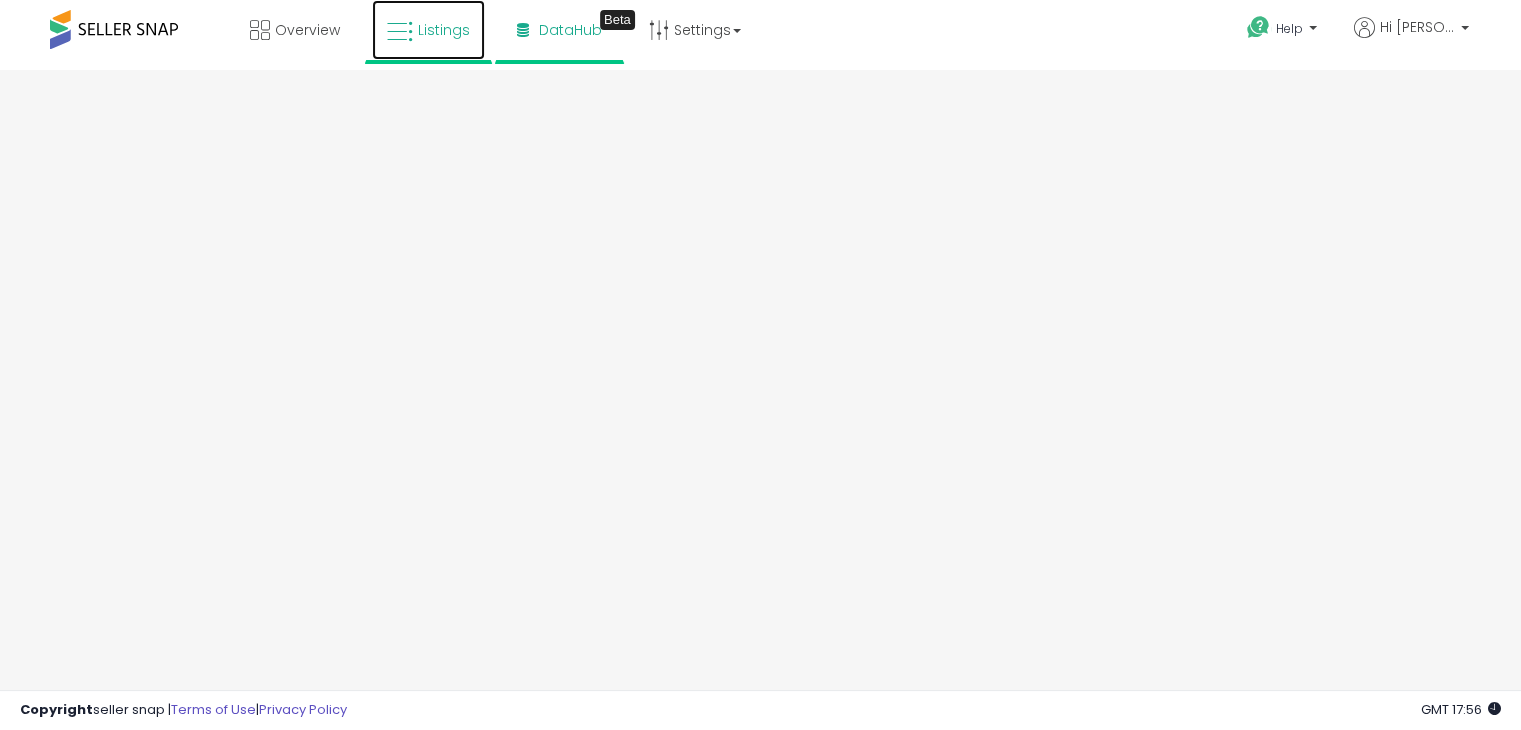 click on "Listings" at bounding box center (428, 30) 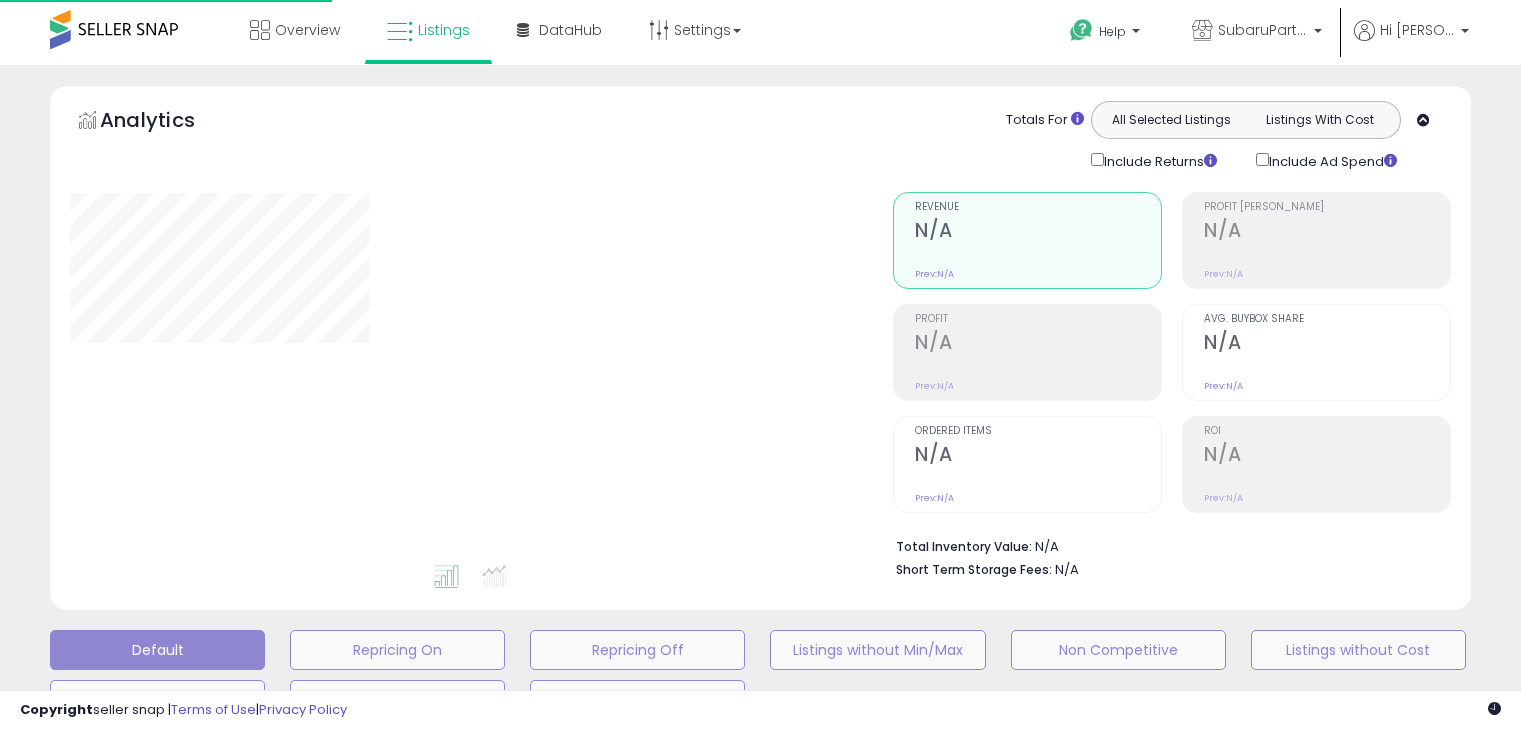 scroll, scrollTop: 0, scrollLeft: 0, axis: both 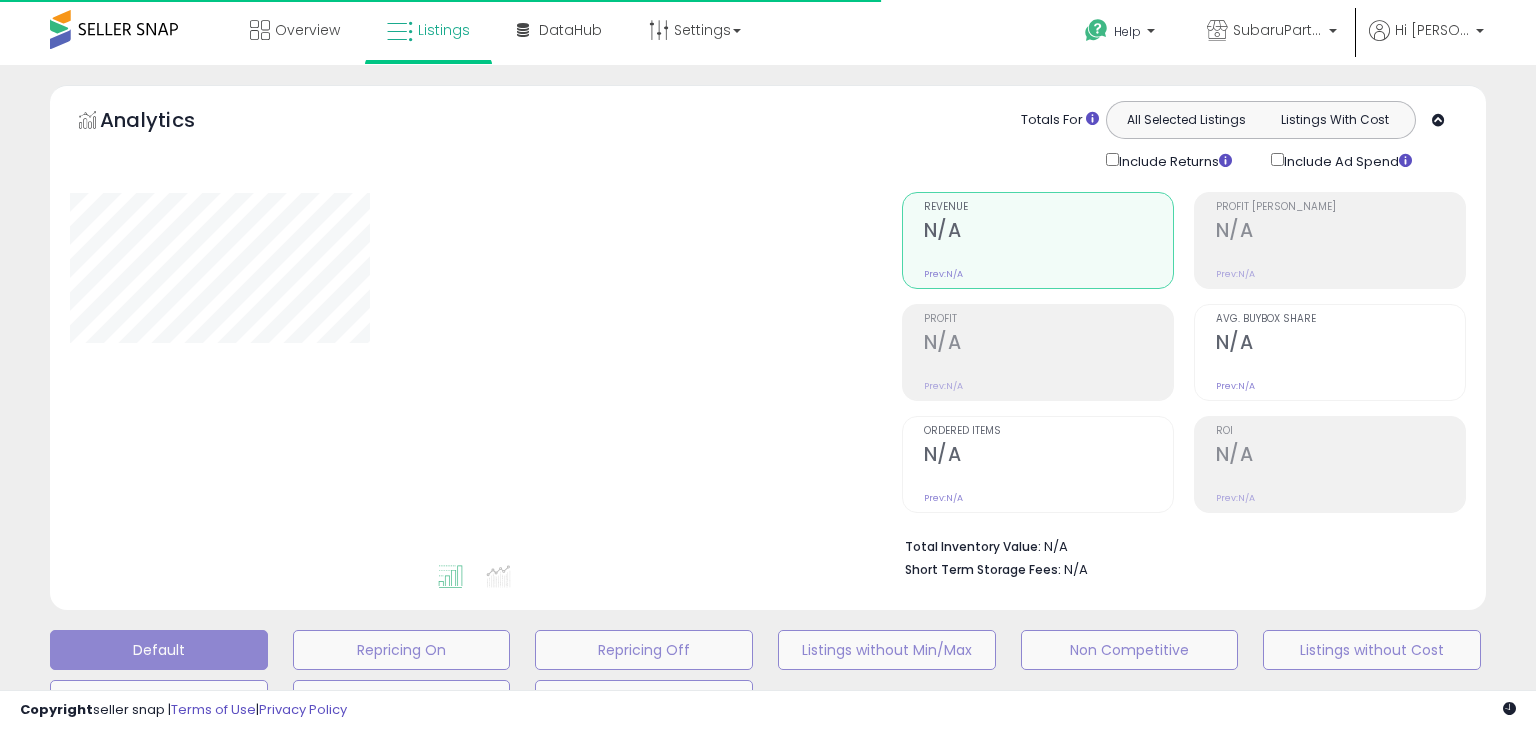 type on "**********" 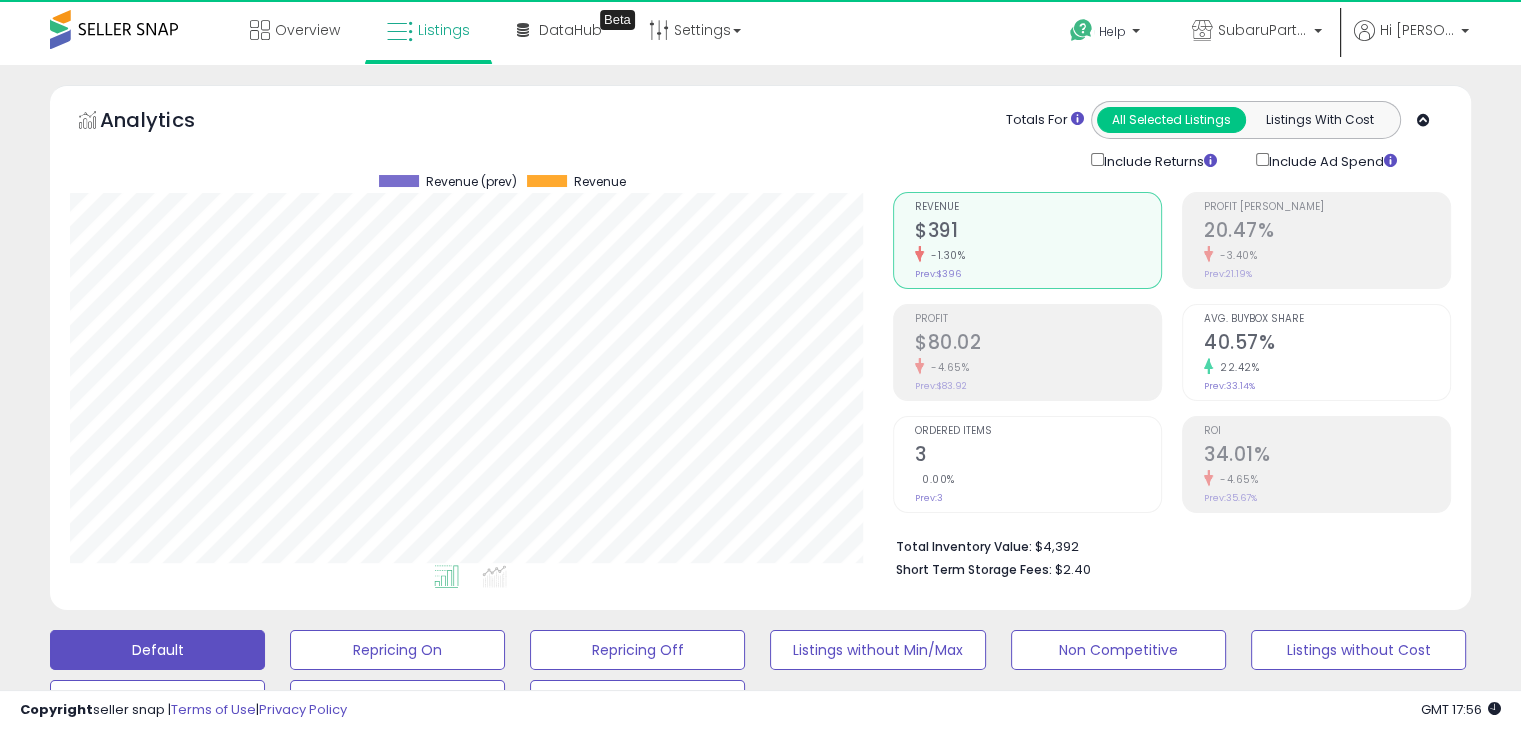 scroll, scrollTop: 999589, scrollLeft: 999176, axis: both 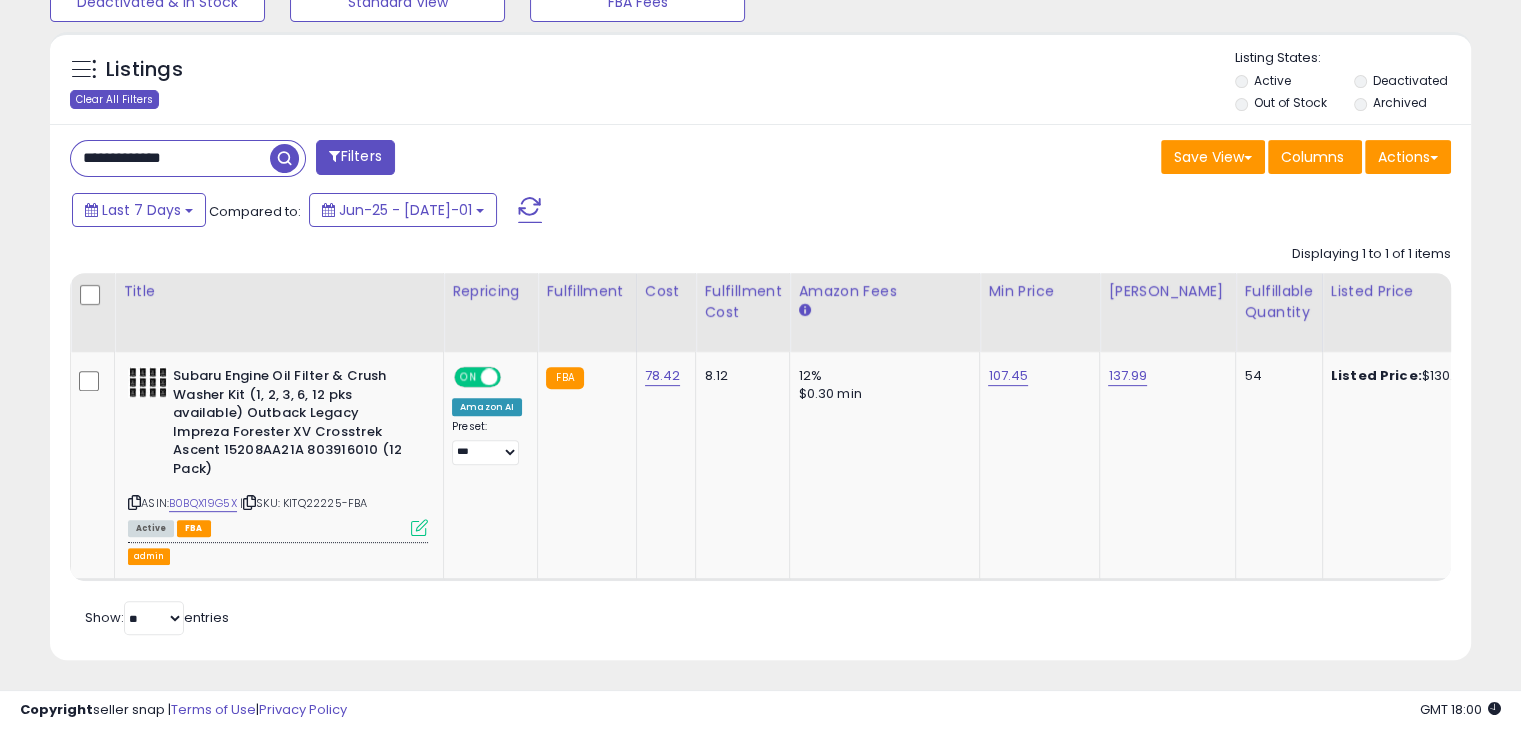 click on "Clear All Filters" at bounding box center [114, 99] 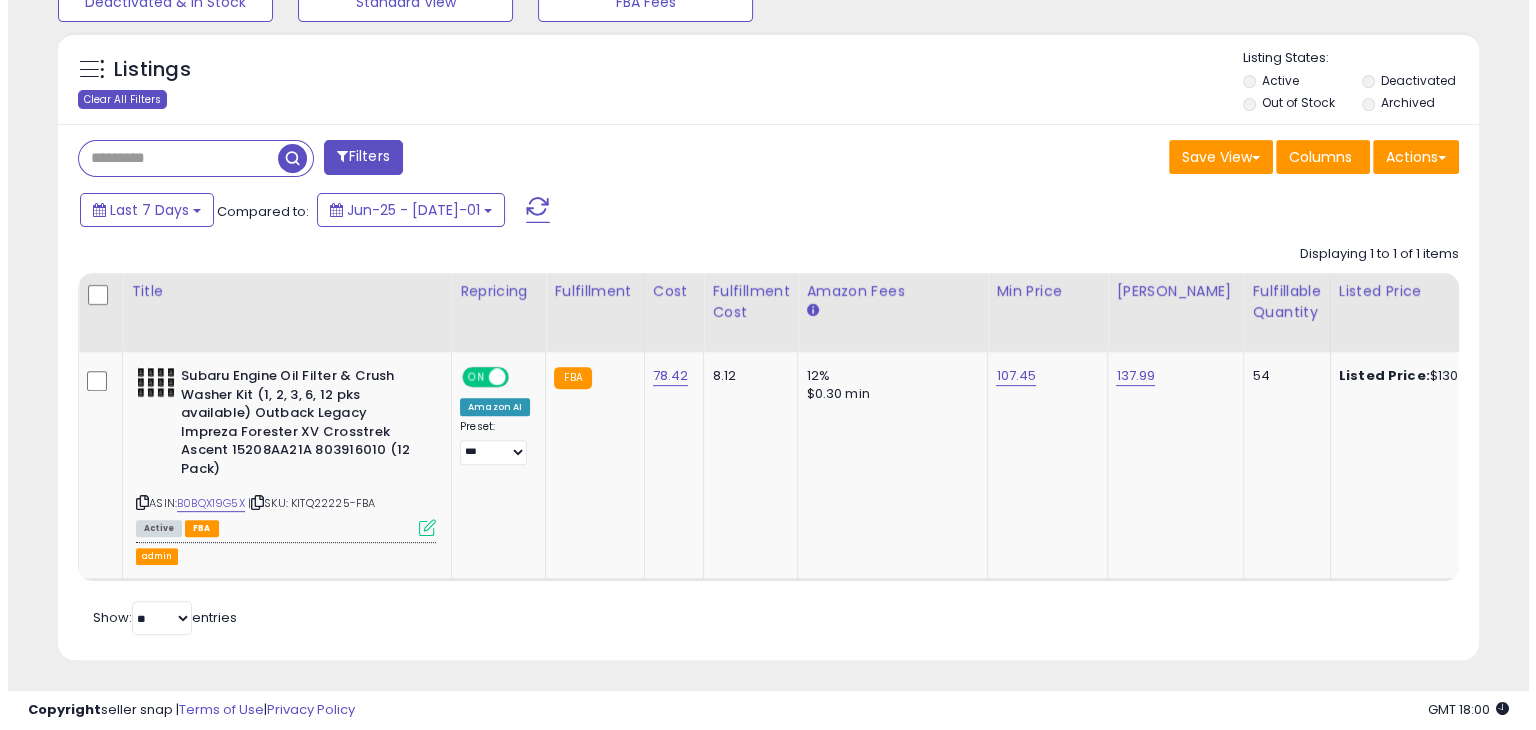 scroll, scrollTop: 489, scrollLeft: 0, axis: vertical 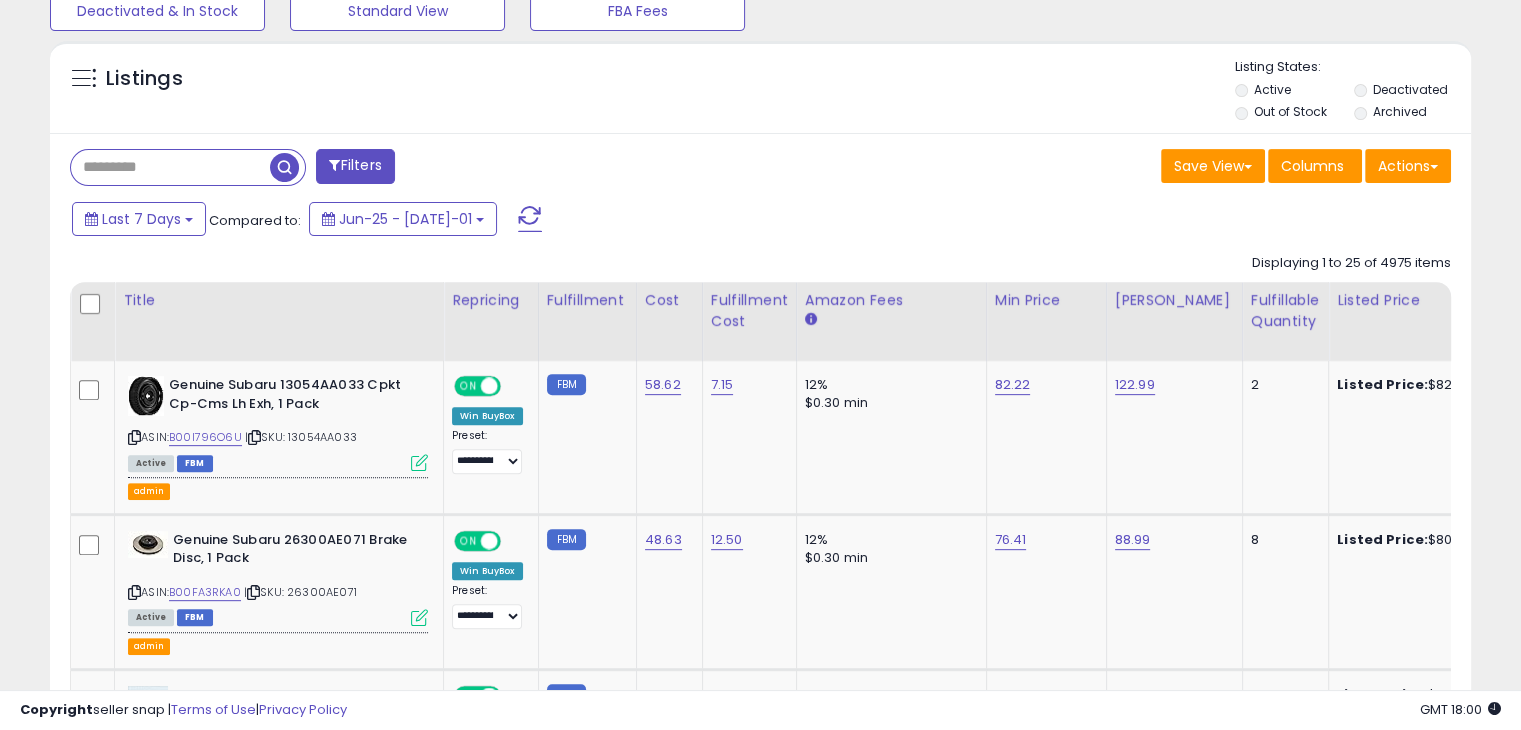 click on "Filters" at bounding box center [355, 166] 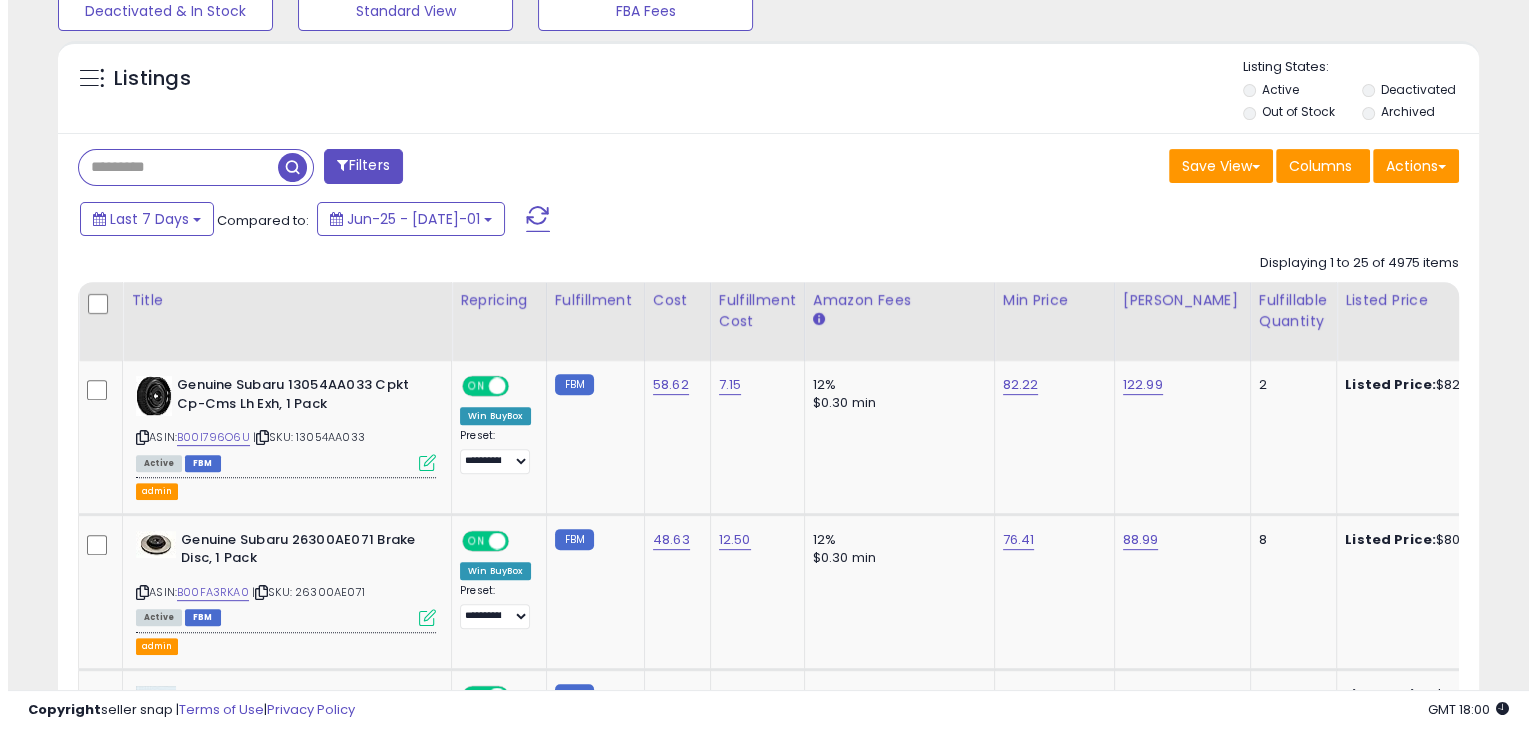 scroll, scrollTop: 999589, scrollLeft: 999168, axis: both 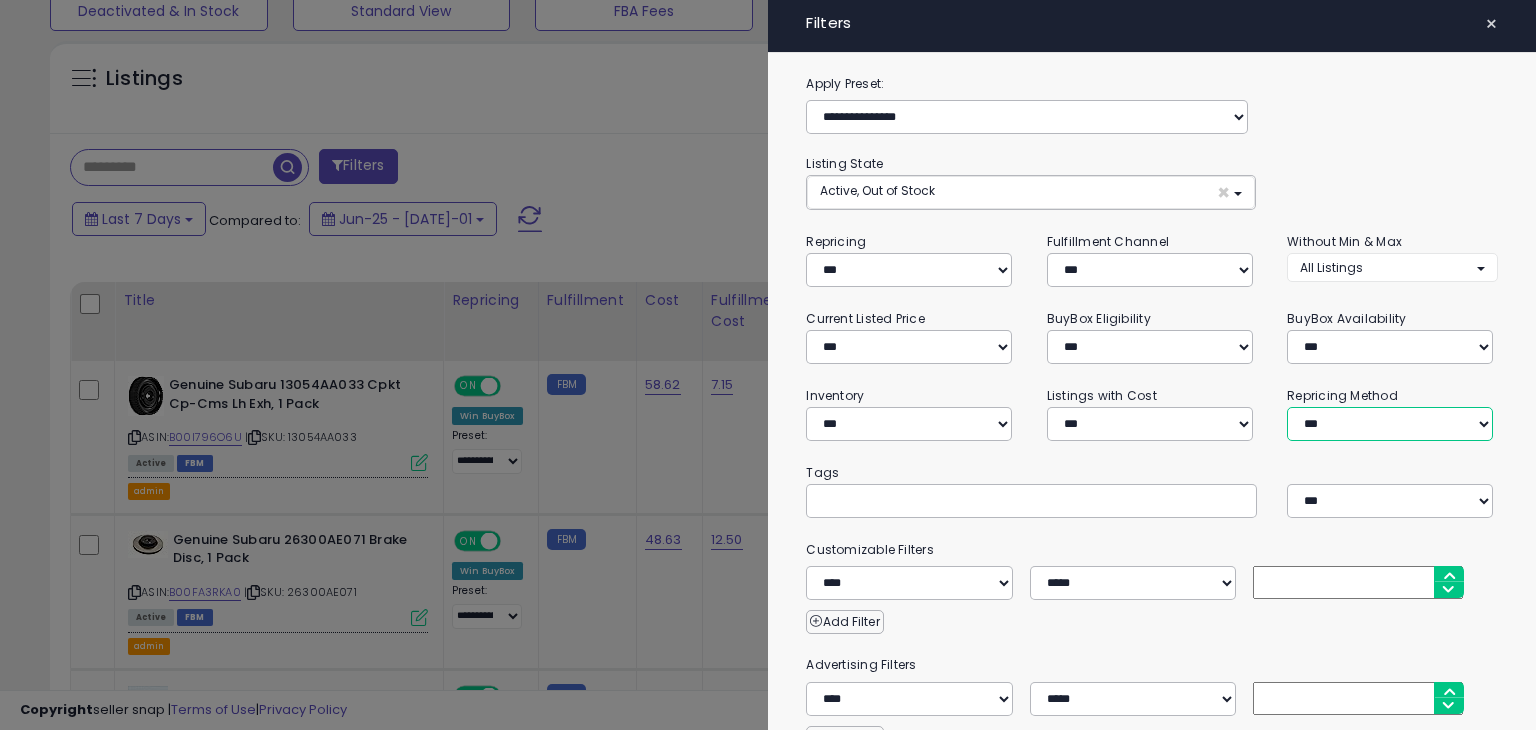 click on "**********" at bounding box center (1390, 424) 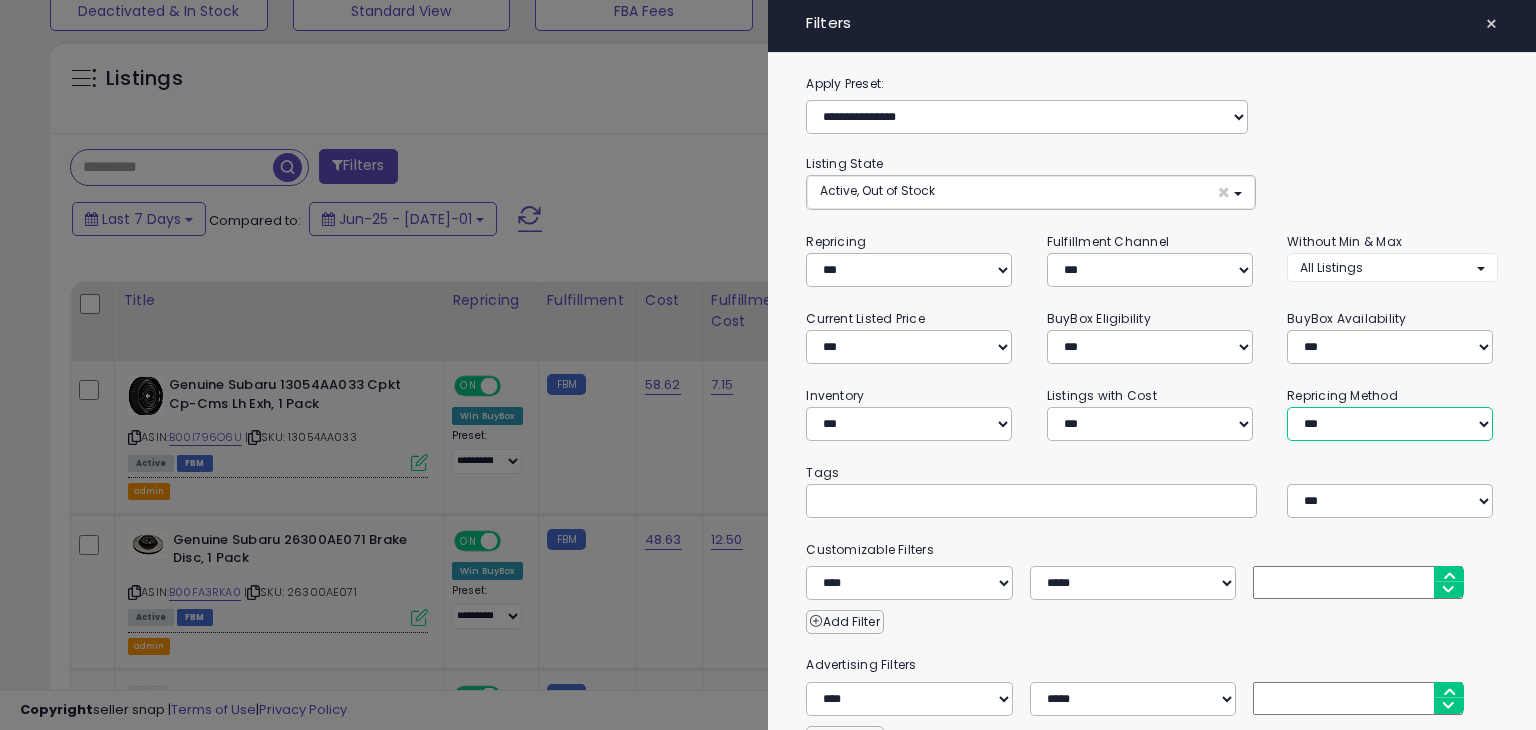 select on "**********" 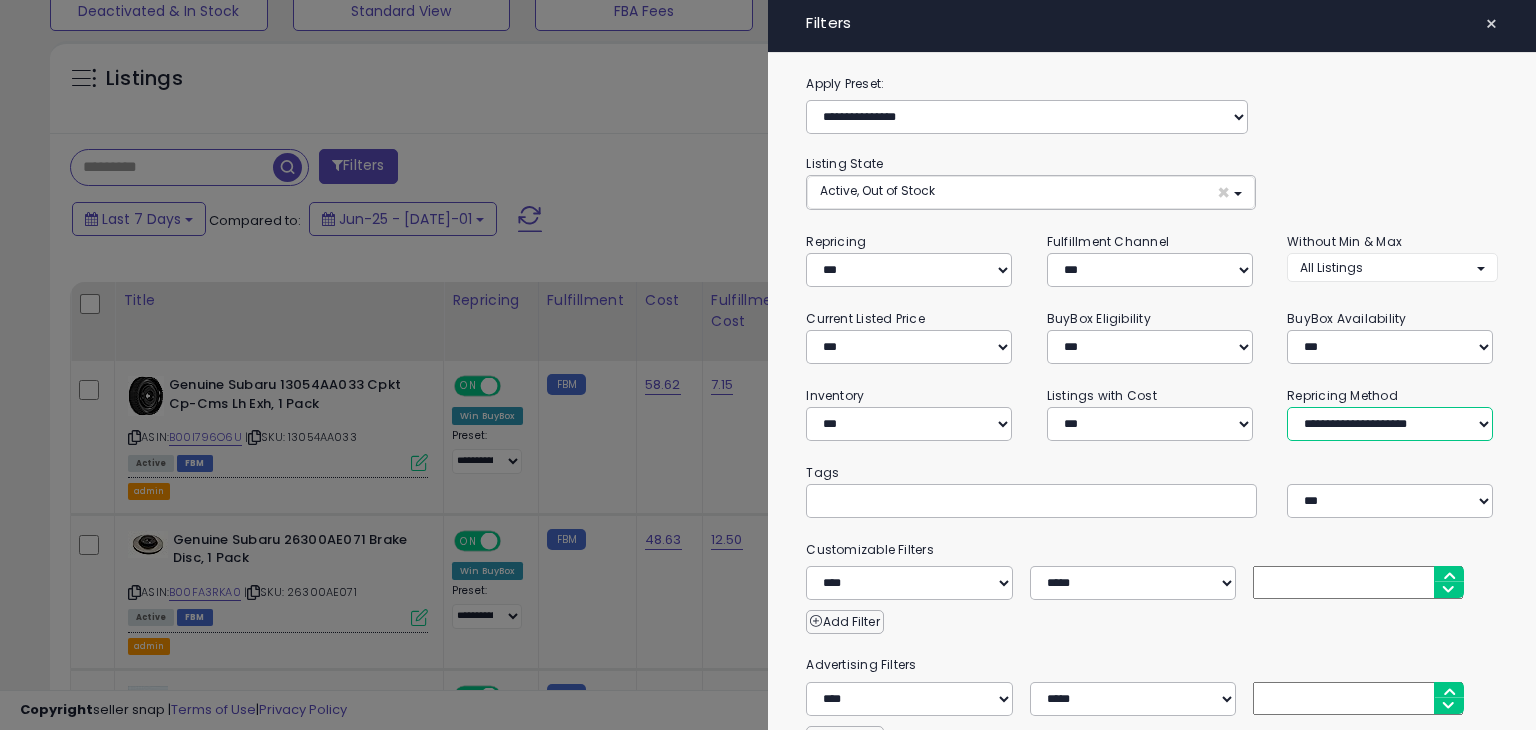 click on "**********" at bounding box center (1390, 424) 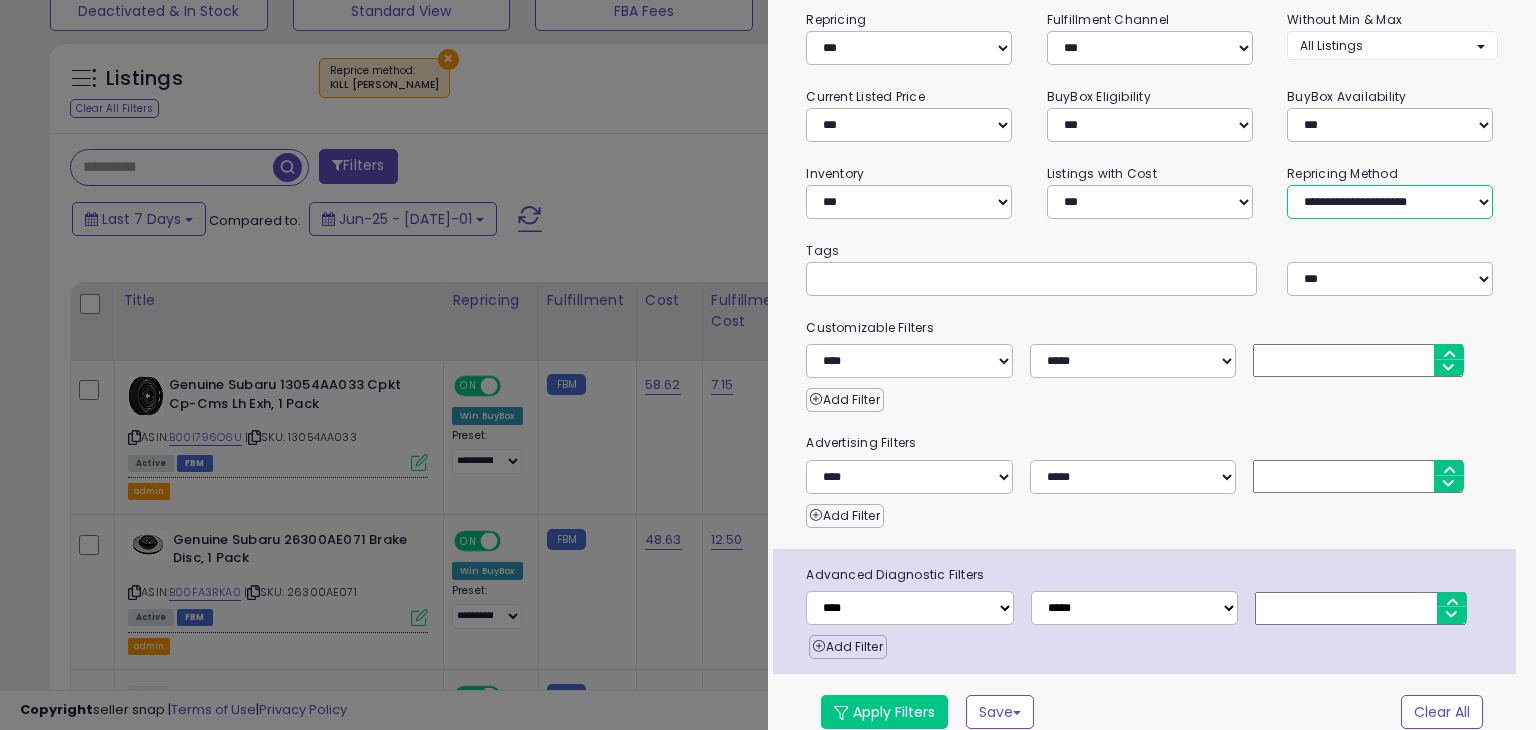 scroll, scrollTop: 235, scrollLeft: 0, axis: vertical 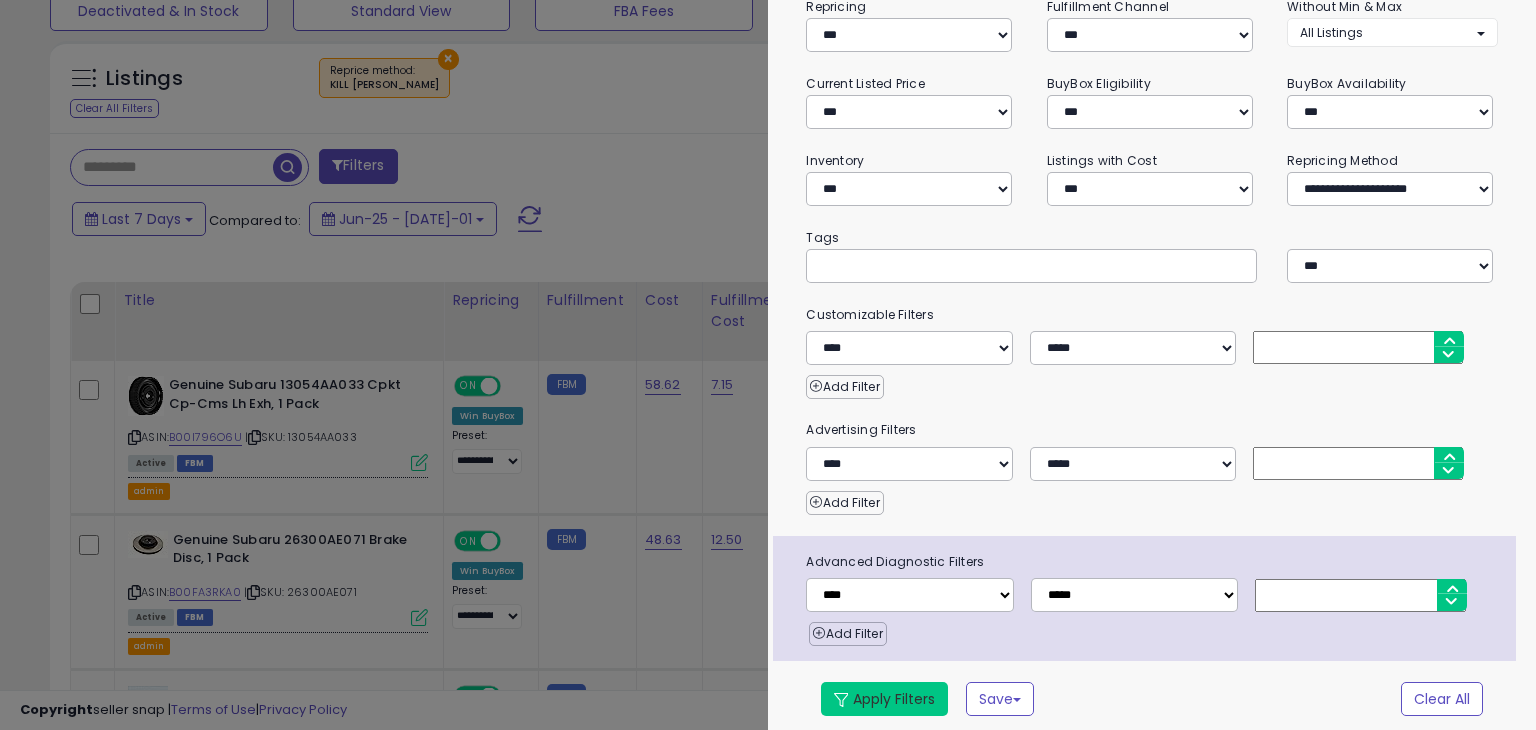 click on "Apply Filters" at bounding box center (884, 699) 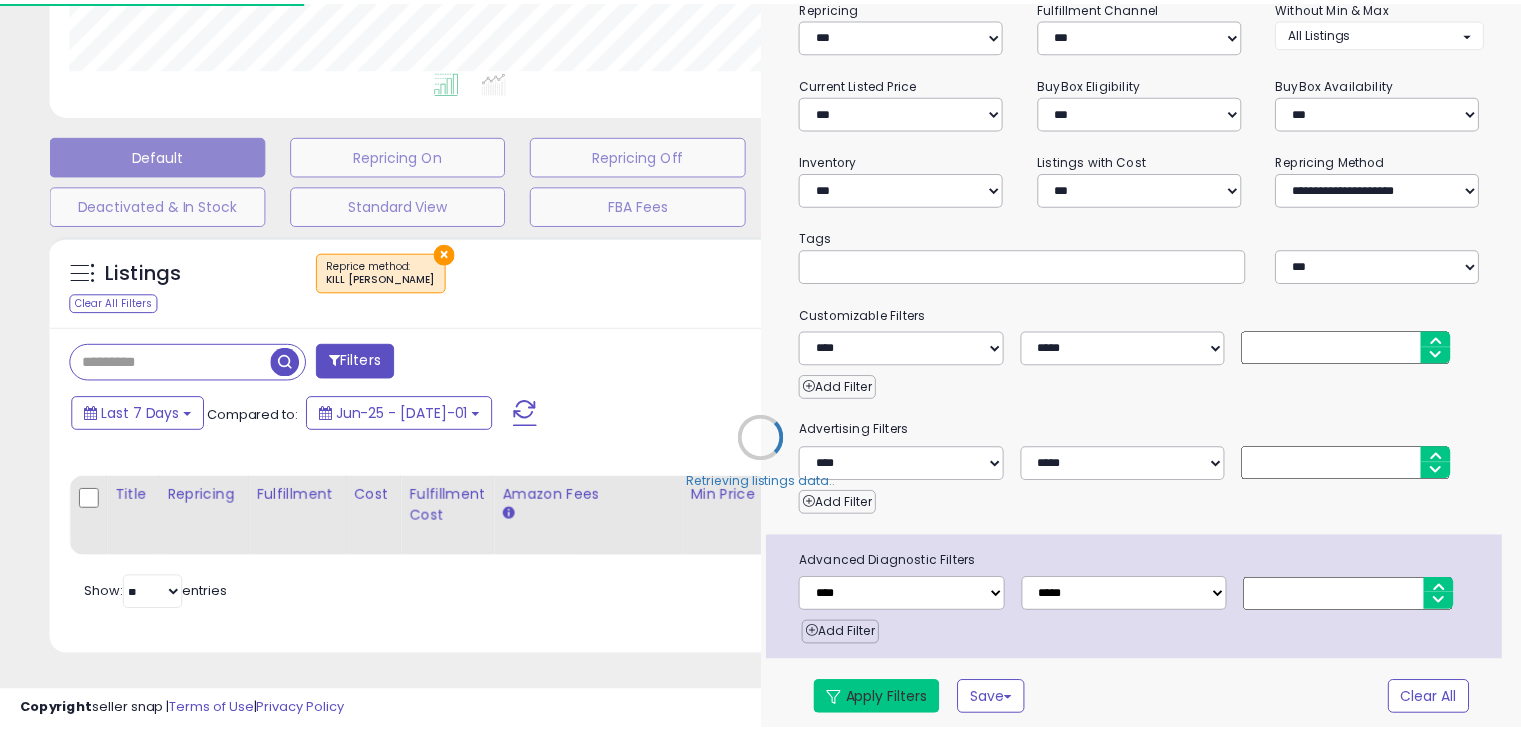 scroll, scrollTop: 509, scrollLeft: 0, axis: vertical 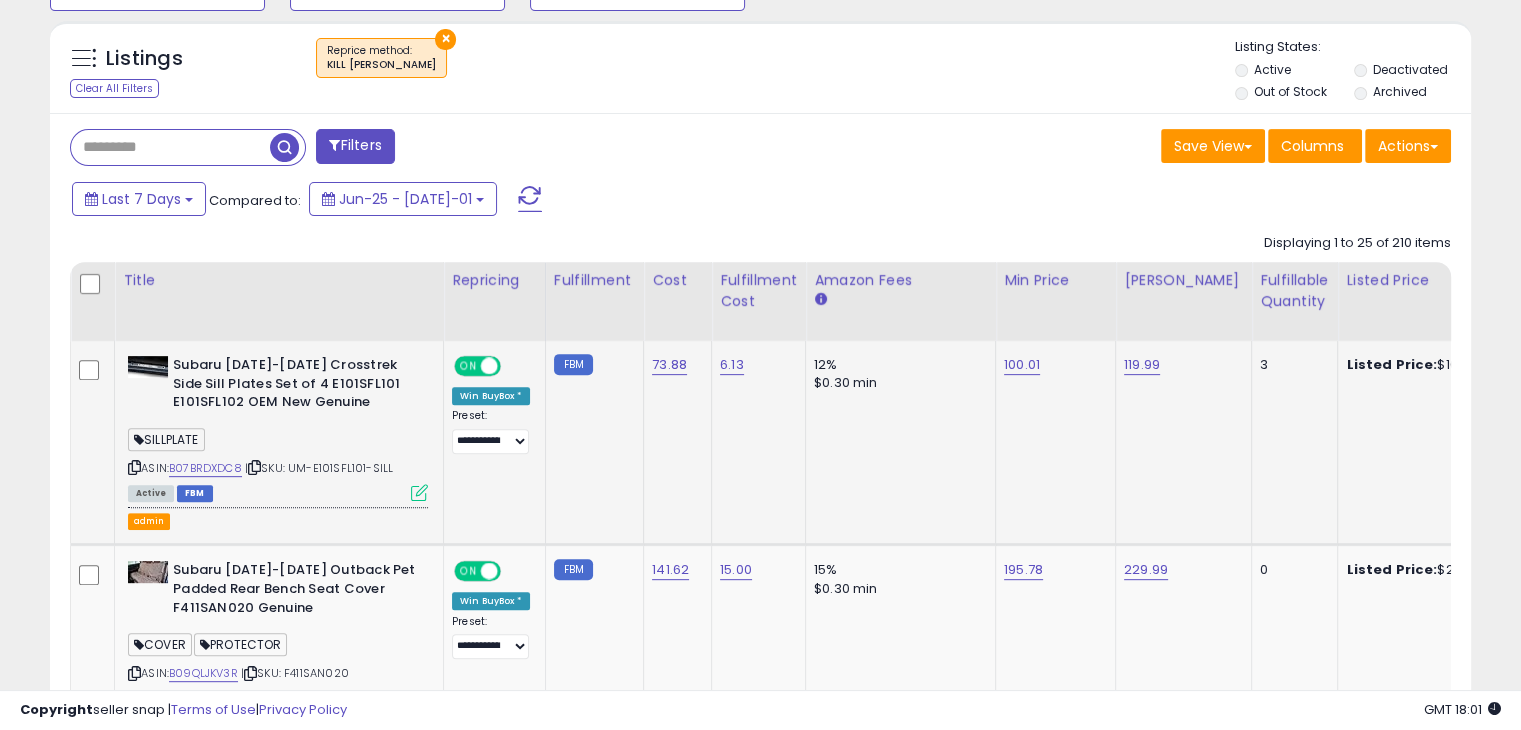 click at bounding box center (419, 492) 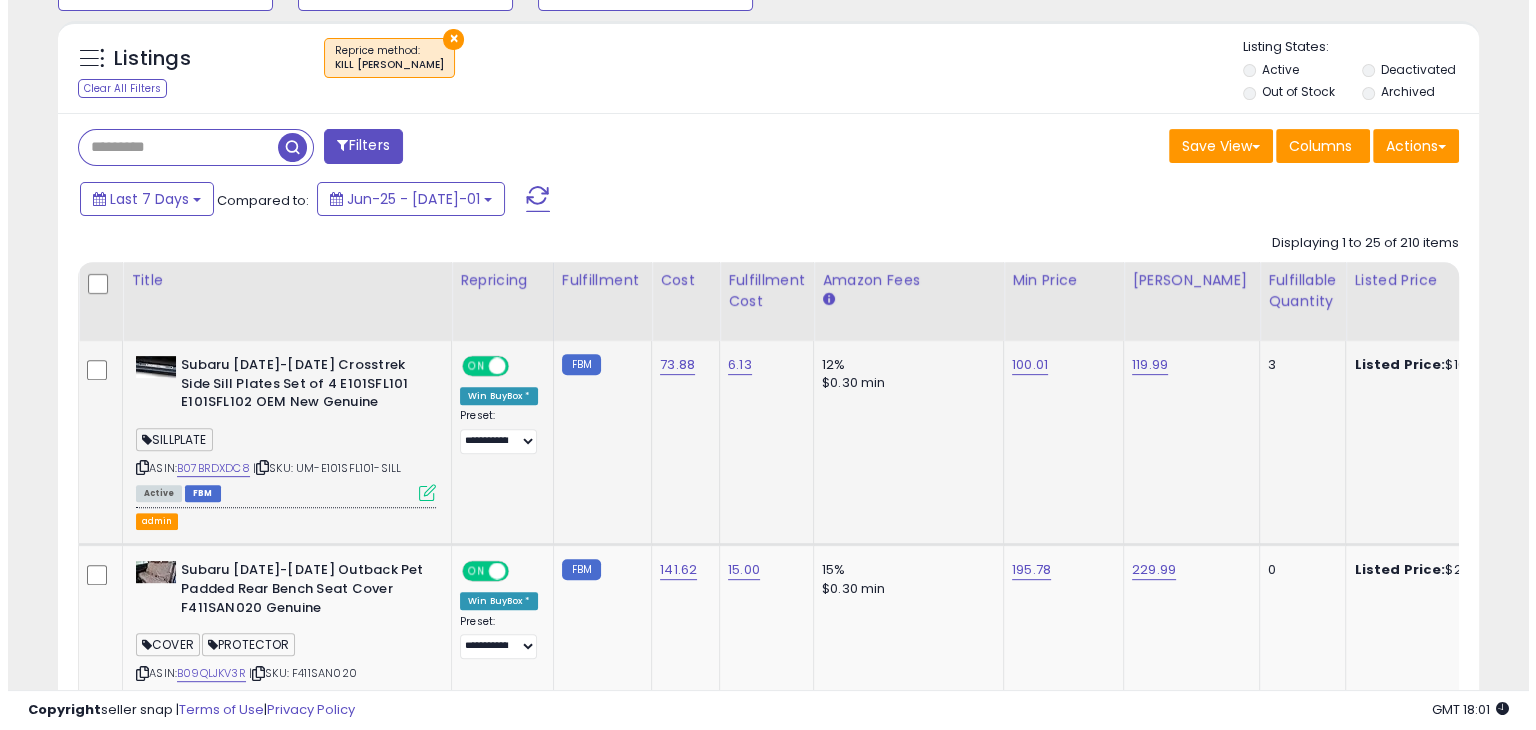 scroll, scrollTop: 999589, scrollLeft: 999168, axis: both 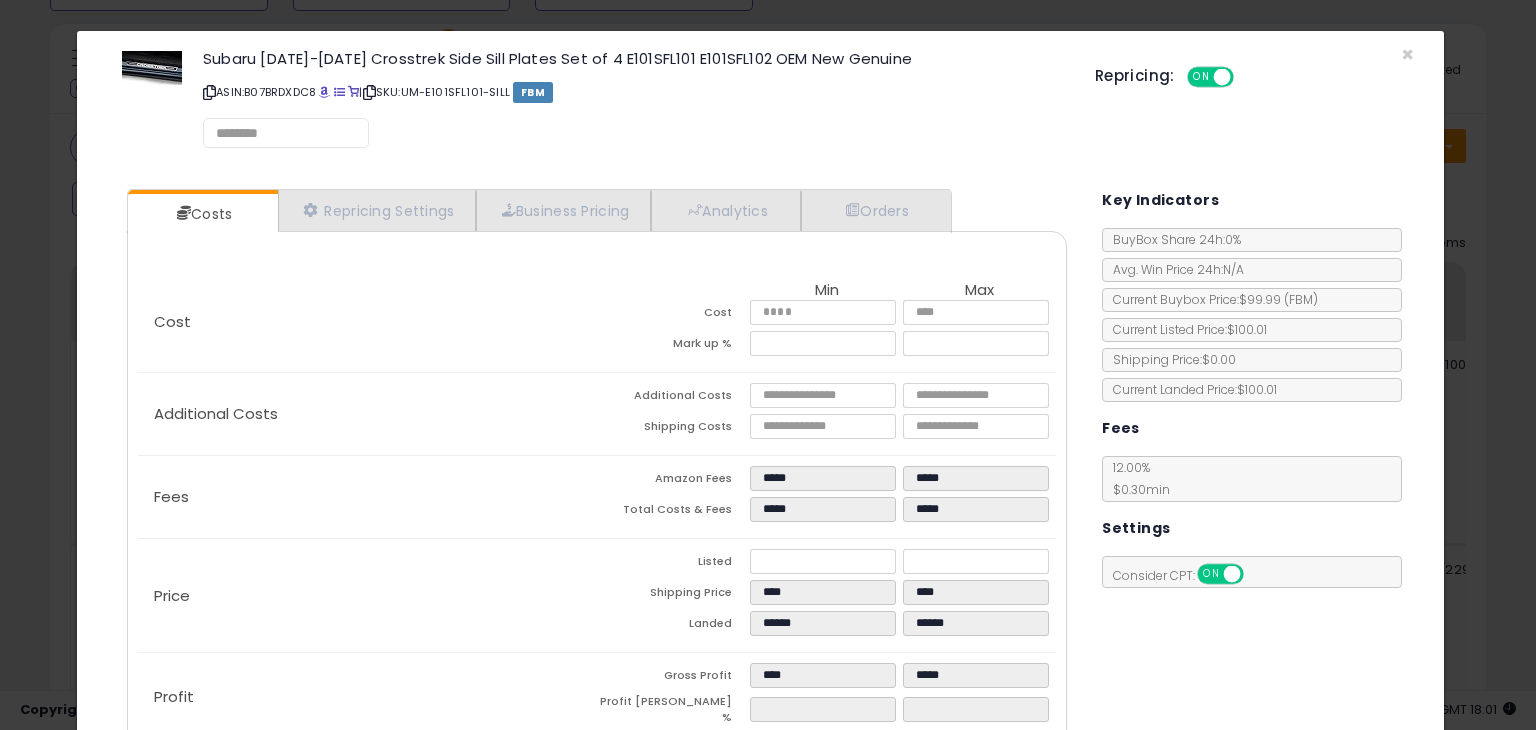 select on "******" 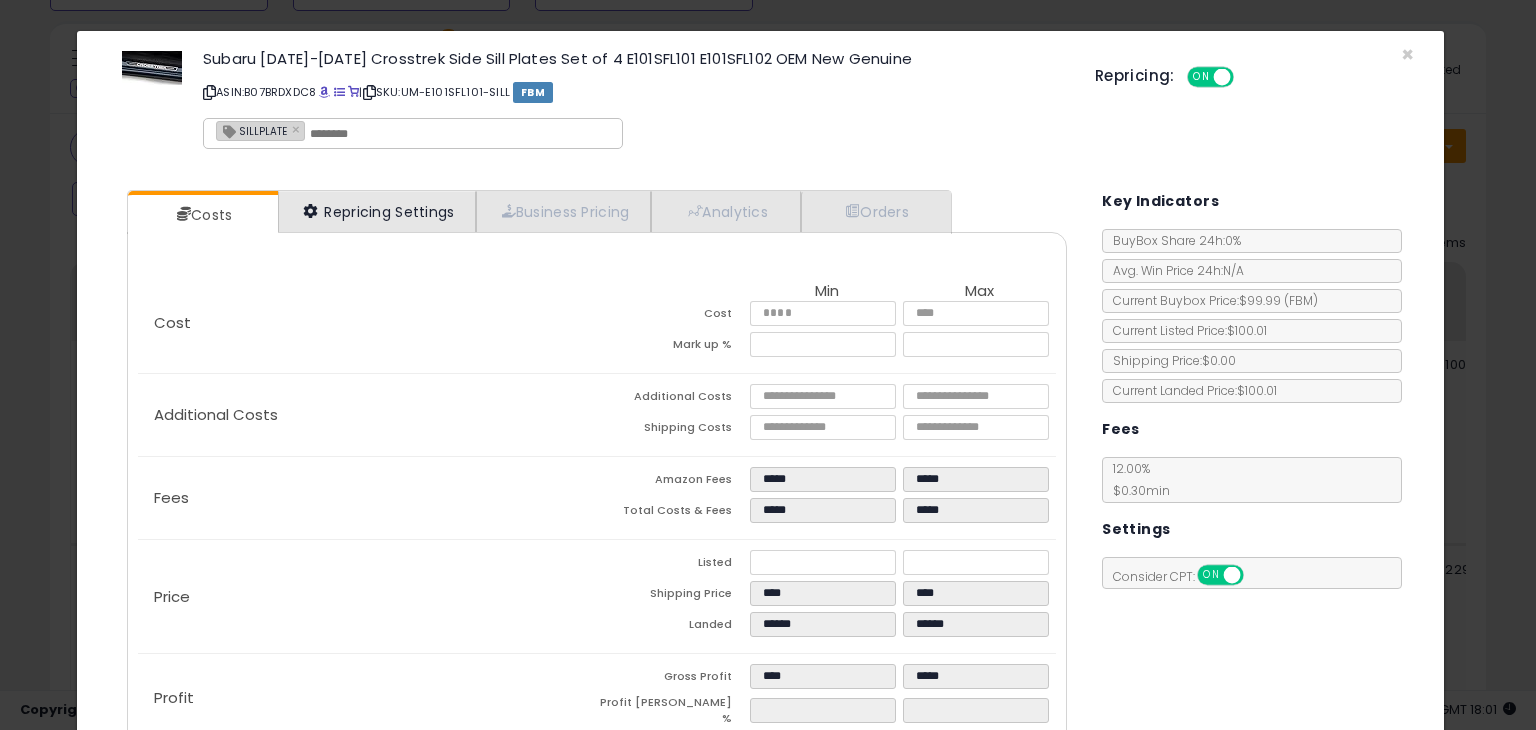select on "**********" 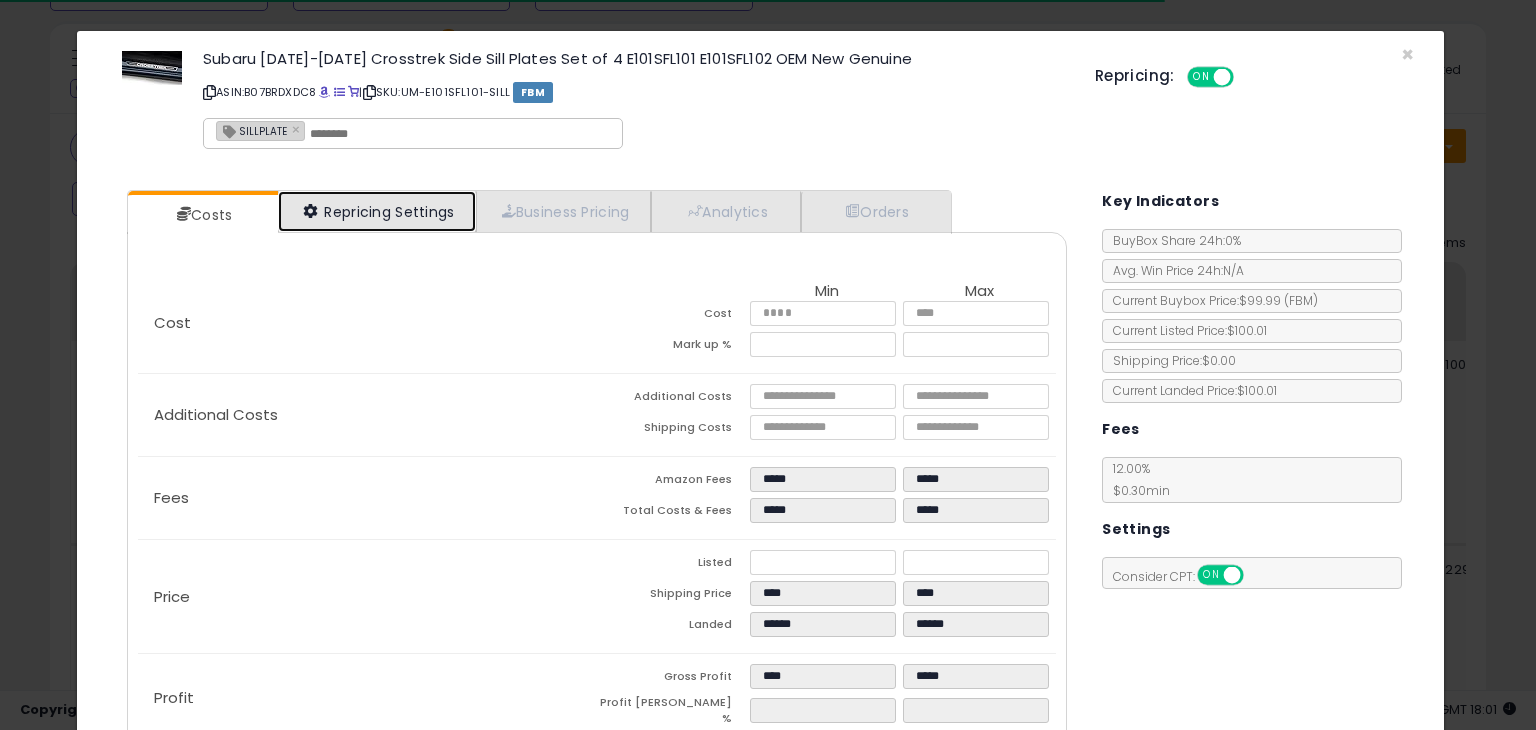 click on "Repricing Settings" at bounding box center [377, 211] 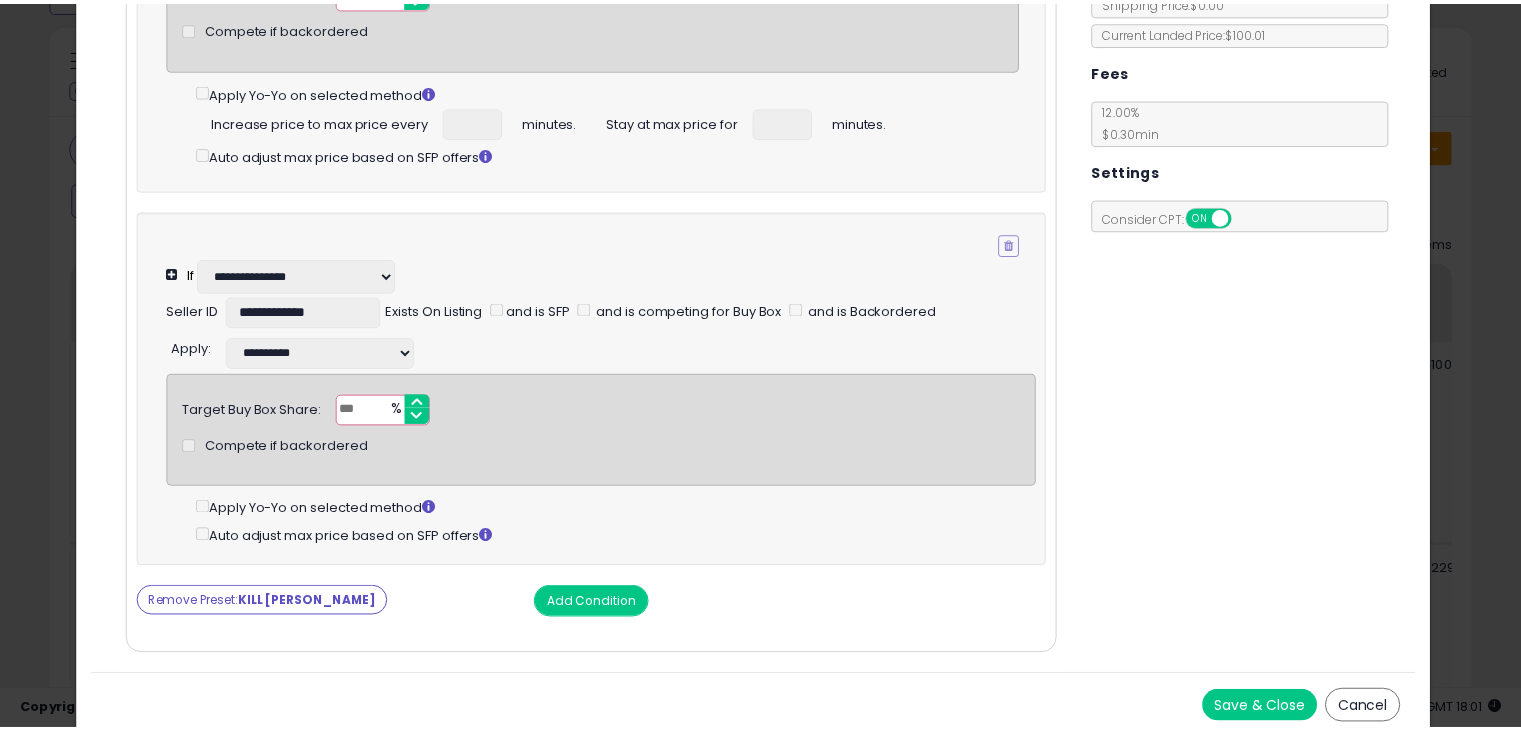 scroll, scrollTop: 376, scrollLeft: 0, axis: vertical 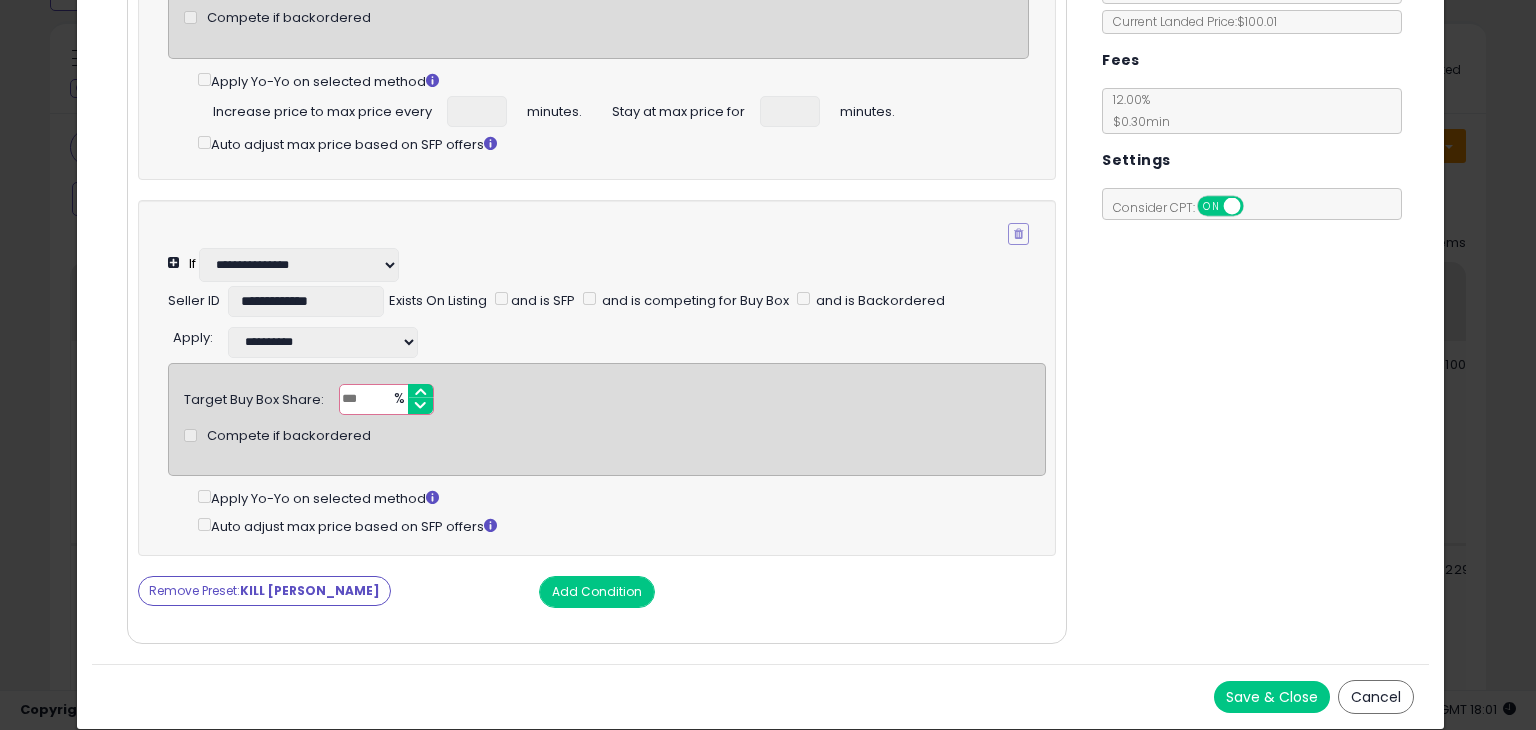click on "× Close
Subaru 2018-2025 Crosstrek Side Sill Plates Set of 4 E101SFL101 E101SFL102 OEM New Genuine
ASIN:  B07BRDXDC8
|
SKU:  UM-E101SFL101-SILL
FBM
SILLPLATE ×
Repricing:
ON   OFF" 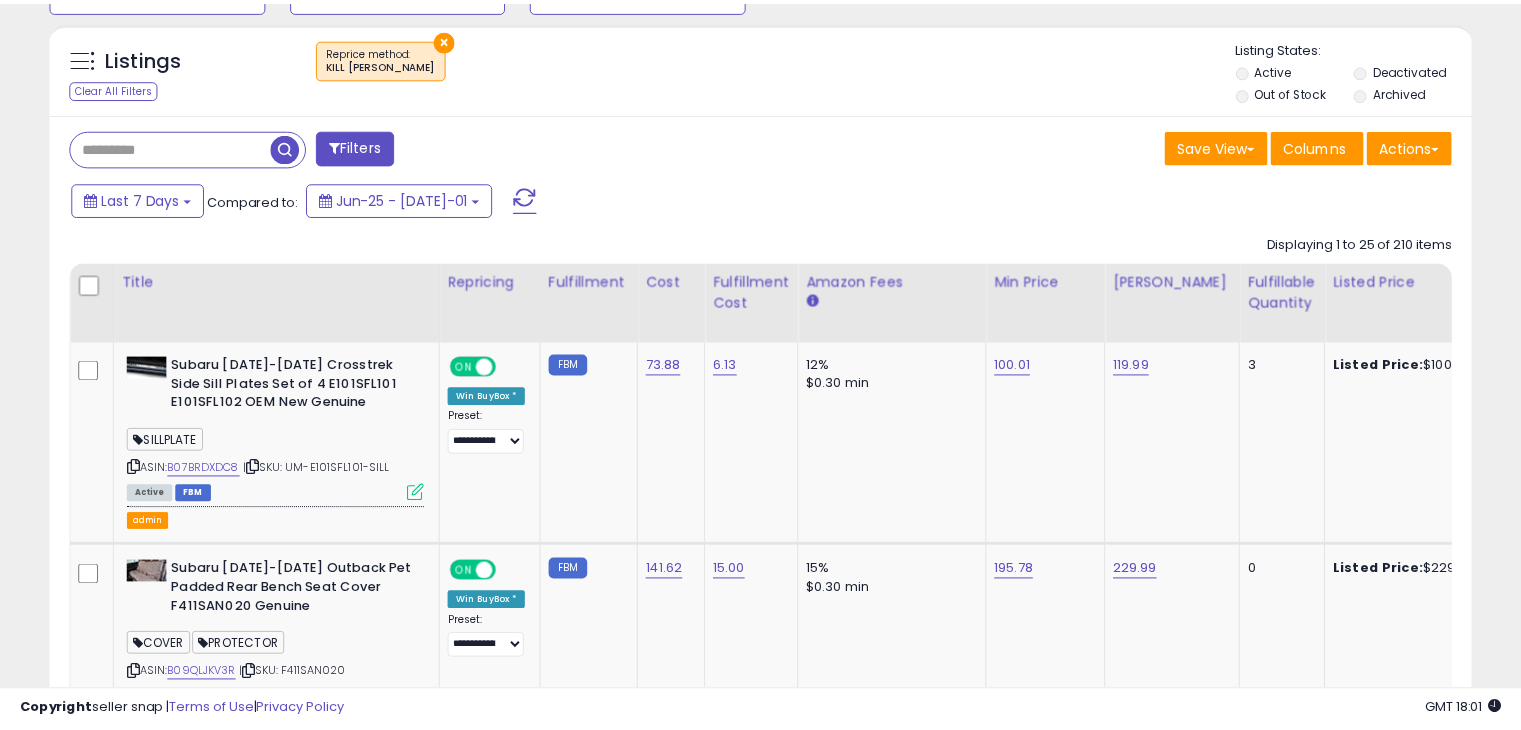scroll, scrollTop: 409, scrollLeft: 822, axis: both 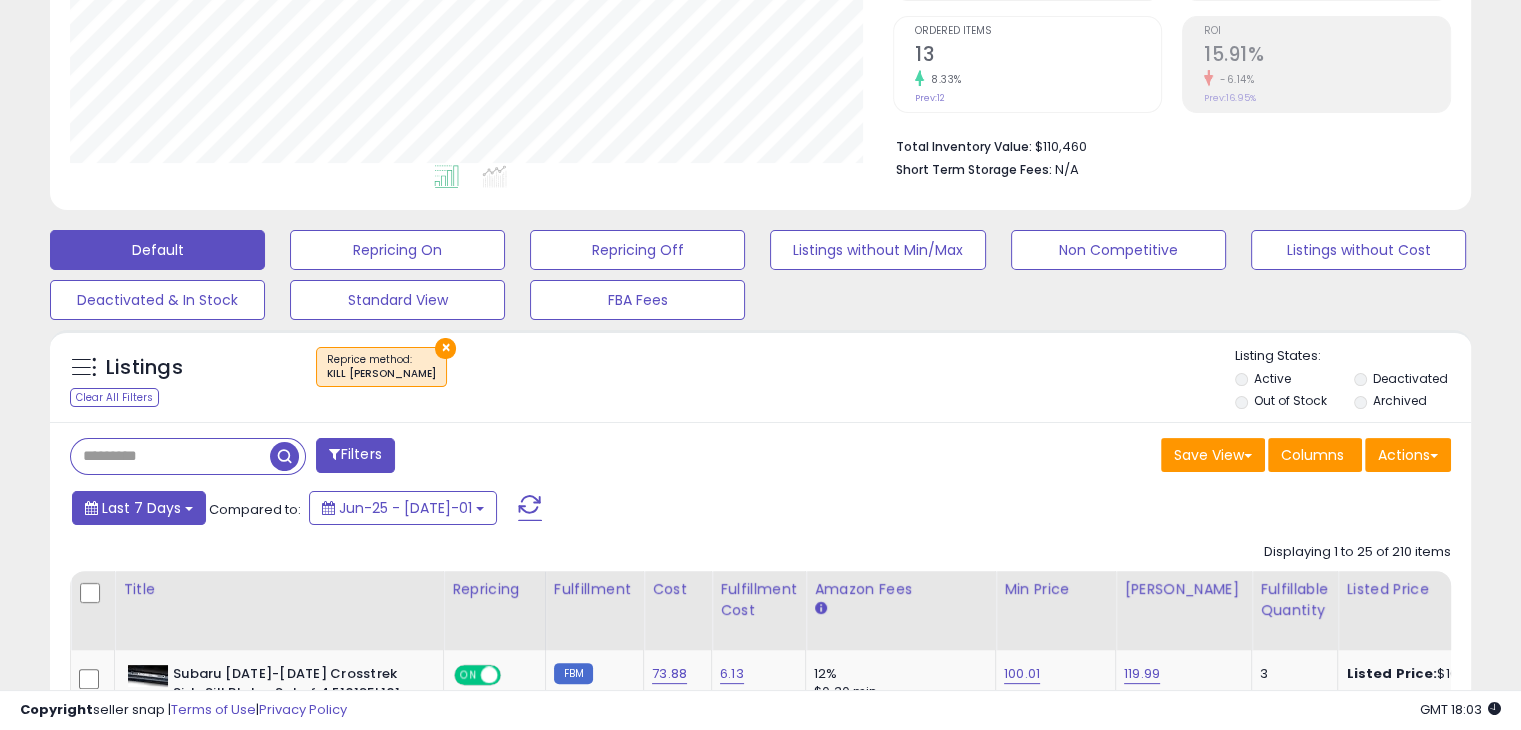 click on "Last 7 Days" at bounding box center (141, 508) 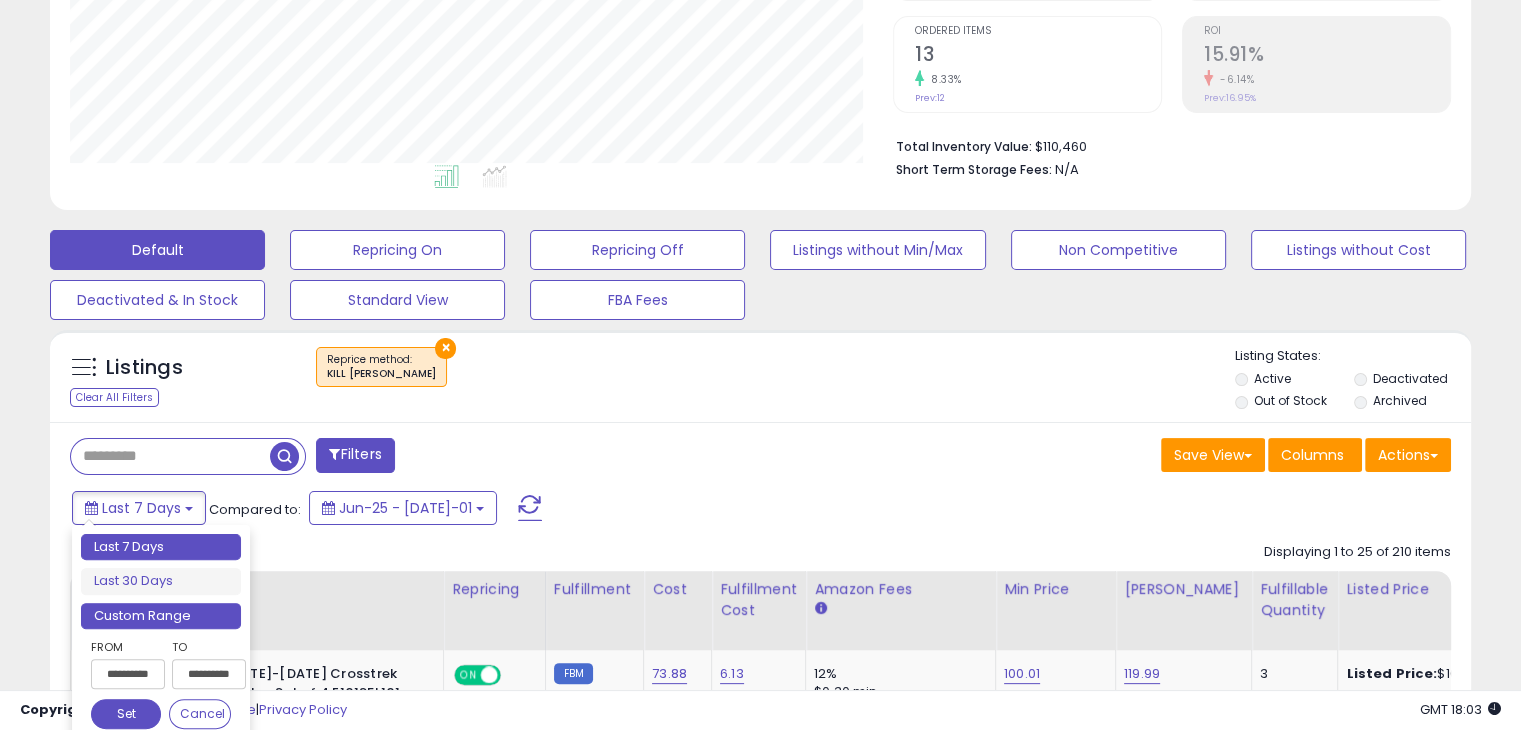 click on "Custom Range" at bounding box center (161, 616) 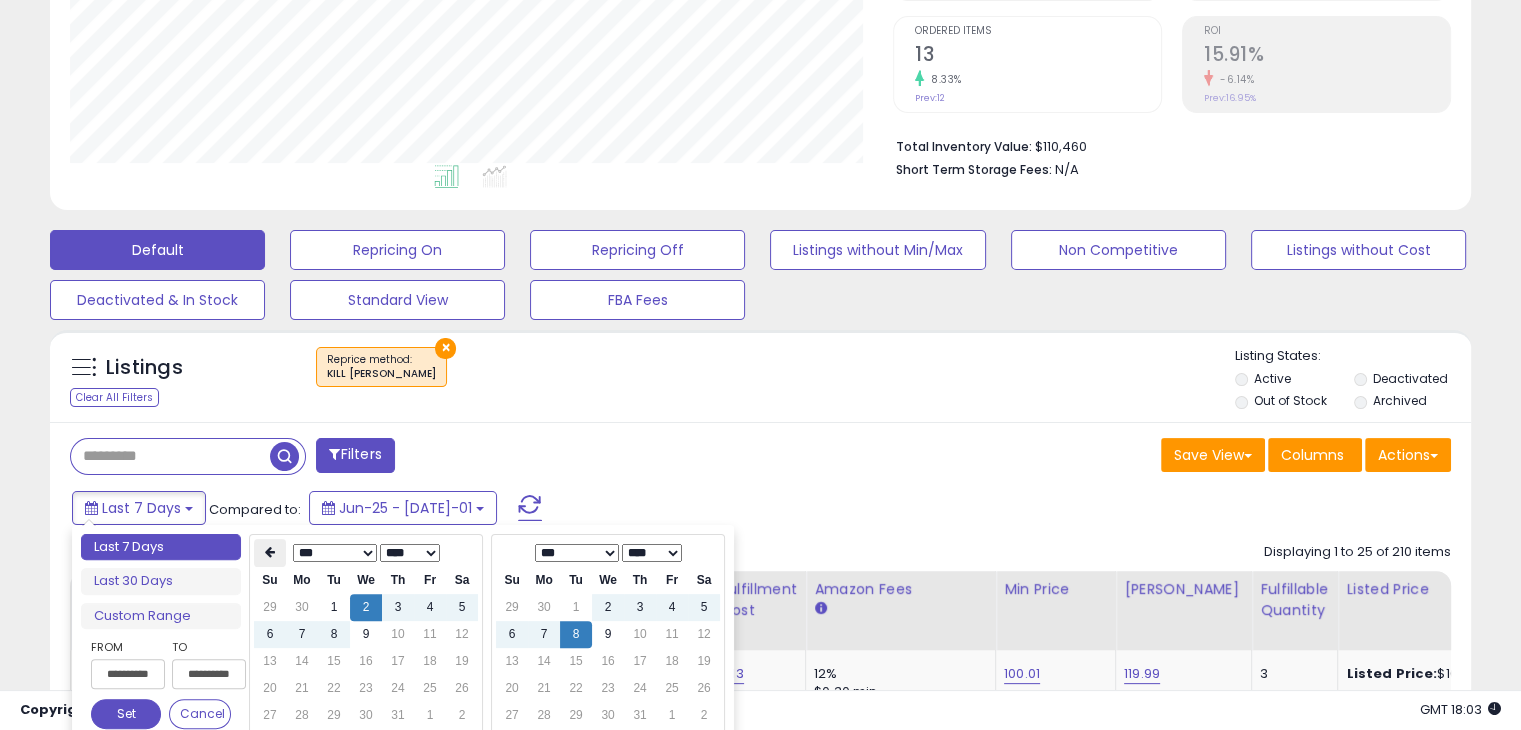 click at bounding box center (270, 553) 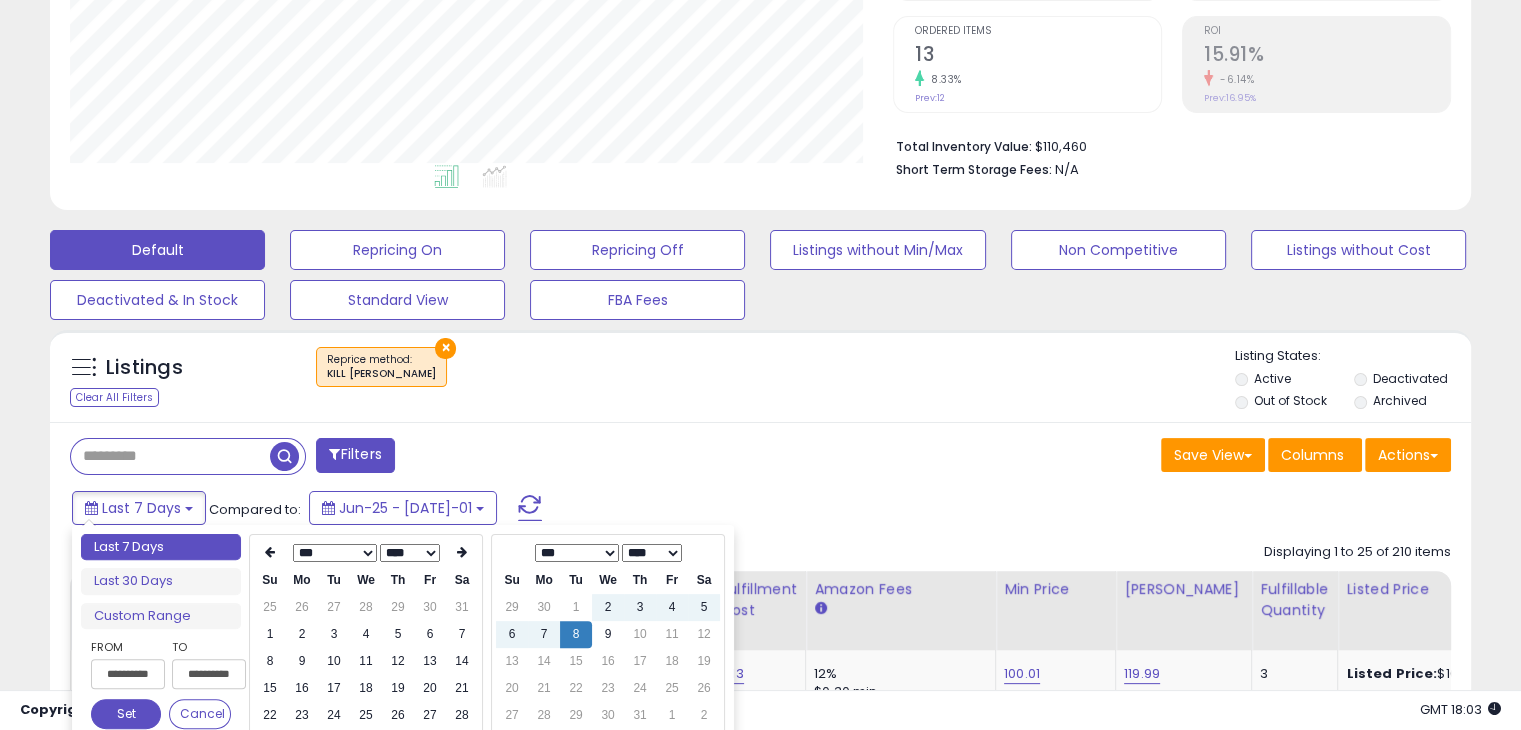 click at bounding box center (270, 553) 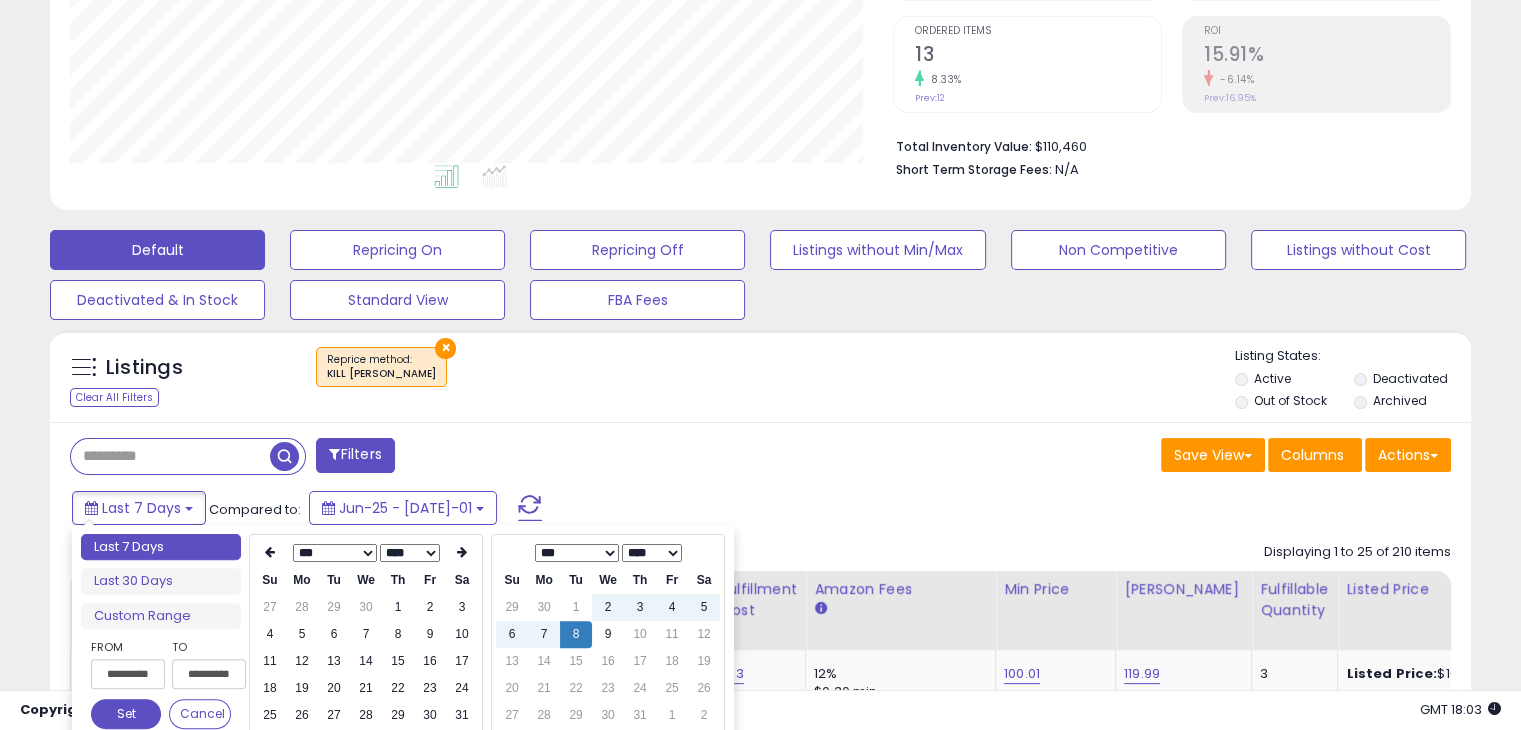click at bounding box center (270, 553) 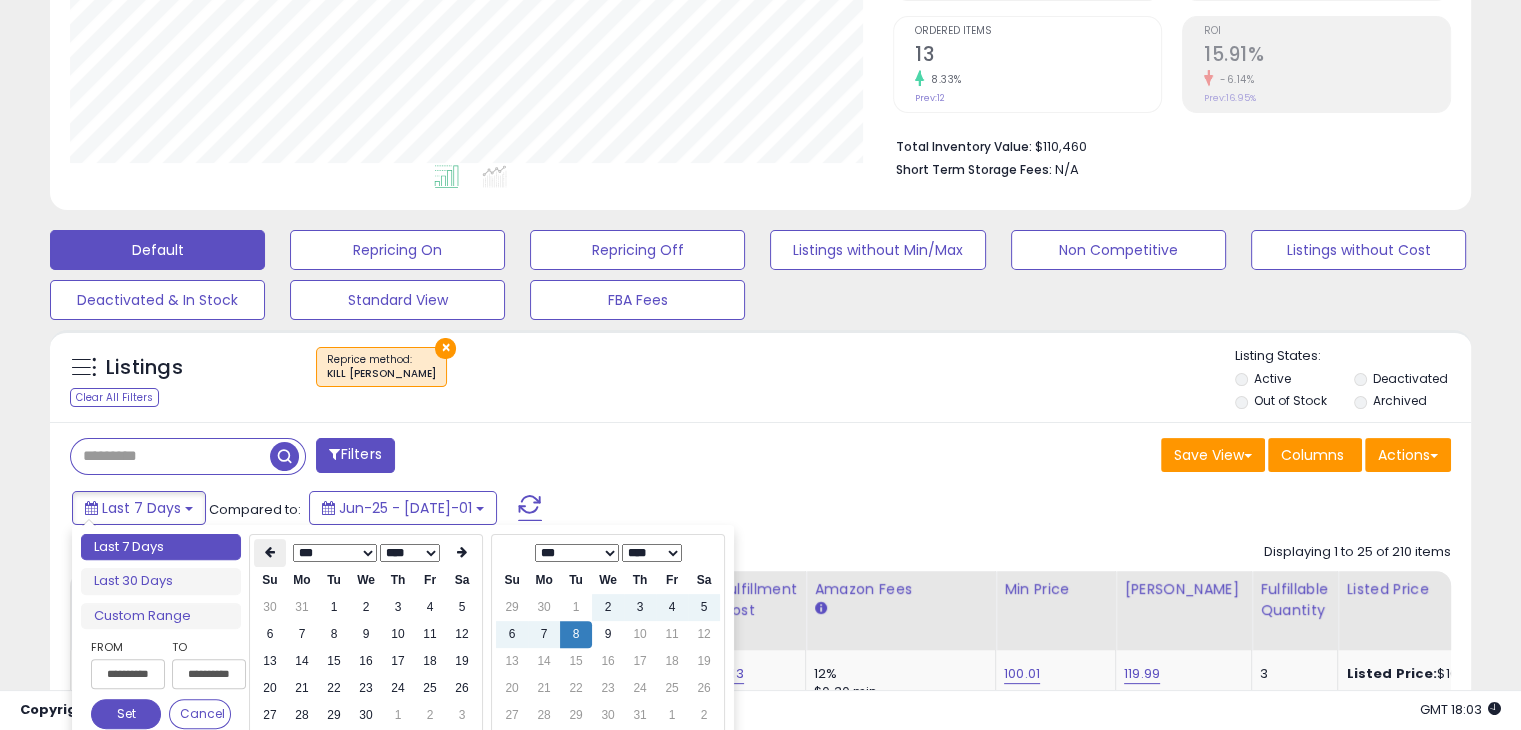 click at bounding box center (270, 553) 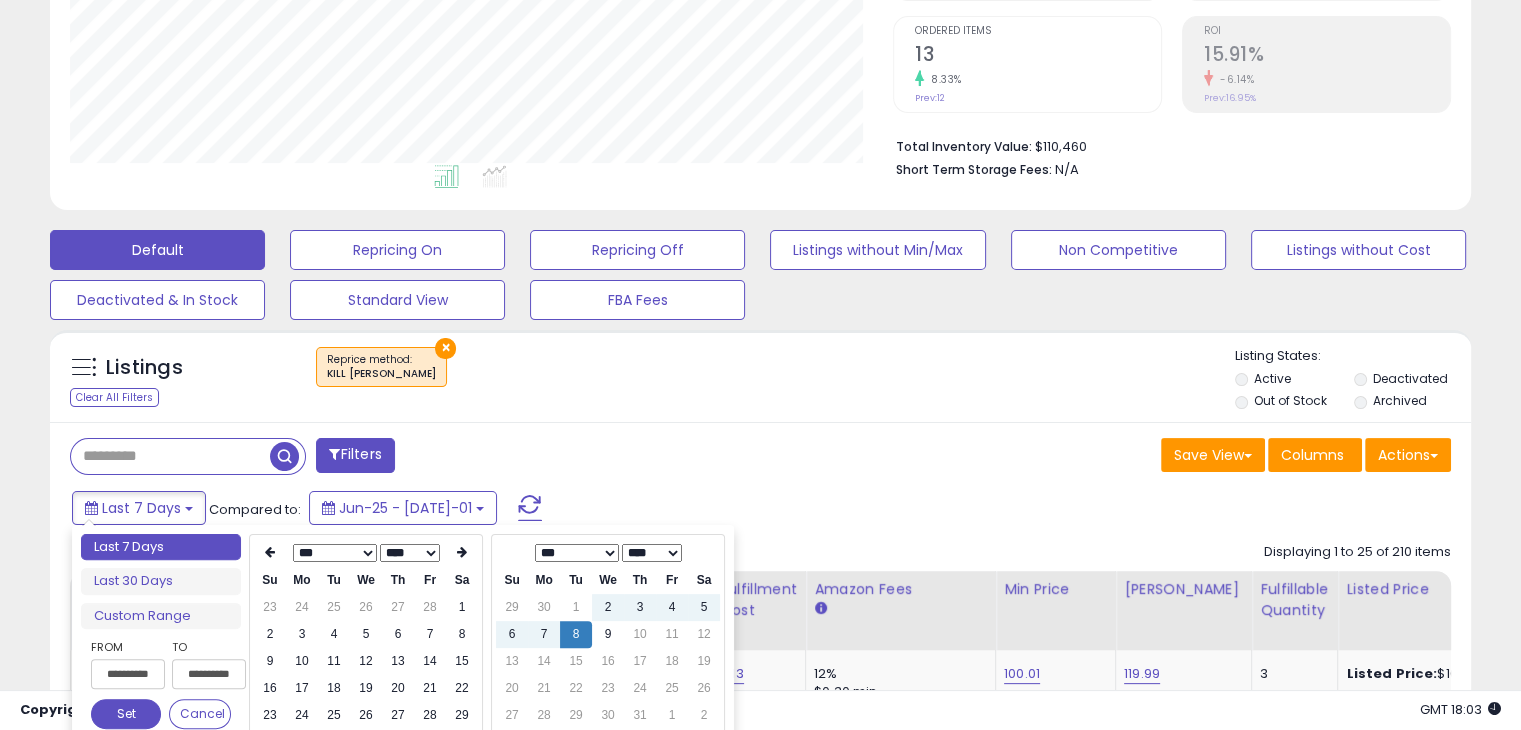 click at bounding box center (270, 553) 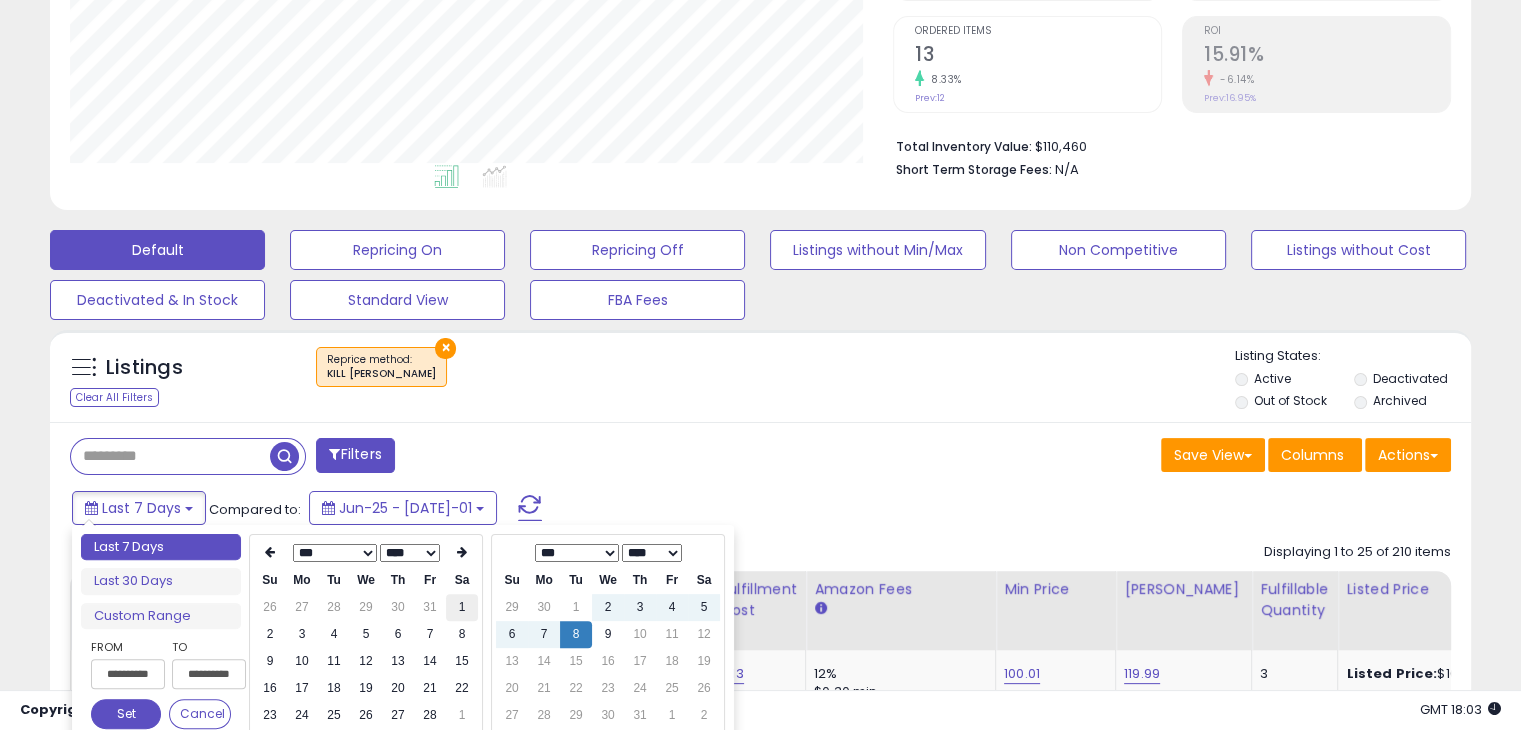 click on "1" at bounding box center [462, 607] 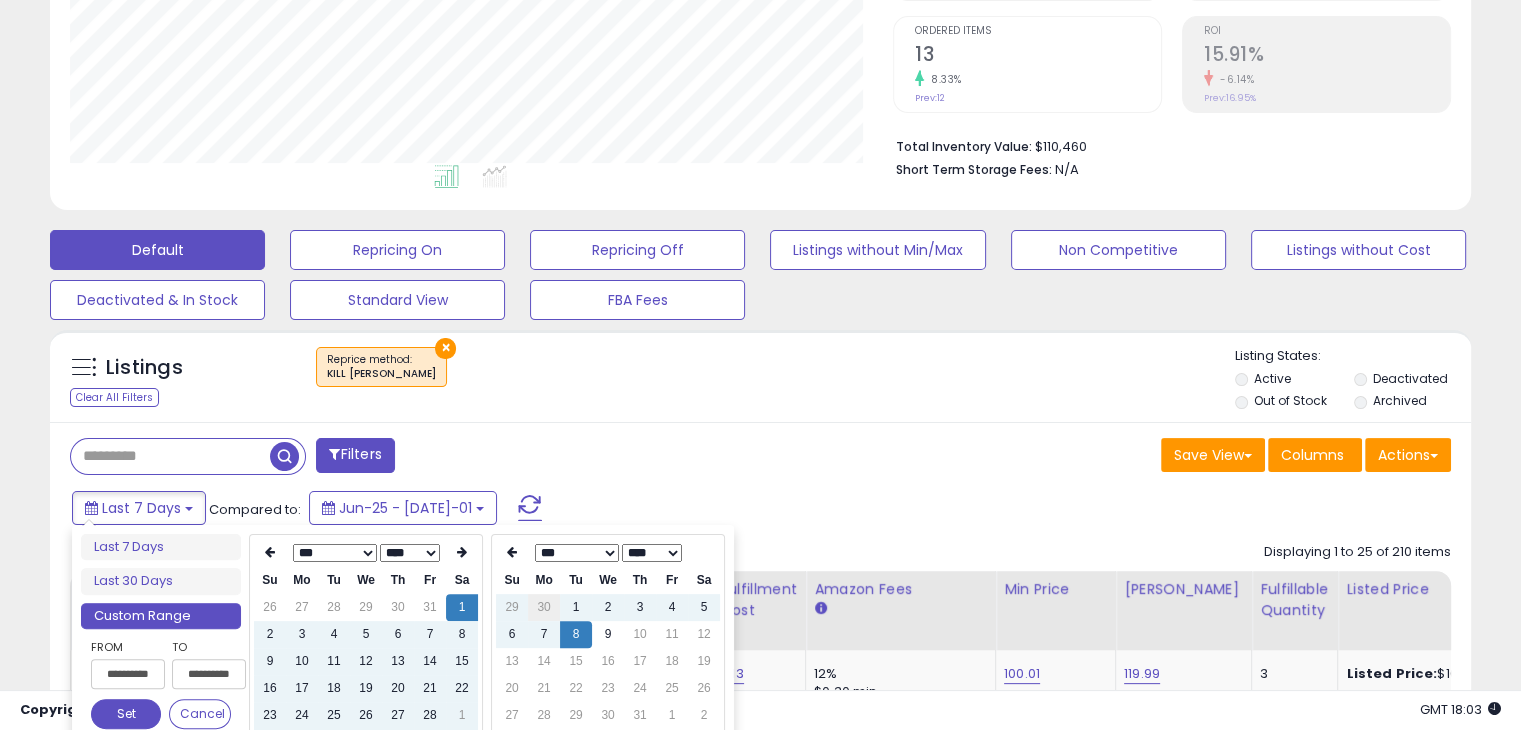 type on "**********" 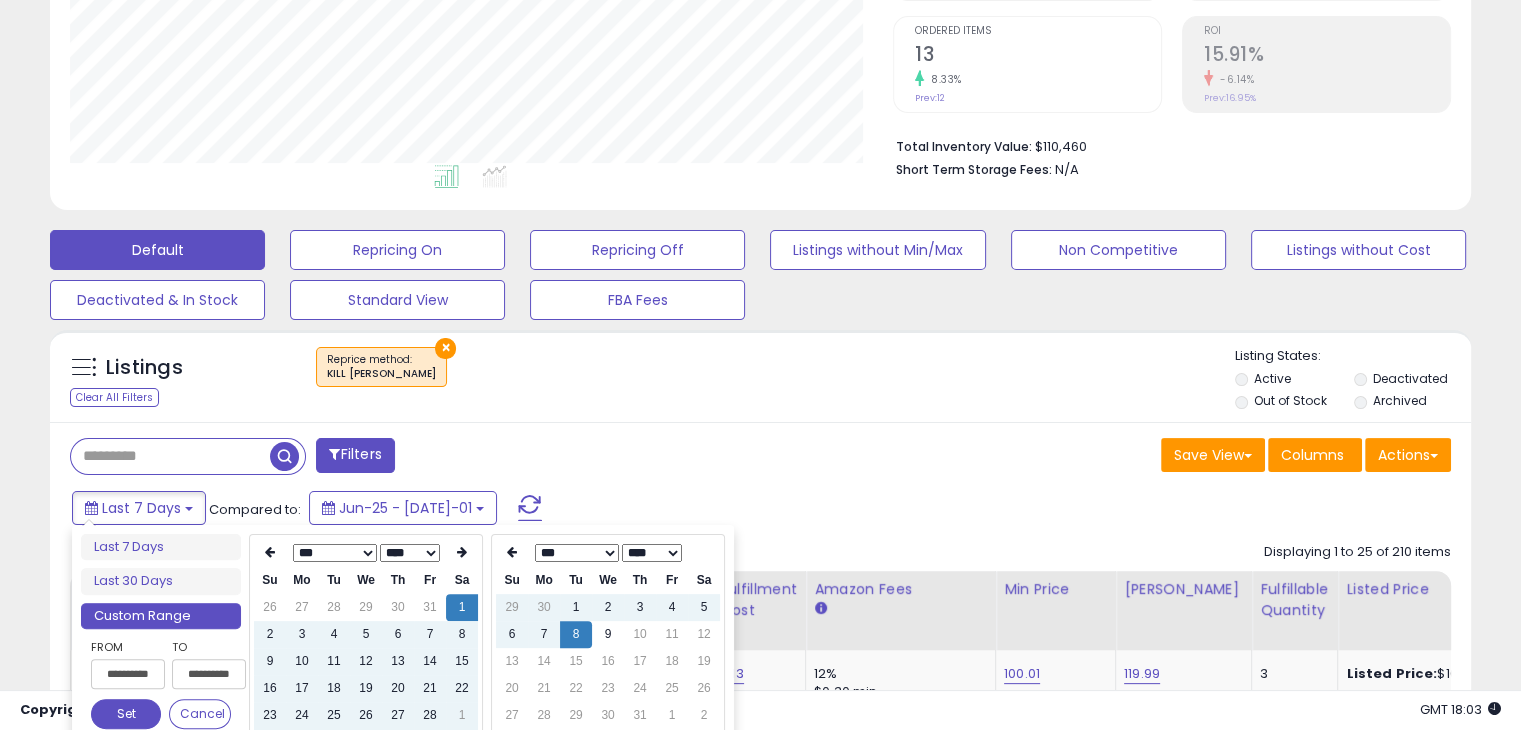 type on "**********" 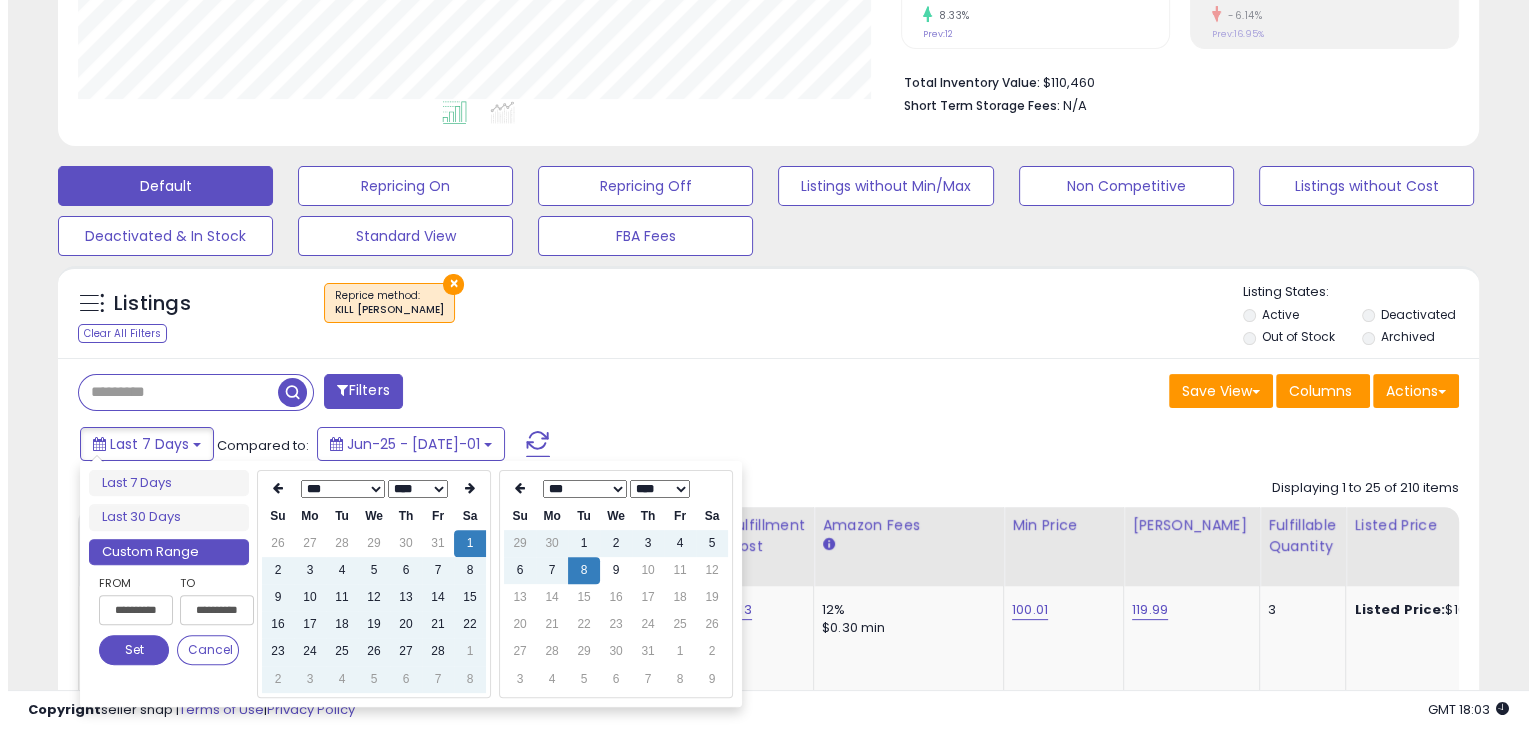 scroll, scrollTop: 500, scrollLeft: 0, axis: vertical 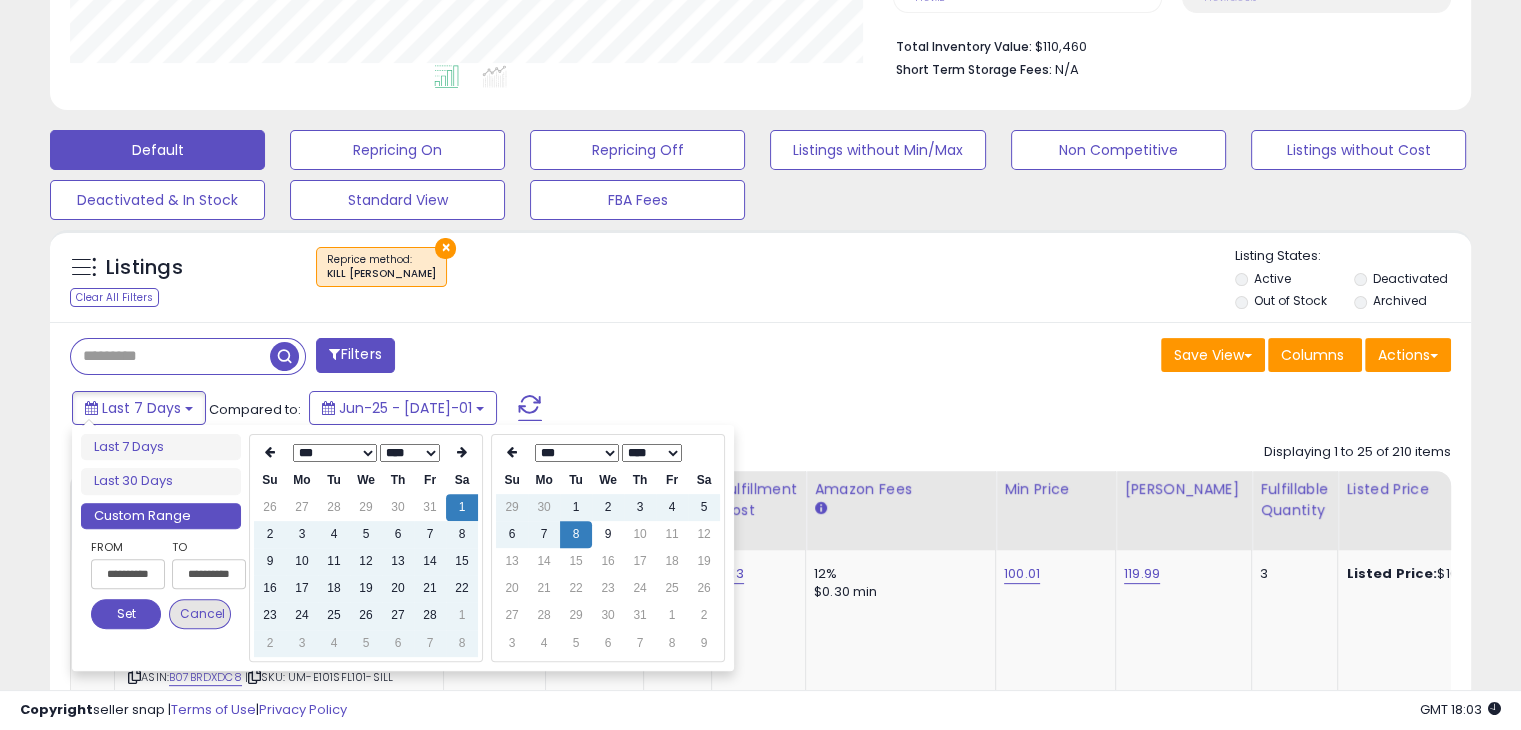 type on "**********" 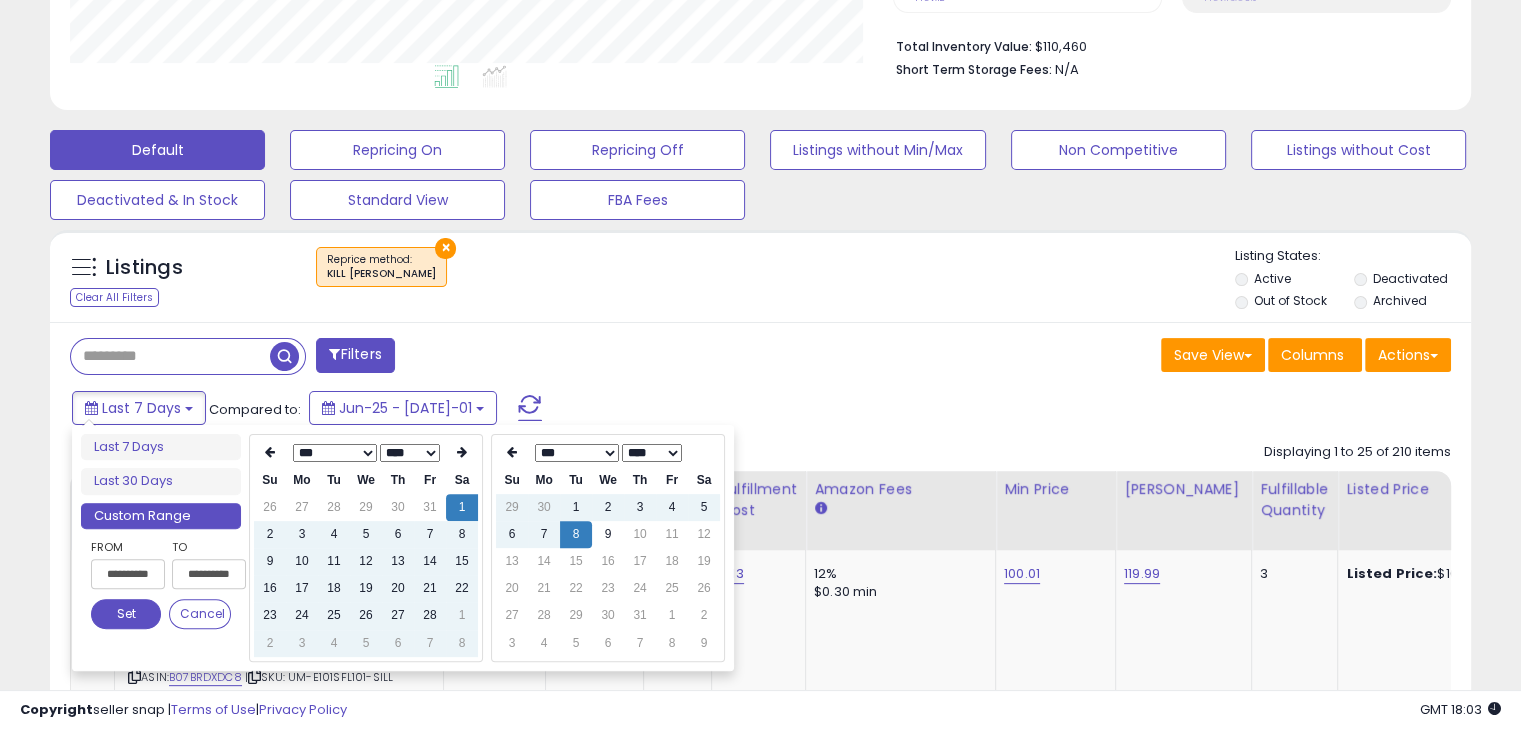 click on "Set" at bounding box center [126, 614] 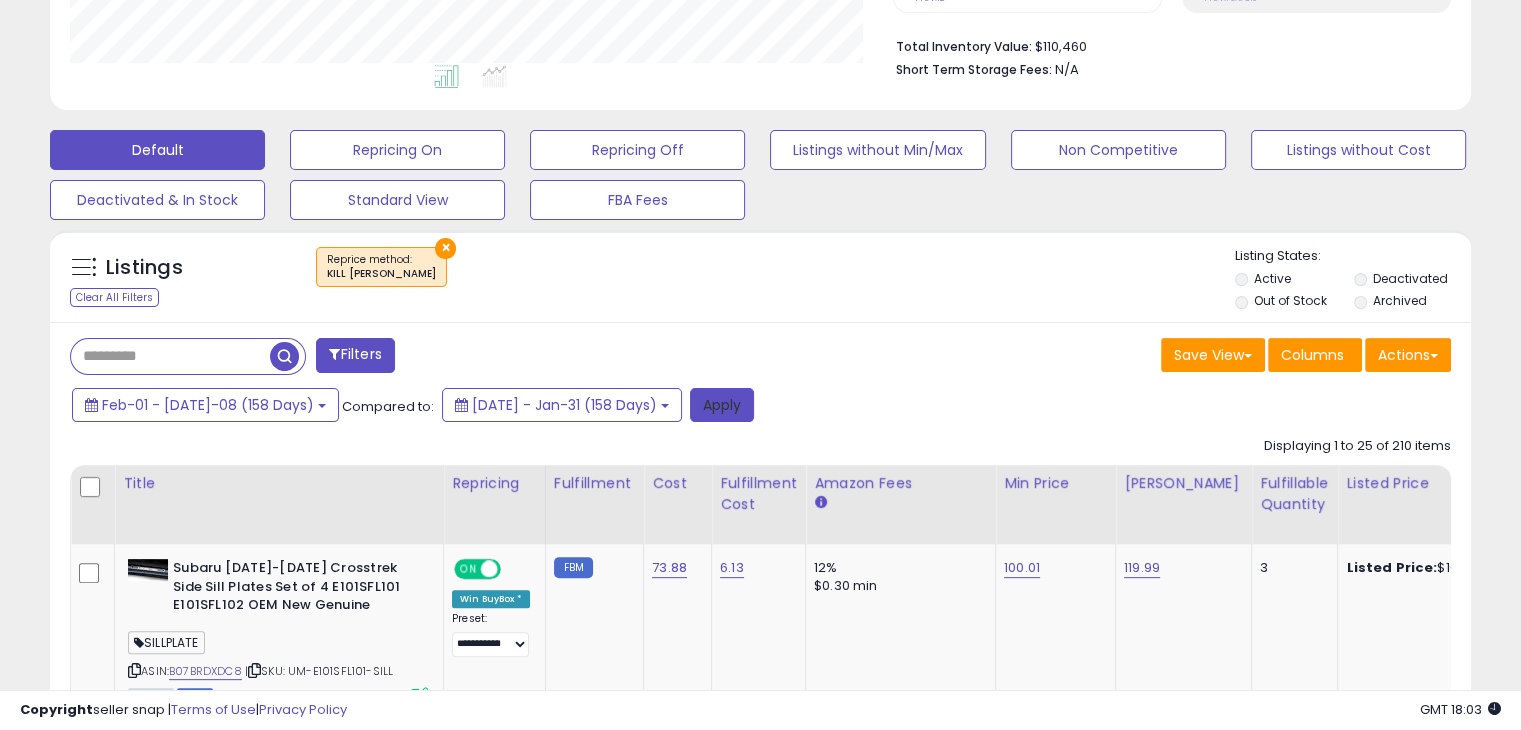 click on "Apply" at bounding box center [722, 405] 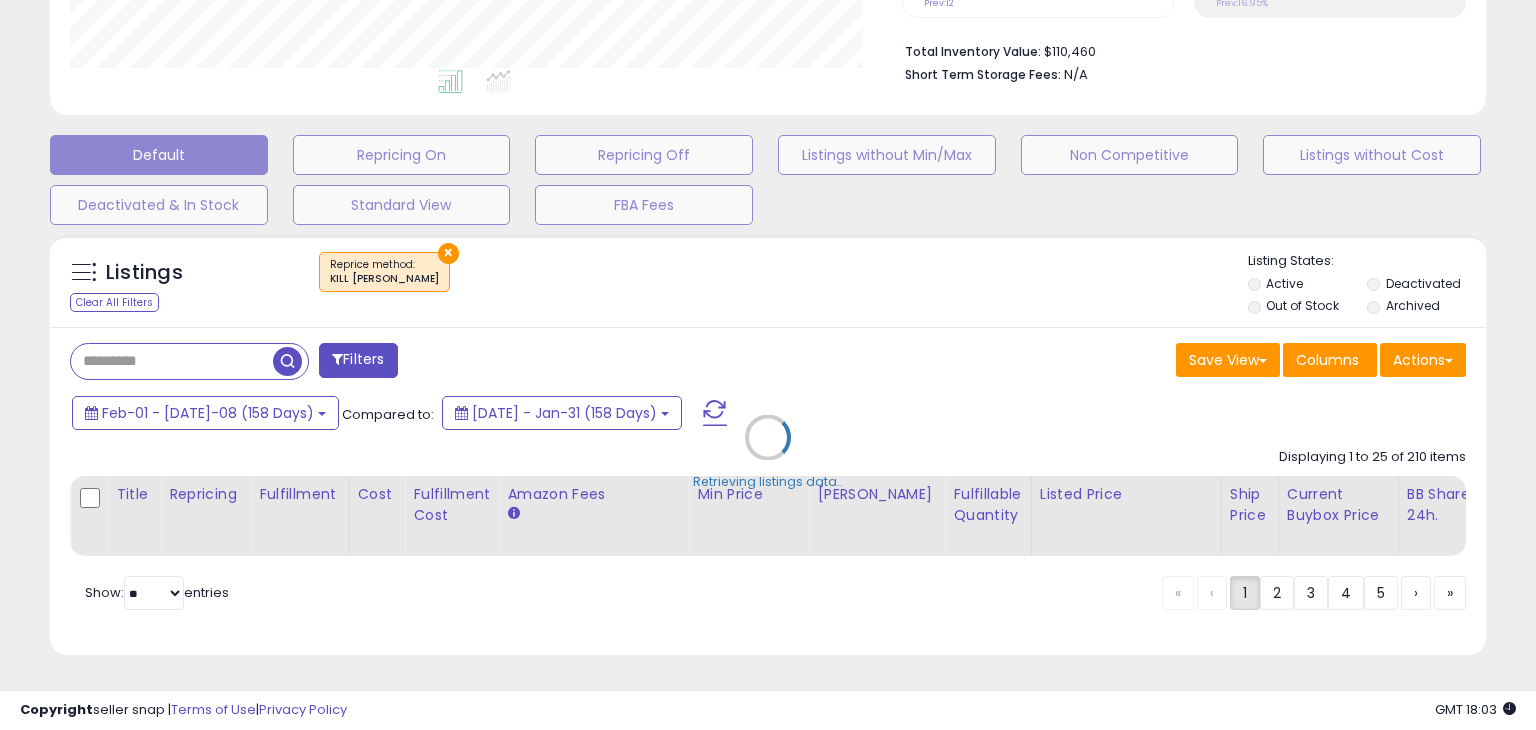 scroll, scrollTop: 999589, scrollLeft: 999168, axis: both 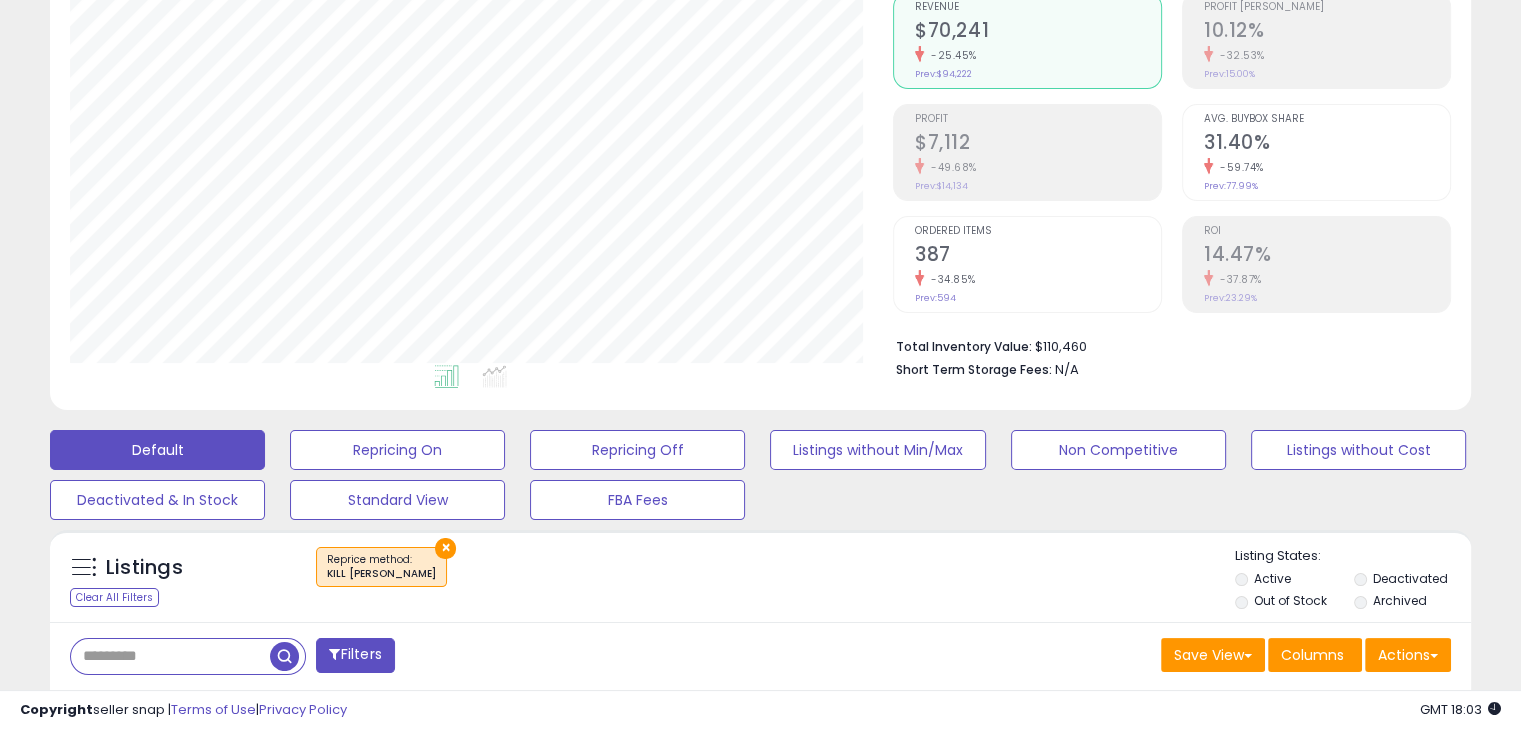 click on "Avg. Buybox Share
31.40%
-59.74%
Prev:  77.99%" at bounding box center [1327, 150] 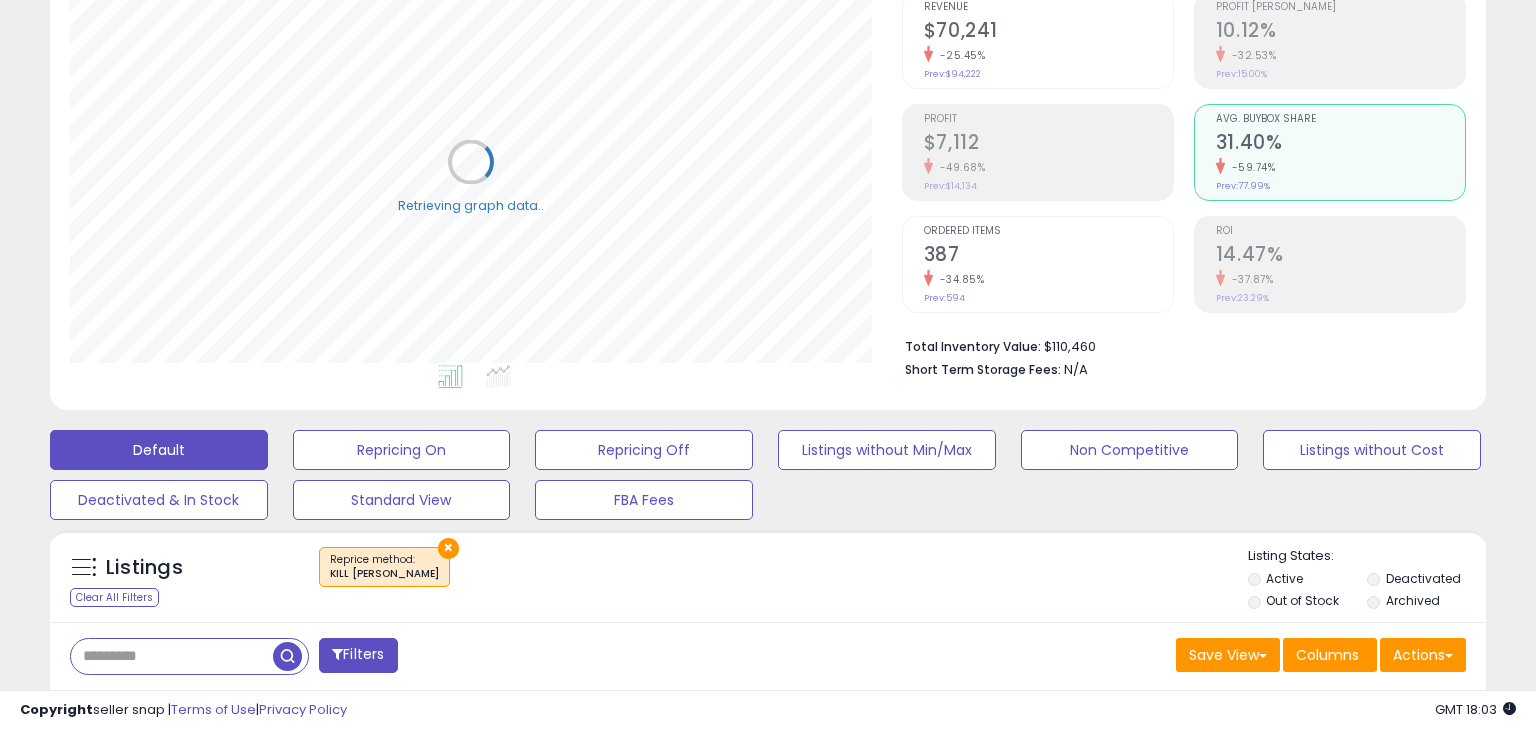 scroll, scrollTop: 999589, scrollLeft: 999168, axis: both 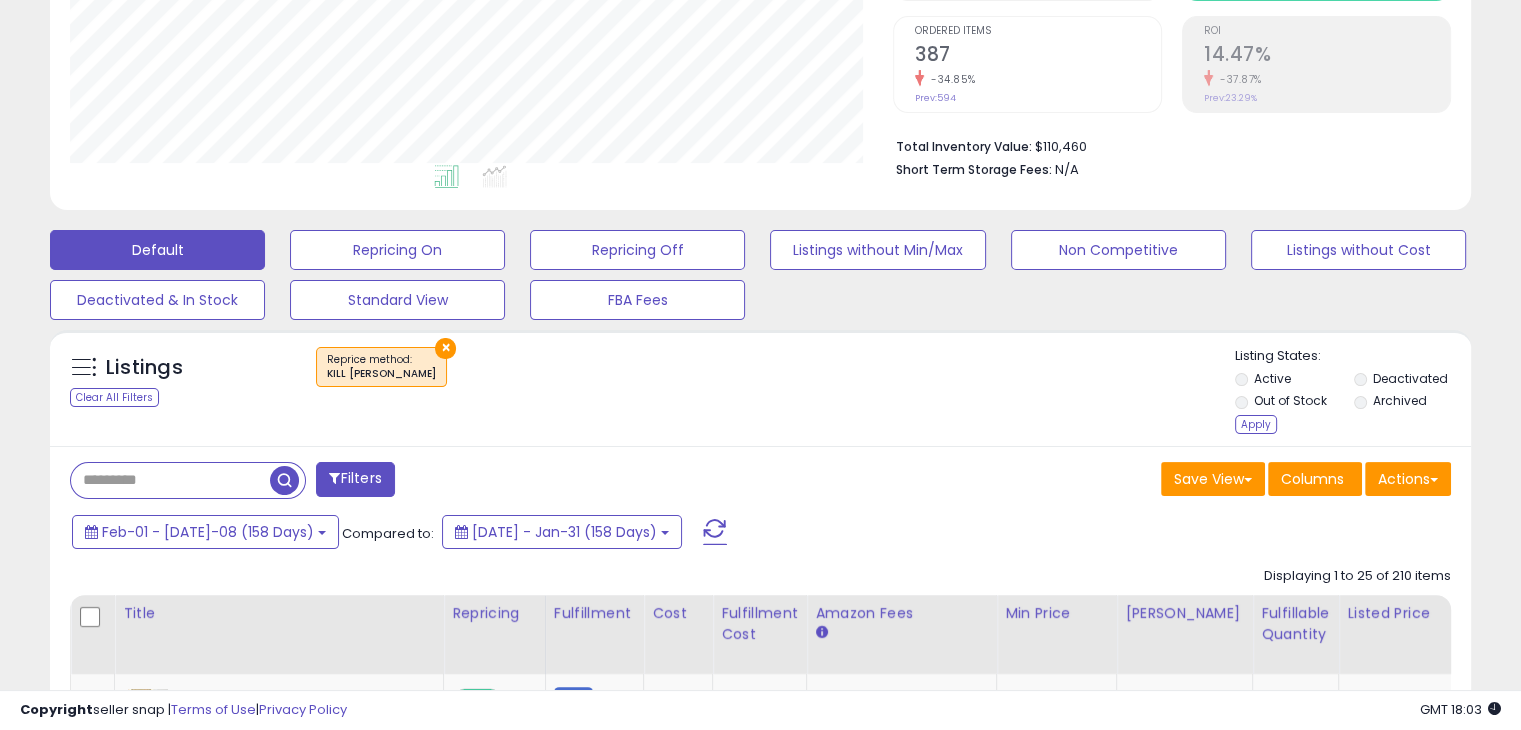 click on "Apply" at bounding box center (1256, 424) 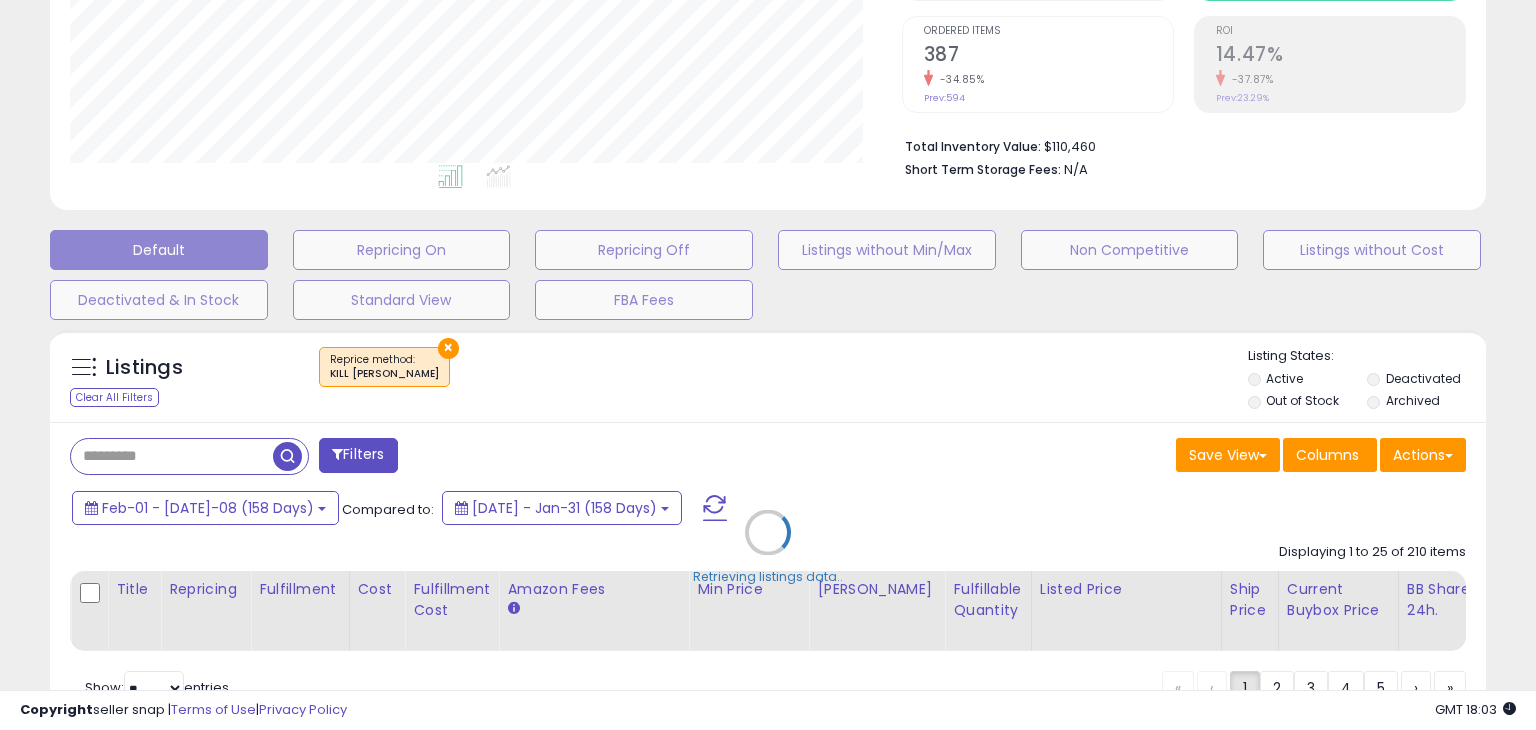 scroll, scrollTop: 999589, scrollLeft: 999168, axis: both 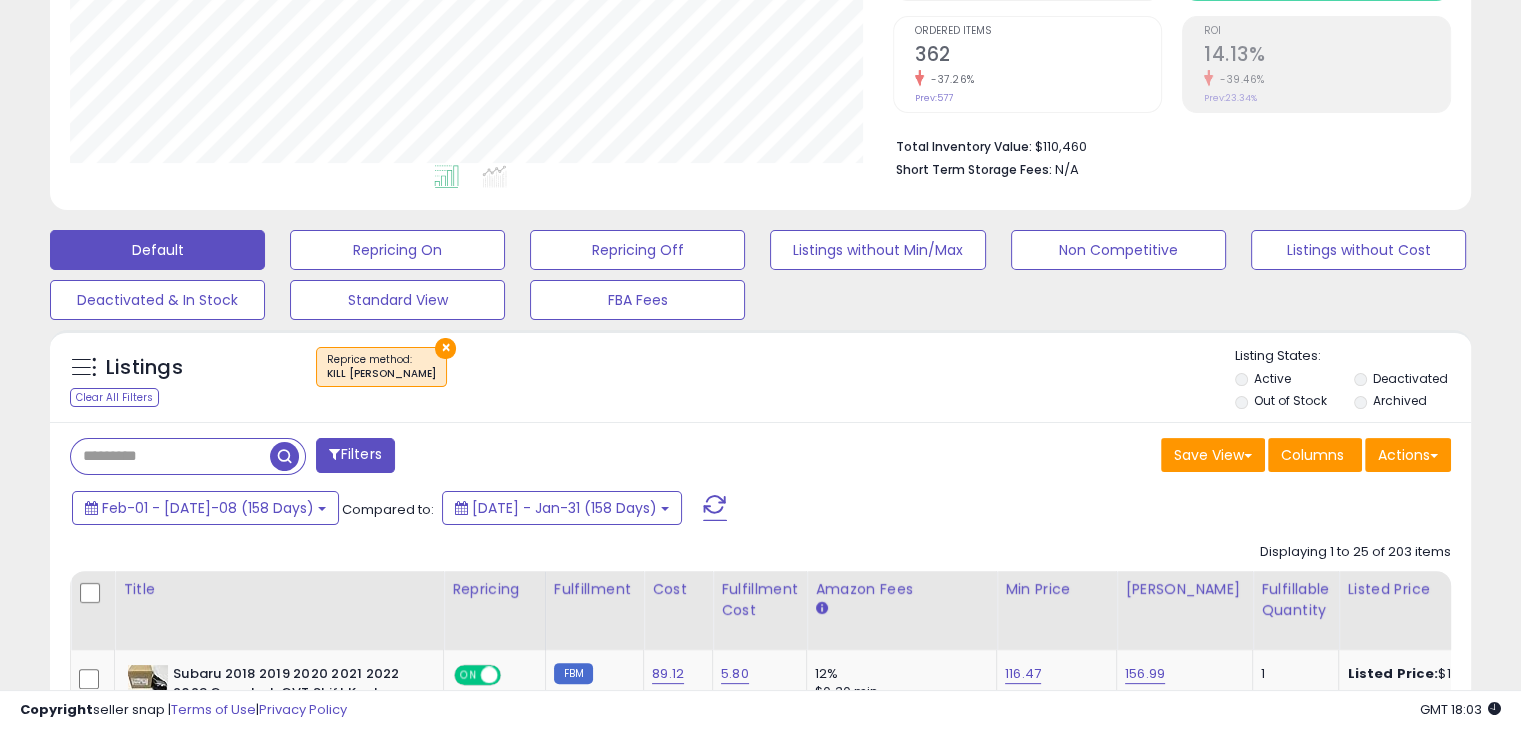 click on "Out of Stock" at bounding box center (1293, 403) 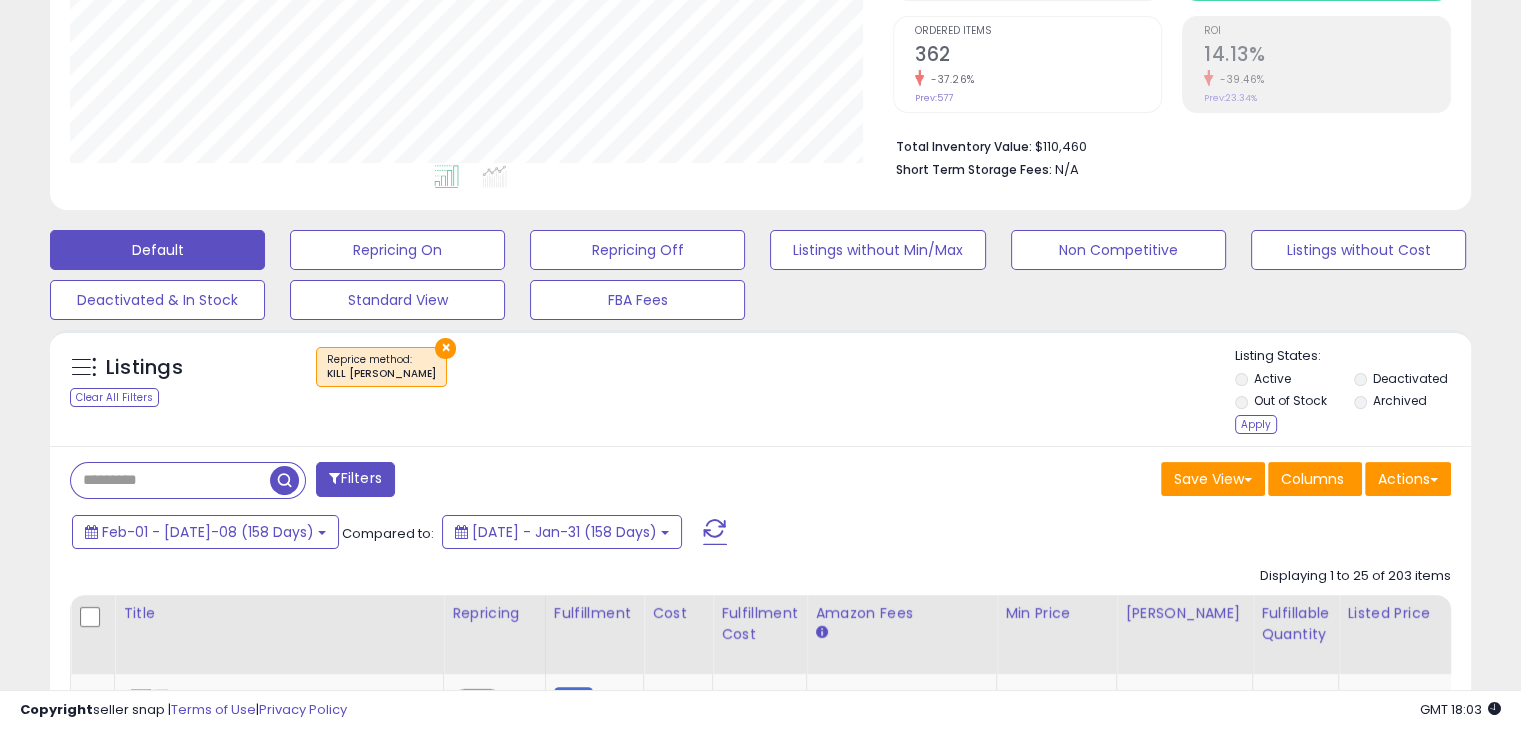 click on "Apply" at bounding box center (1256, 424) 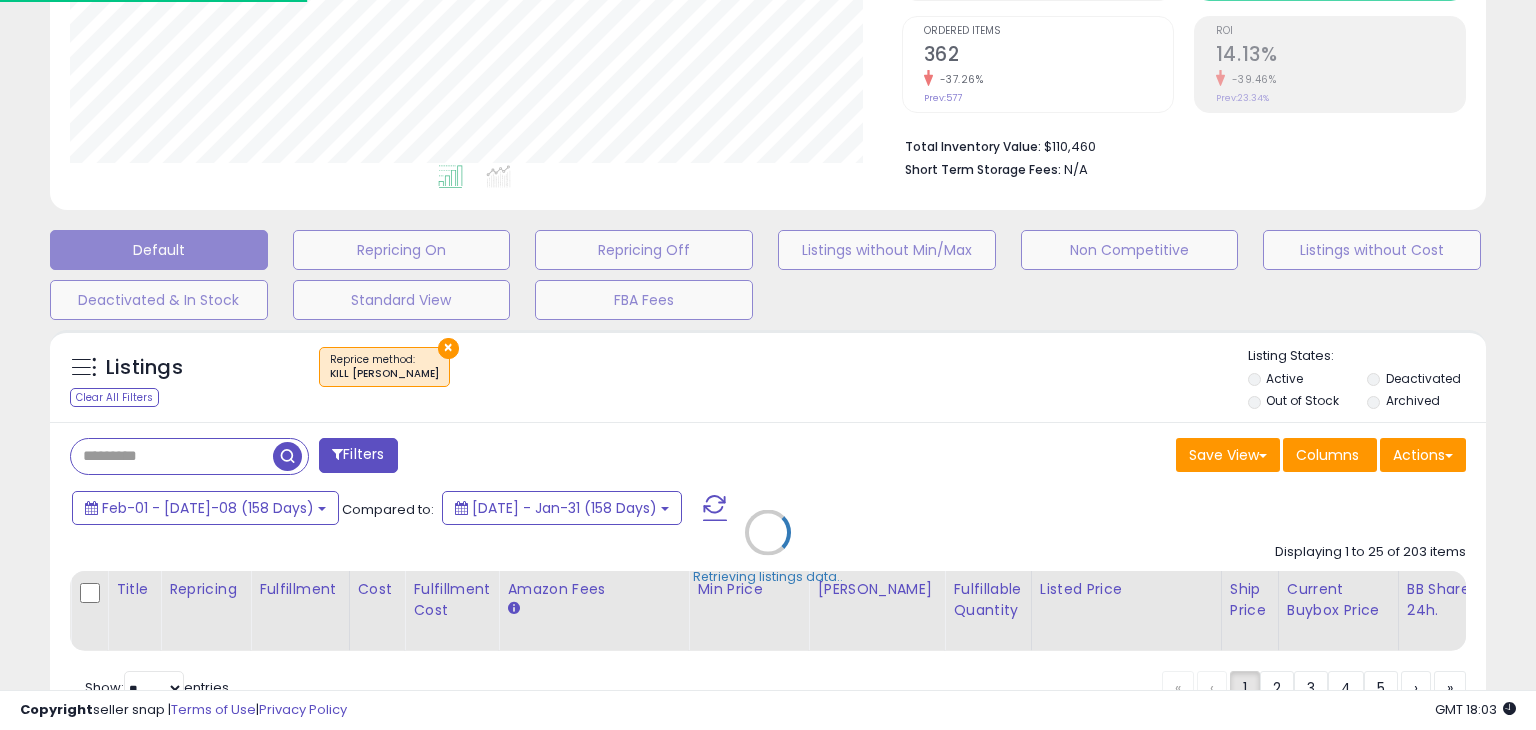 scroll, scrollTop: 999589, scrollLeft: 999168, axis: both 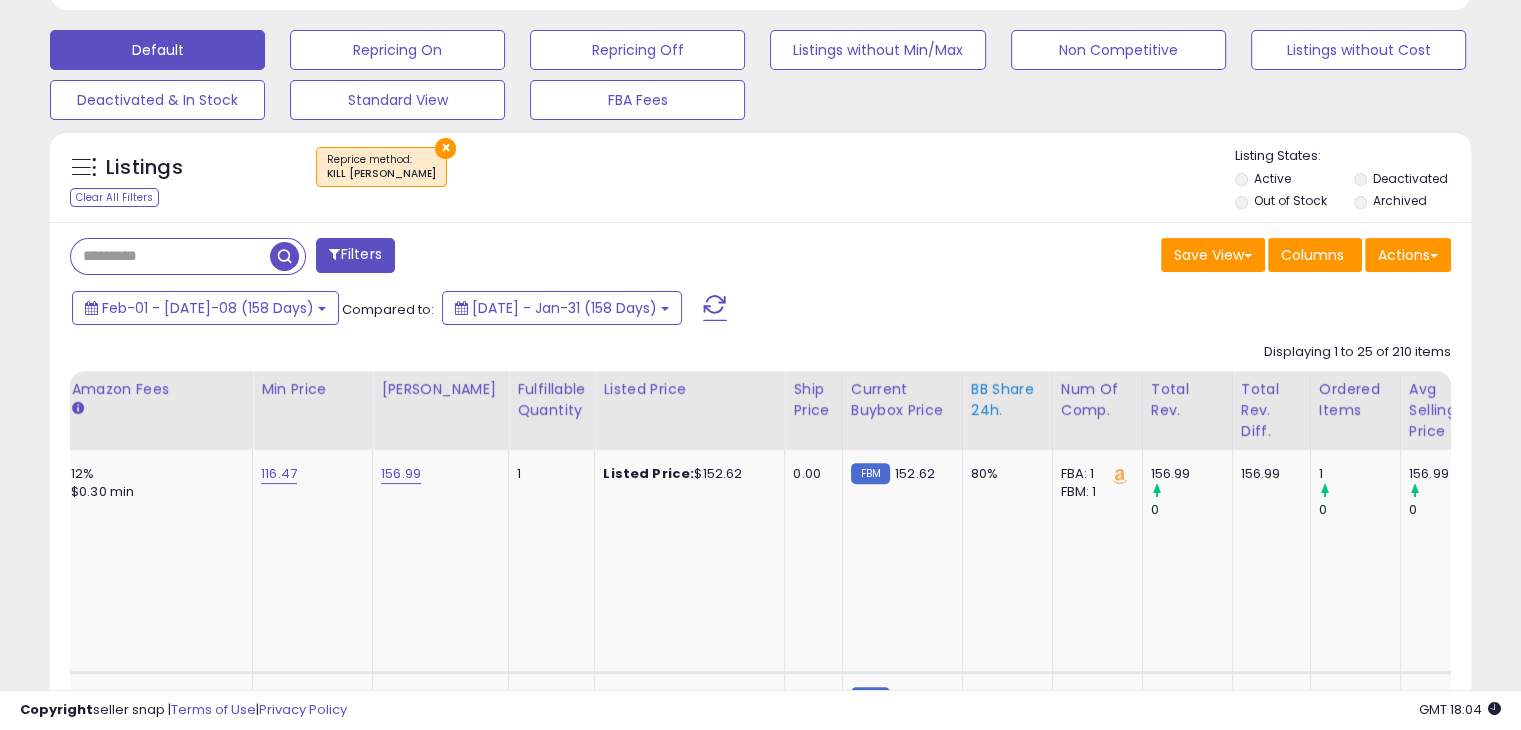 click on "BB Share 24h." at bounding box center [1007, 400] 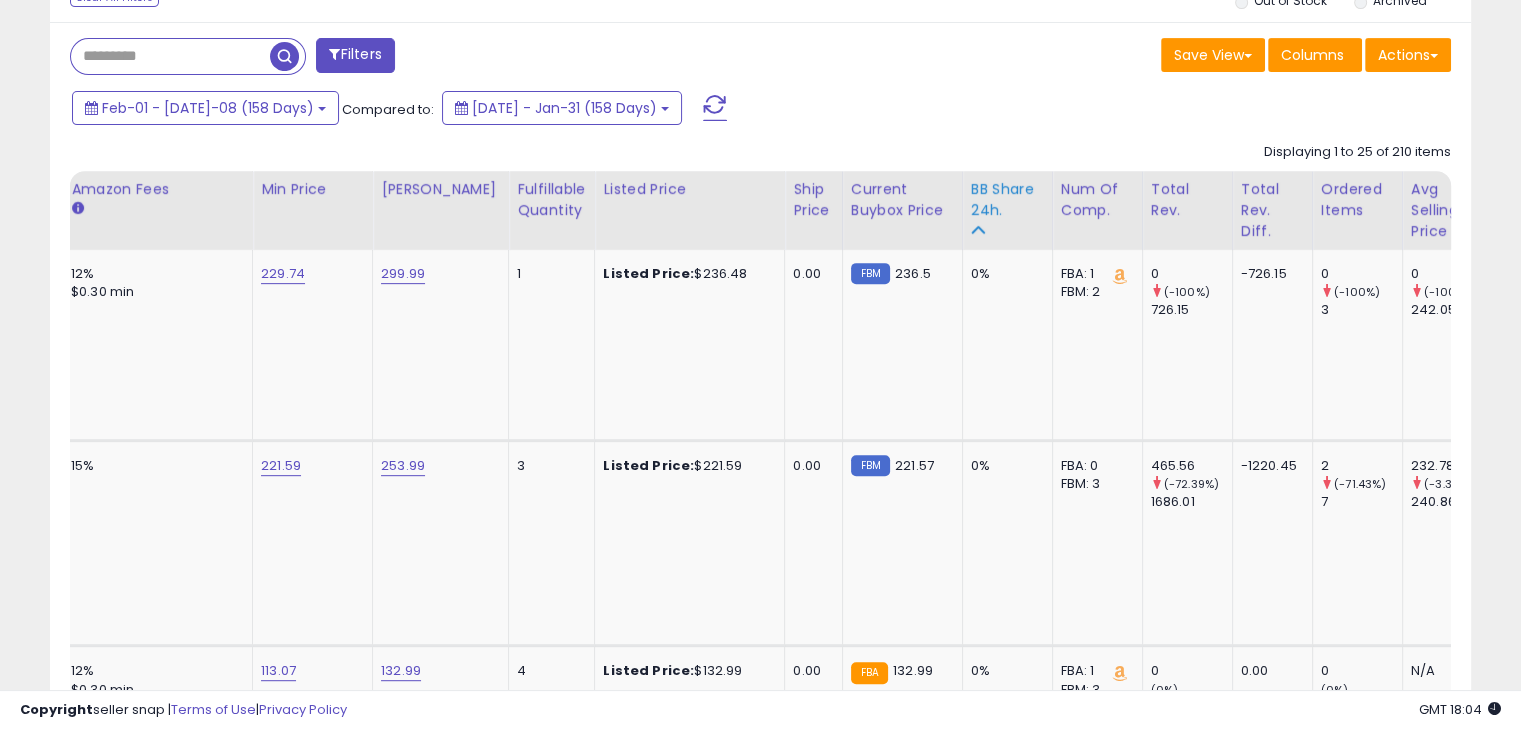click at bounding box center (978, 230) 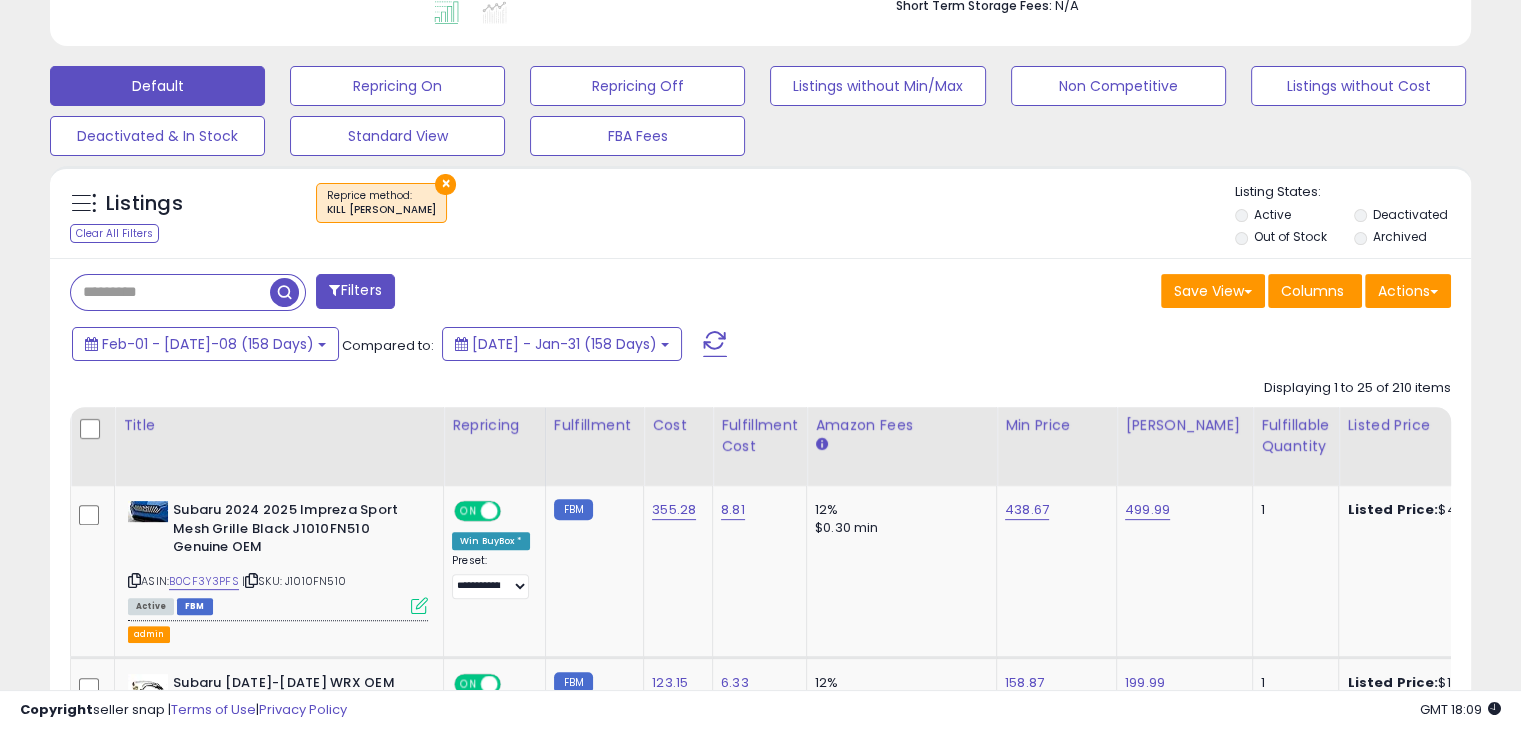 scroll, scrollTop: 600, scrollLeft: 0, axis: vertical 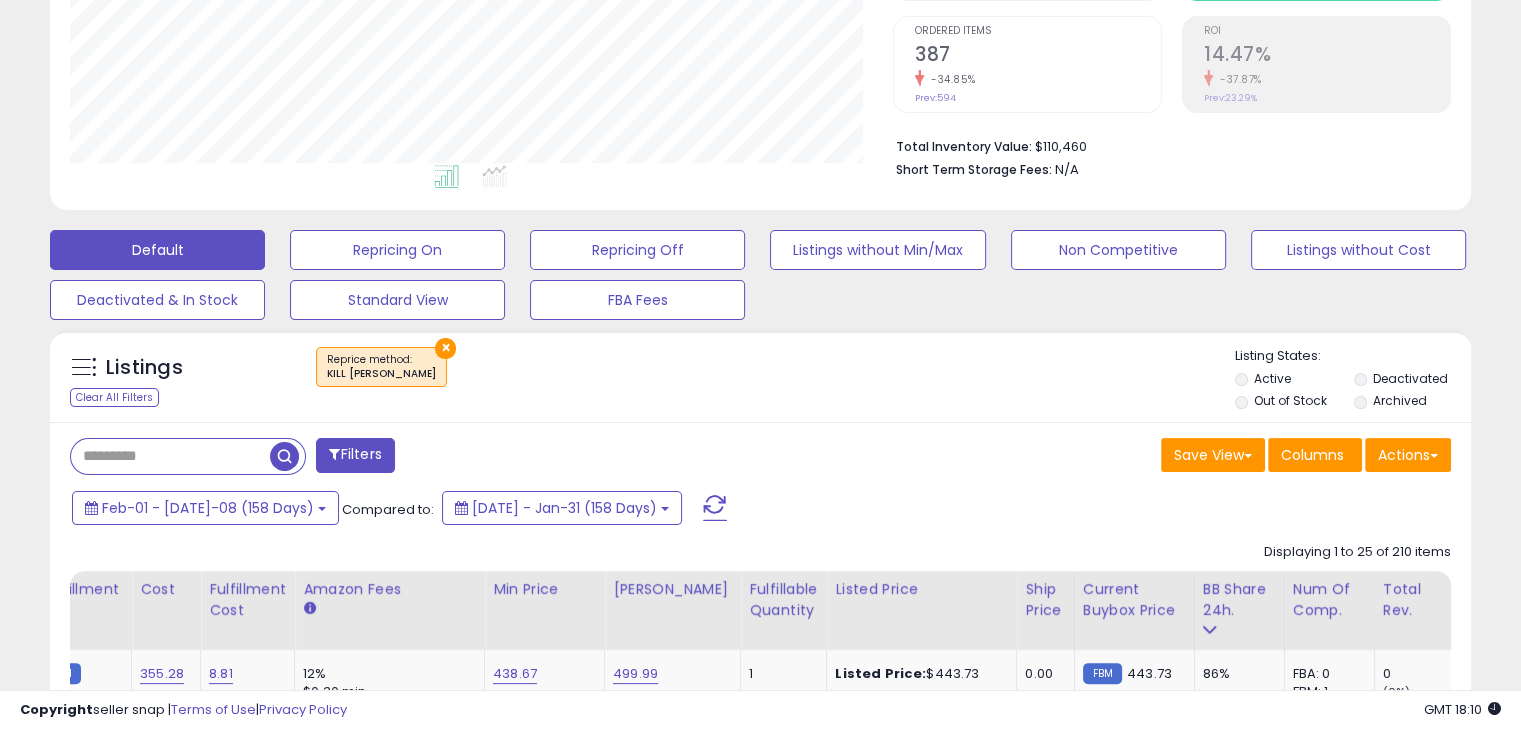 click on "Filters" at bounding box center (355, 455) 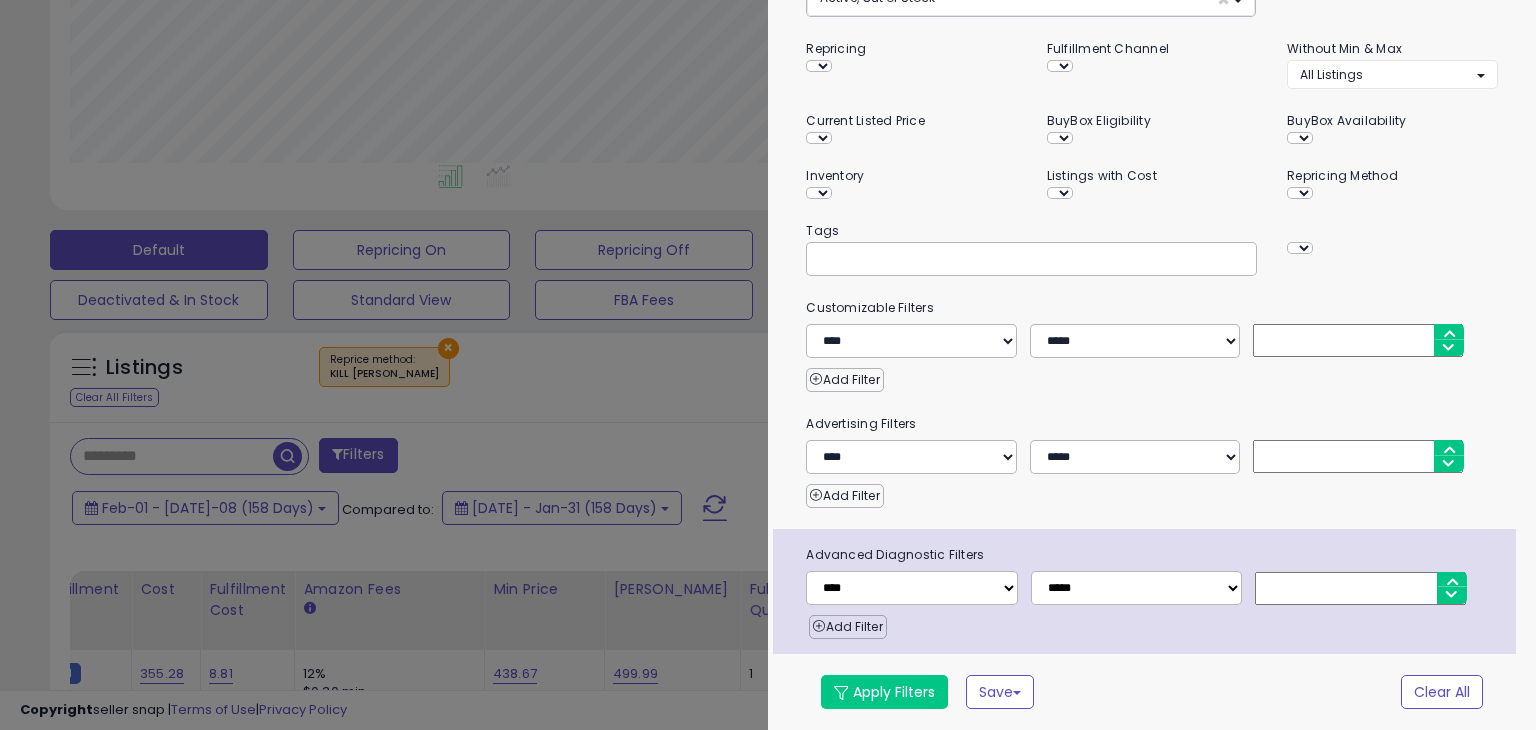 scroll, scrollTop: 233, scrollLeft: 0, axis: vertical 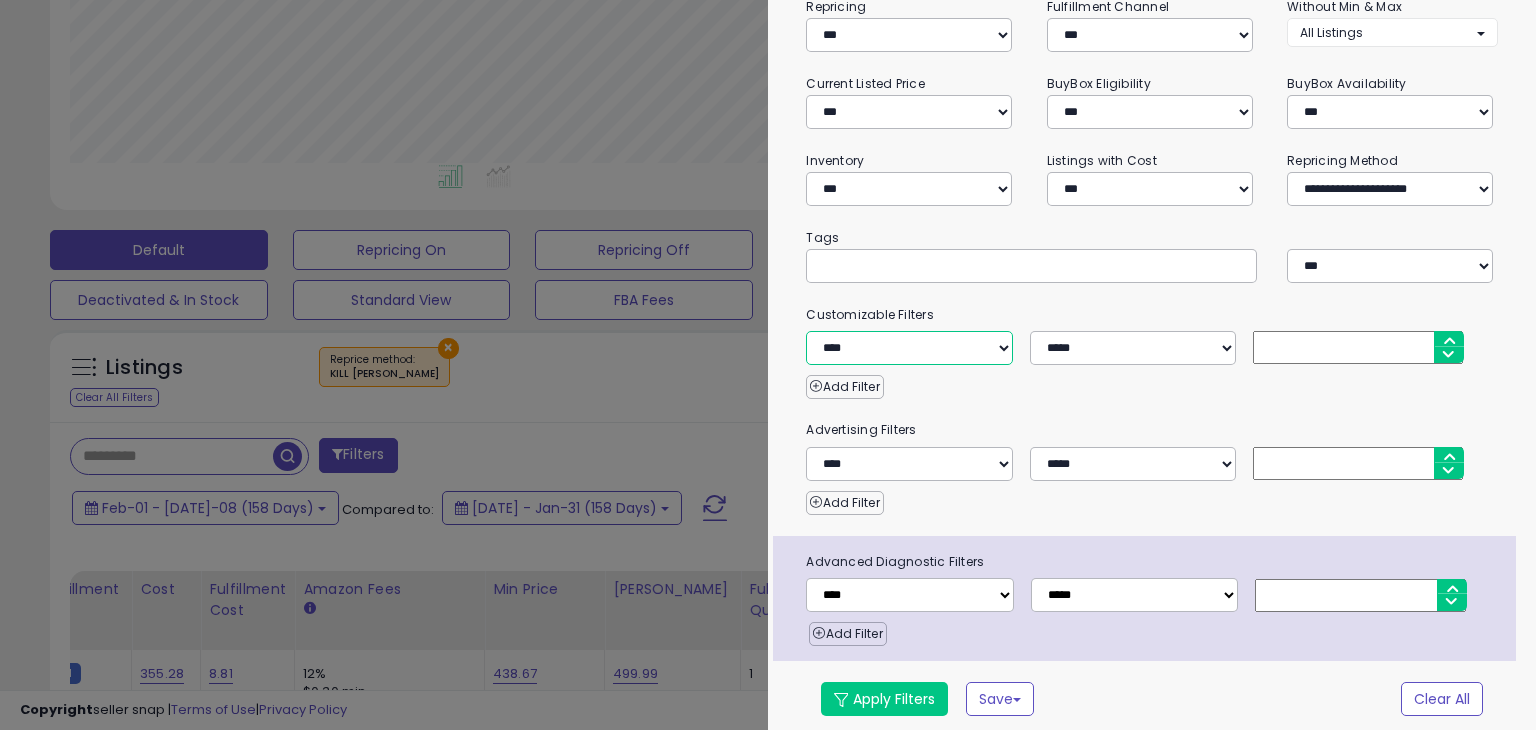 click on "**********" at bounding box center (909, 348) 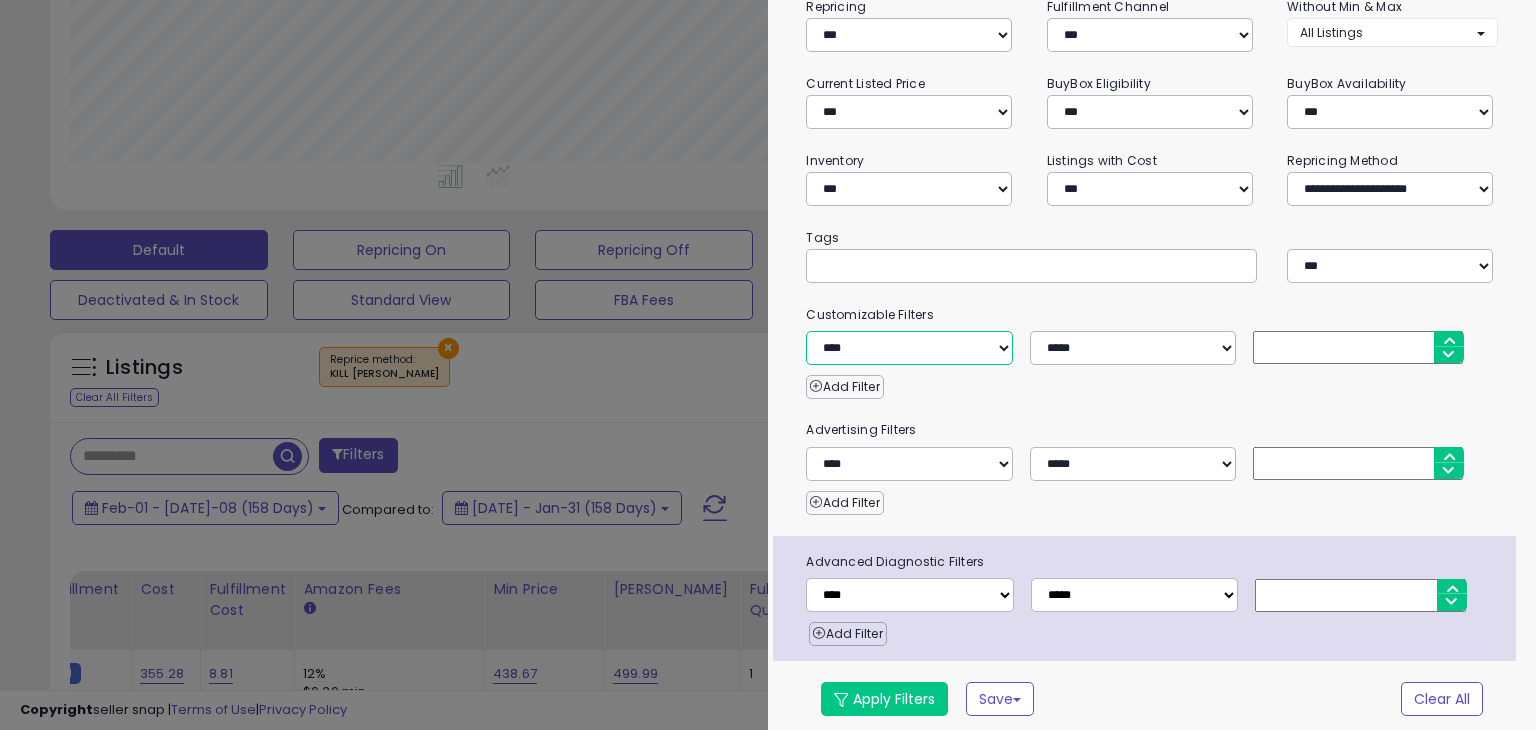 select on "**********" 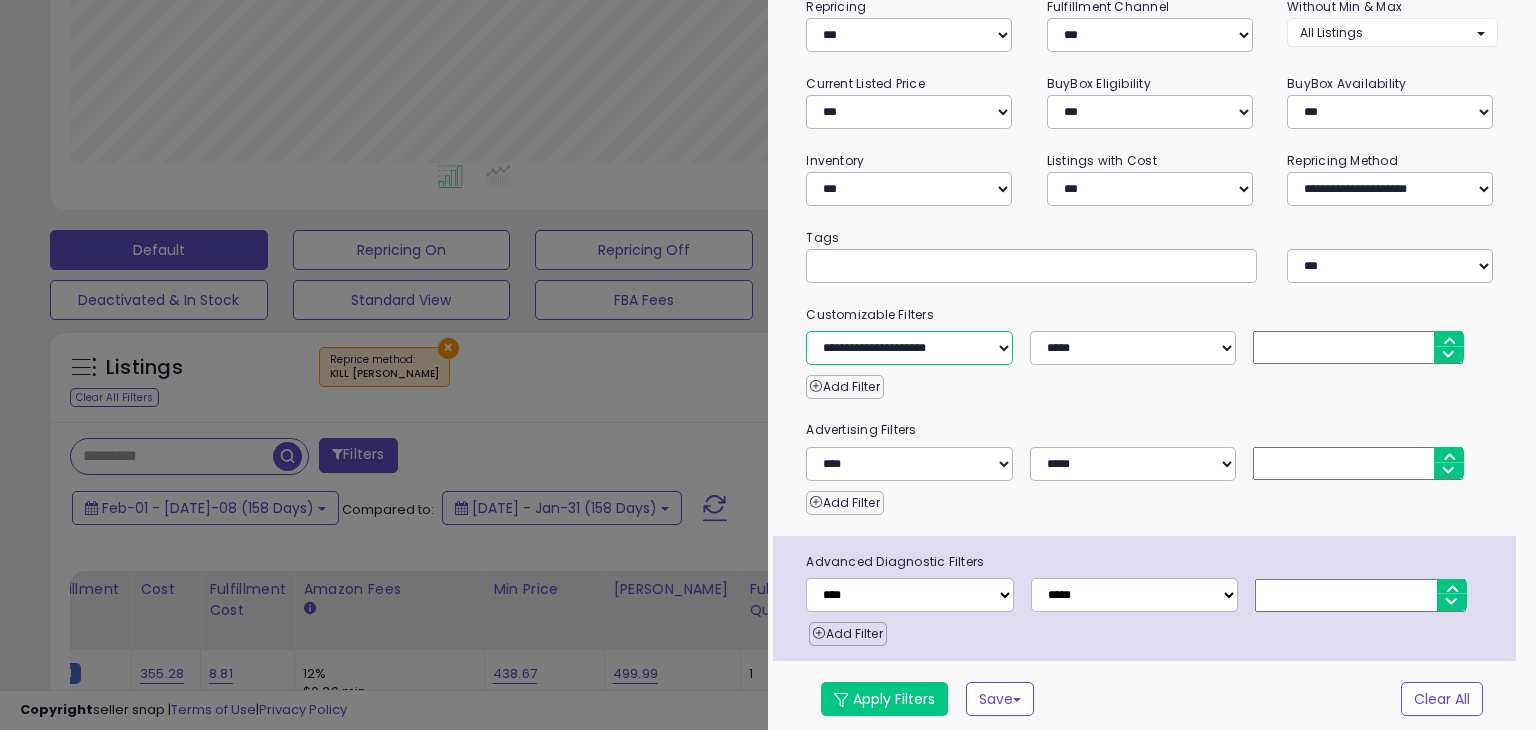 click on "**********" at bounding box center [909, 348] 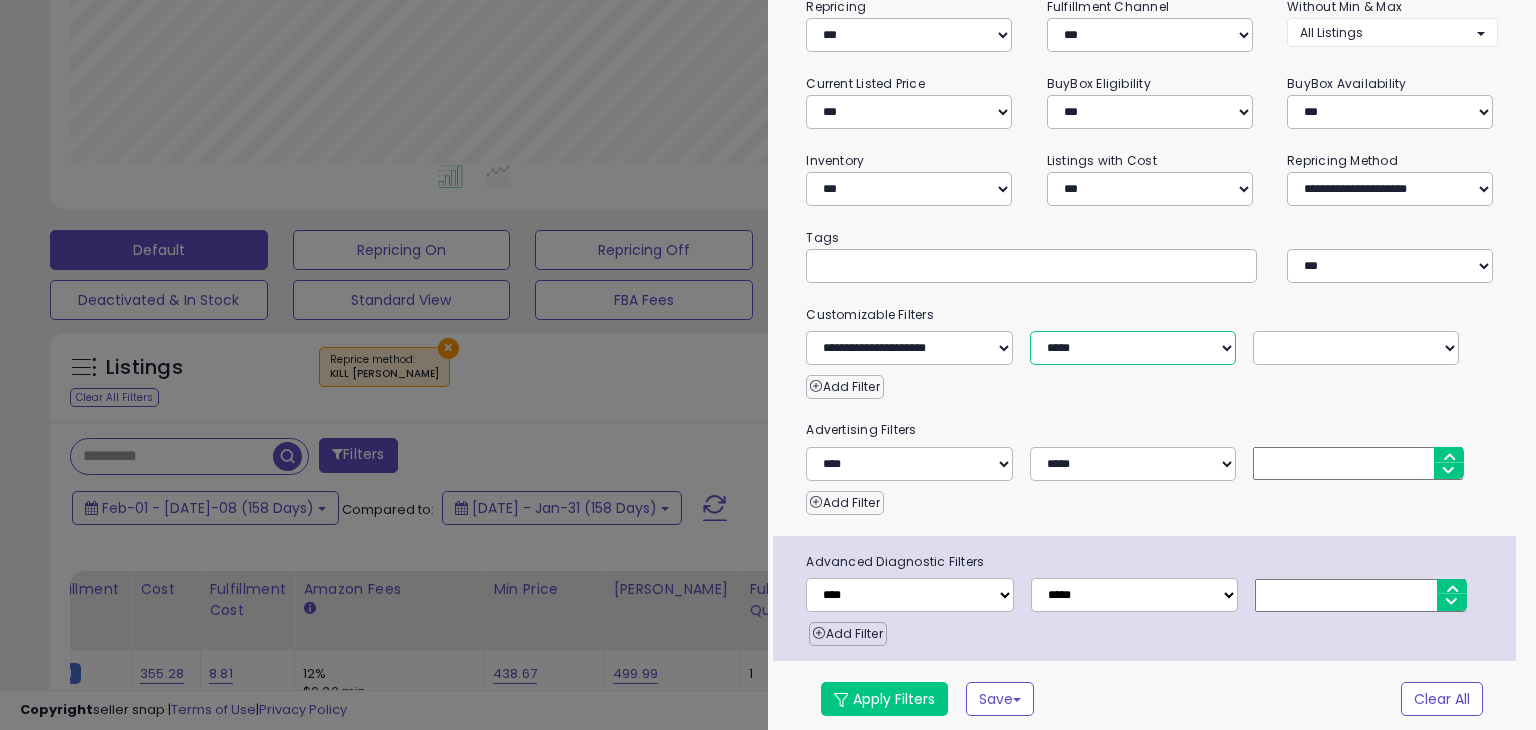 click on "**********" at bounding box center [1133, 348] 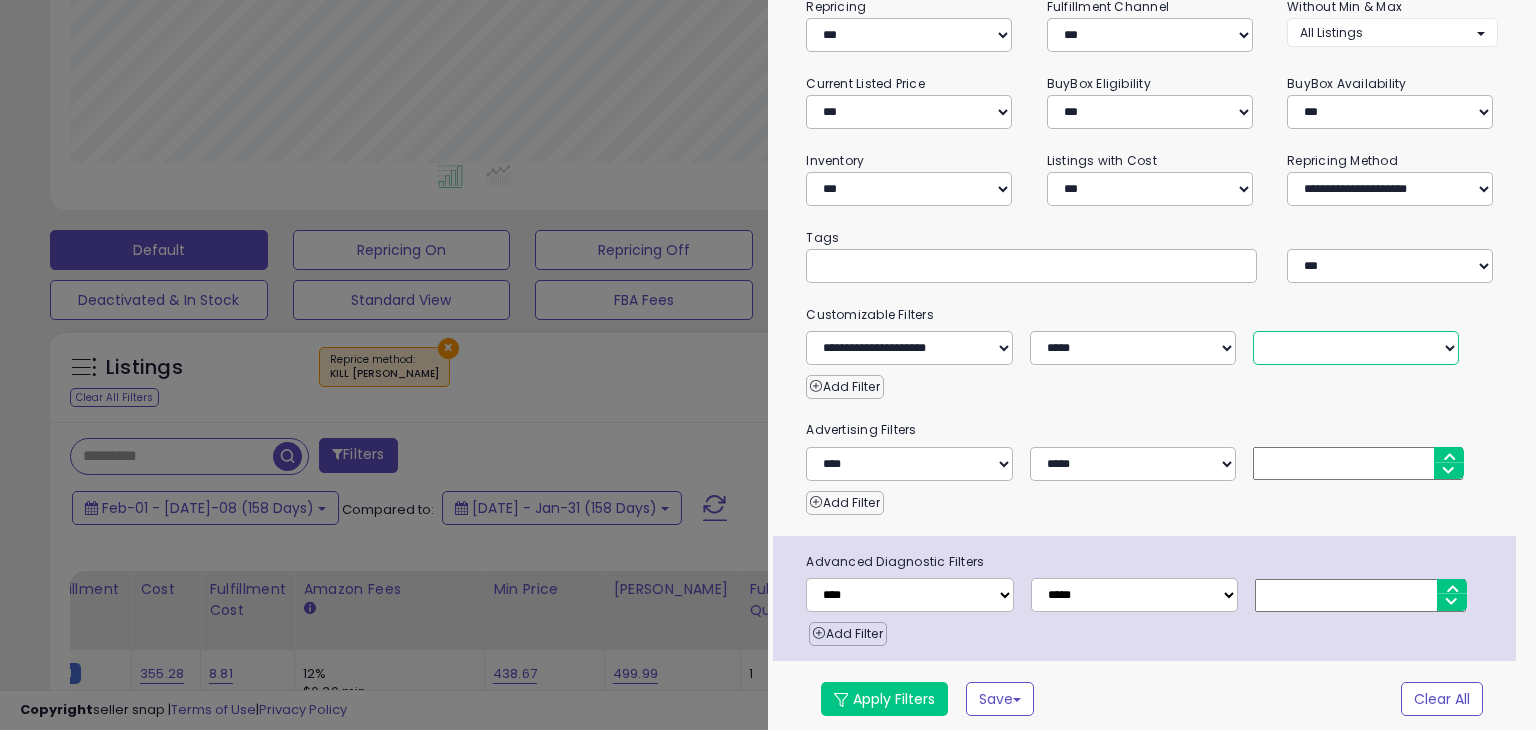 click on "**********" at bounding box center (1356, 348) 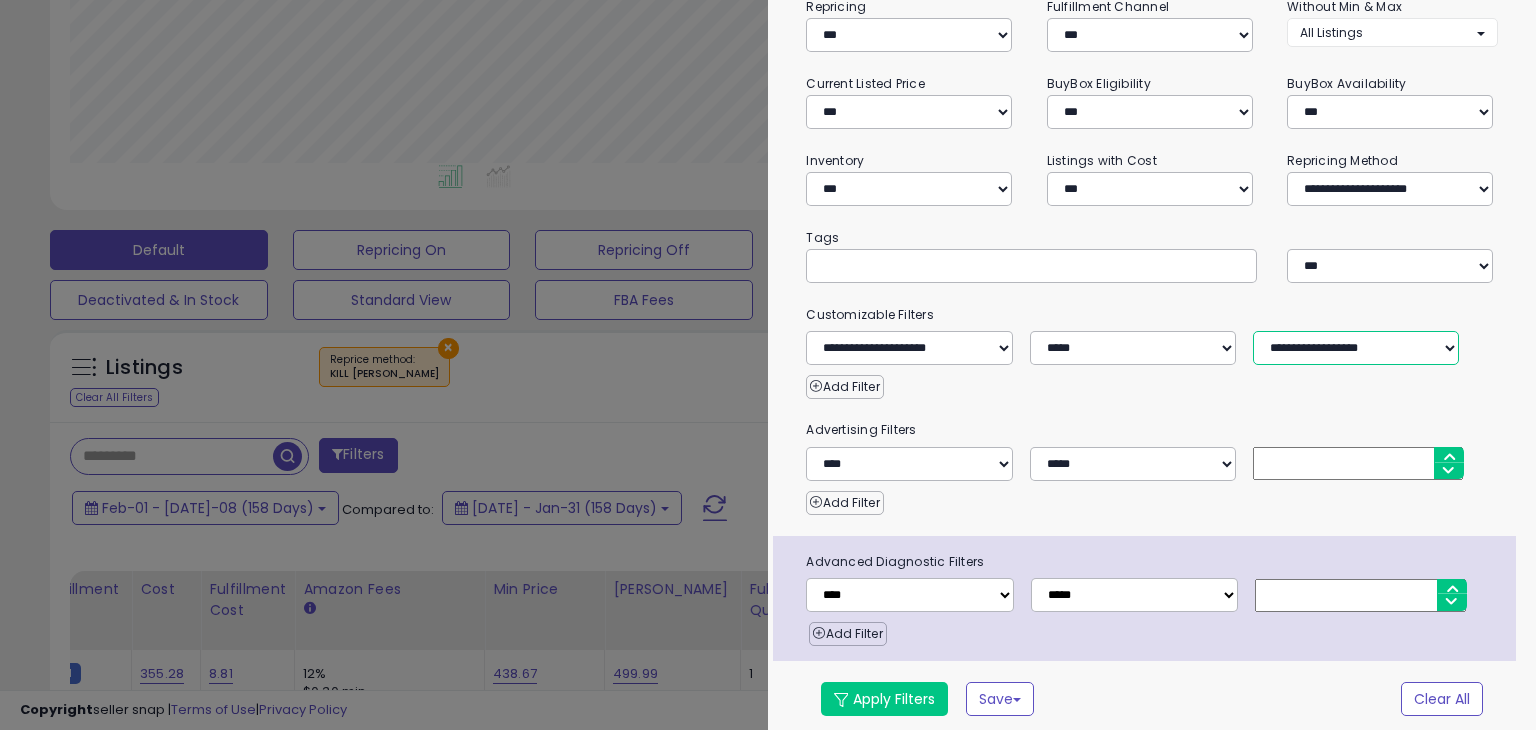 click on "**********" at bounding box center [1356, 348] 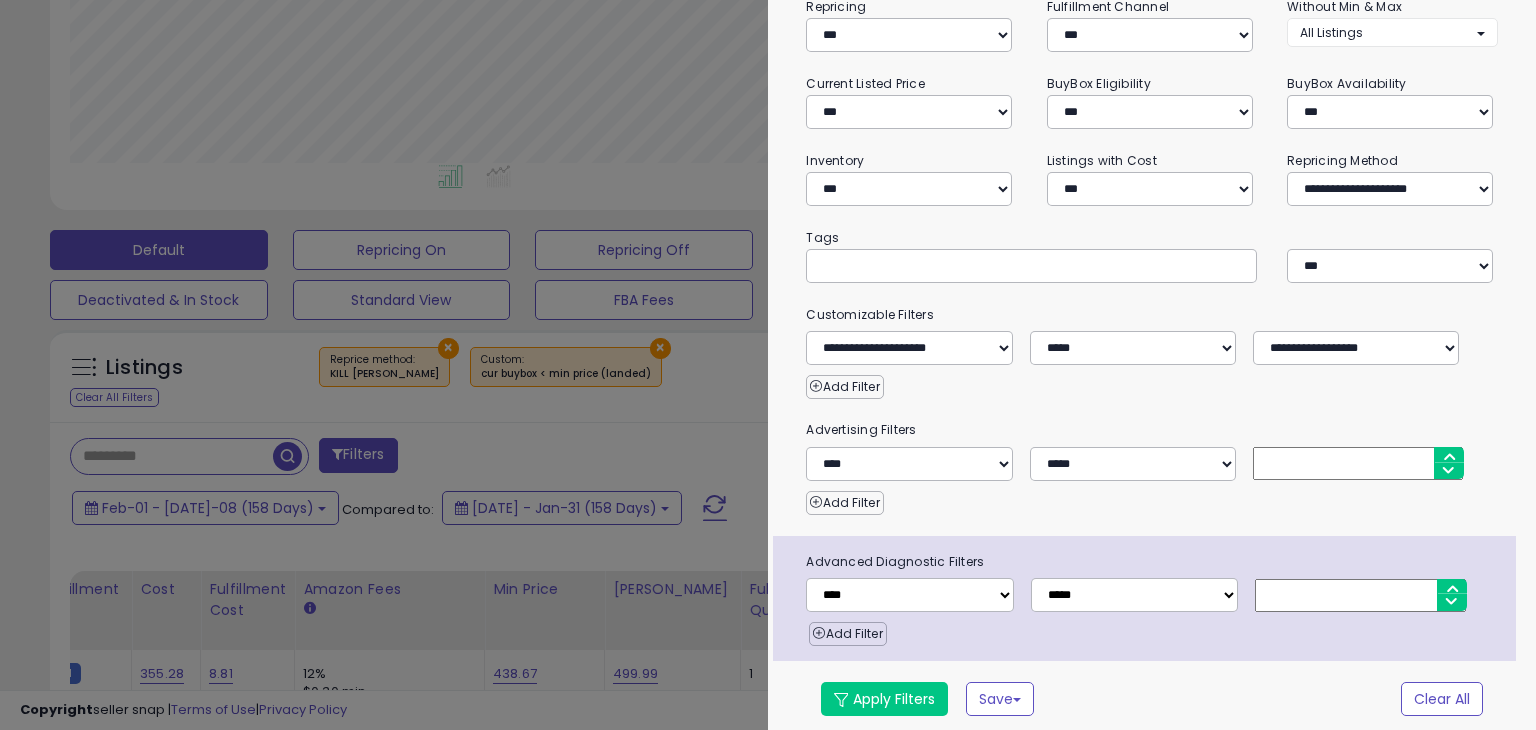 click at bounding box center [768, 365] 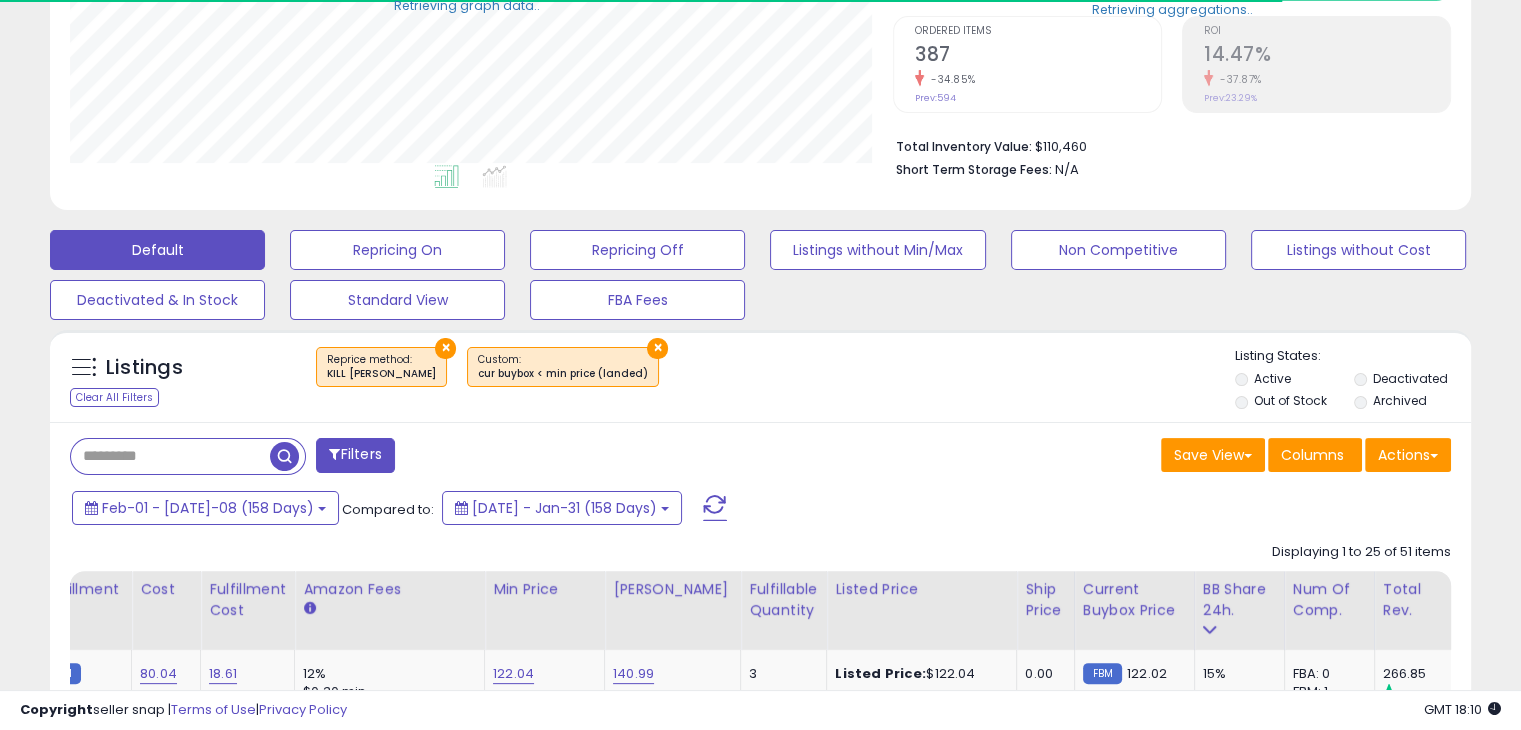 scroll, scrollTop: 409, scrollLeft: 822, axis: both 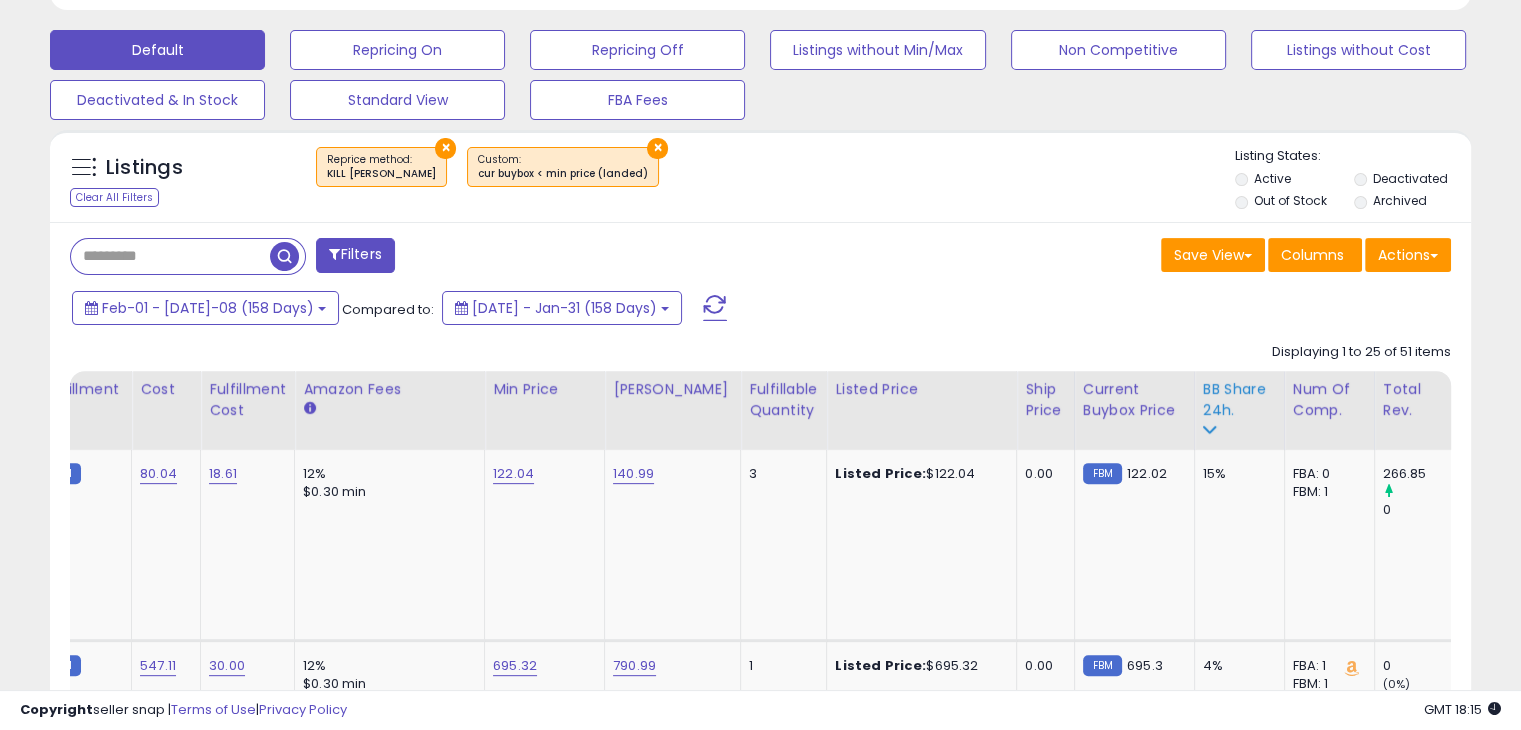 click on "BB Share 24h." at bounding box center (1239, 400) 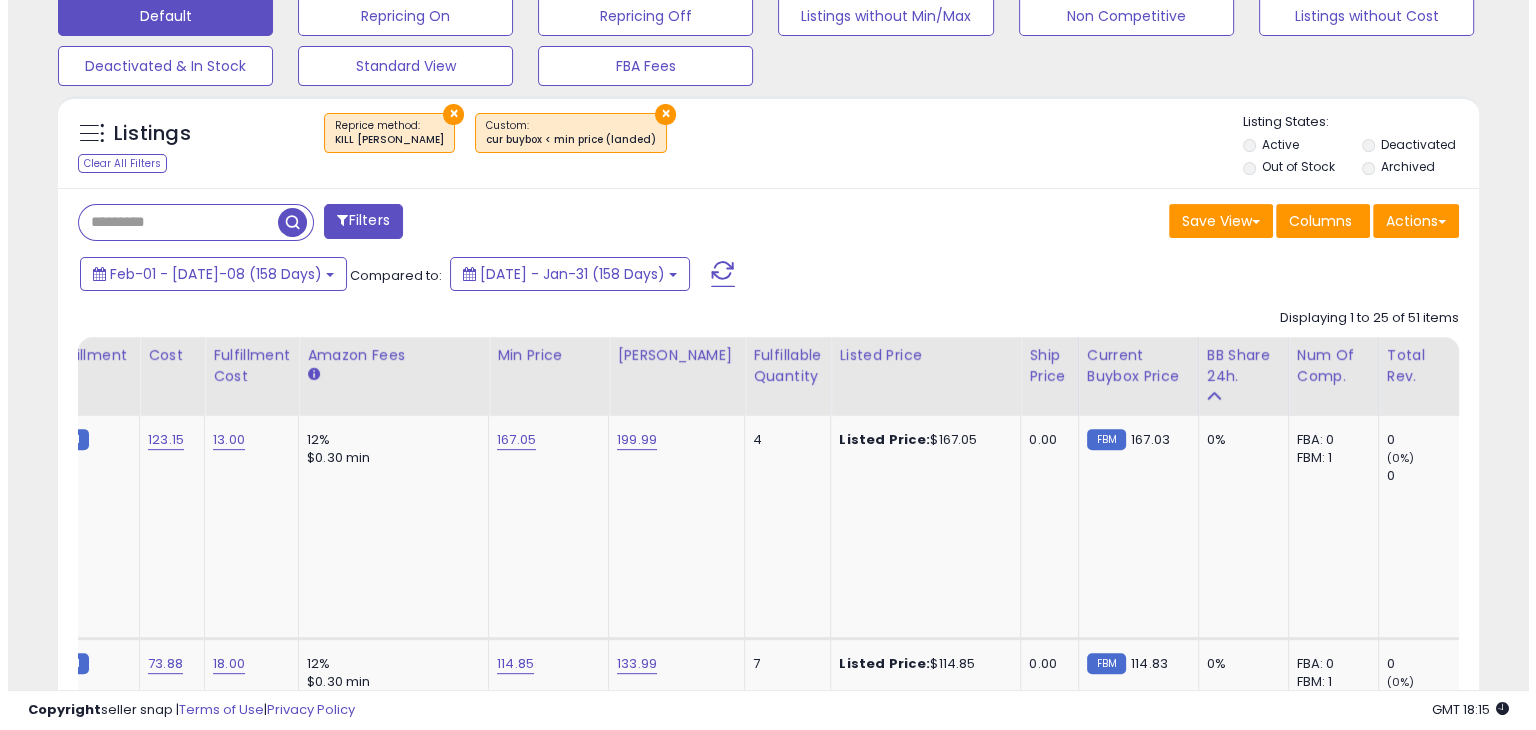 scroll, scrollTop: 600, scrollLeft: 0, axis: vertical 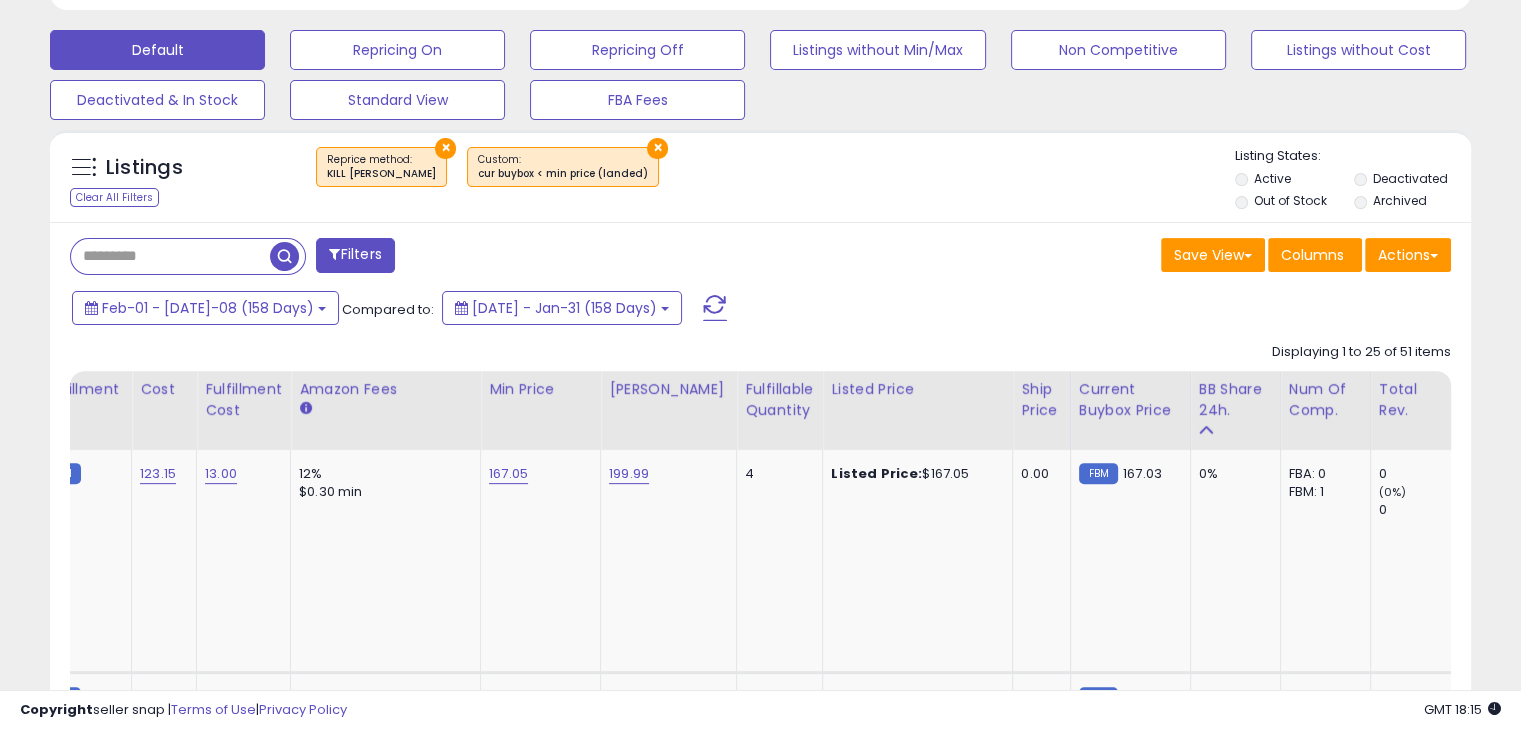 click at bounding box center [334, 254] 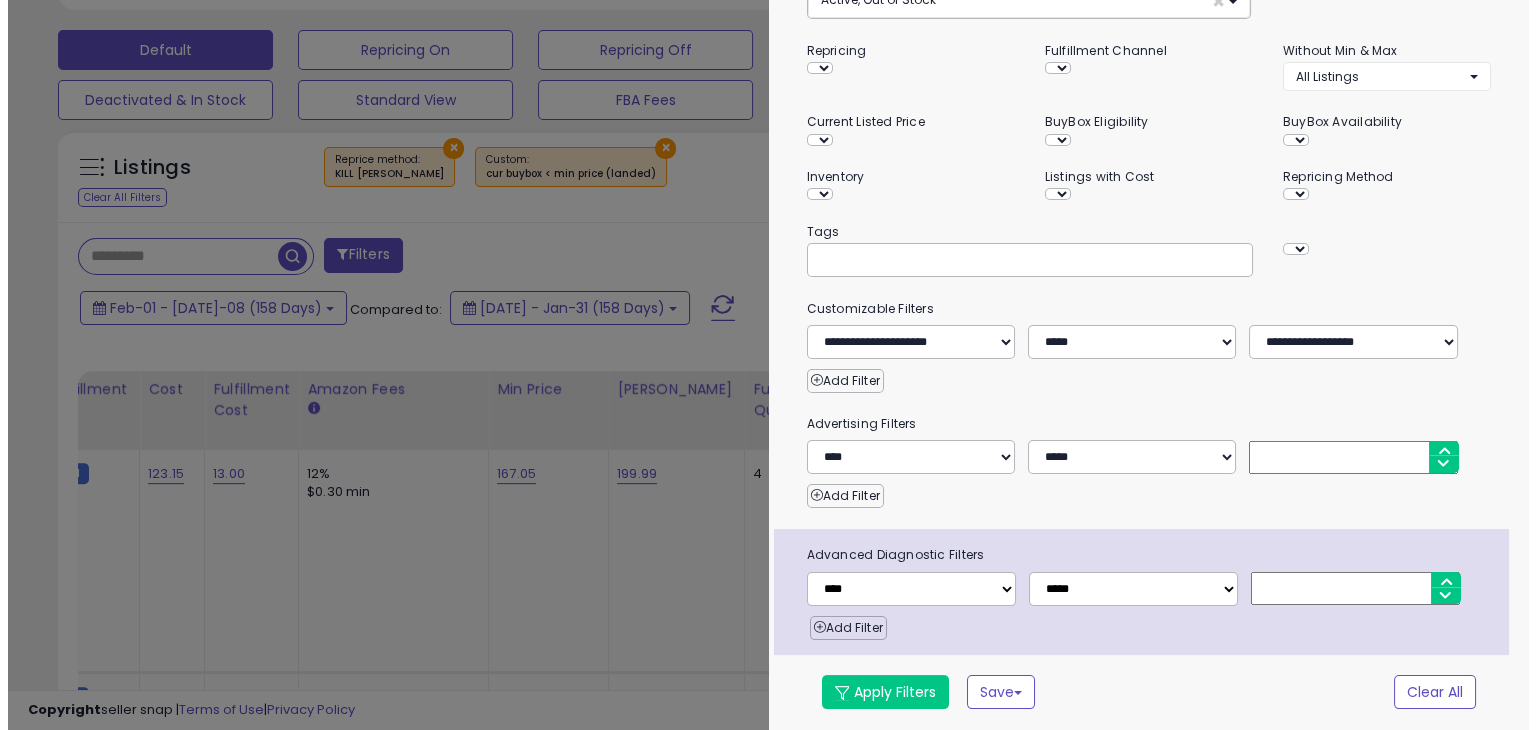 scroll, scrollTop: 233, scrollLeft: 0, axis: vertical 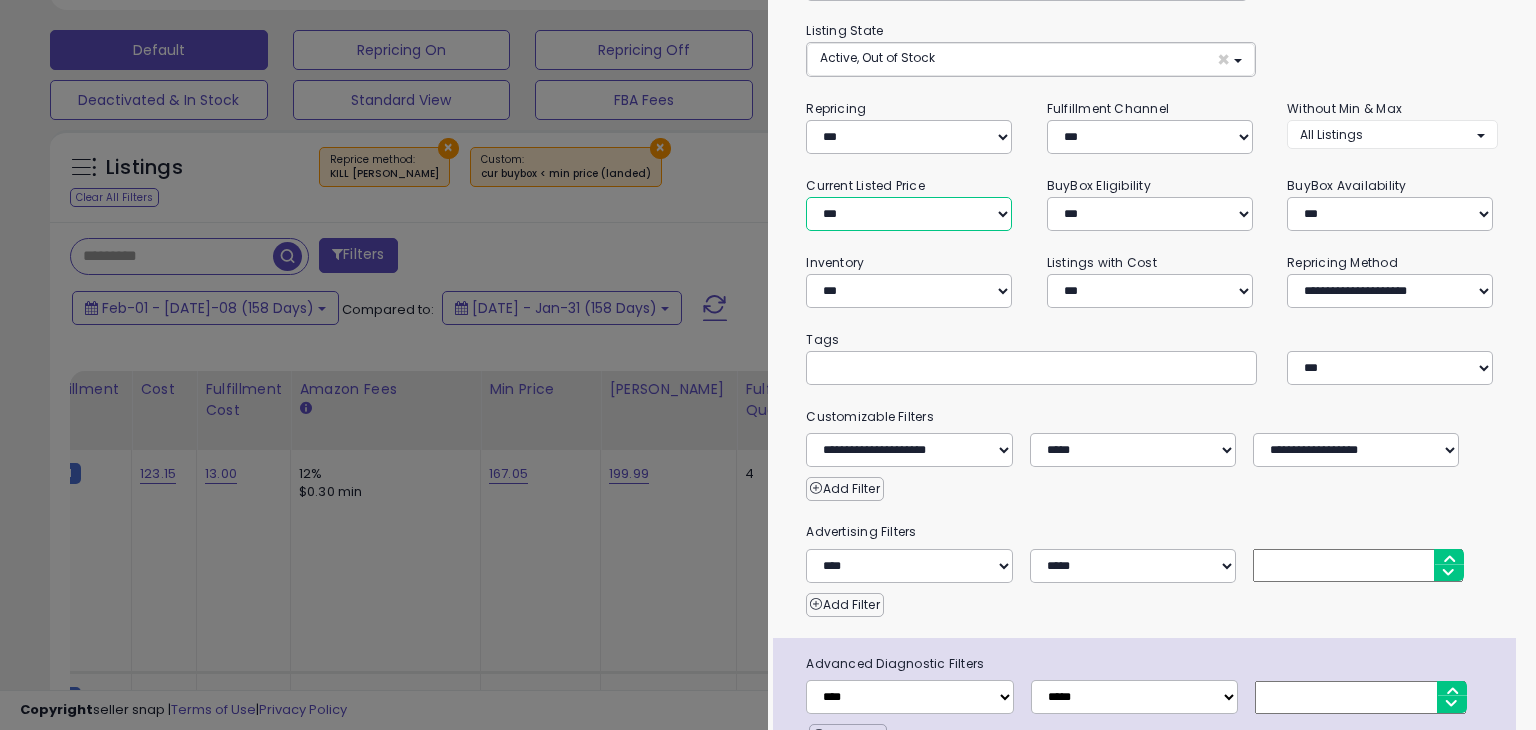 click on "**********" at bounding box center (909, 214) 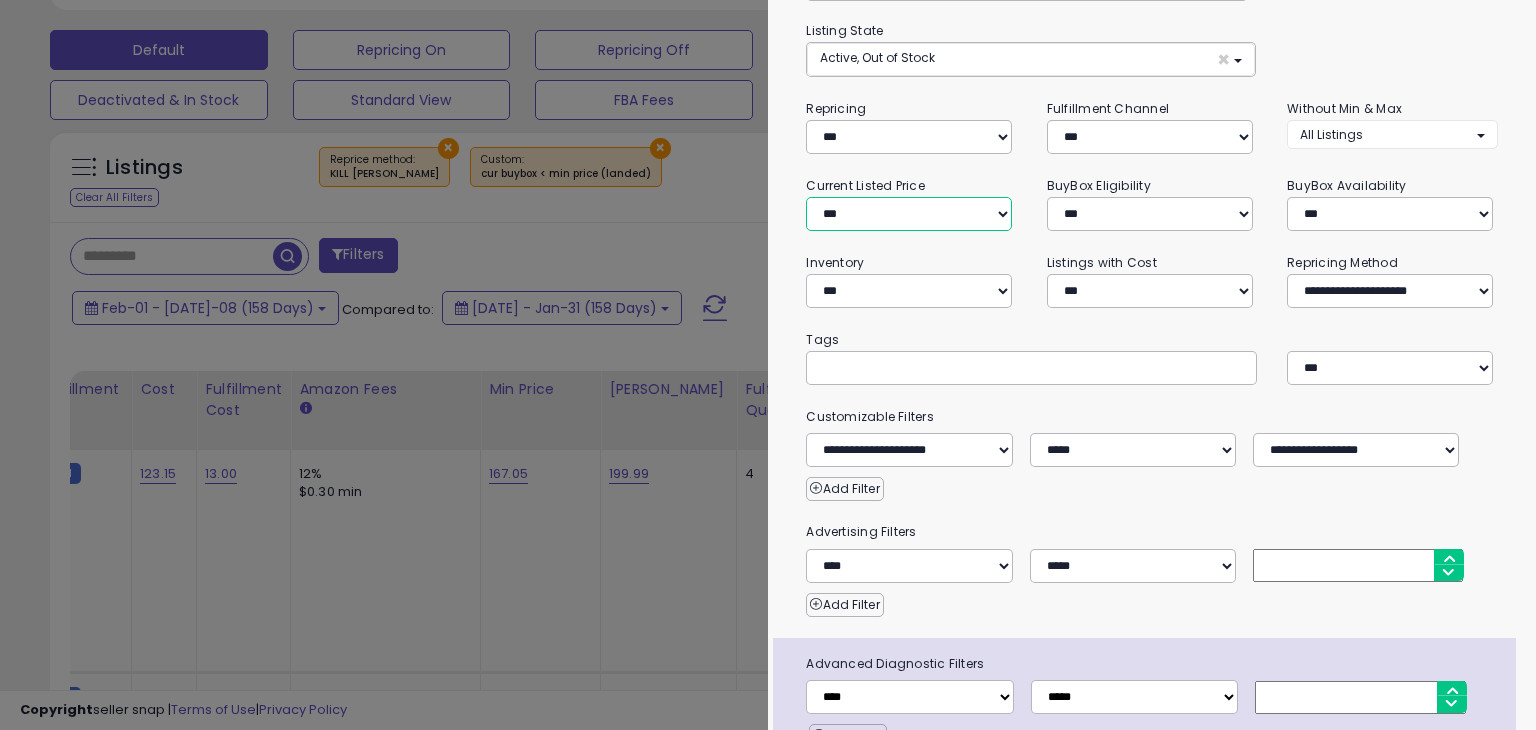 select on "**********" 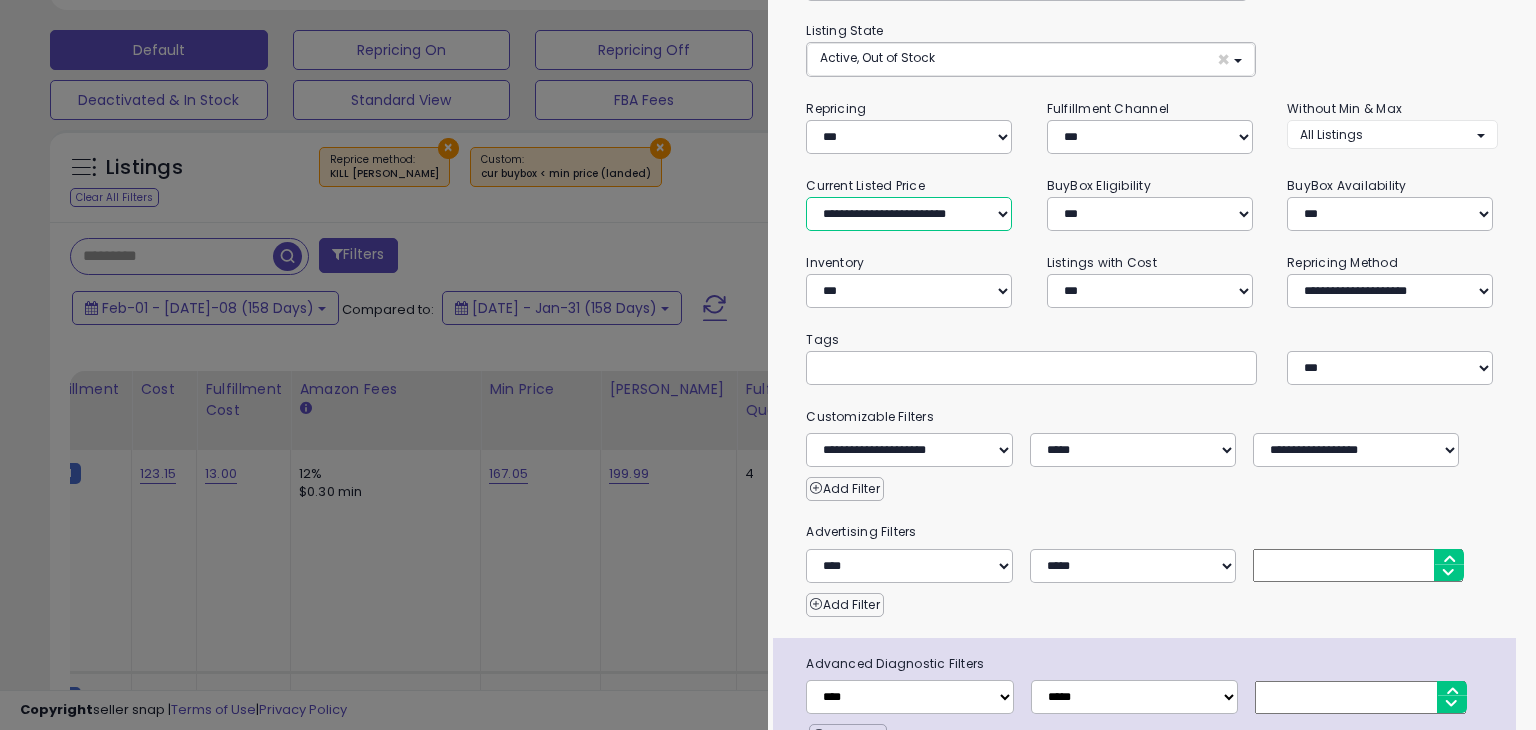 click on "**********" at bounding box center (909, 214) 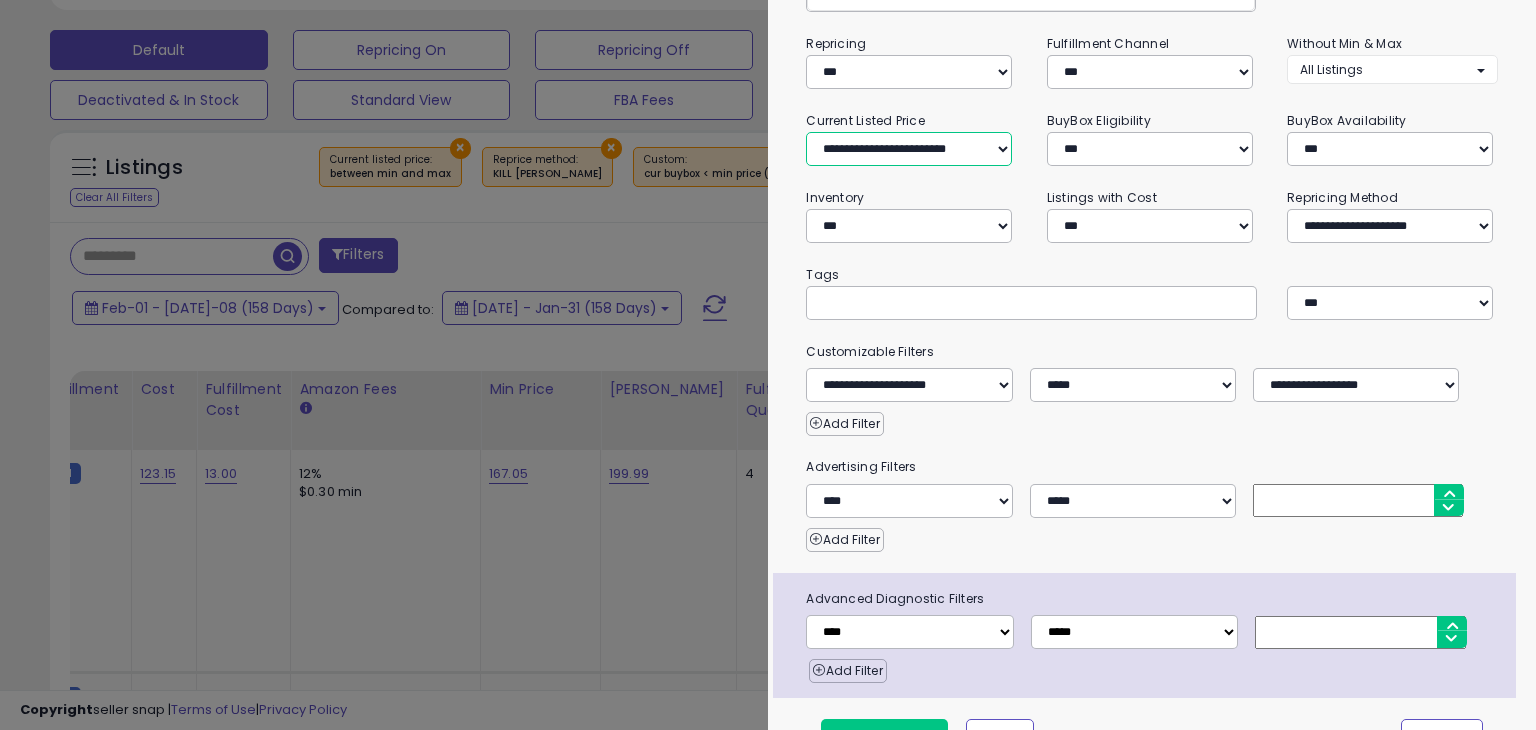 scroll, scrollTop: 235, scrollLeft: 0, axis: vertical 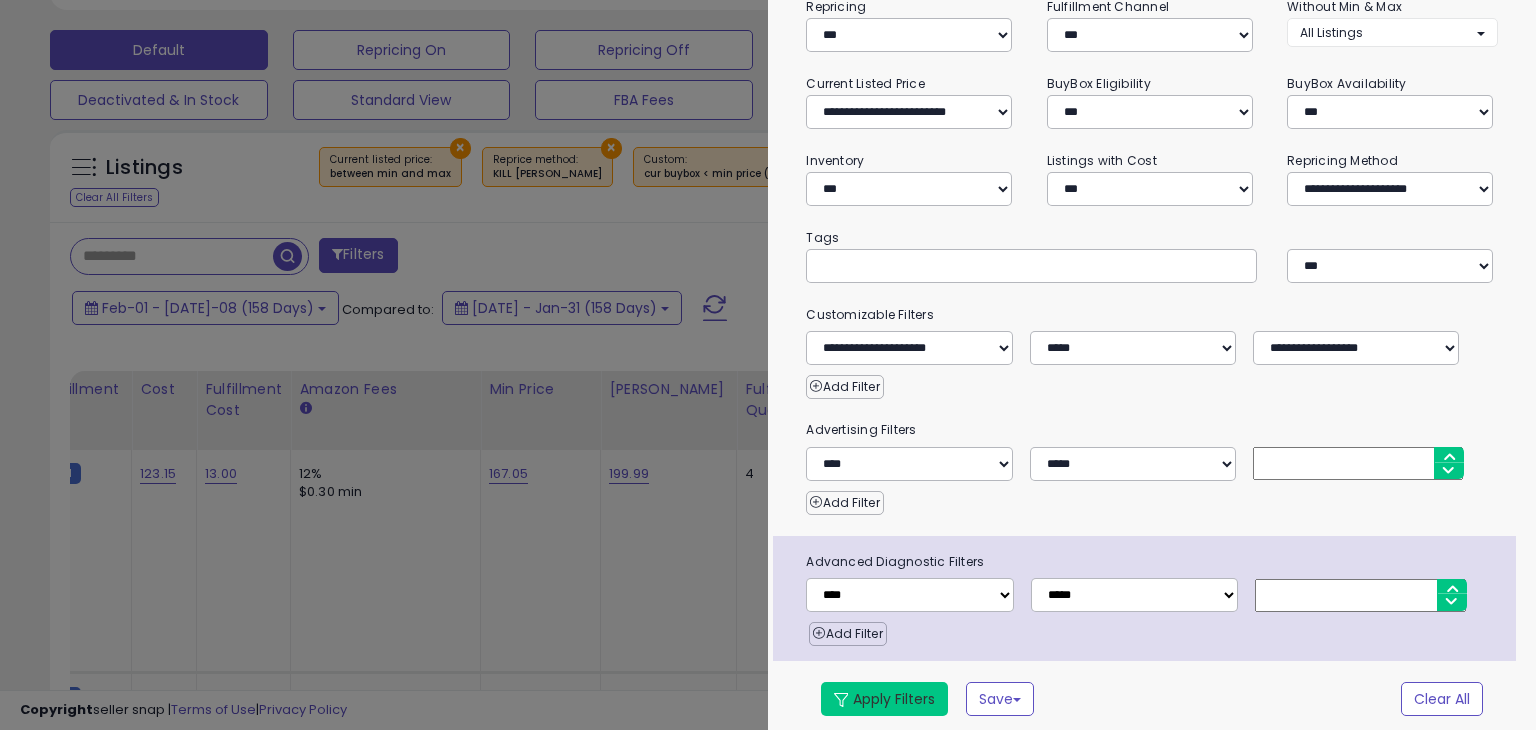 click on "Apply Filters" at bounding box center (884, 699) 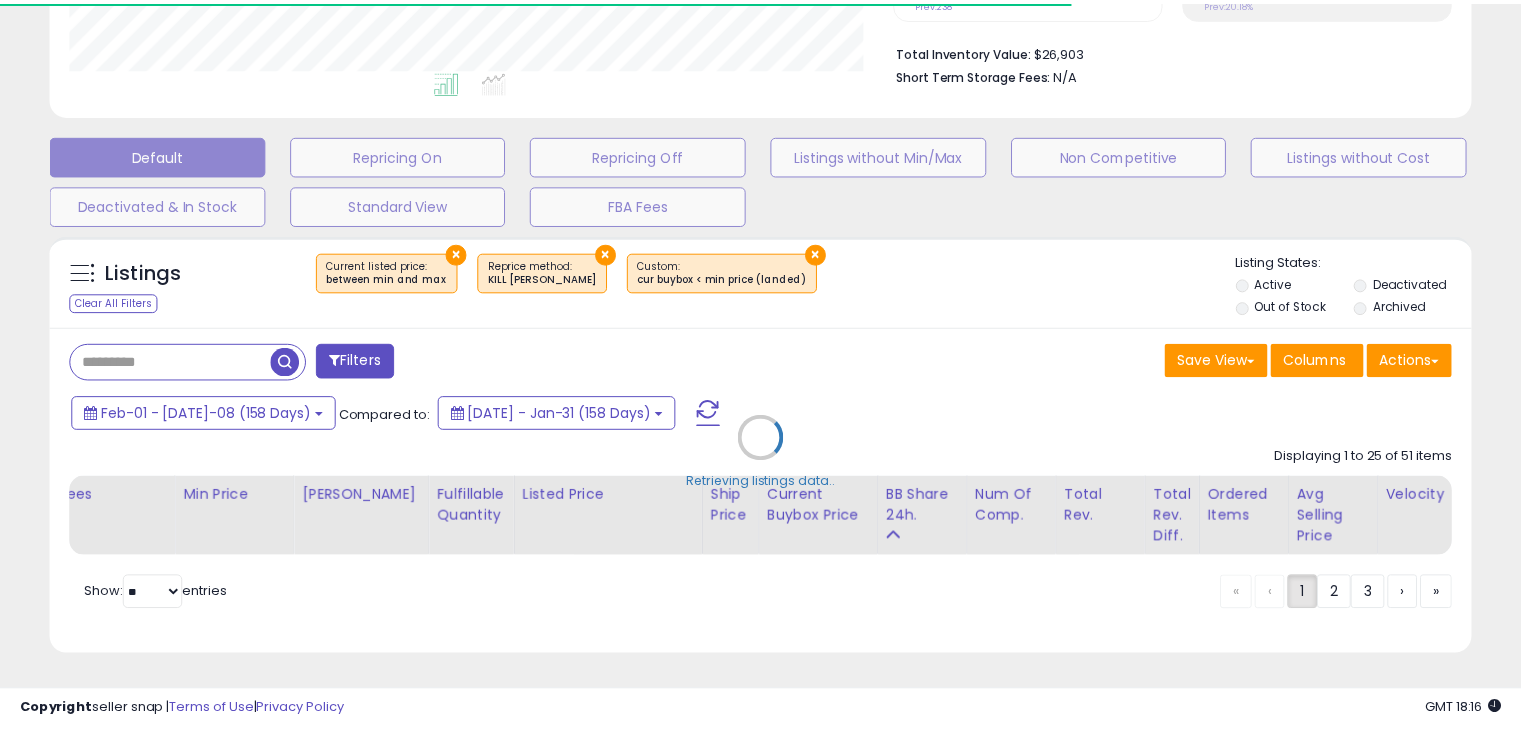 scroll, scrollTop: 489, scrollLeft: 0, axis: vertical 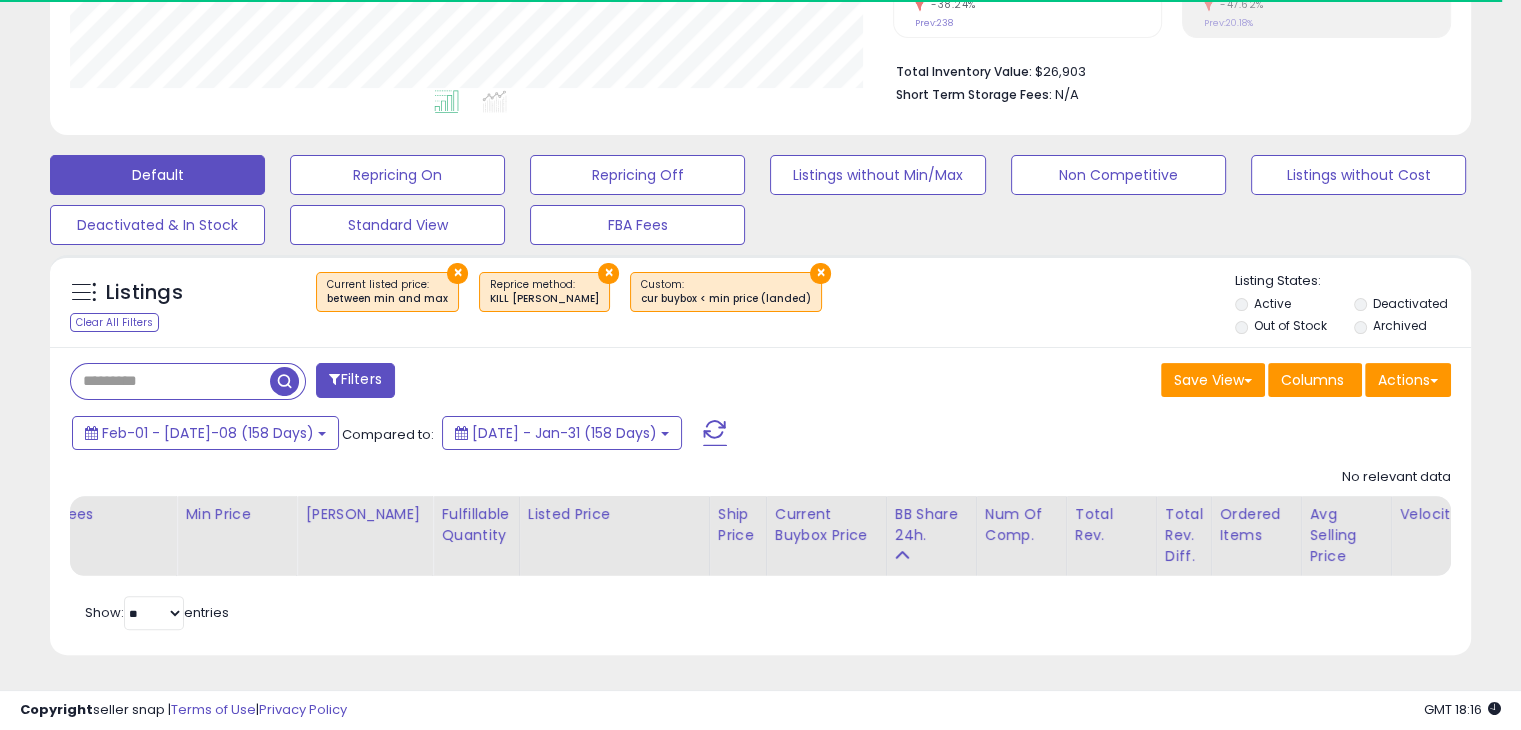 click on "Filters" at bounding box center (355, 380) 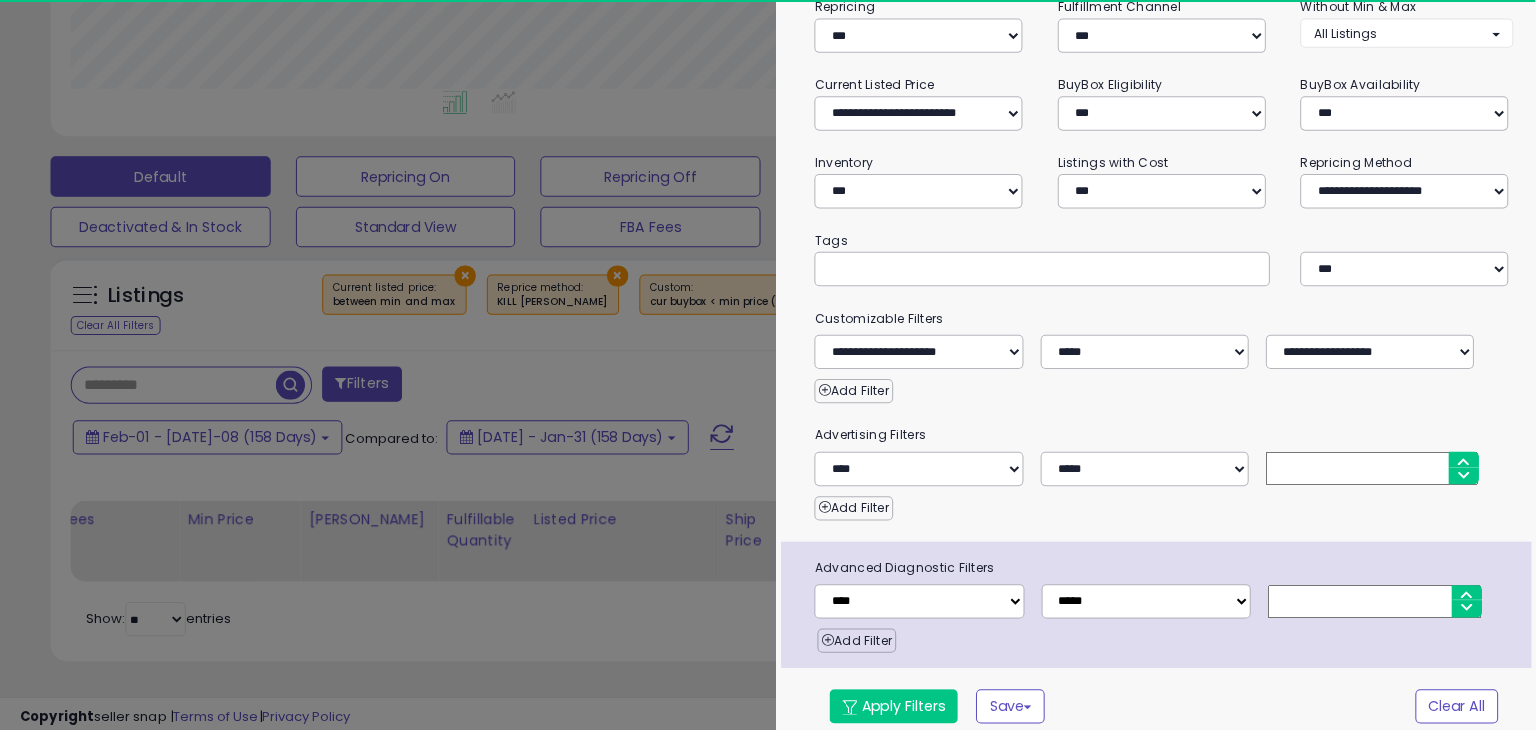 scroll, scrollTop: 233, scrollLeft: 0, axis: vertical 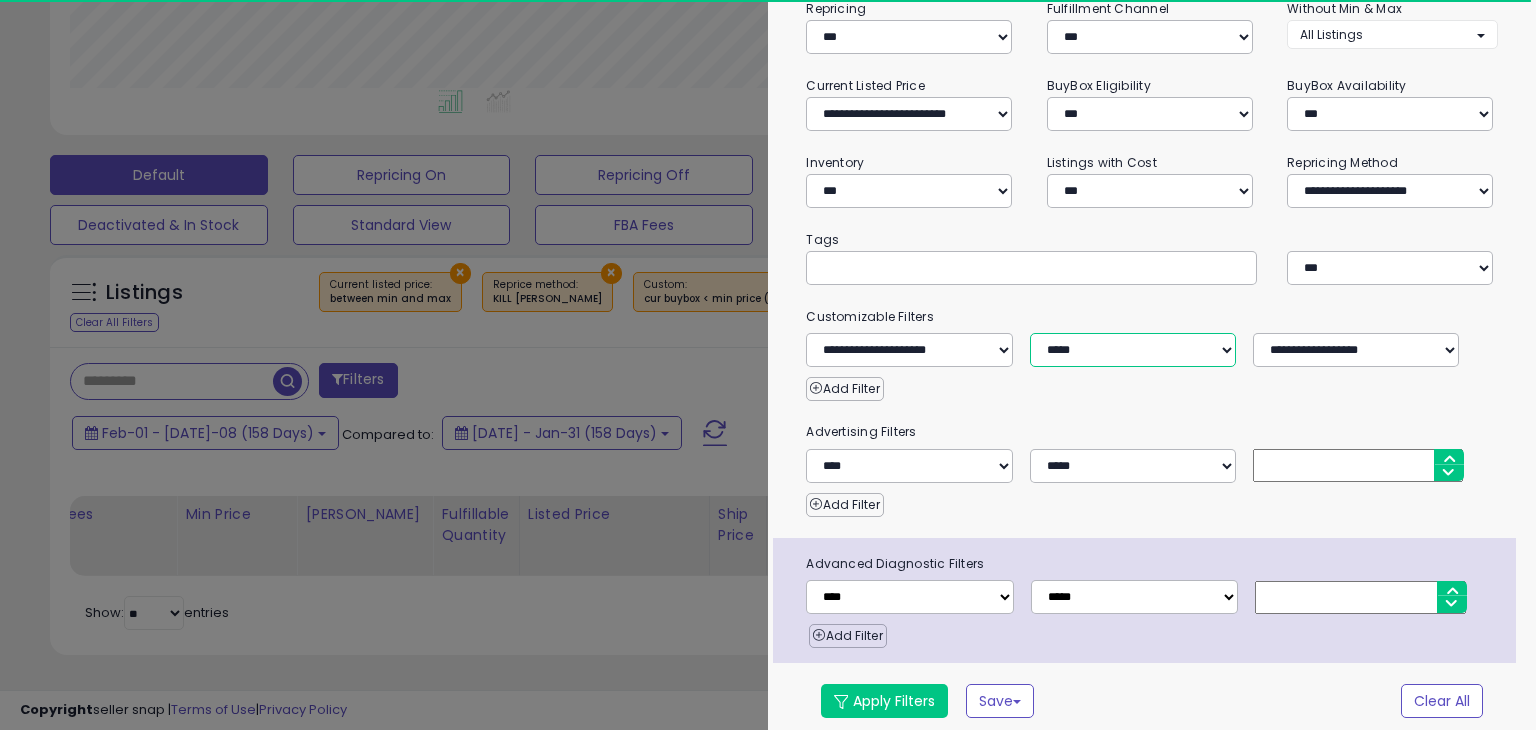 click on "**********" at bounding box center [1133, 350] 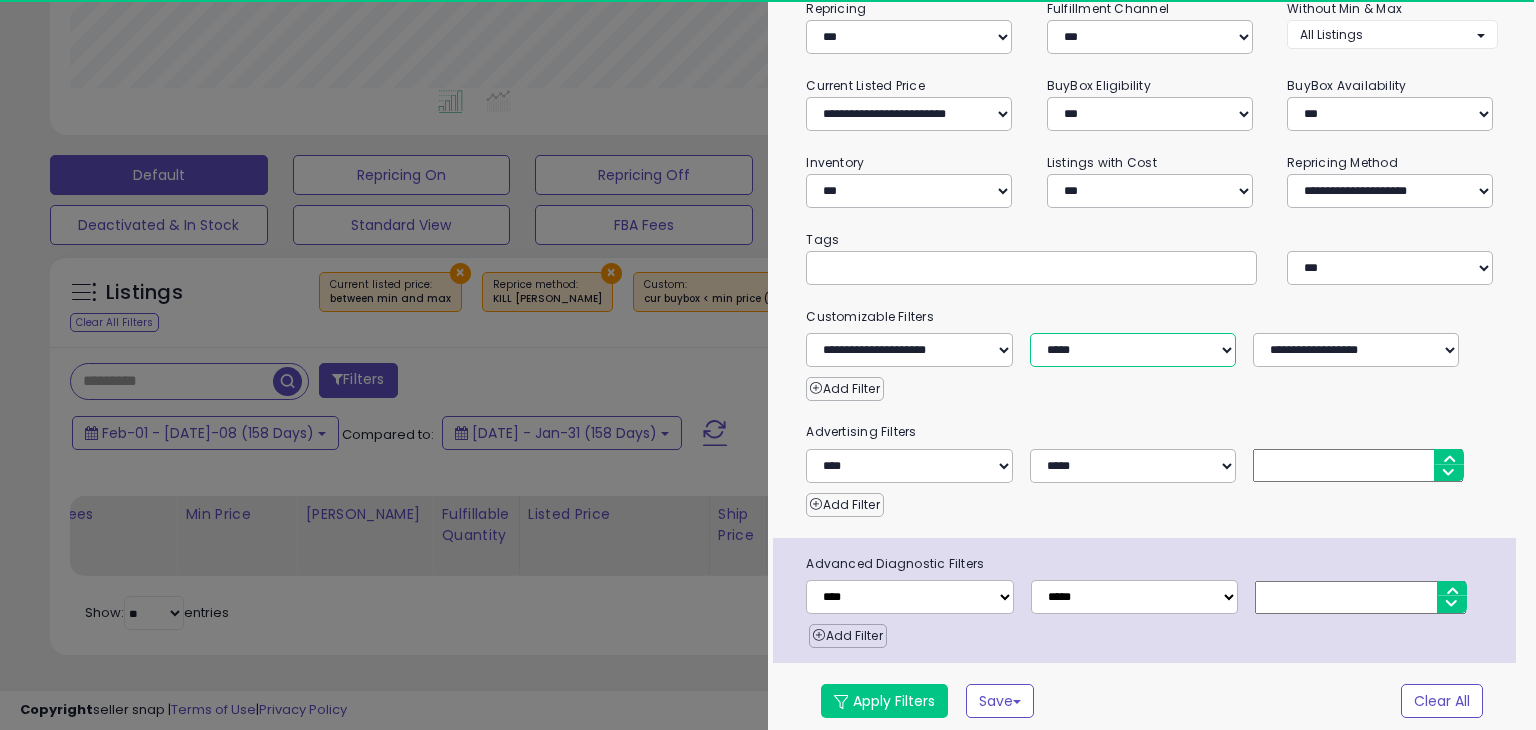 select on "*" 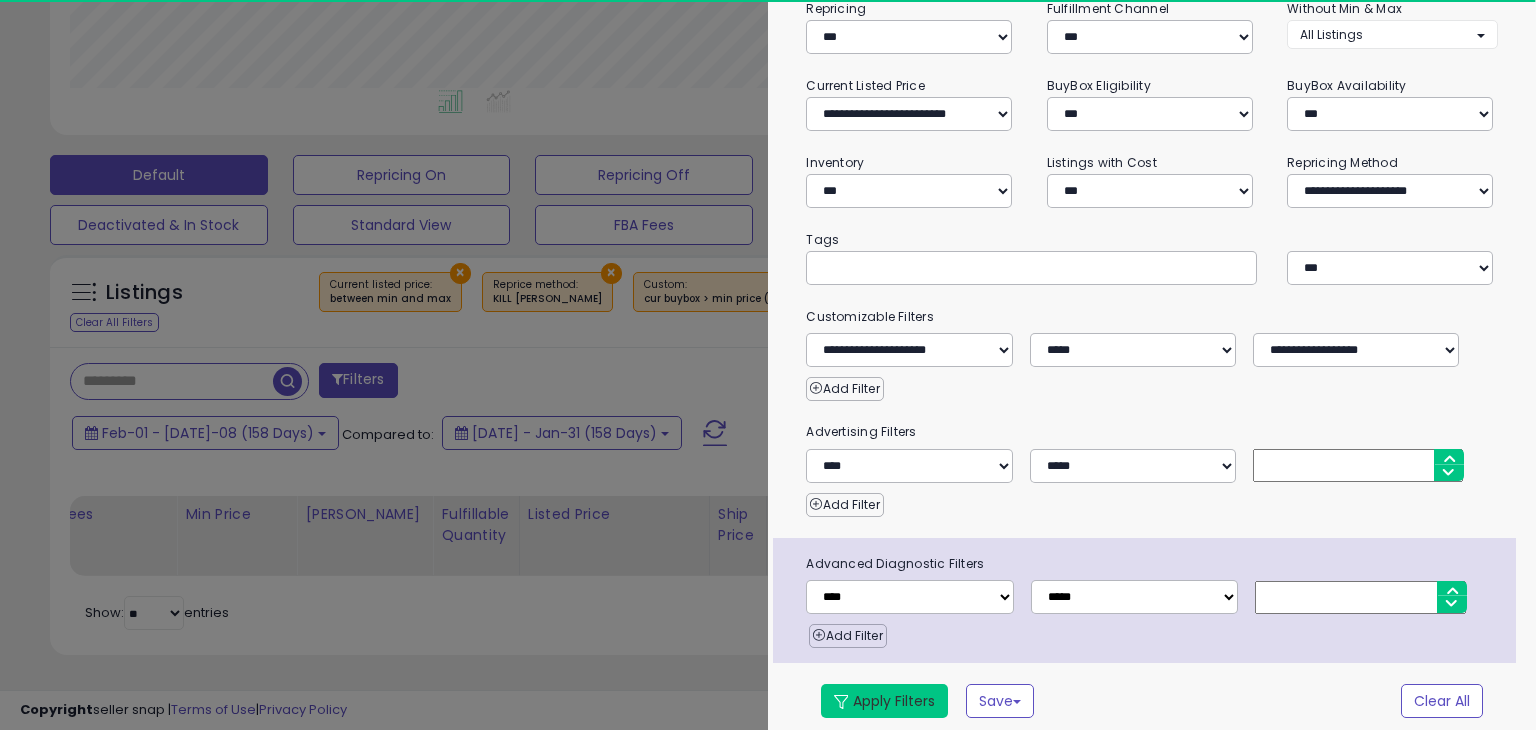 click on "Apply Filters" at bounding box center (884, 701) 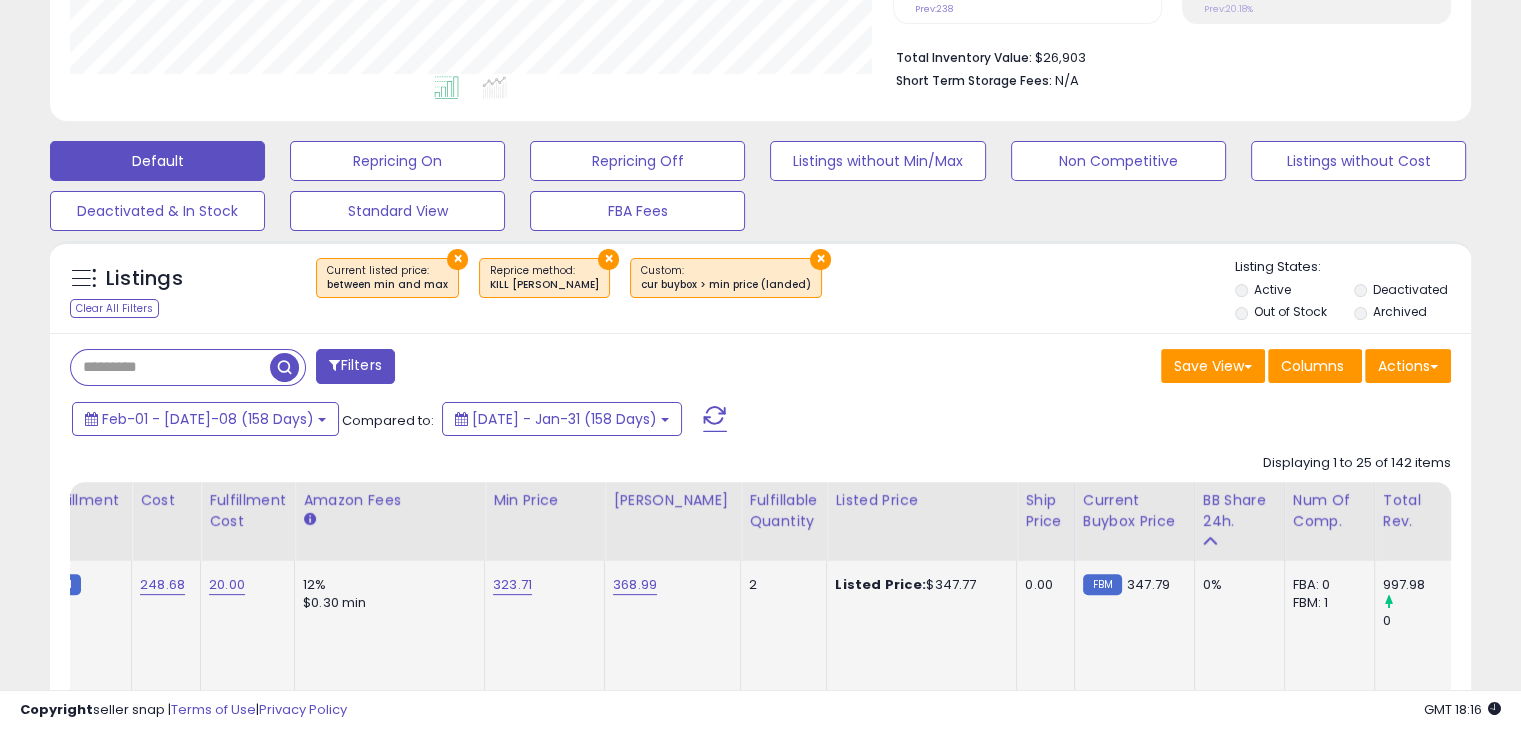 scroll, scrollTop: 409, scrollLeft: 822, axis: both 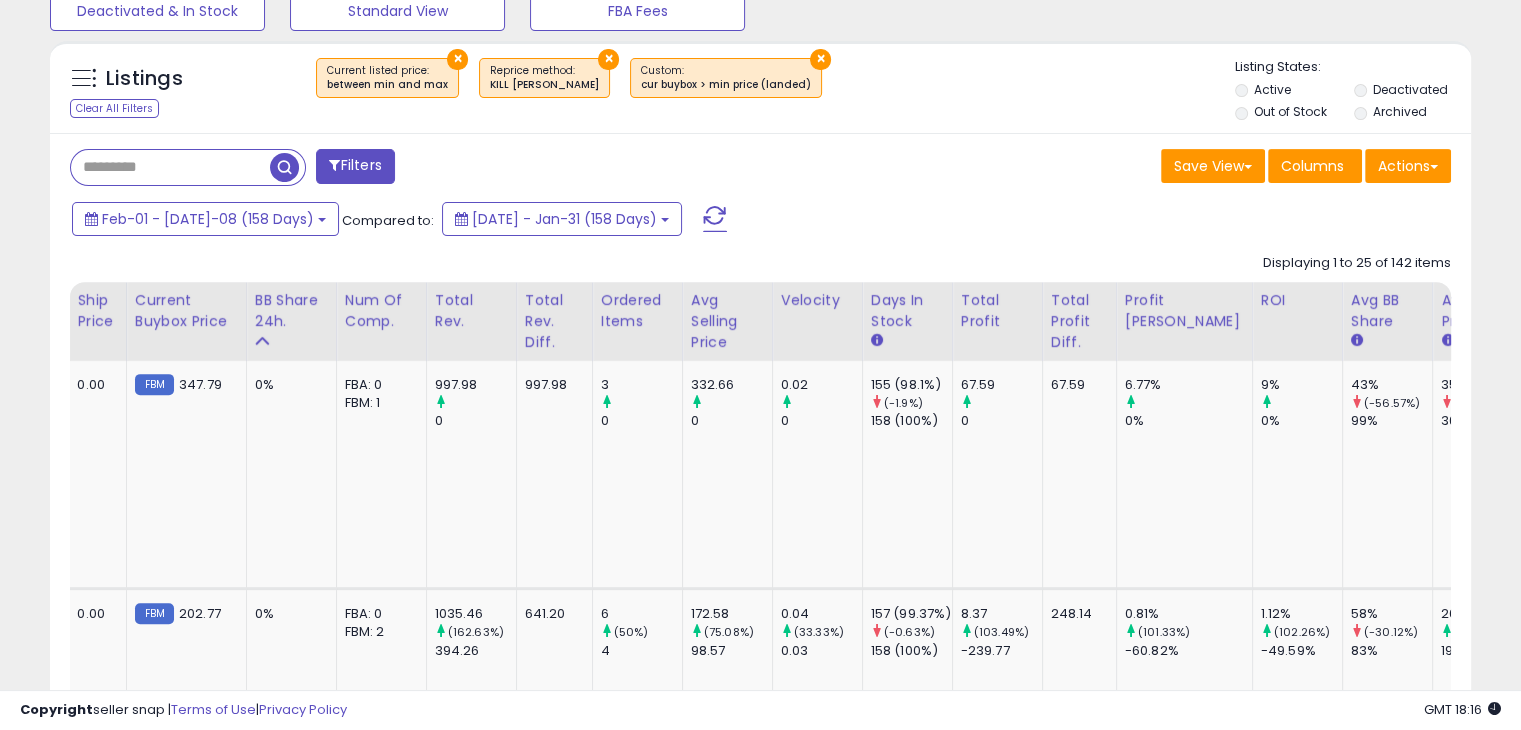 click on "Filters
Save View
Save As New View
Update Current View
Columns" at bounding box center (760, 2742) 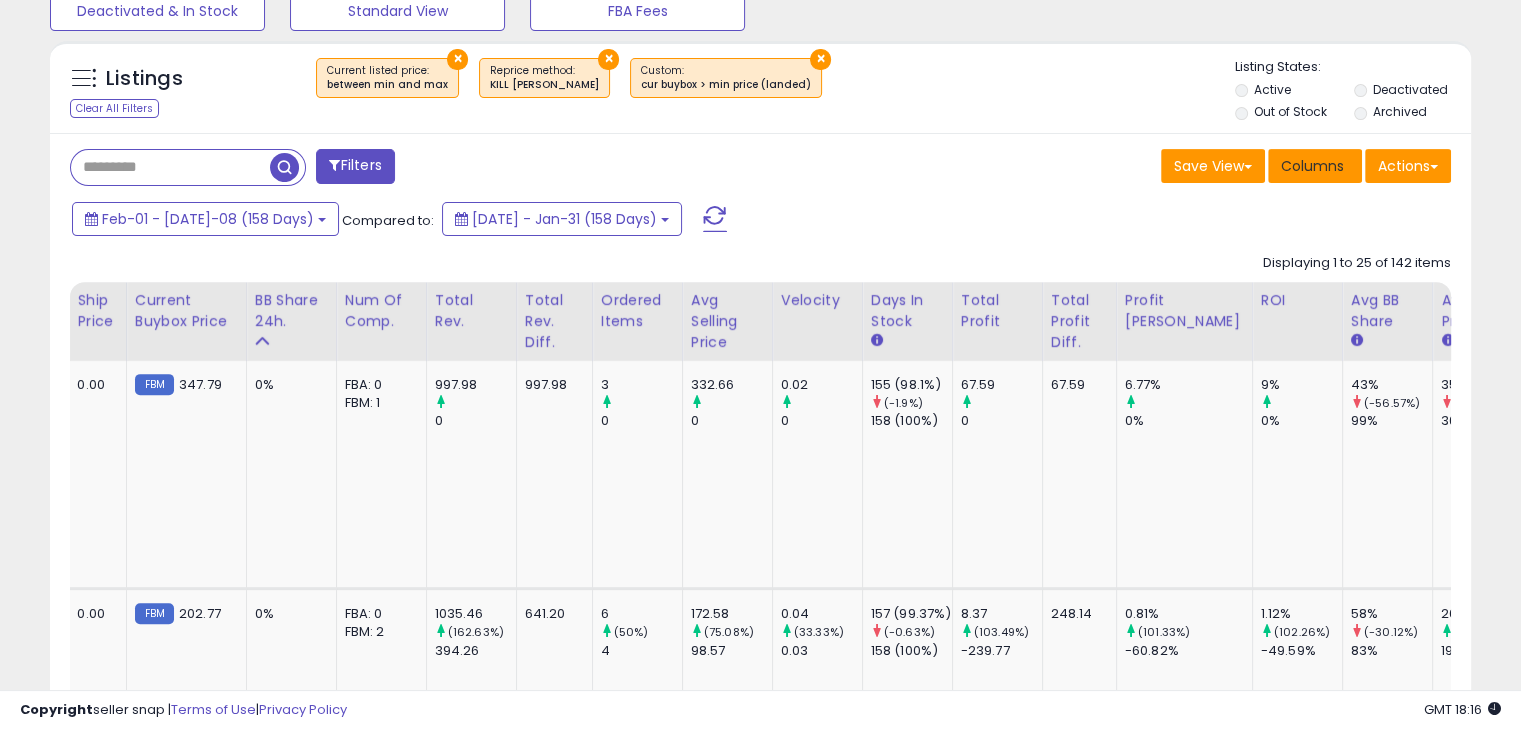 click on "Columns" at bounding box center [1312, 166] 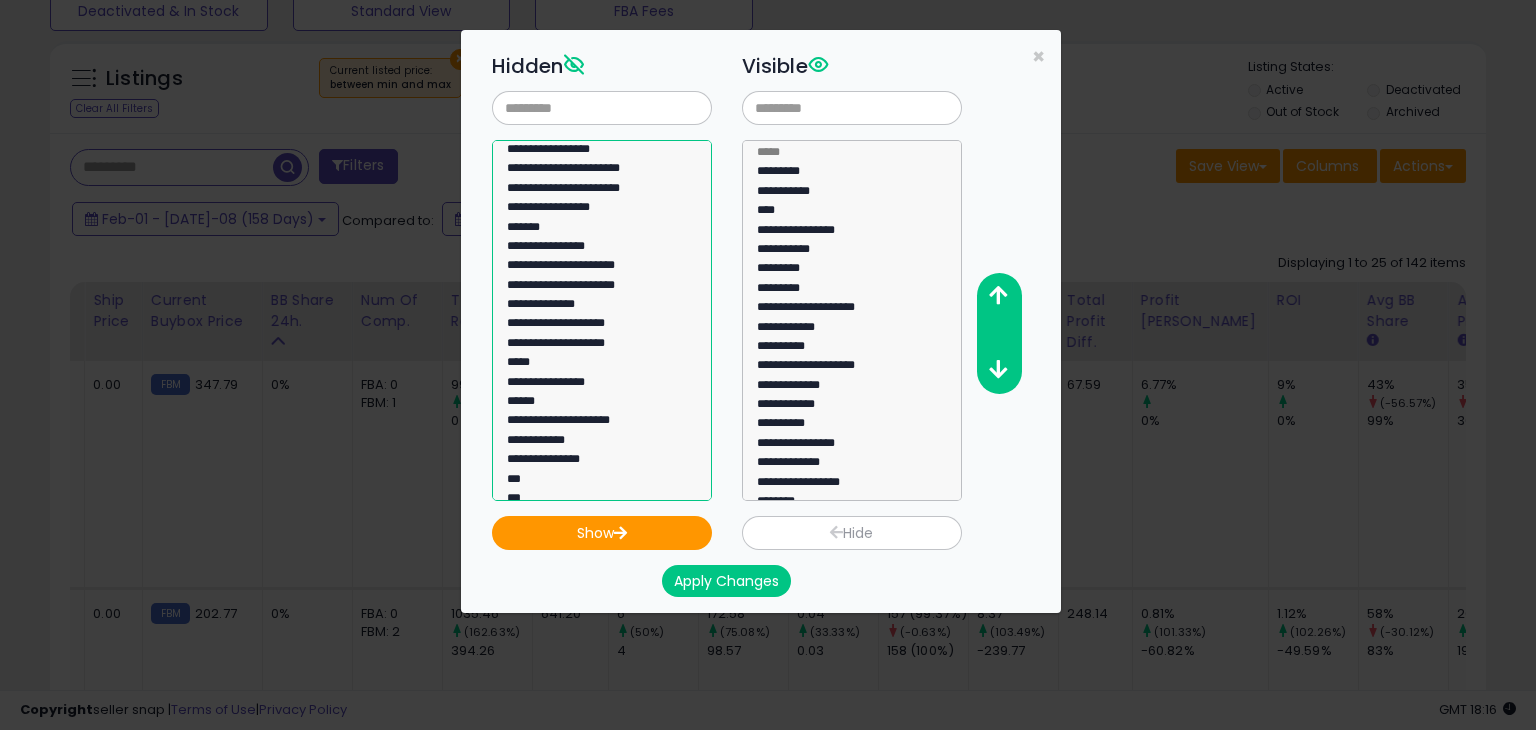 click on "**********" 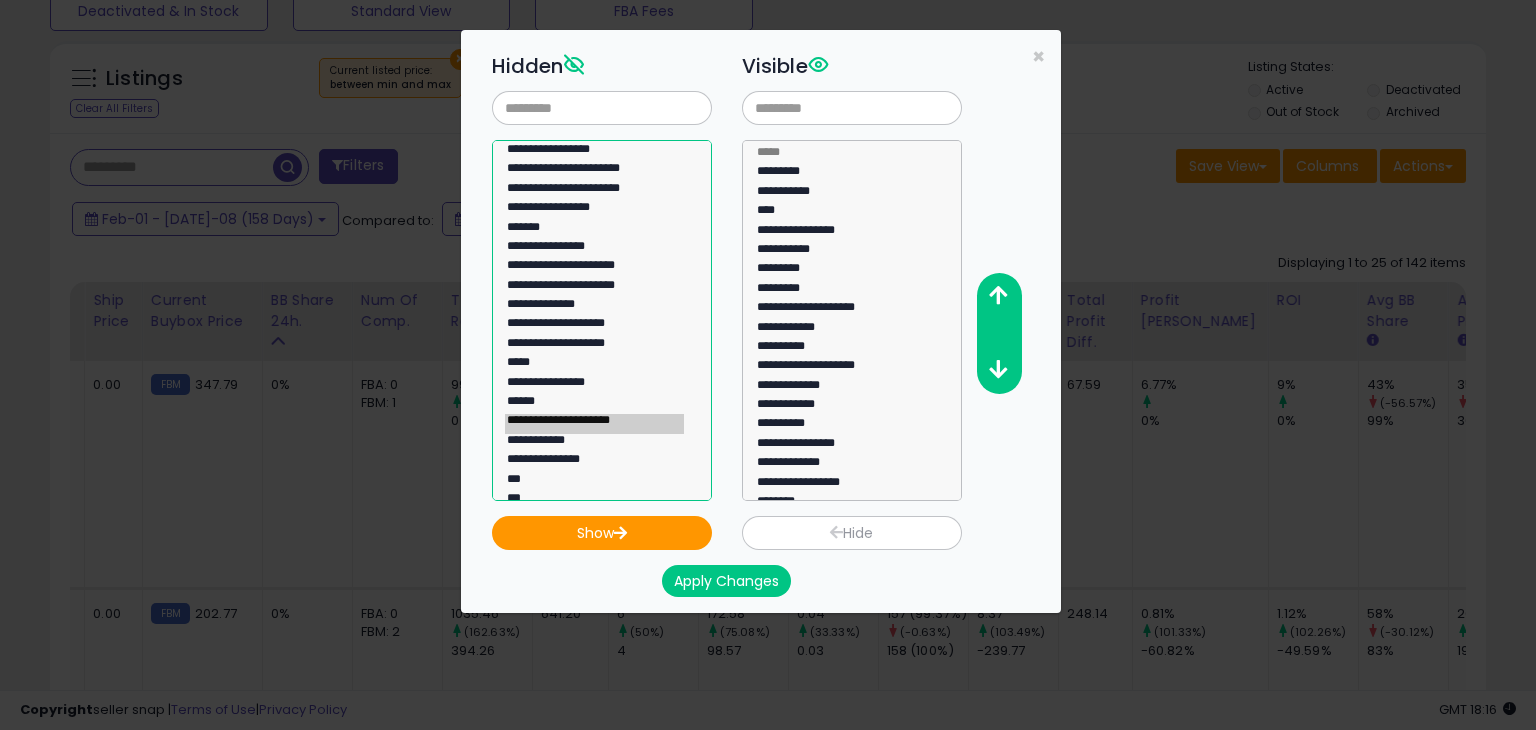 select on "**********" 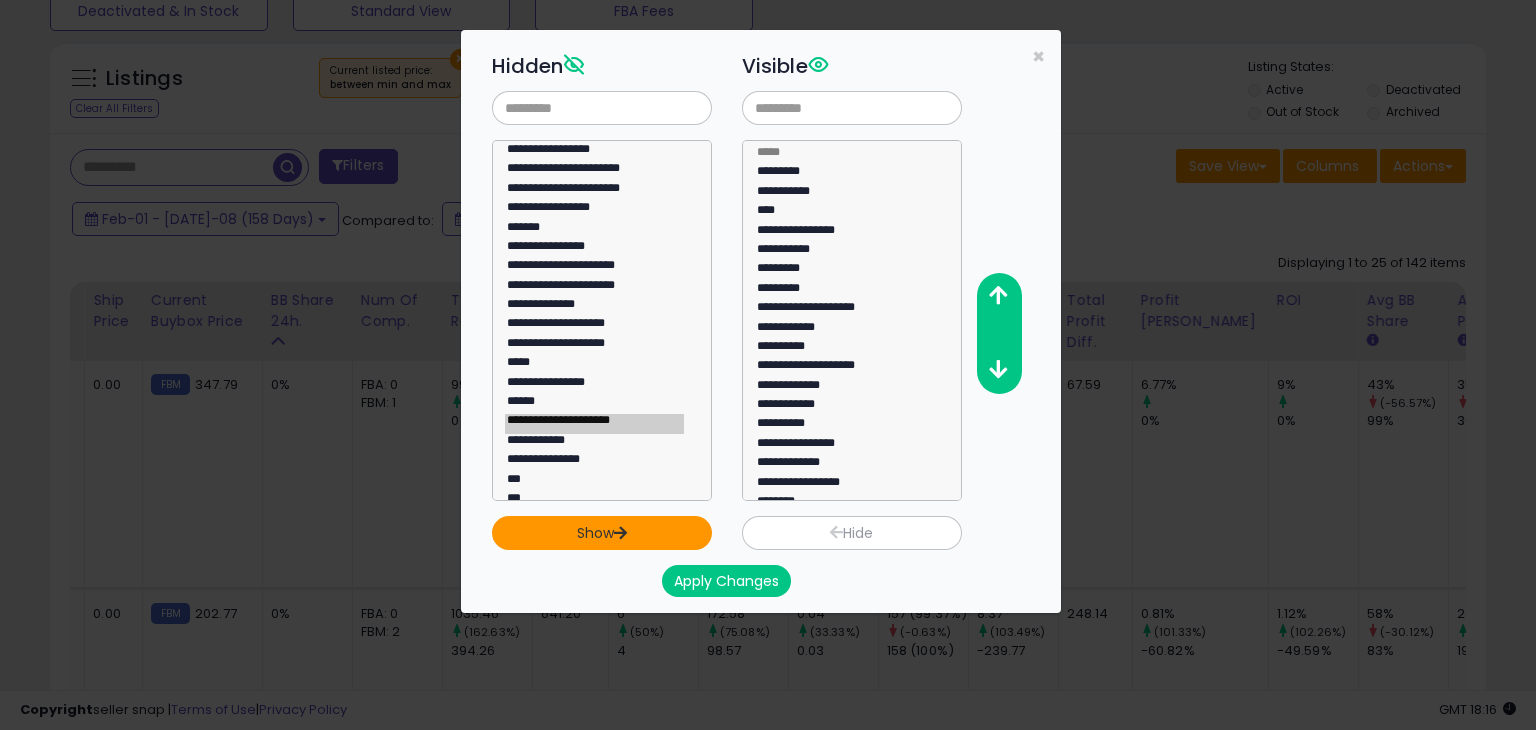 click on "Show" at bounding box center (602, 533) 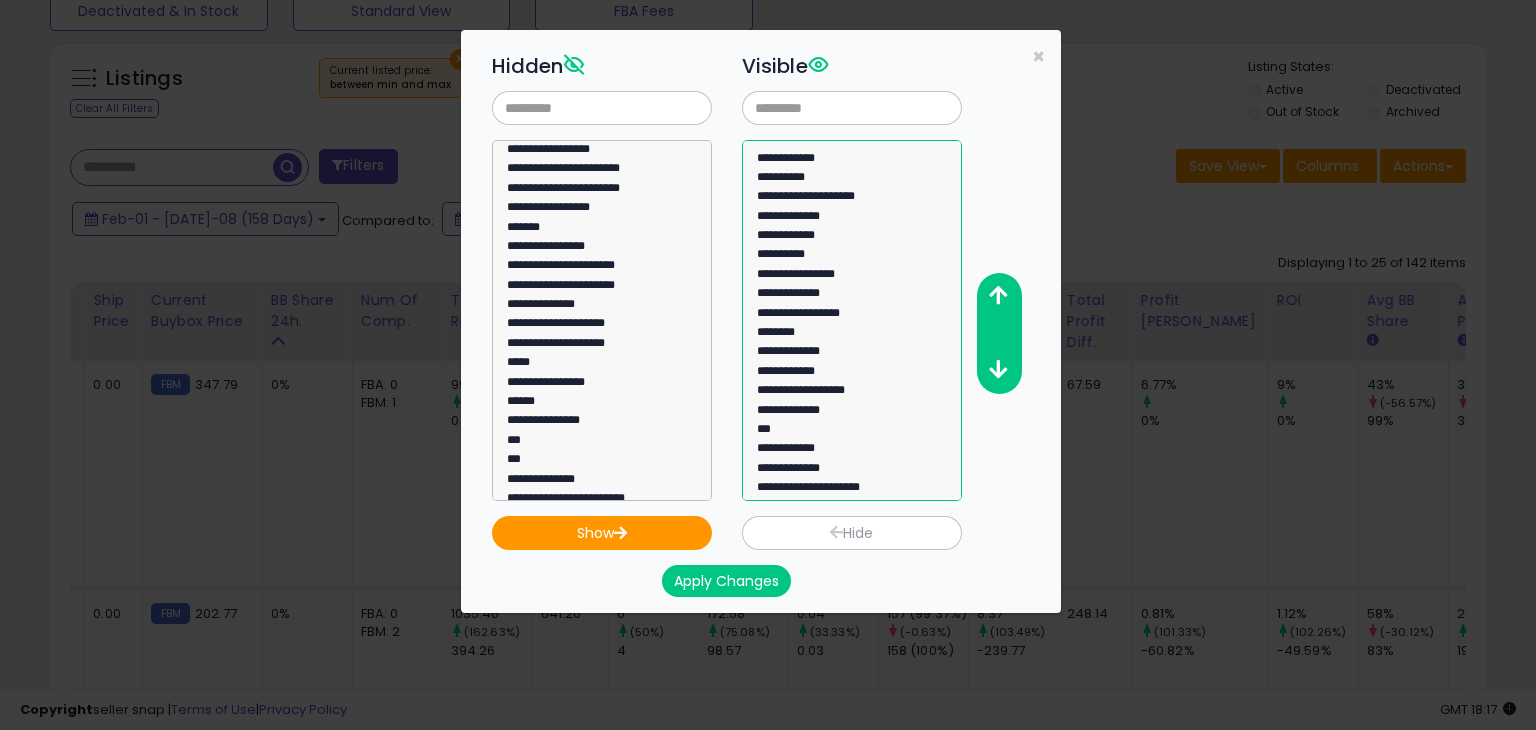 click on "**********" 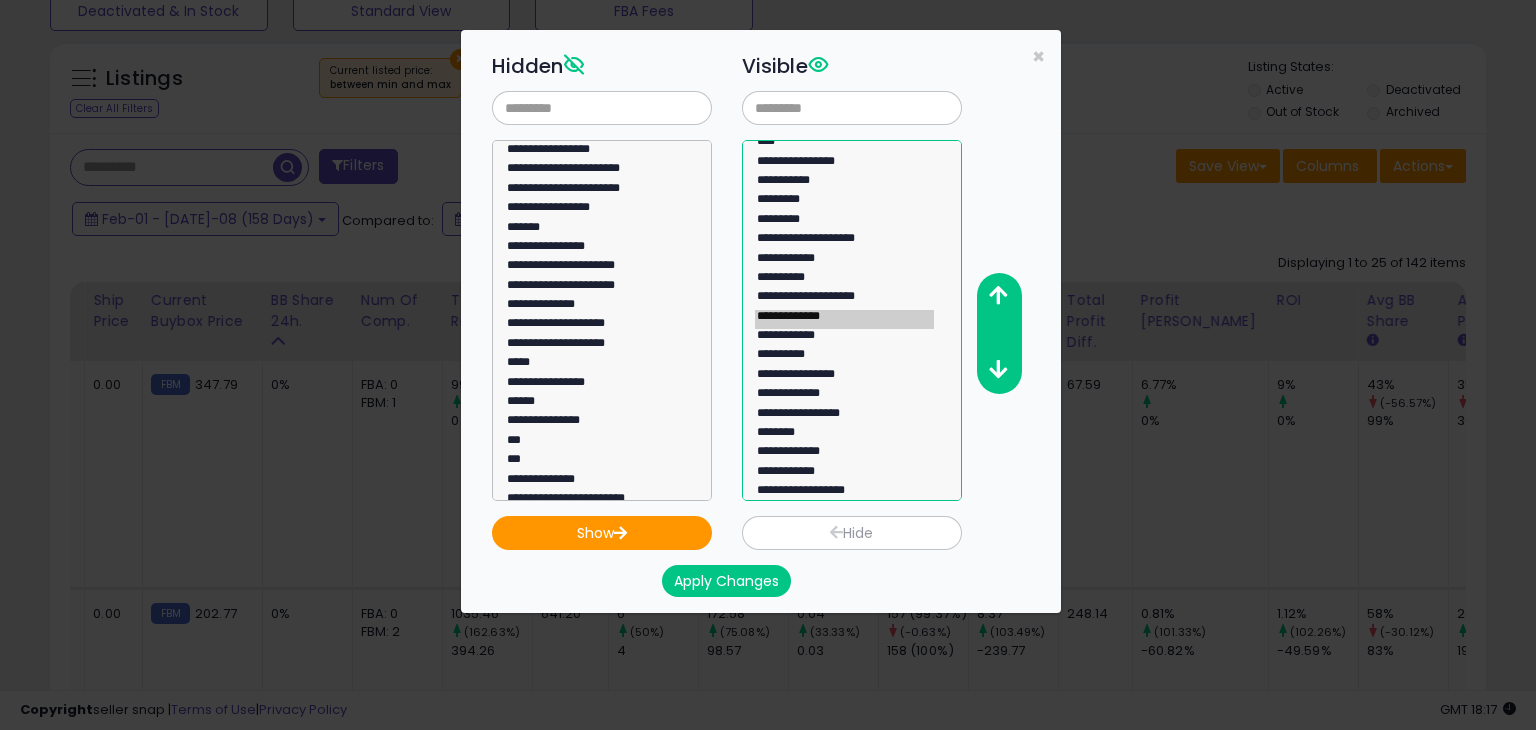 select on "**********" 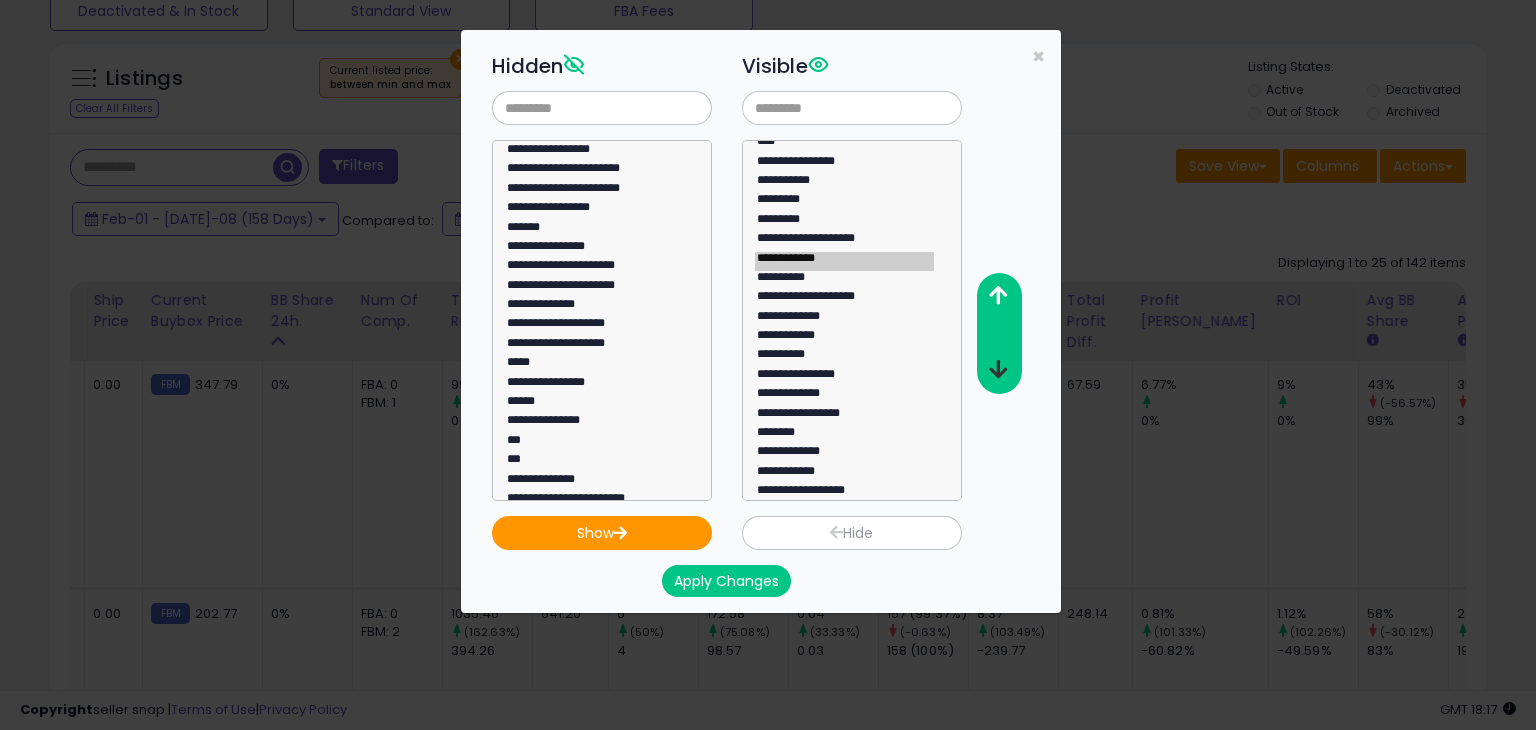 click at bounding box center (998, 370) 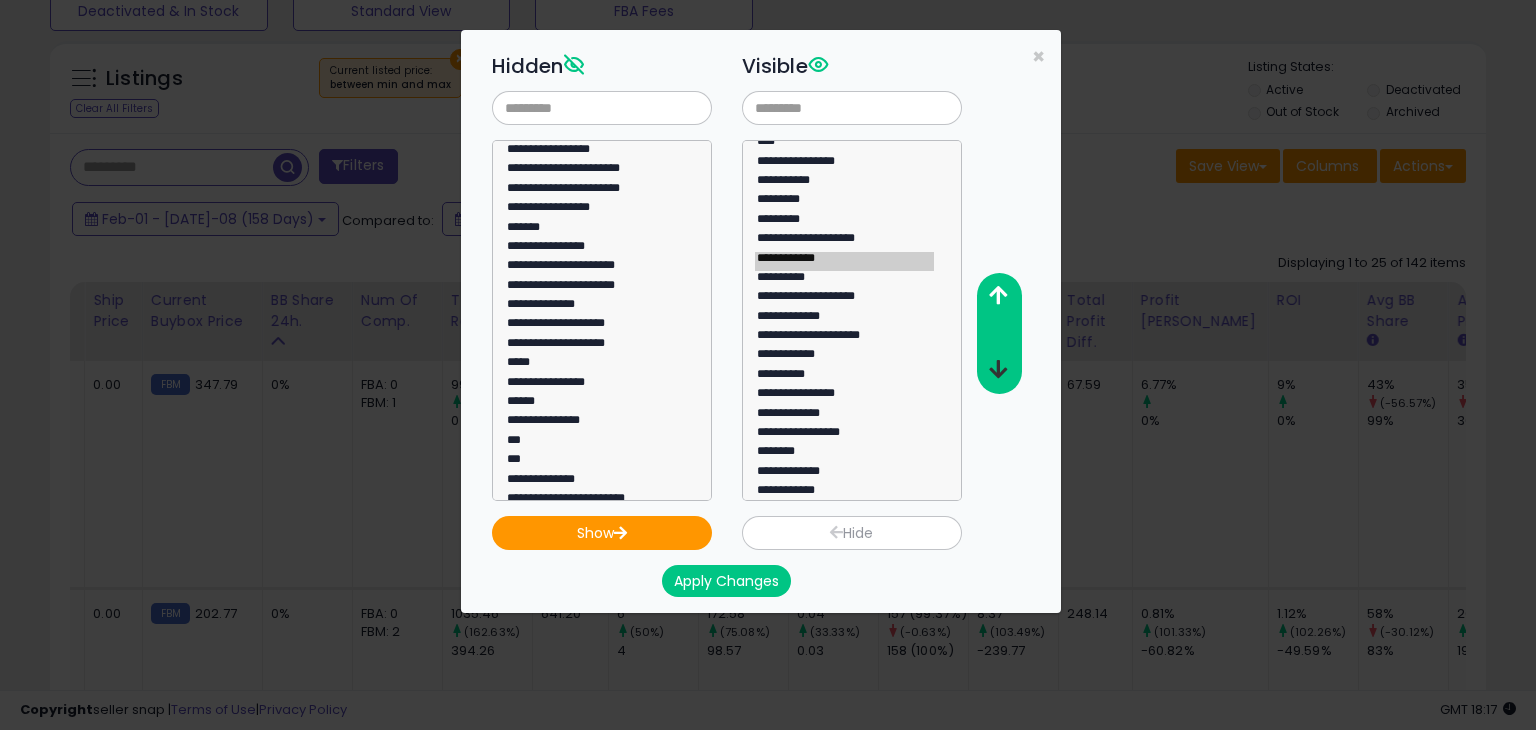 click at bounding box center [998, 370] 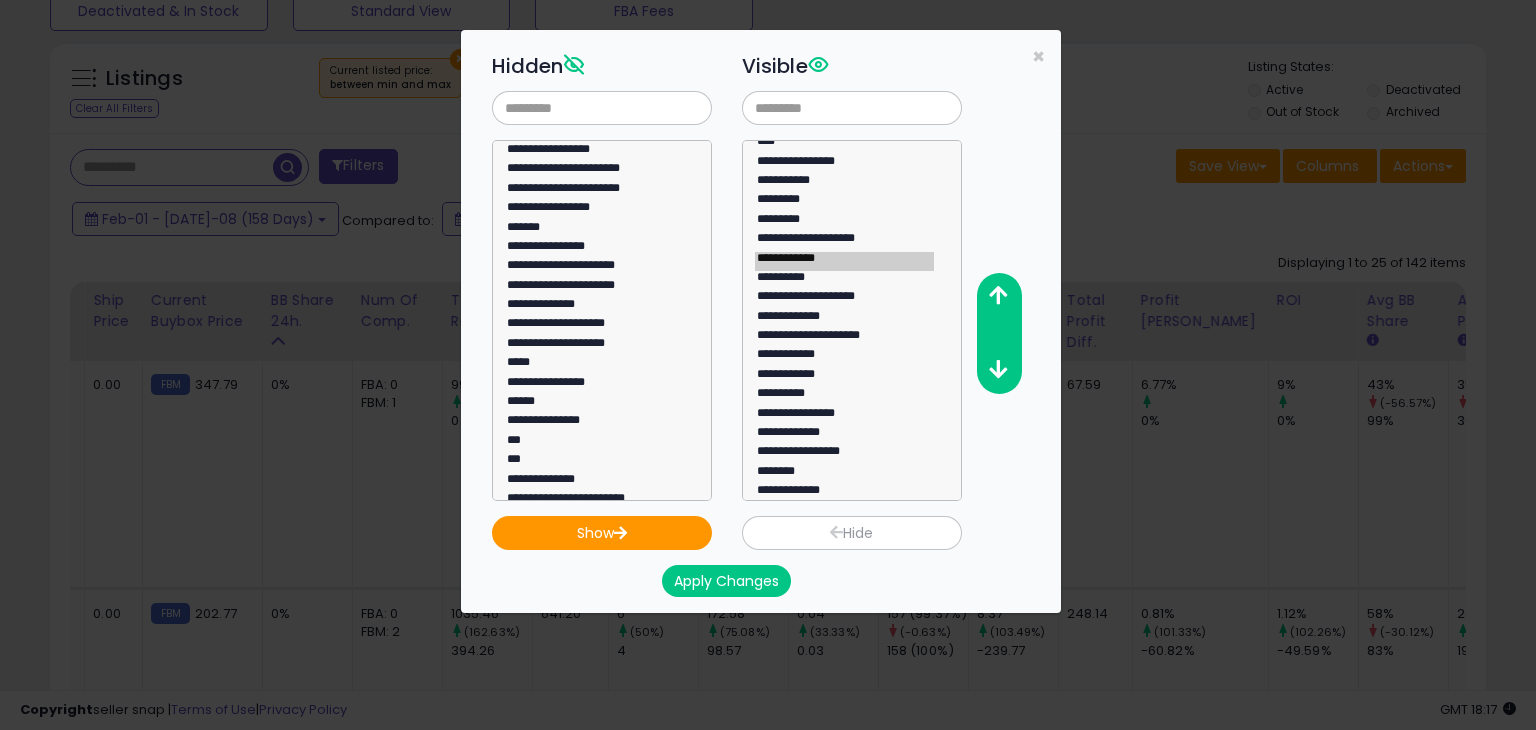 click on "Apply Changes" at bounding box center [726, 581] 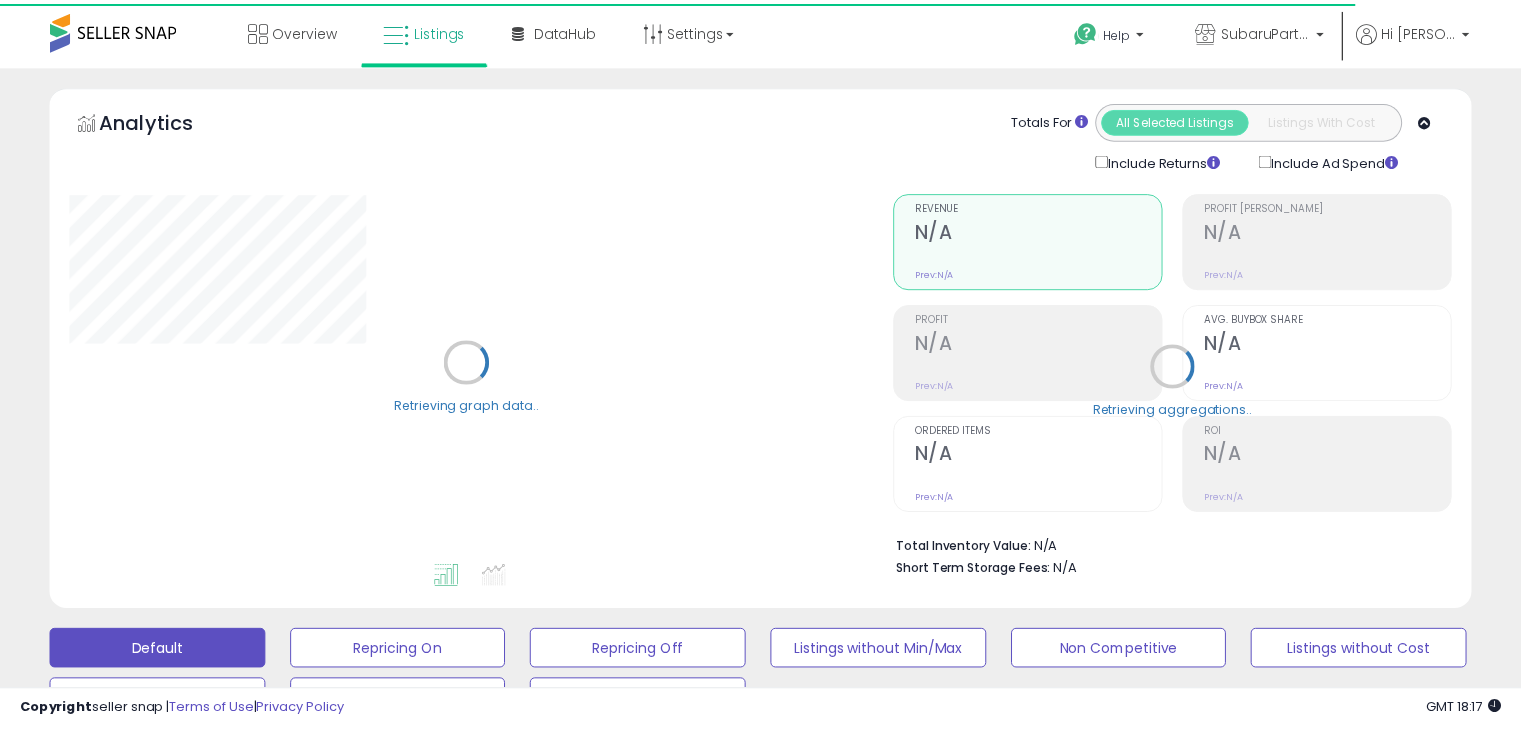 scroll, scrollTop: 679, scrollLeft: 0, axis: vertical 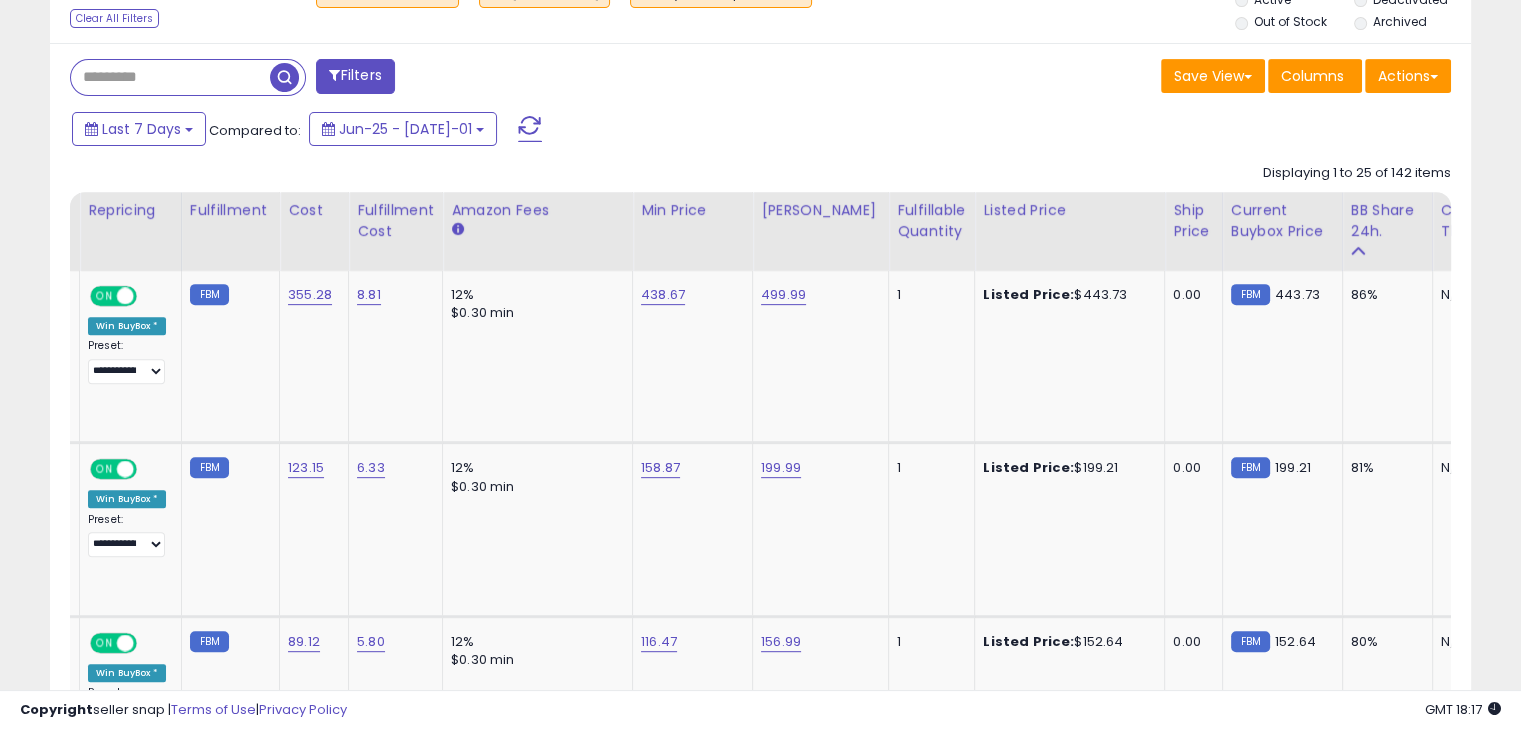 click on "Copyright  seller snap |  Terms of Use
|  Privacy Policy
GMT 18:17
Authorization required" at bounding box center [760, 710] 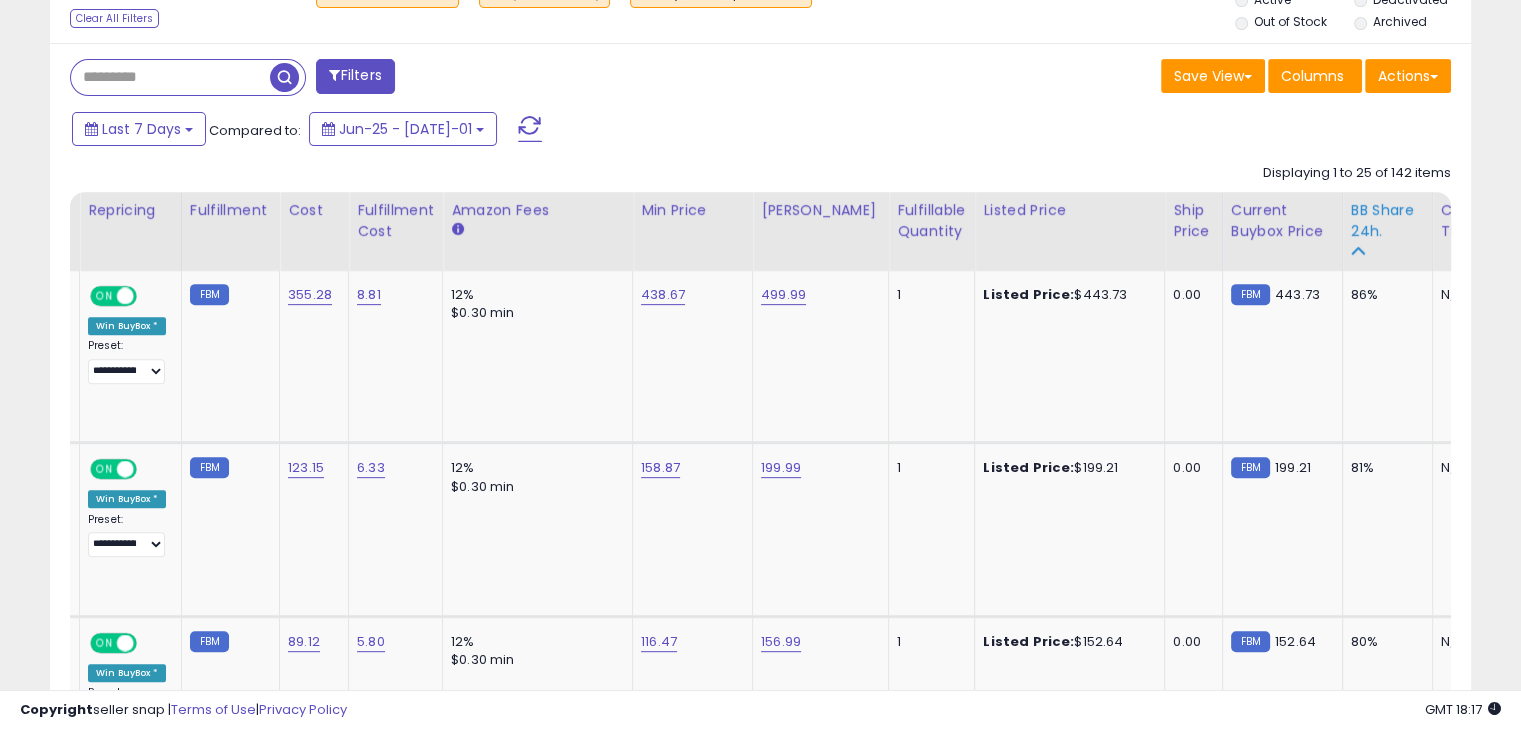 click on "BB Share 24h." at bounding box center (1387, 221) 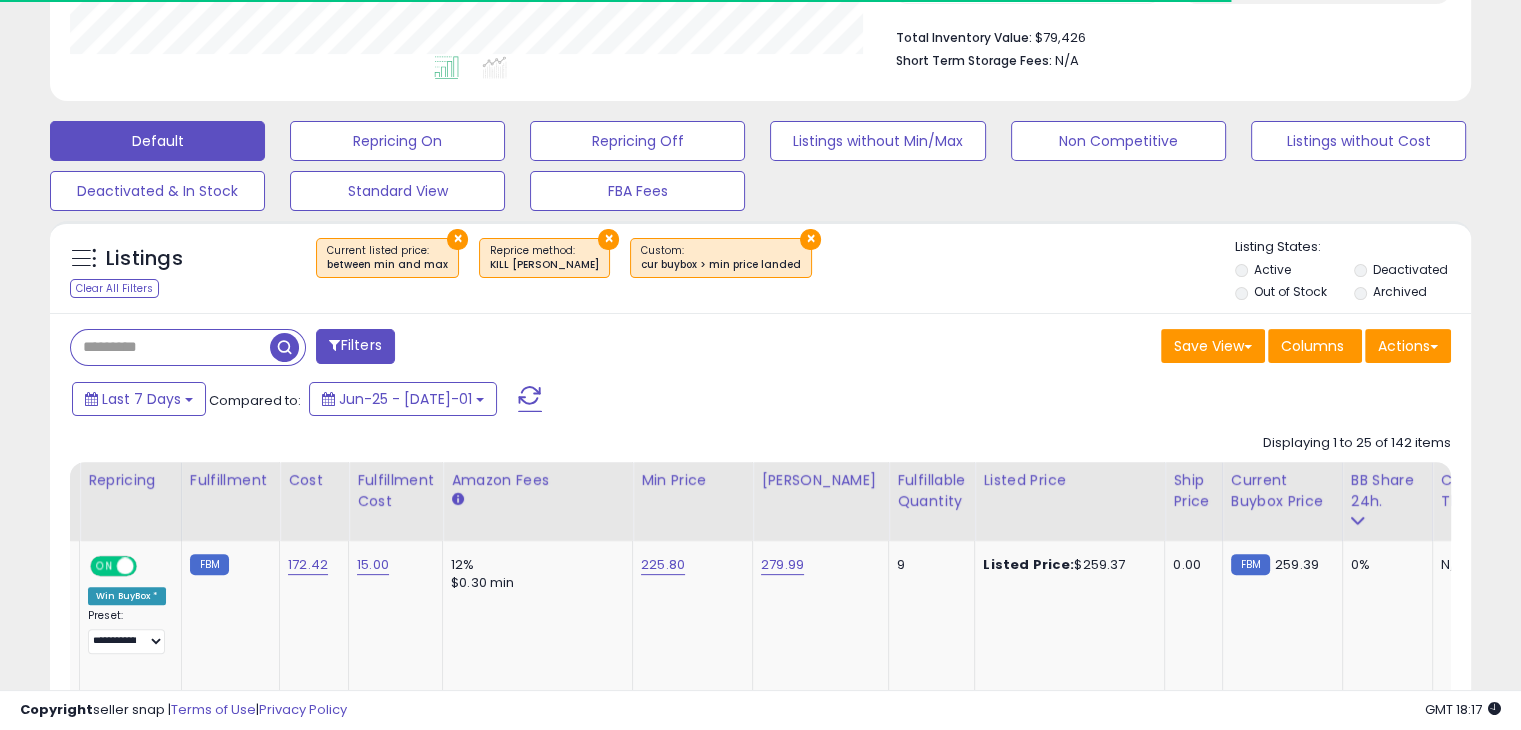 scroll, scrollTop: 779, scrollLeft: 0, axis: vertical 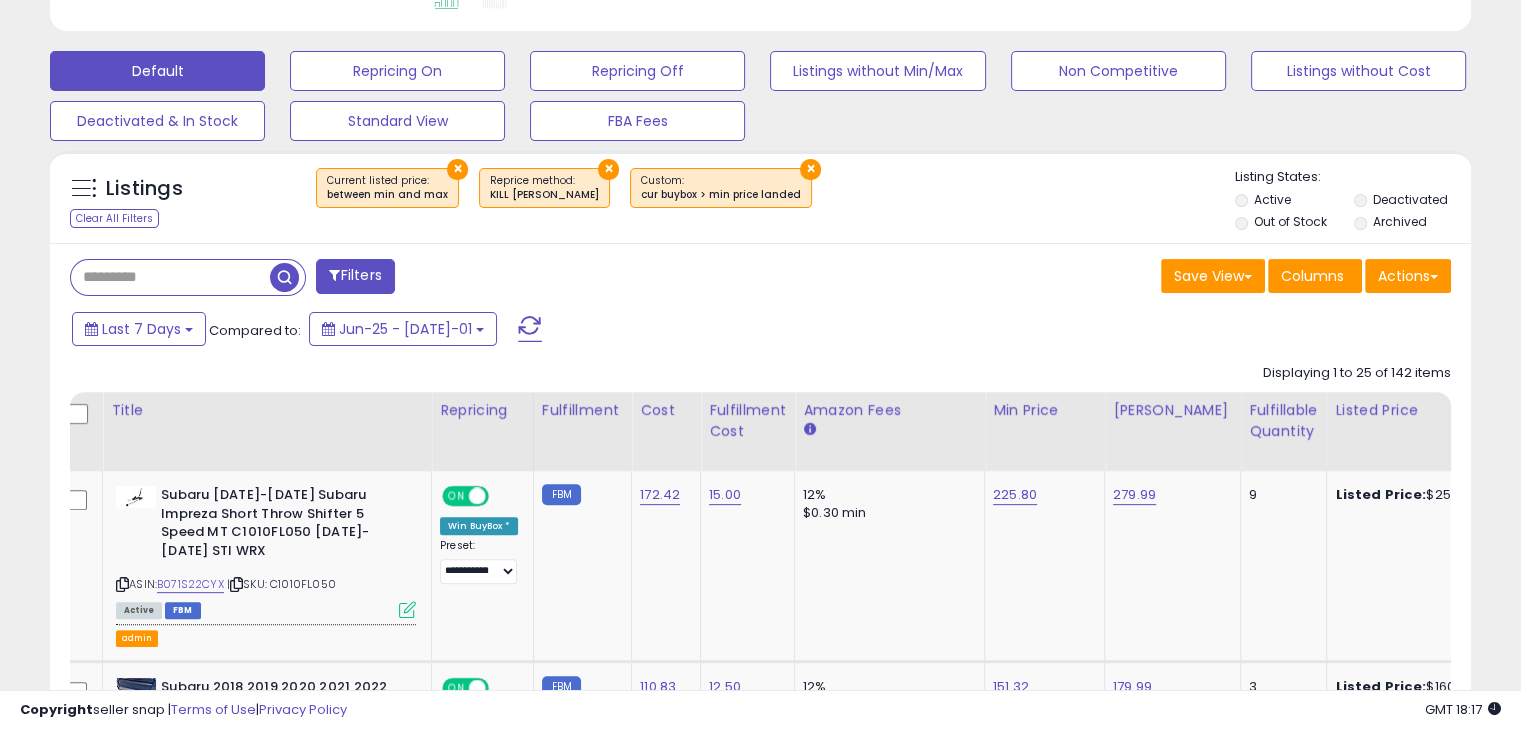 click on "Last 7 Days
Compared to:
Jun-25 - Jul-01" at bounding box center (585, 331) 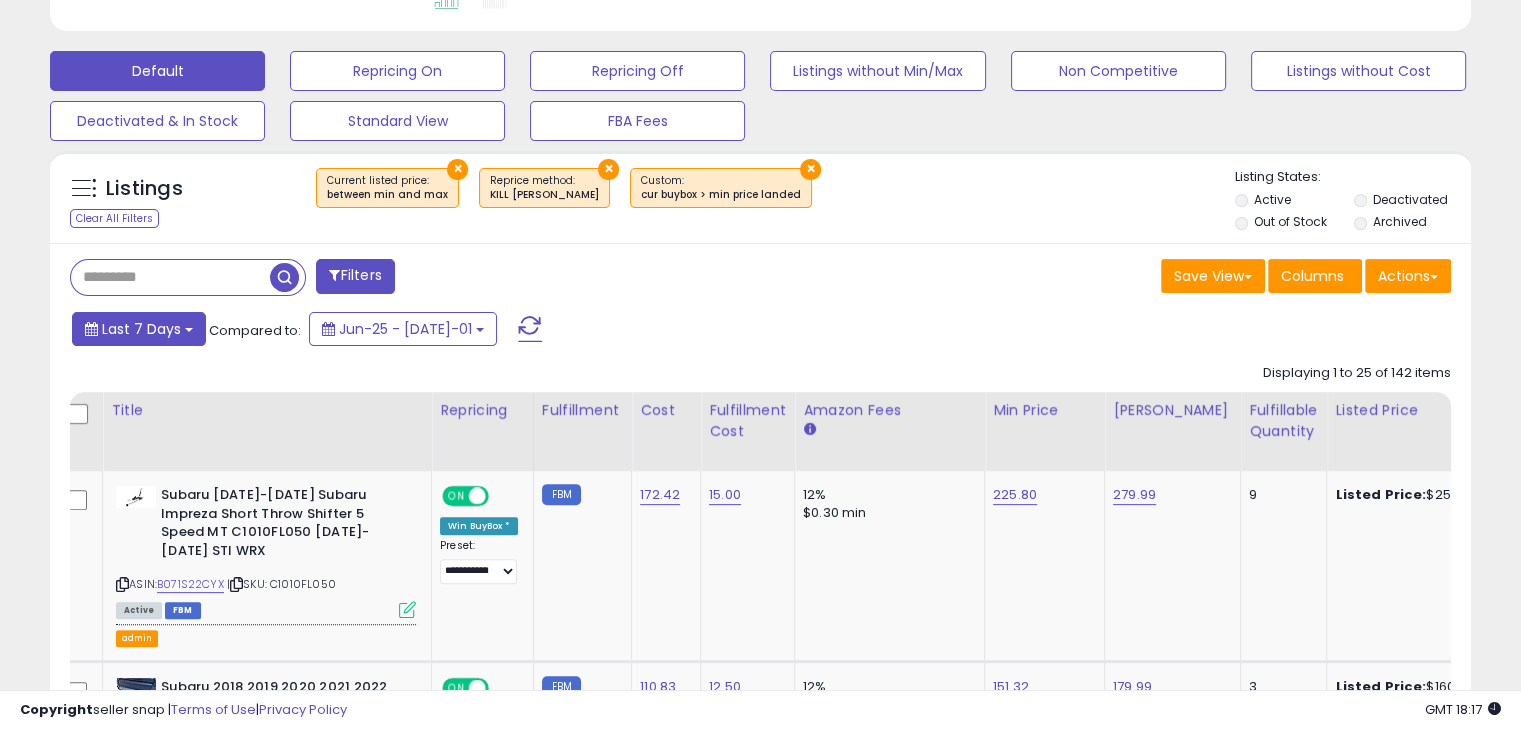 click on "Last 7 Days" at bounding box center [139, 329] 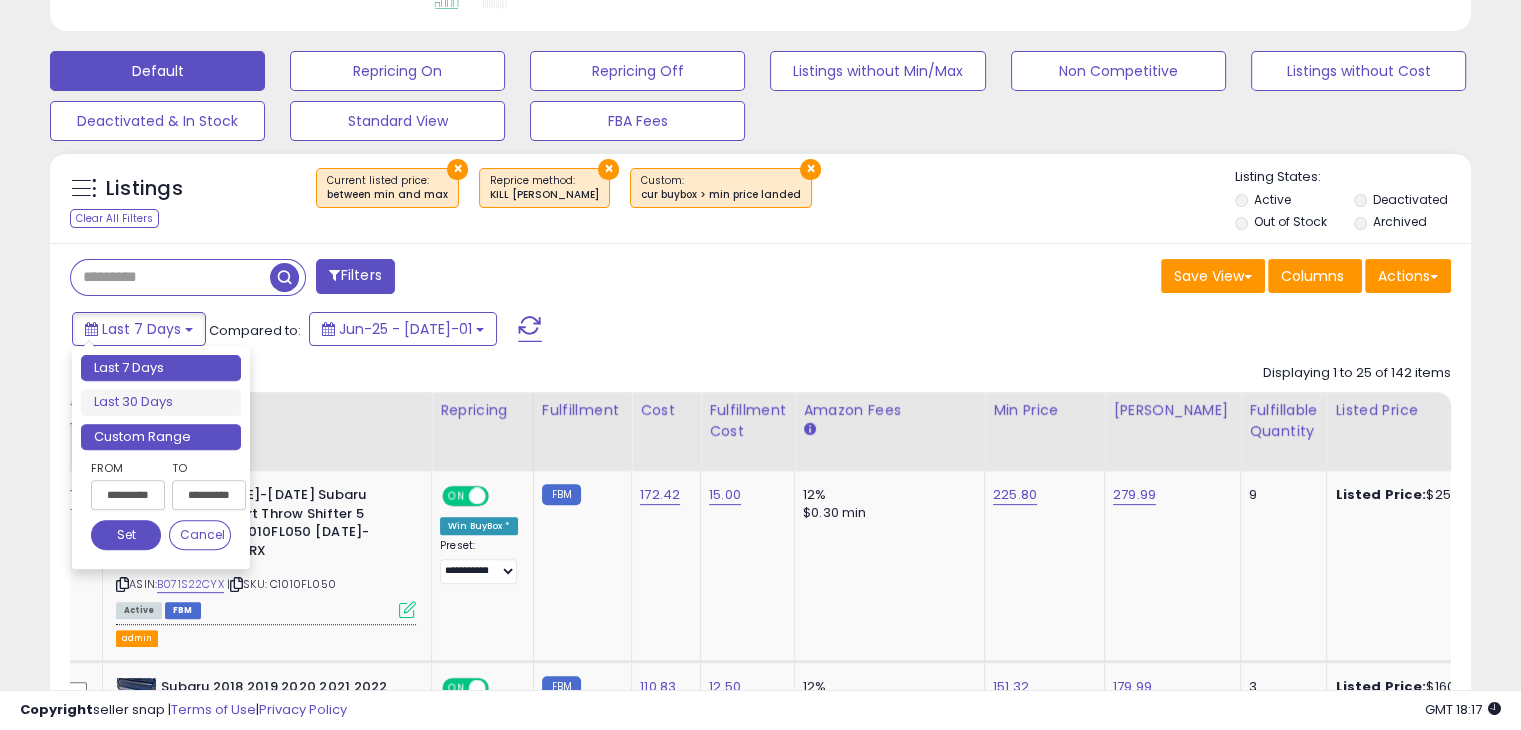click on "Custom Range" at bounding box center (161, 437) 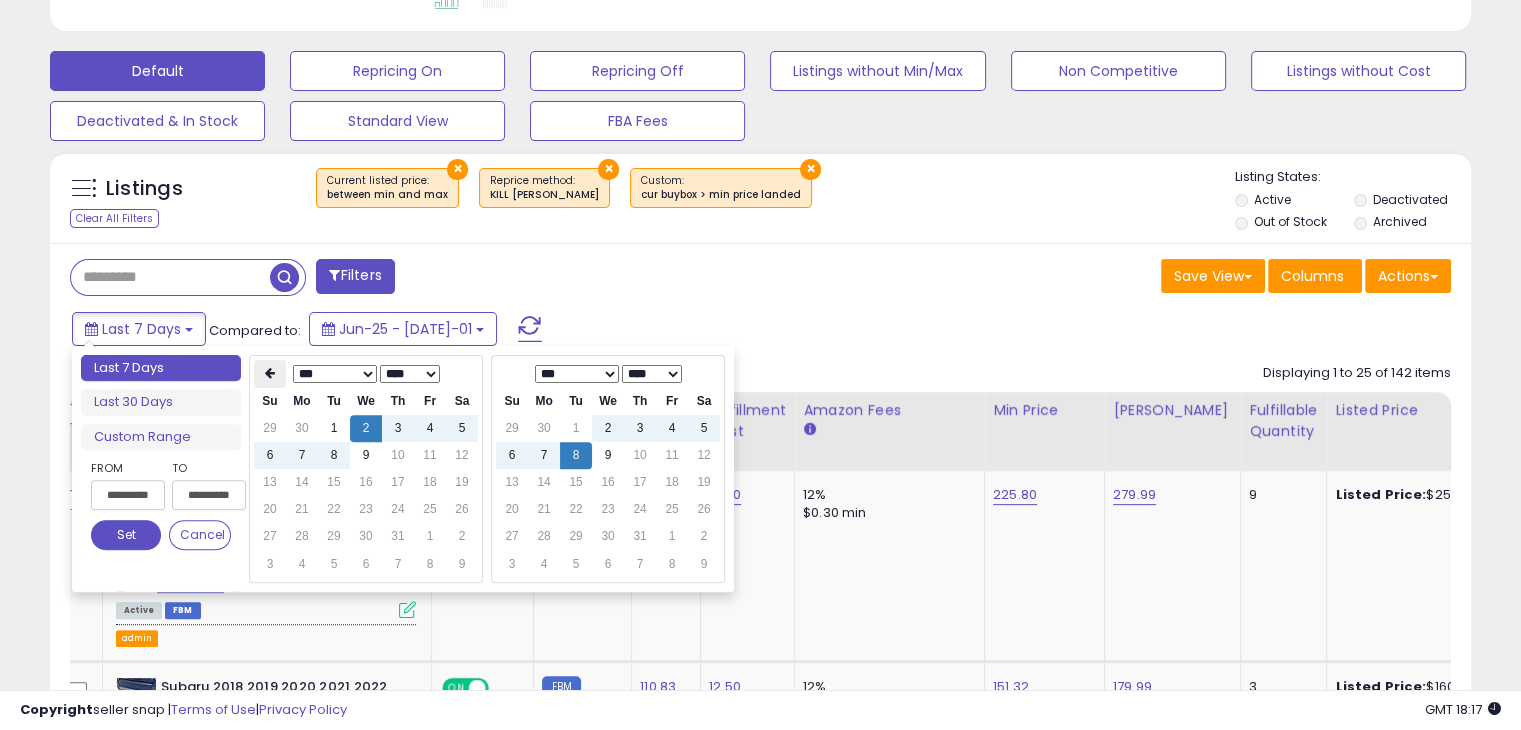 click at bounding box center [270, 373] 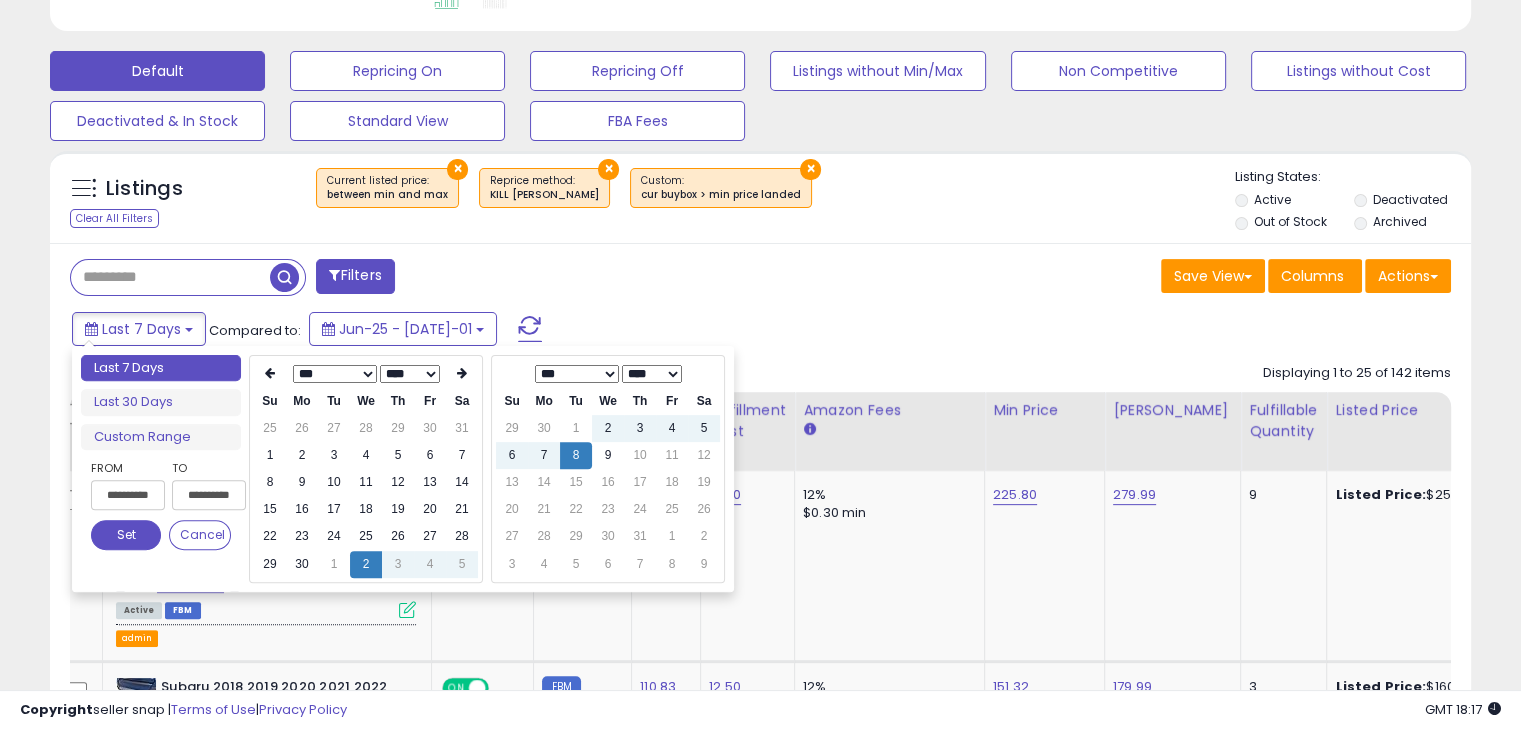 click at bounding box center (270, 373) 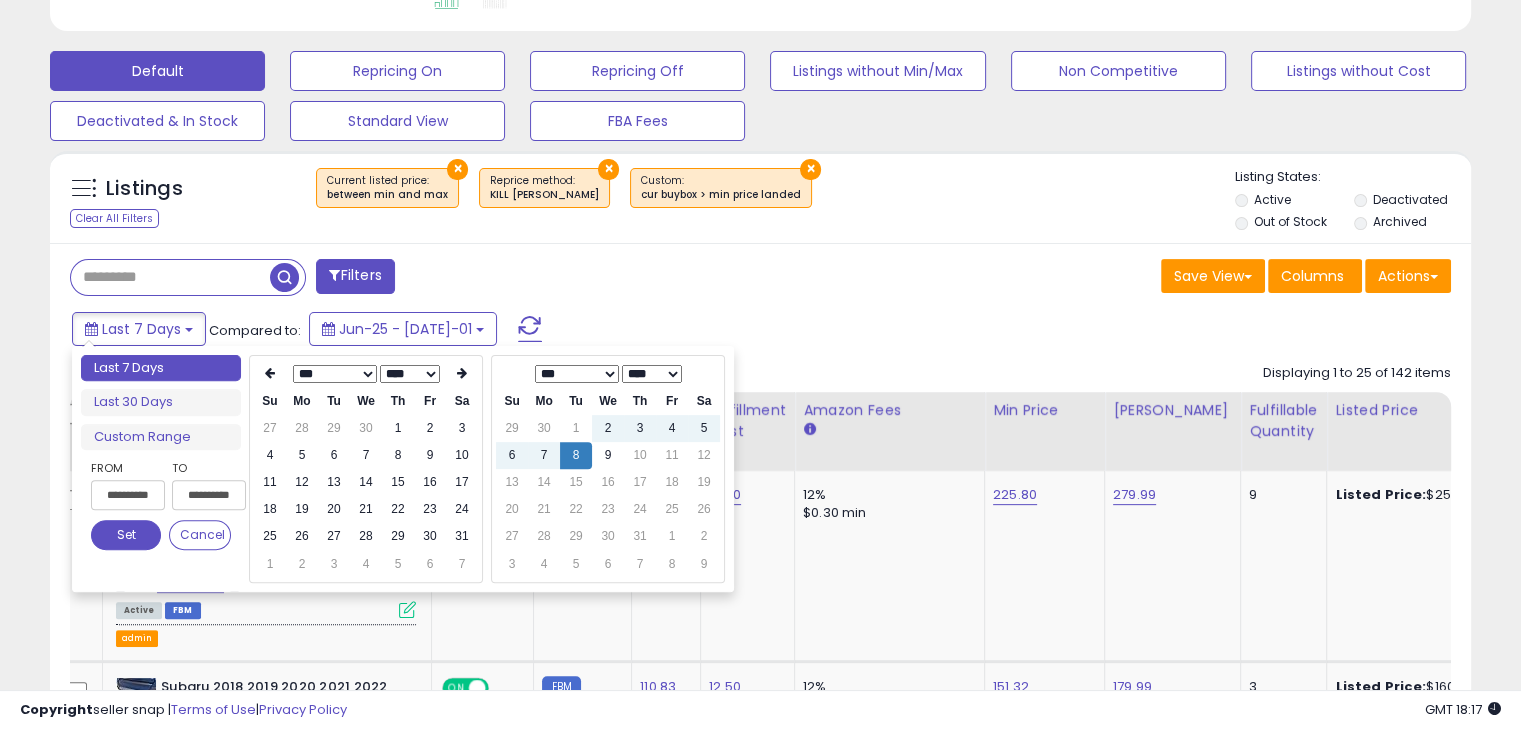 click at bounding box center (270, 373) 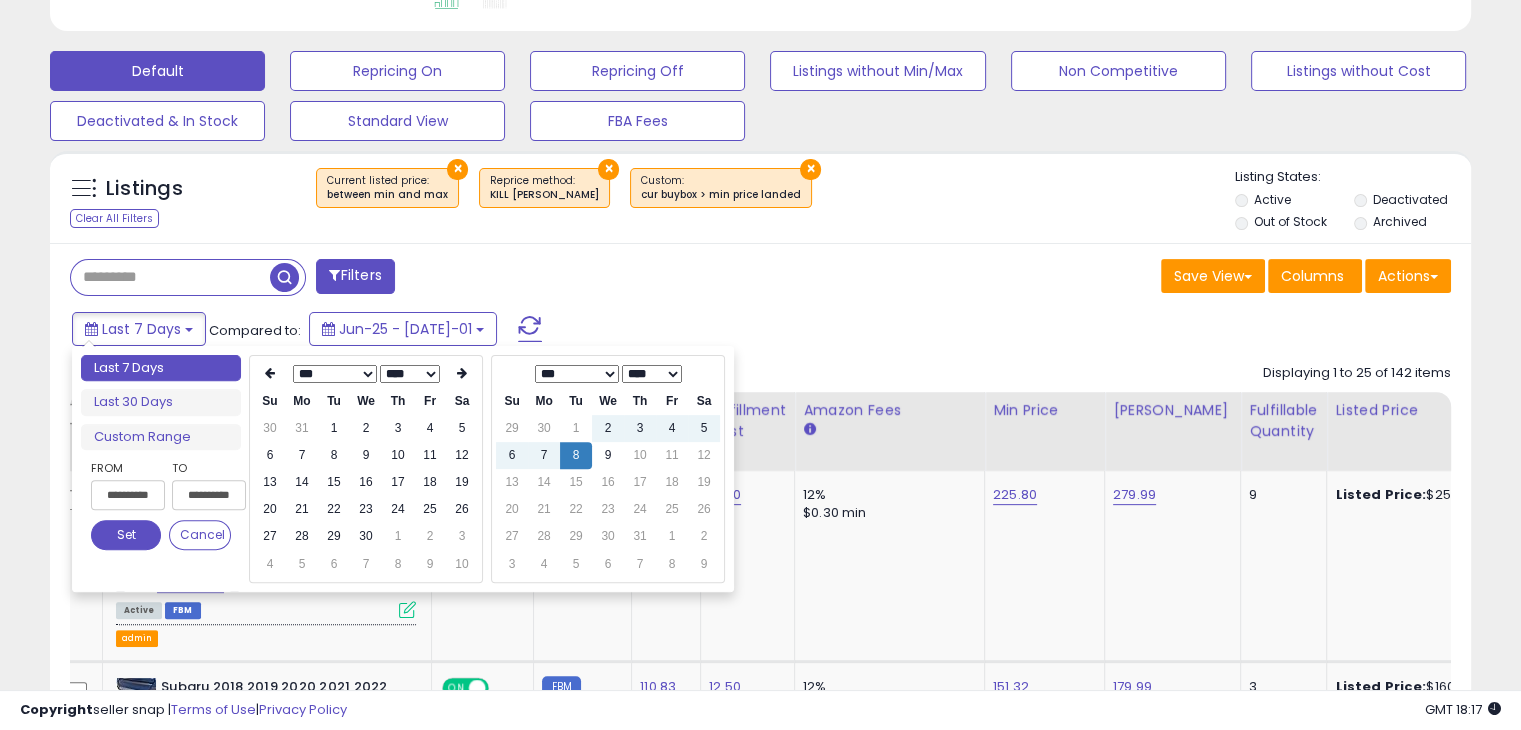 click at bounding box center (270, 373) 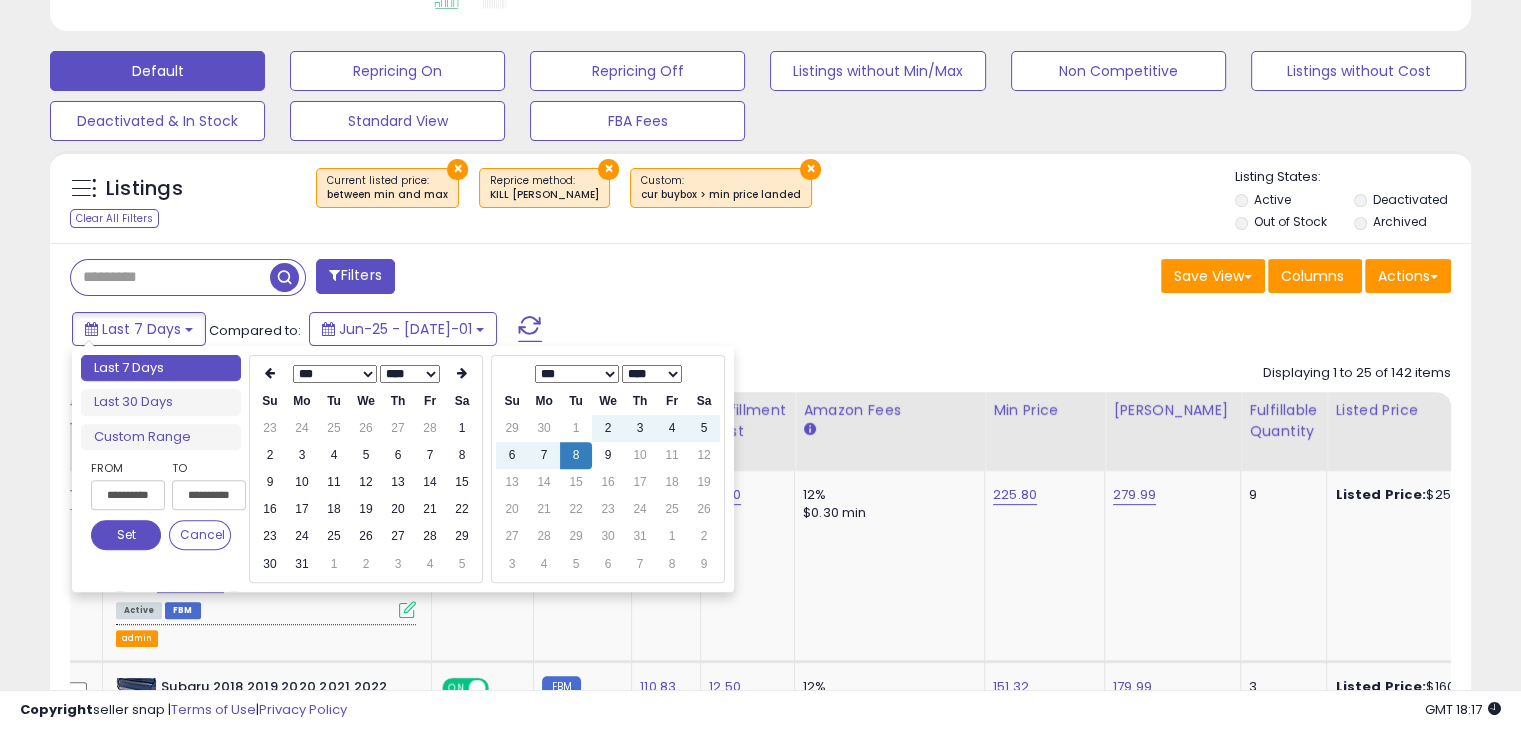click at bounding box center (270, 373) 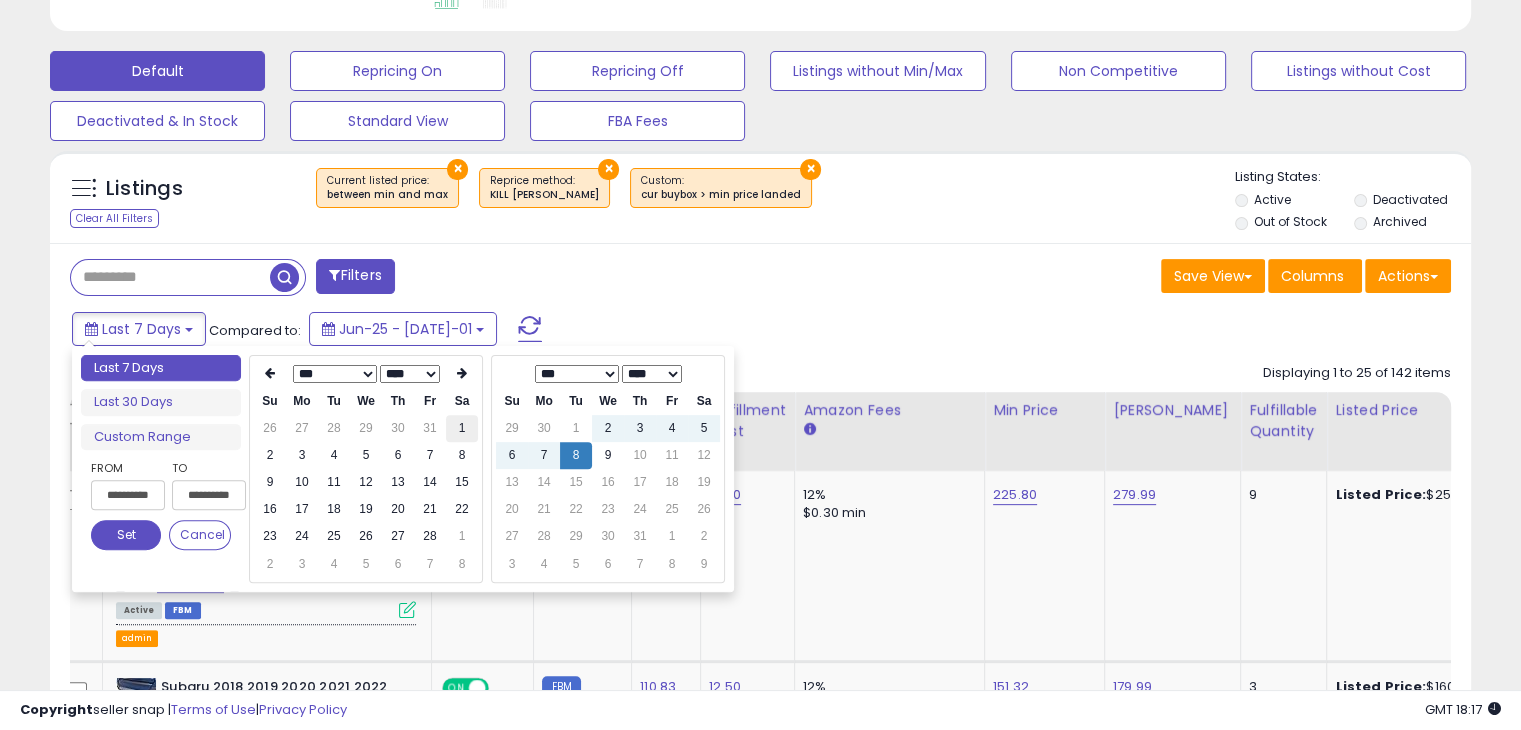 click on "1" at bounding box center [462, 428] 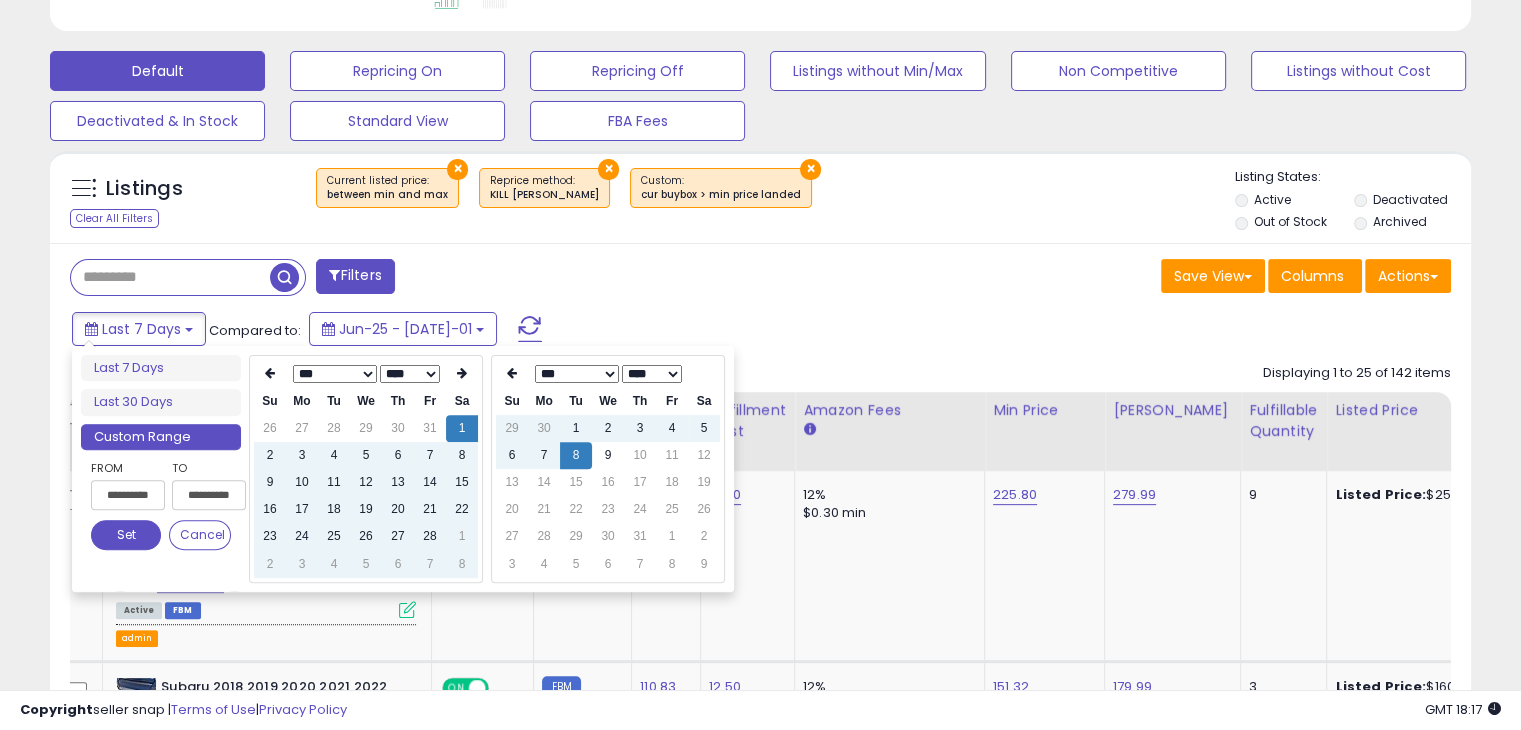 type on "**********" 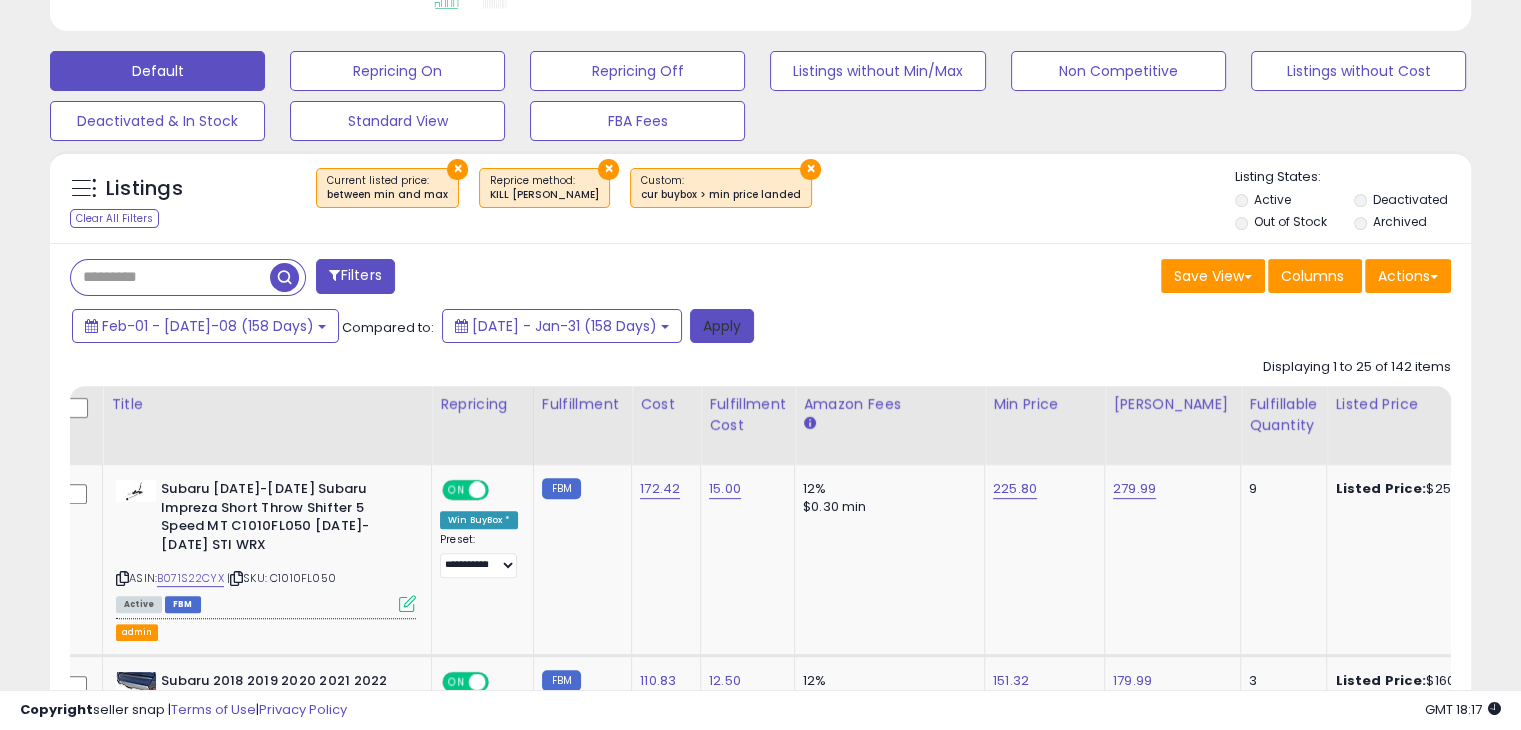 click on "Apply" at bounding box center (722, 326) 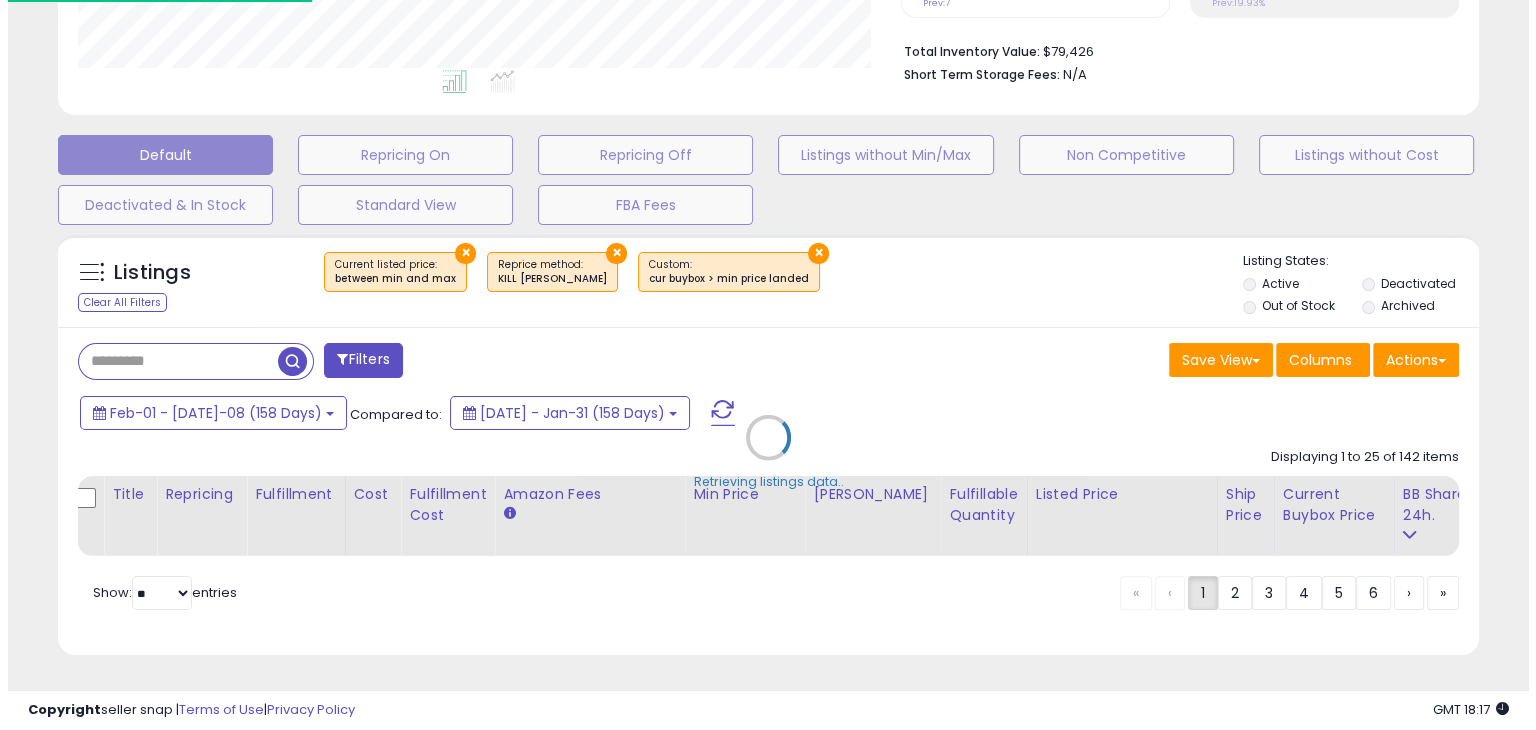 scroll, scrollTop: 509, scrollLeft: 0, axis: vertical 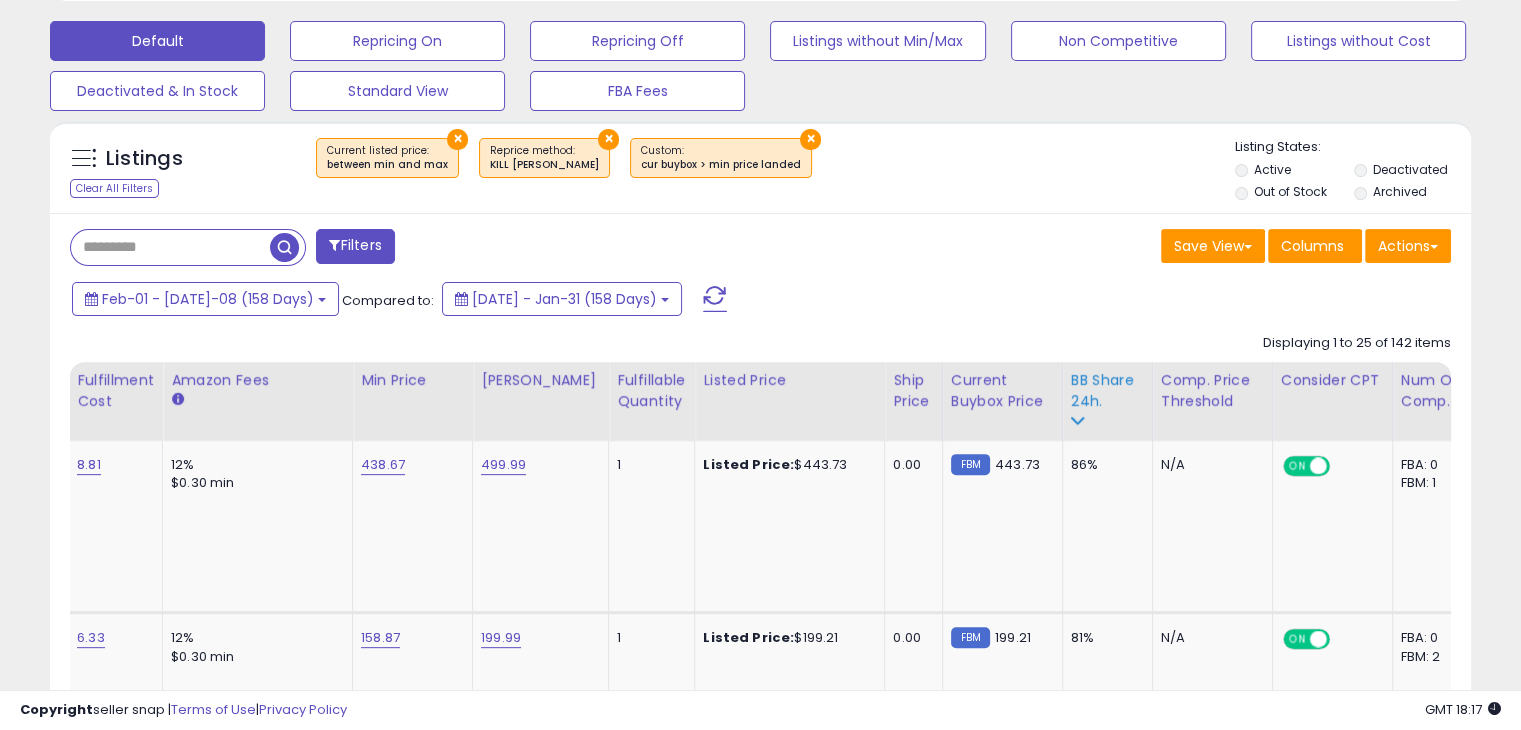 click on "BB Share 24h." at bounding box center [1107, 391] 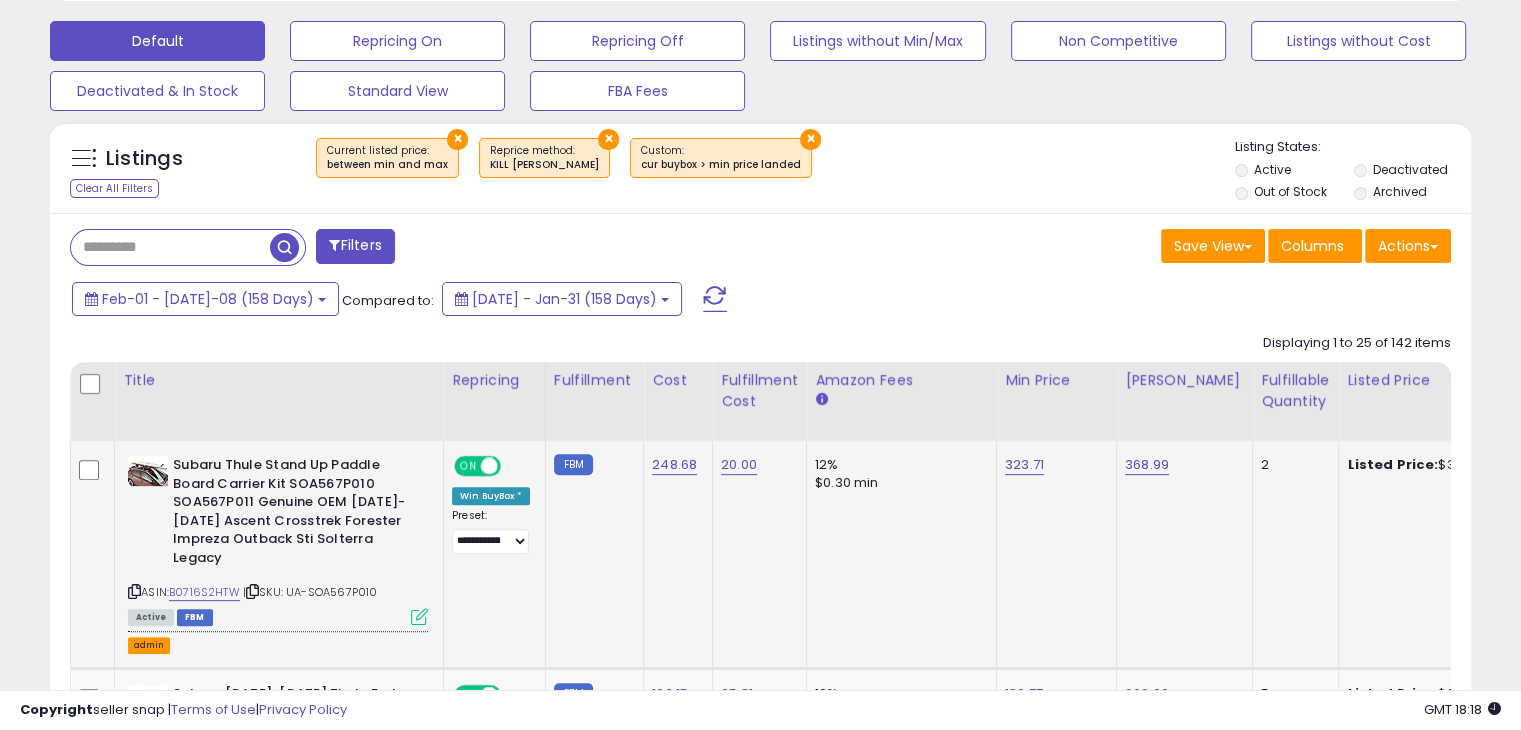 click on "admin" at bounding box center [149, 645] 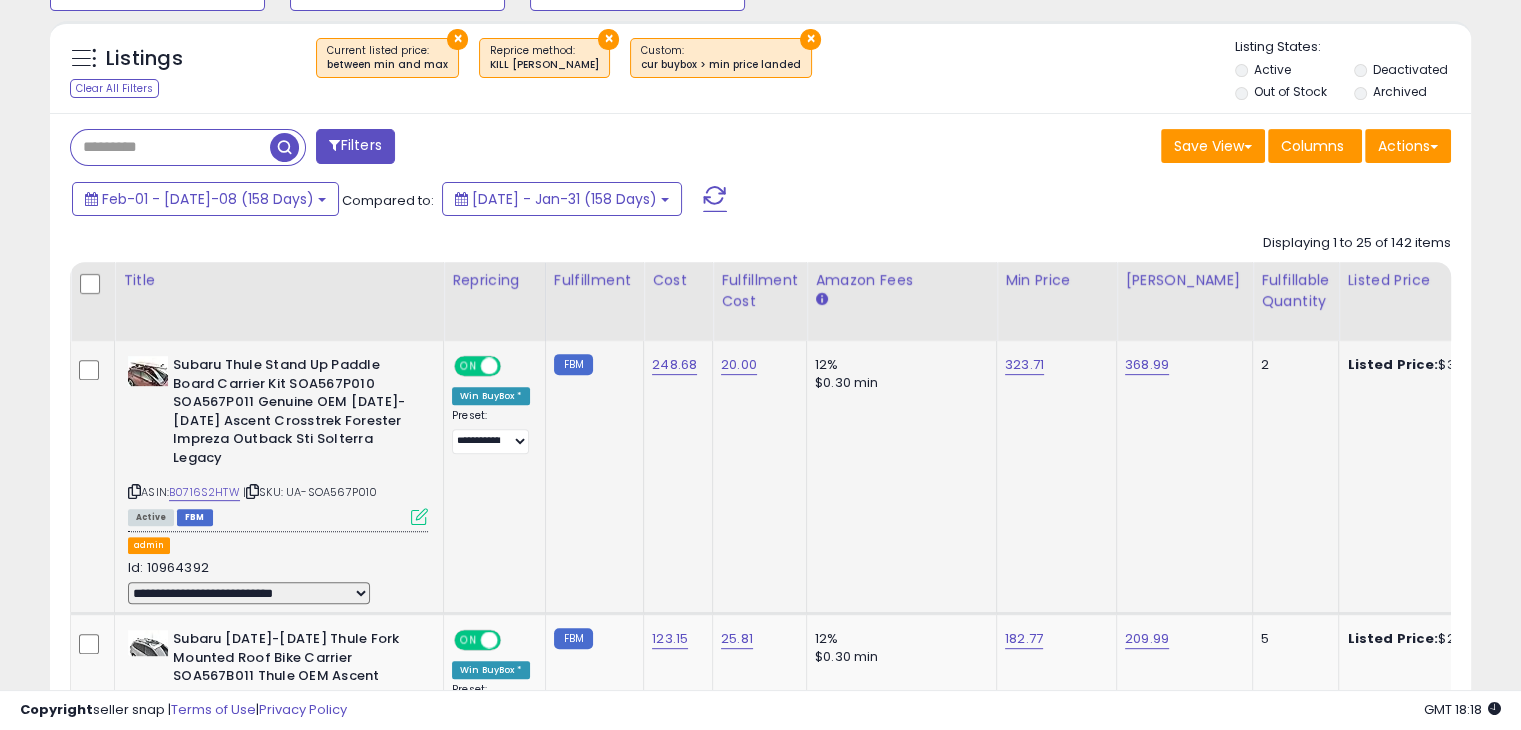 click on "**********" at bounding box center (249, 593) 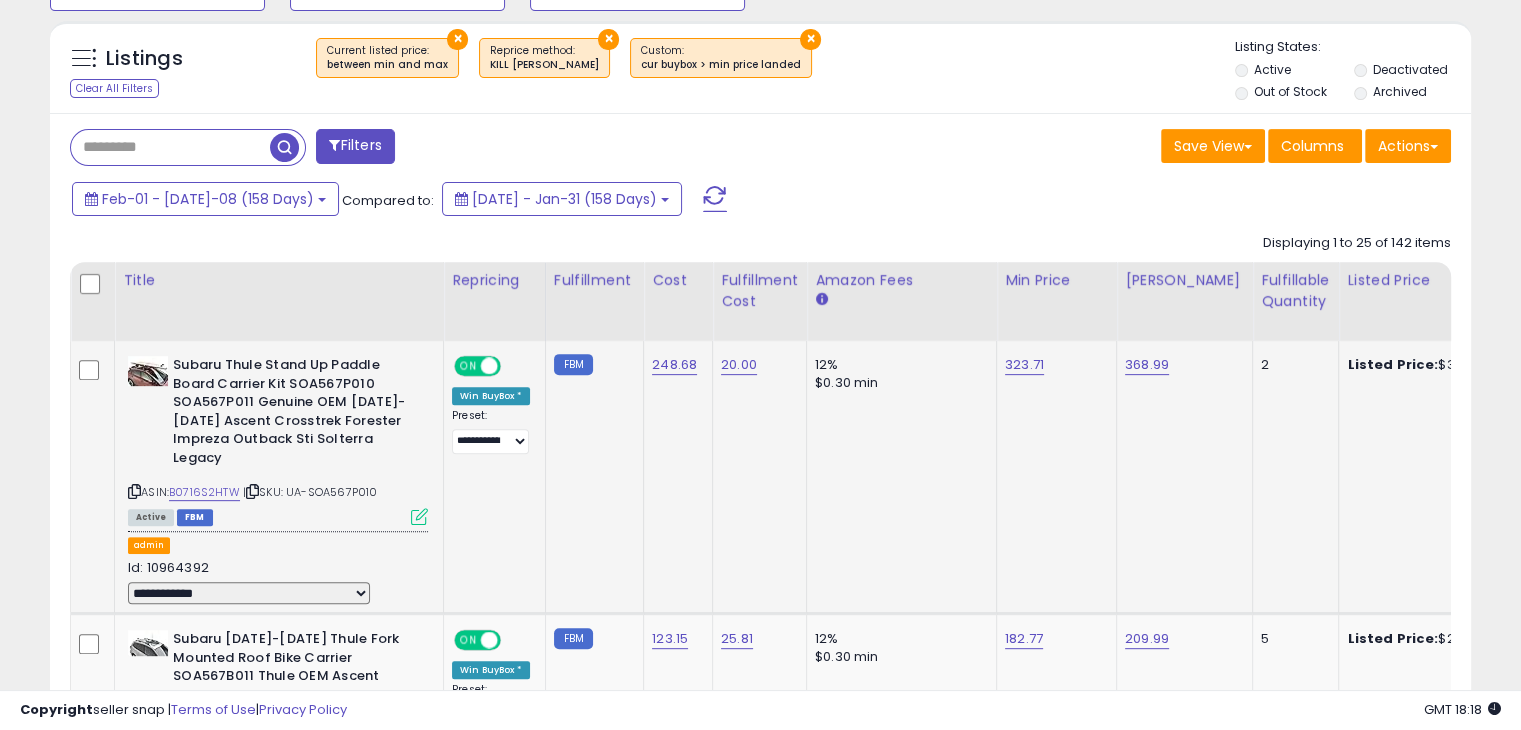 click on "**********" at bounding box center [249, 593] 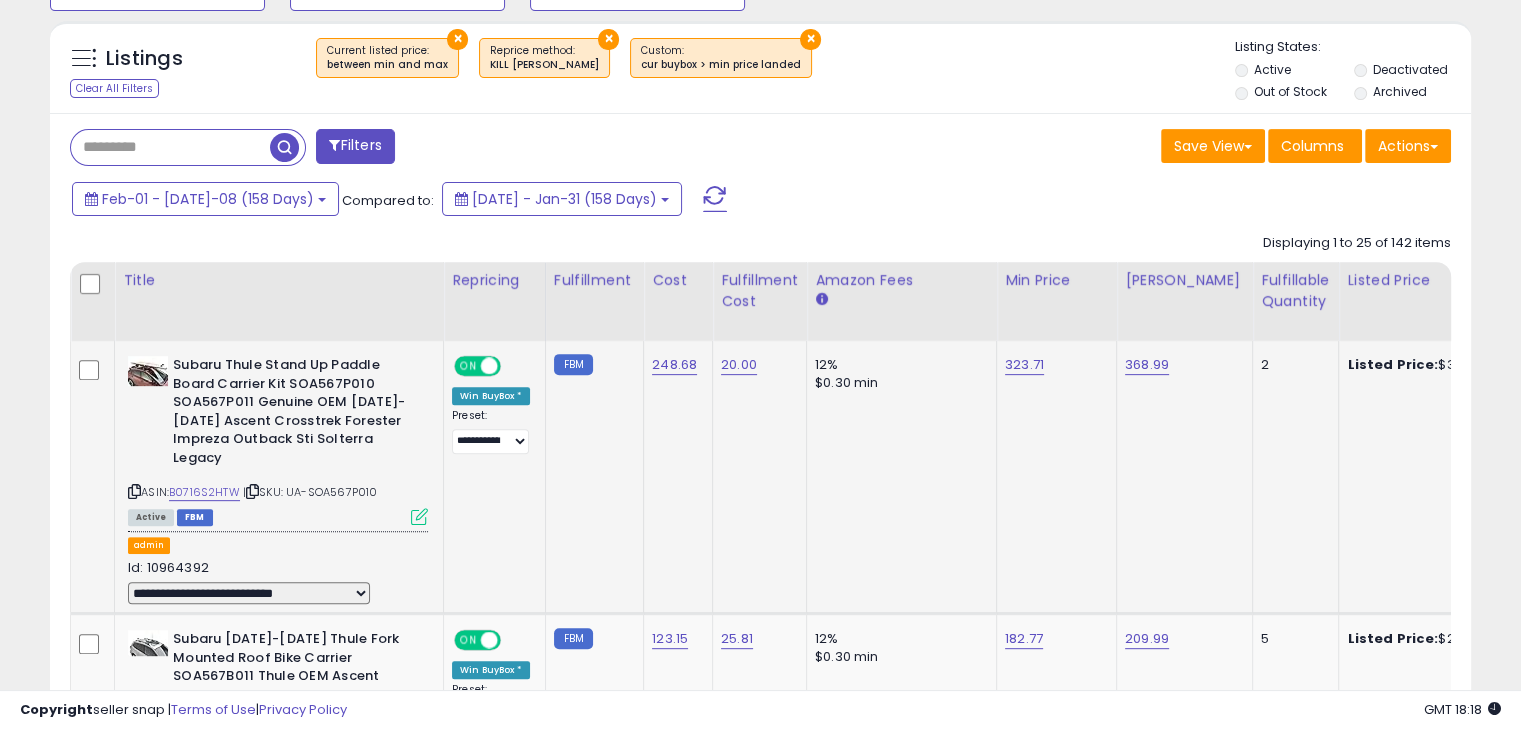 click on "**********" at bounding box center [249, 593] 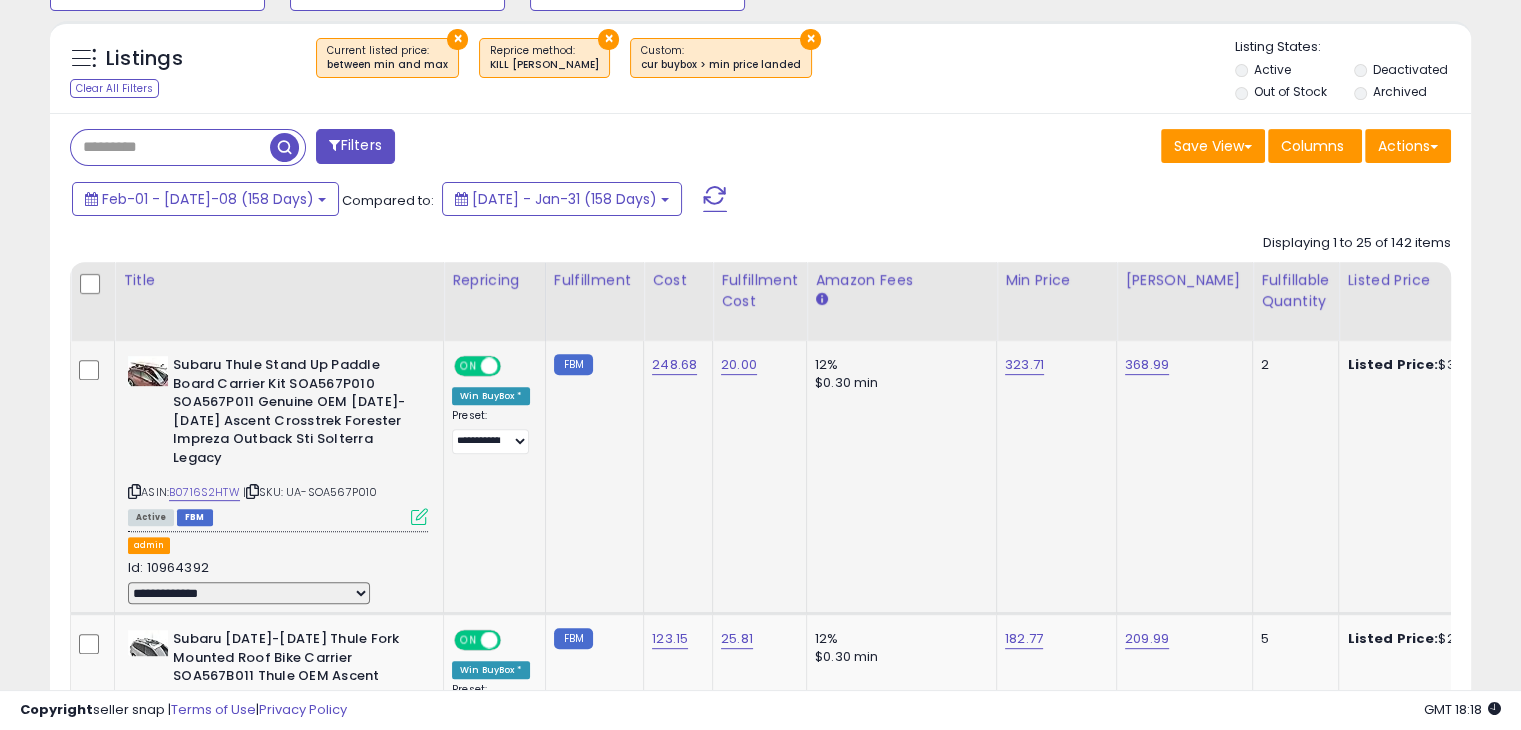 click on "**********" at bounding box center (249, 593) 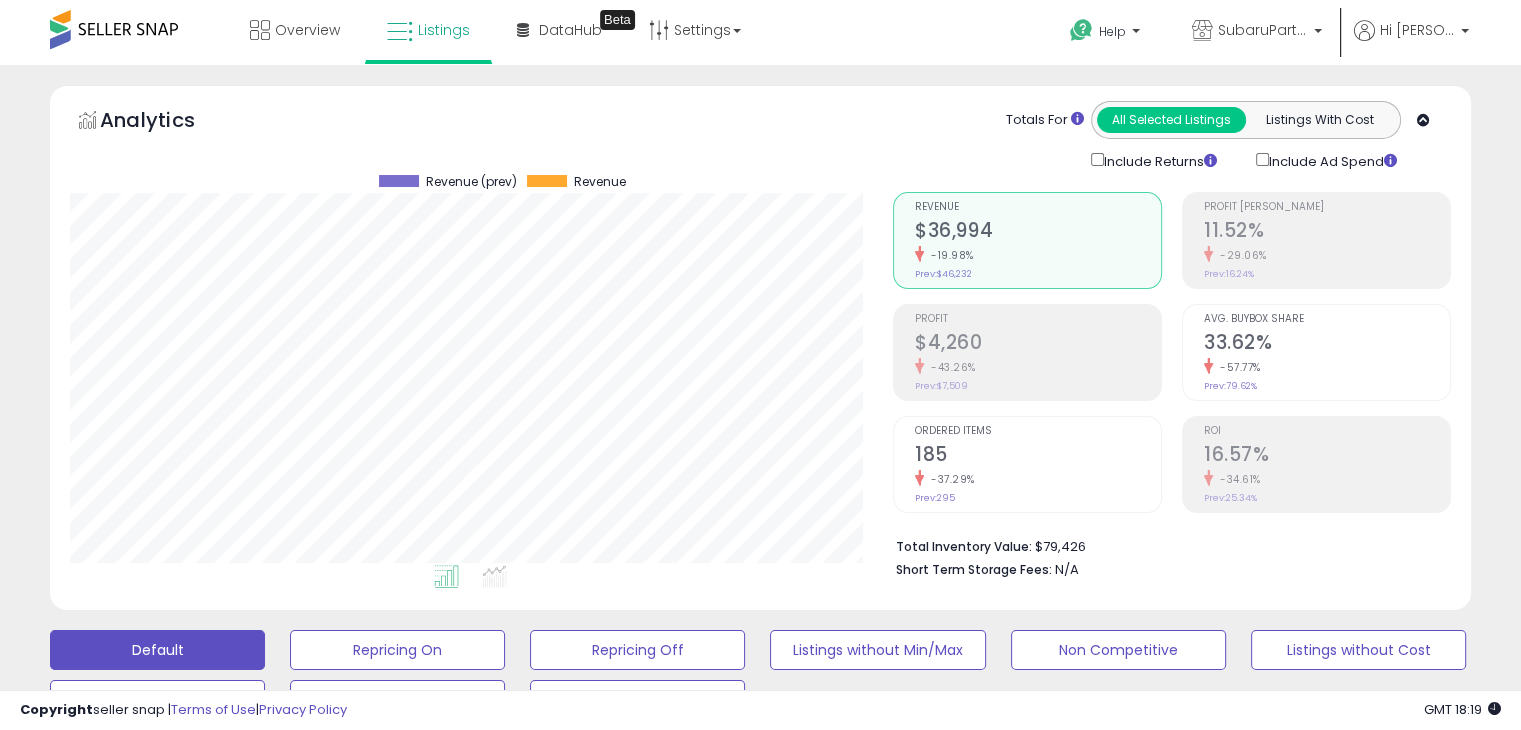 scroll, scrollTop: 0, scrollLeft: 0, axis: both 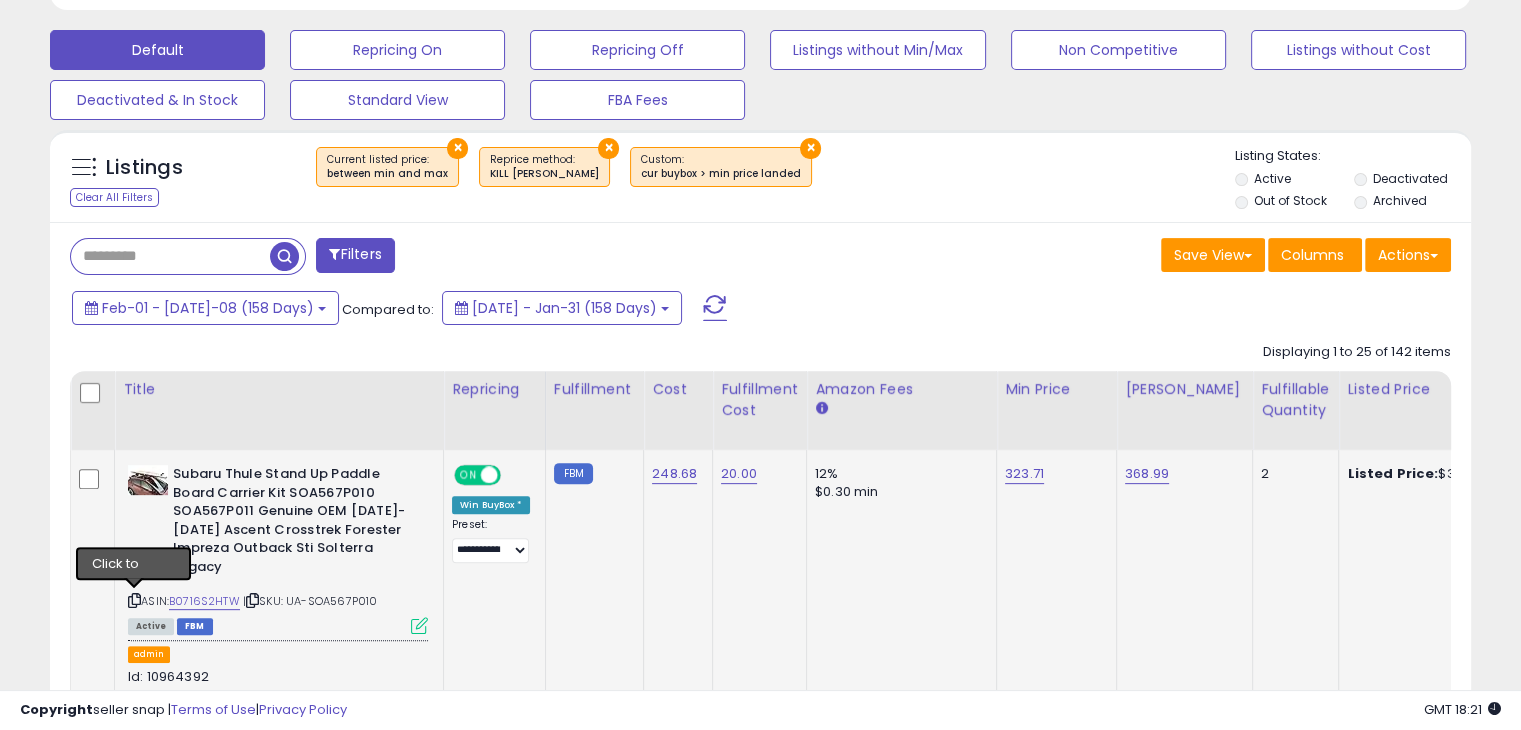 click at bounding box center (134, 600) 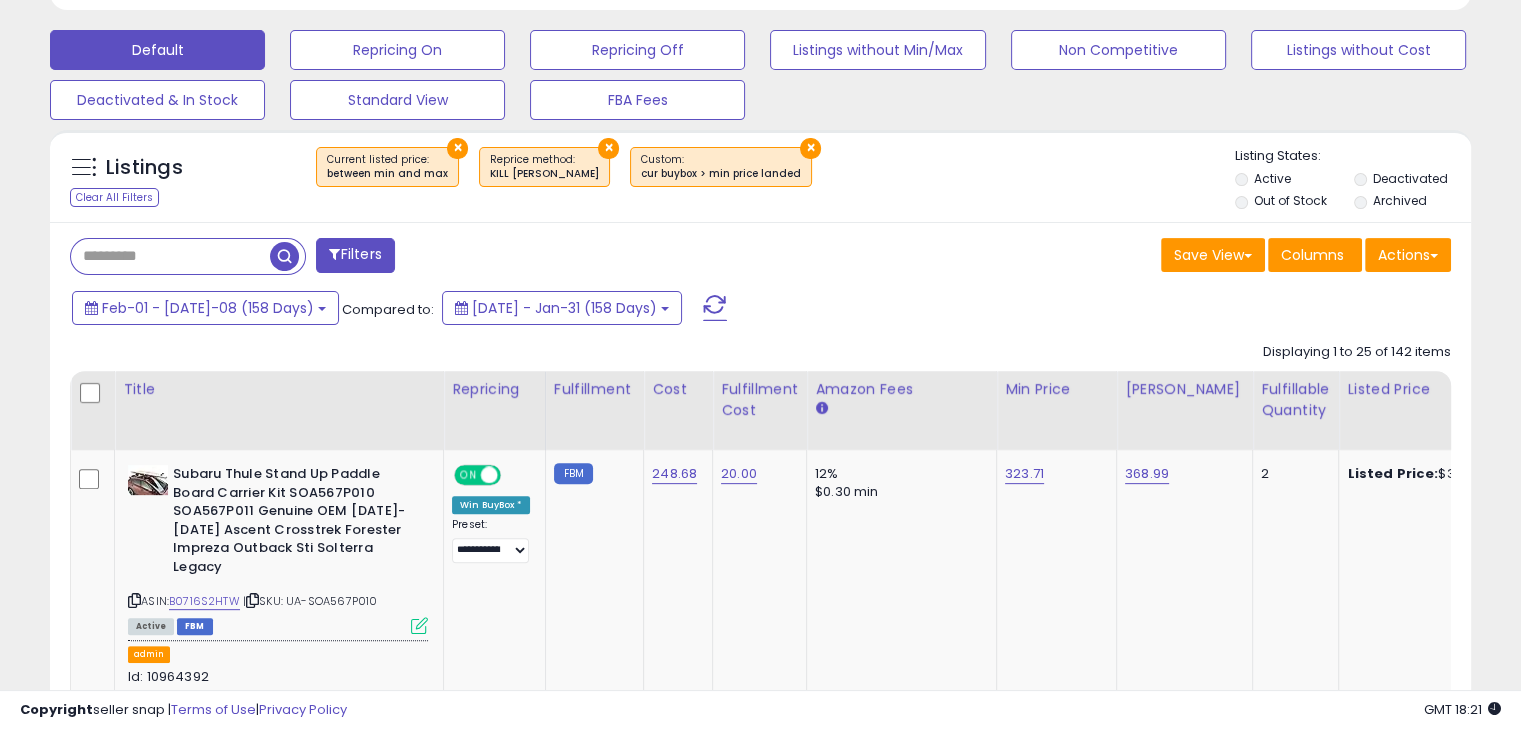 scroll, scrollTop: 0, scrollLeft: 359, axis: horizontal 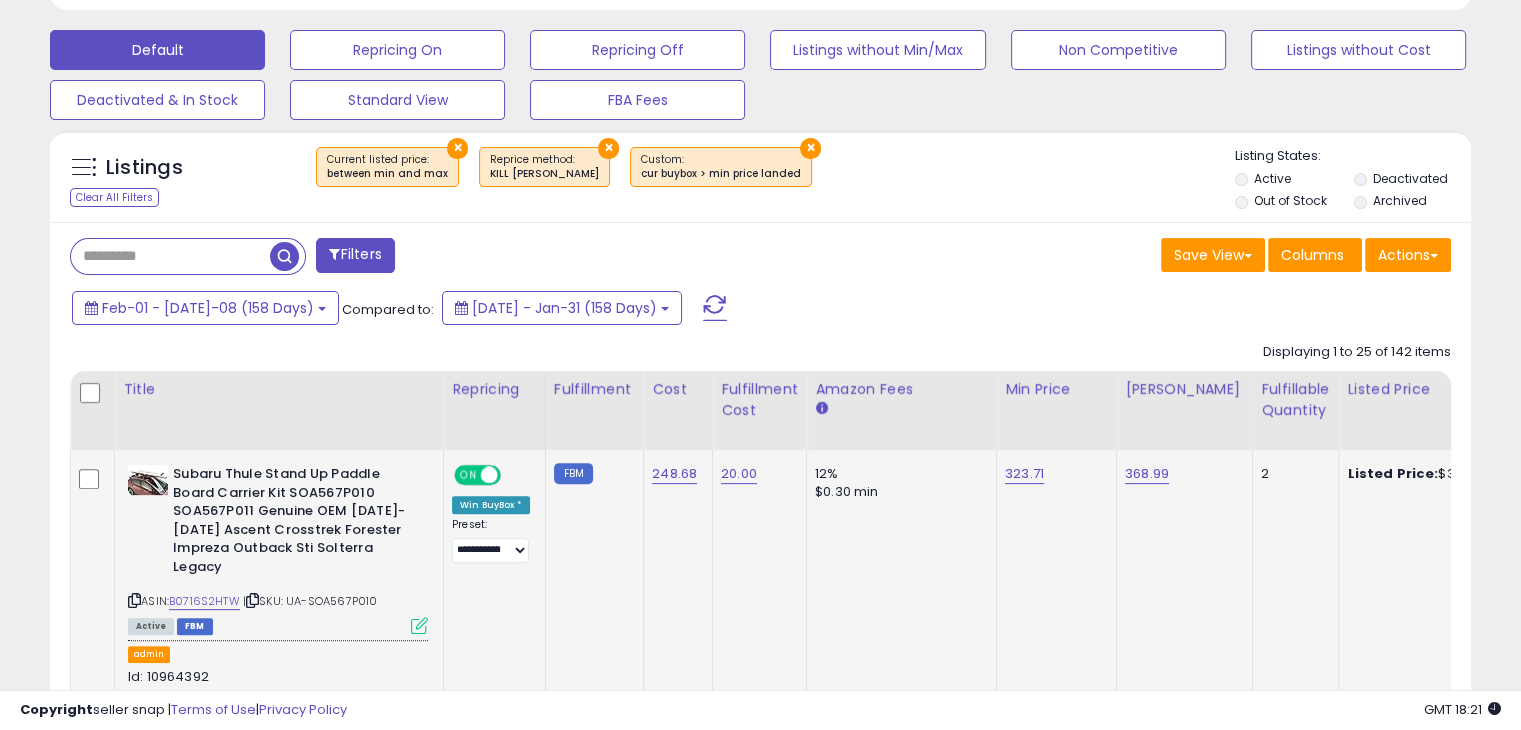 click at bounding box center [134, 600] 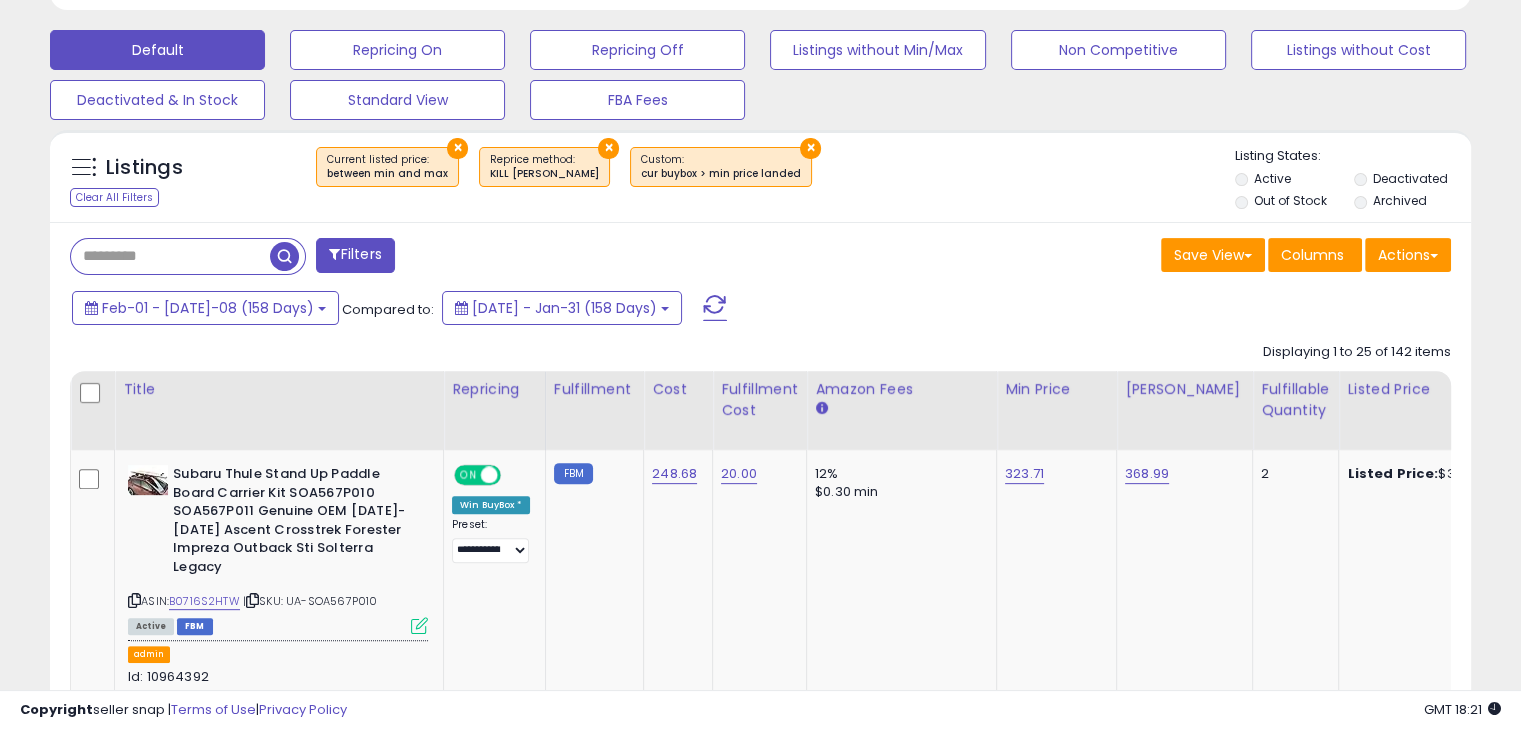 click on "Filters" at bounding box center [408, 258] 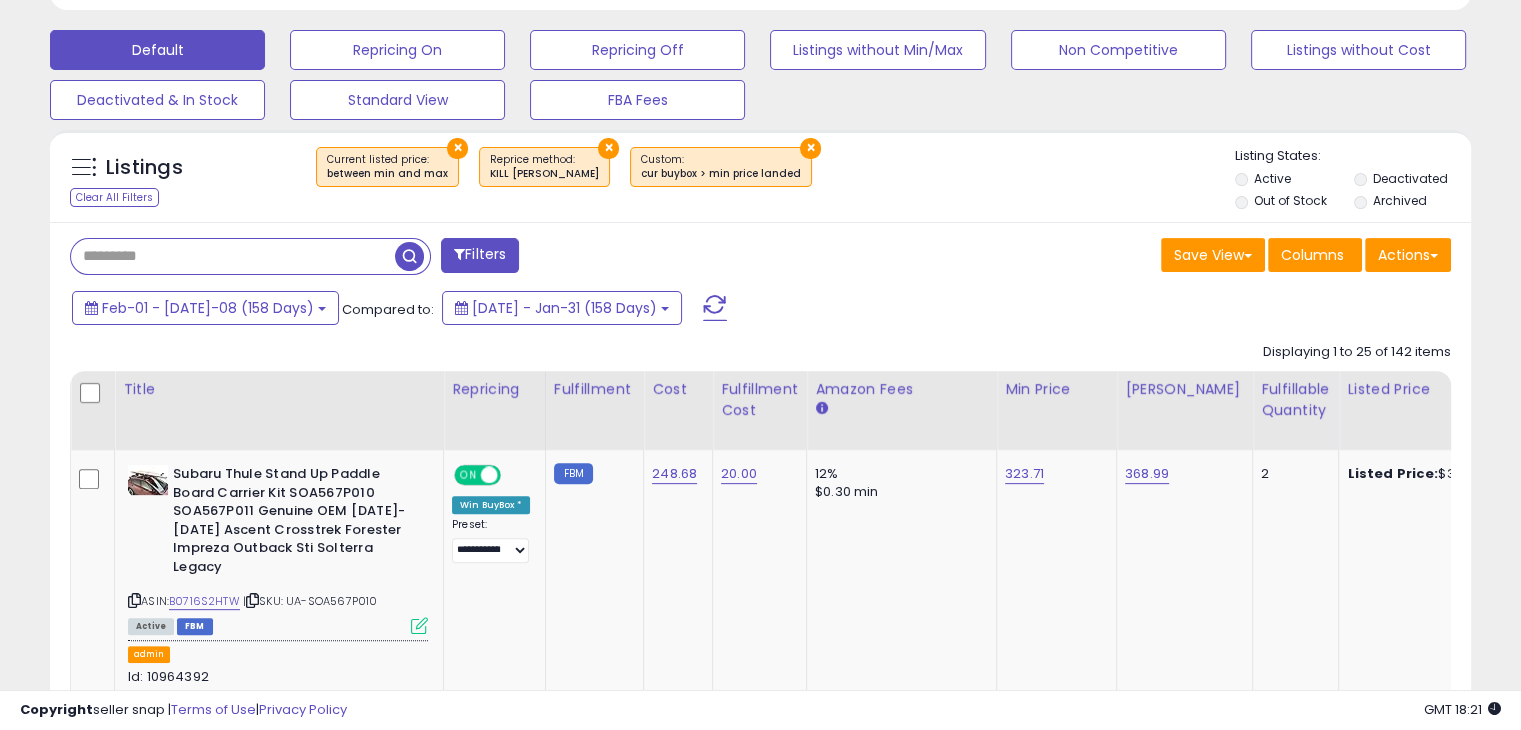 click at bounding box center (233, 256) 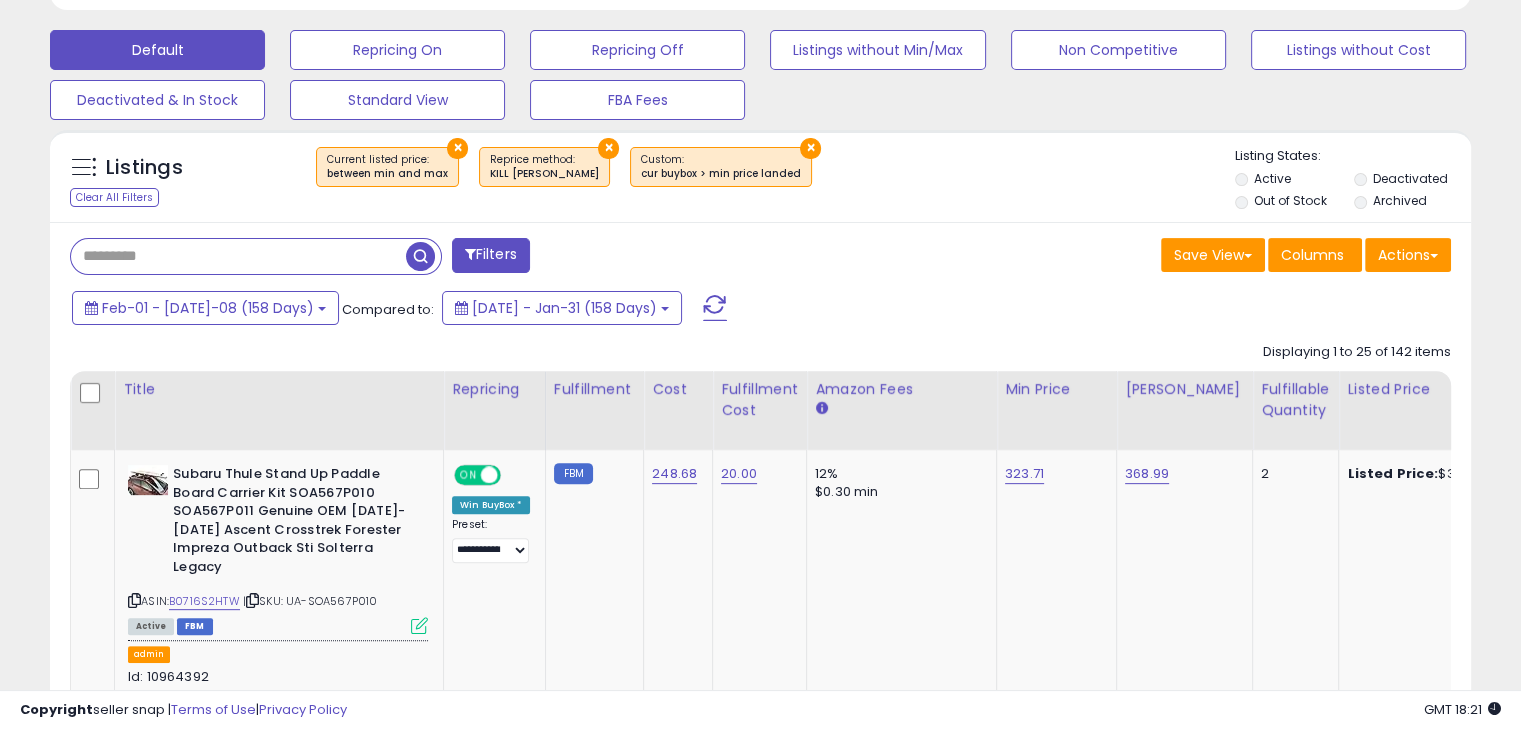 paste on "**********" 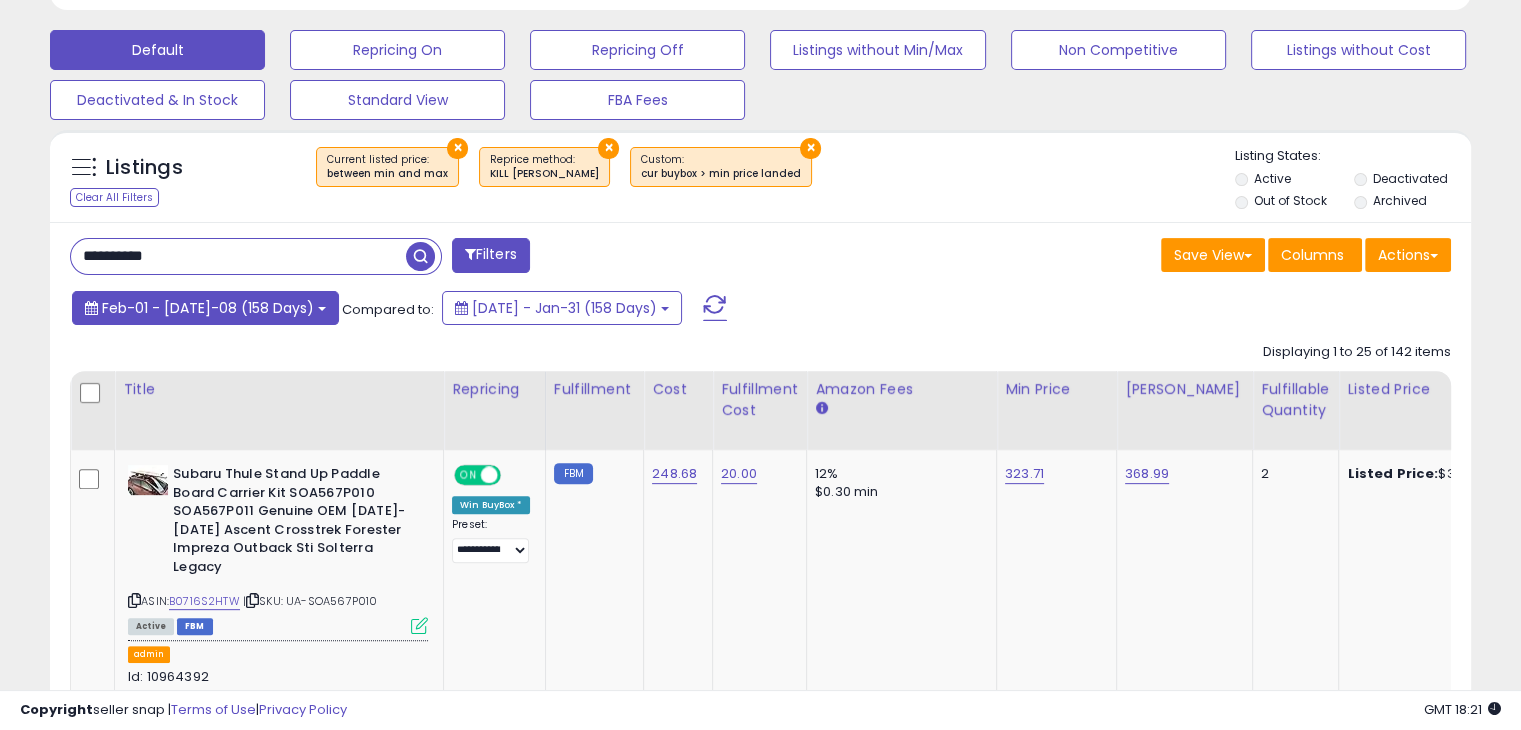 type on "**********" 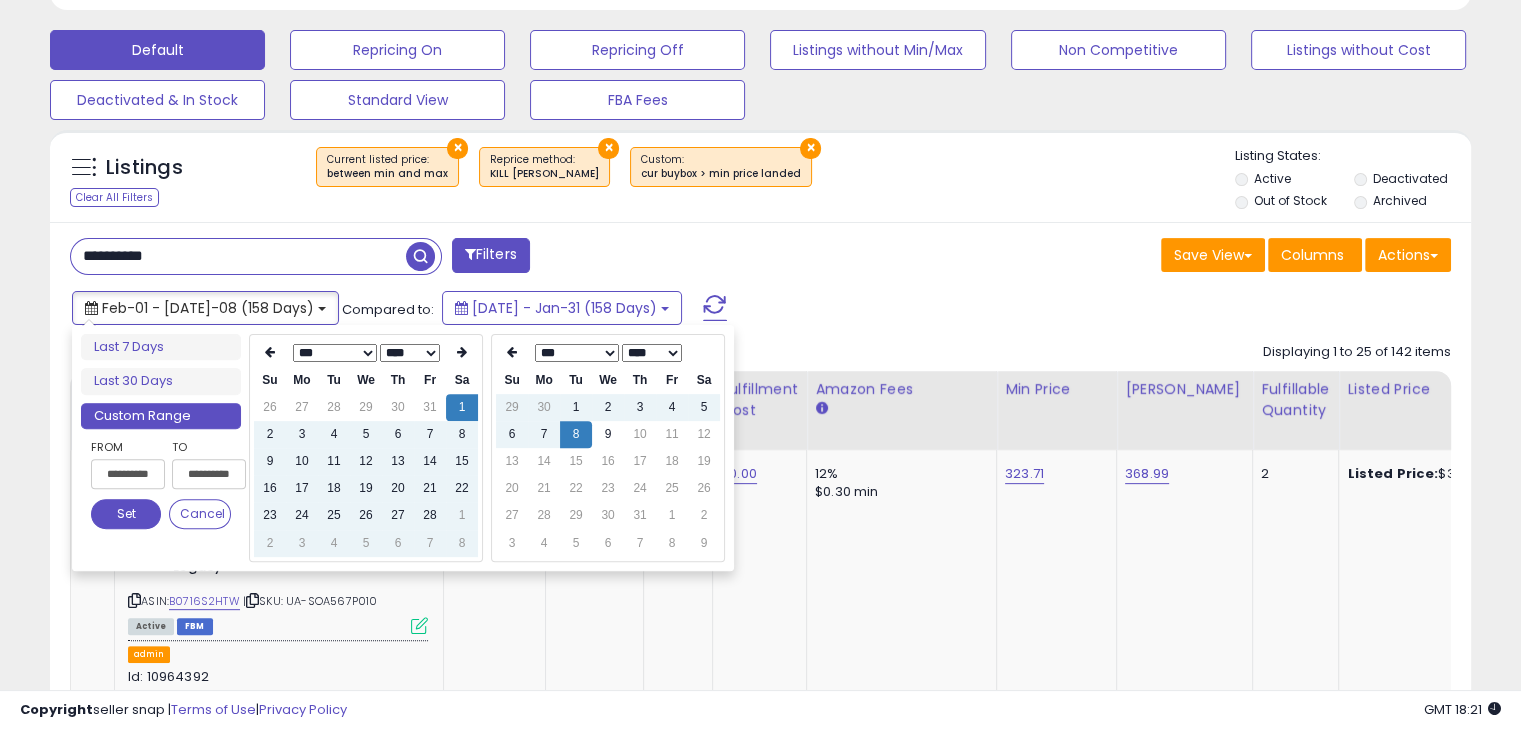 type on "**********" 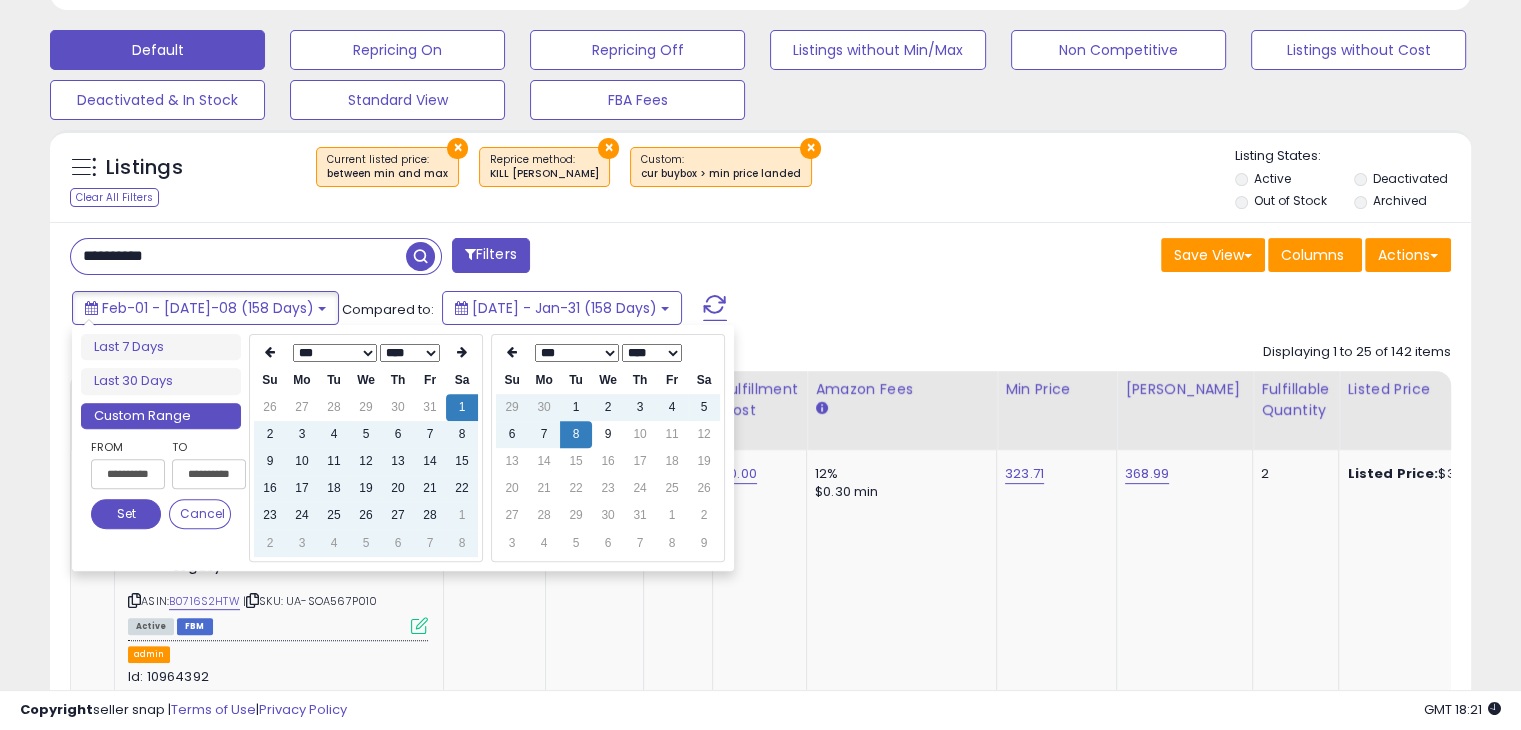 click at bounding box center [420, 256] 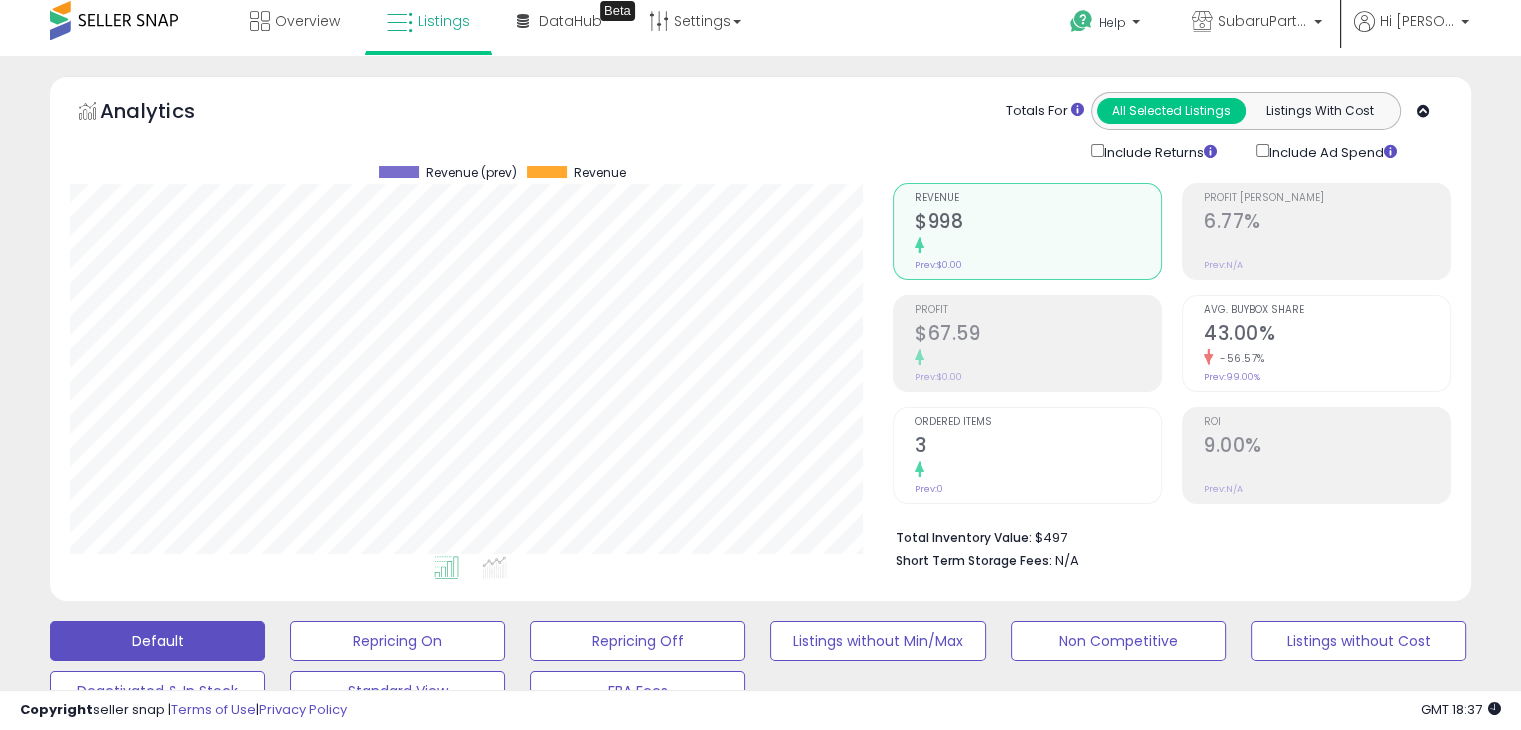 scroll, scrollTop: 0, scrollLeft: 0, axis: both 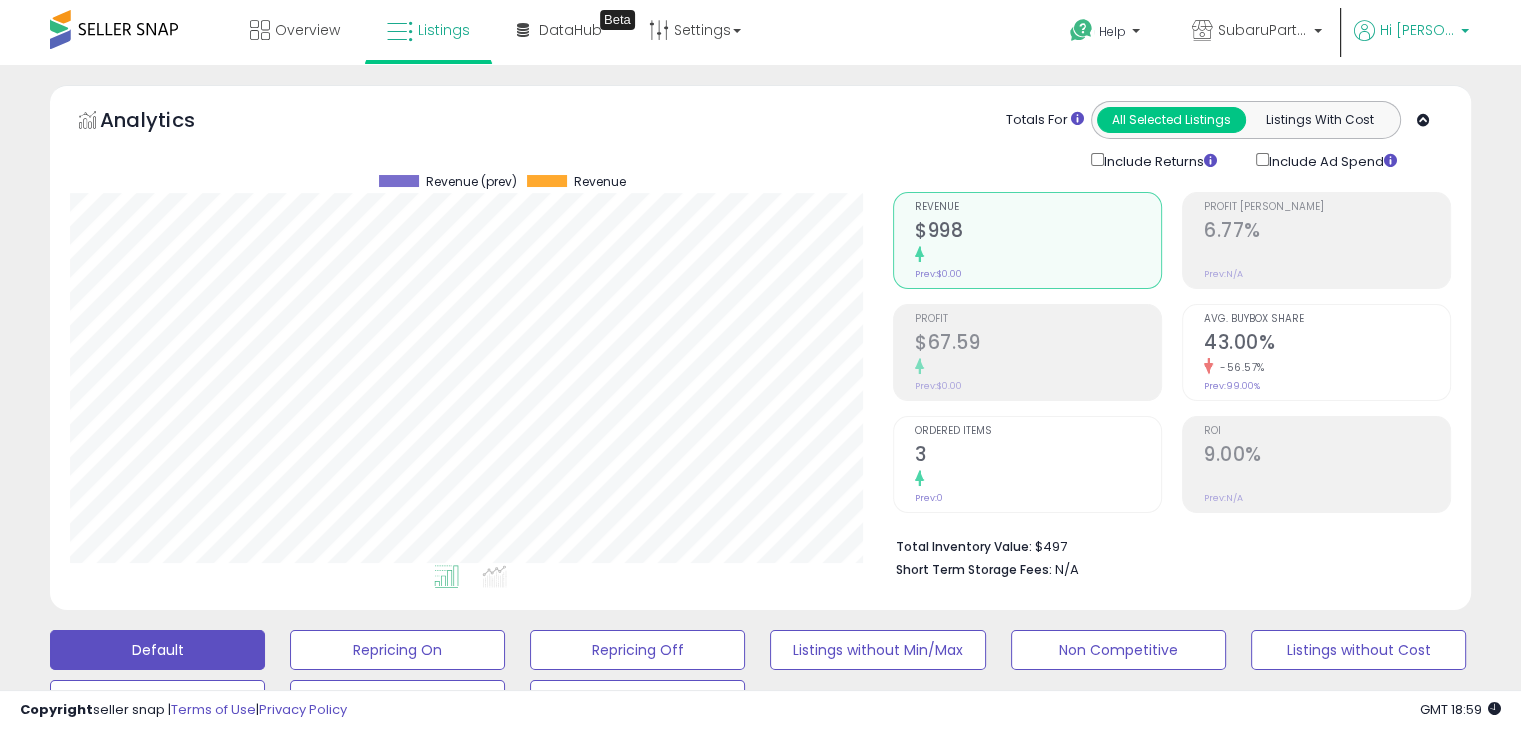 click on "Hi [PERSON_NAME]" at bounding box center (1411, 42) 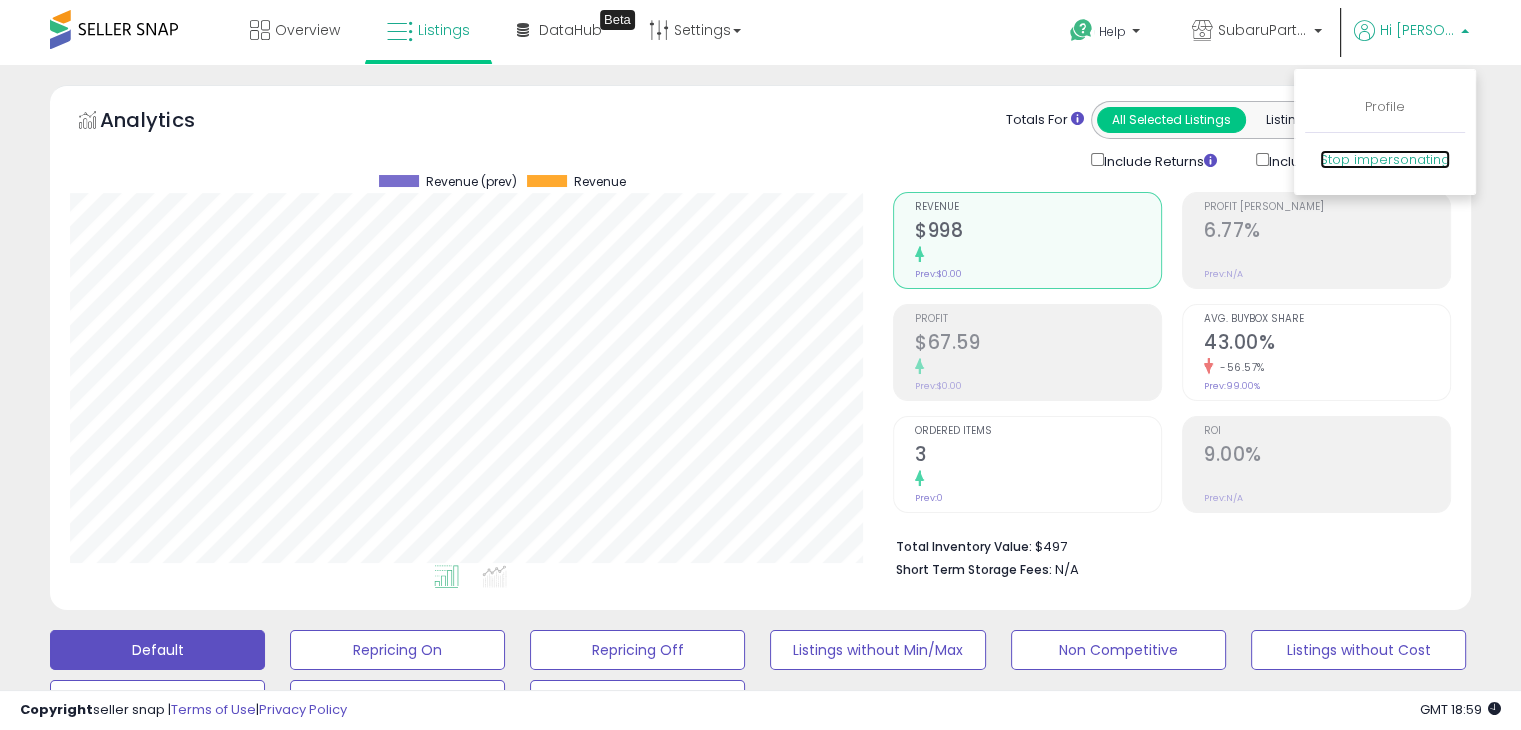 click on "Stop impersonating" at bounding box center [1385, 159] 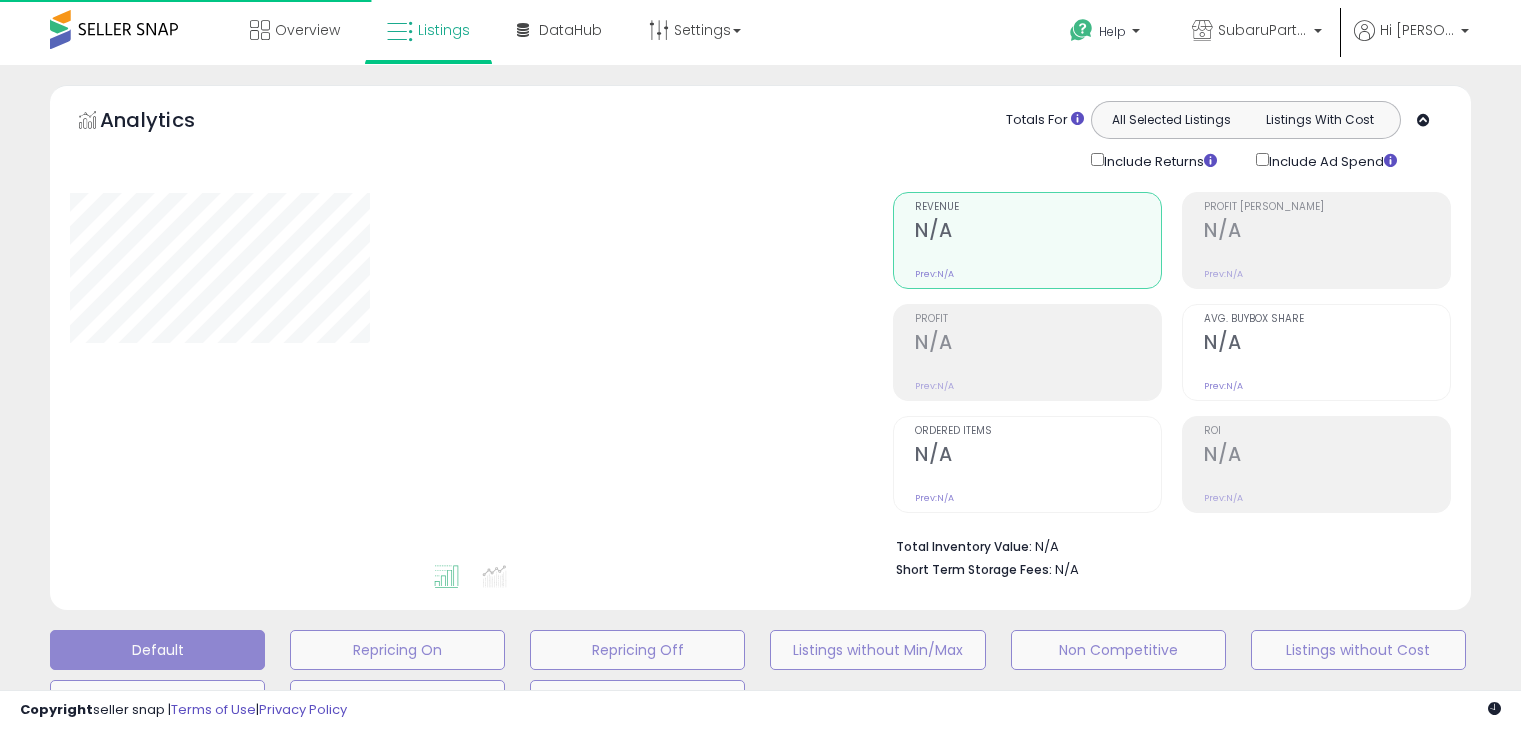scroll, scrollTop: 0, scrollLeft: 0, axis: both 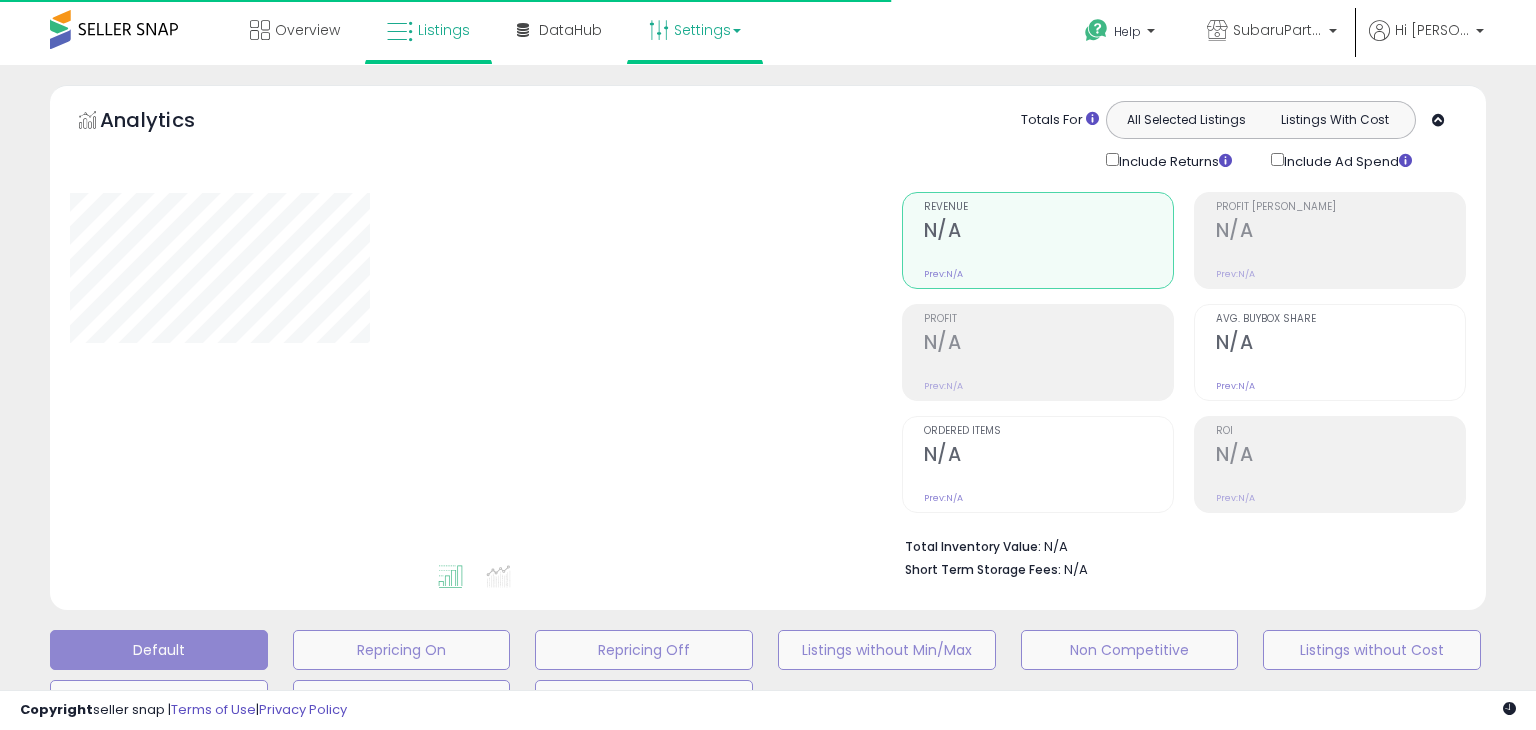 click on "Settings" at bounding box center [695, 30] 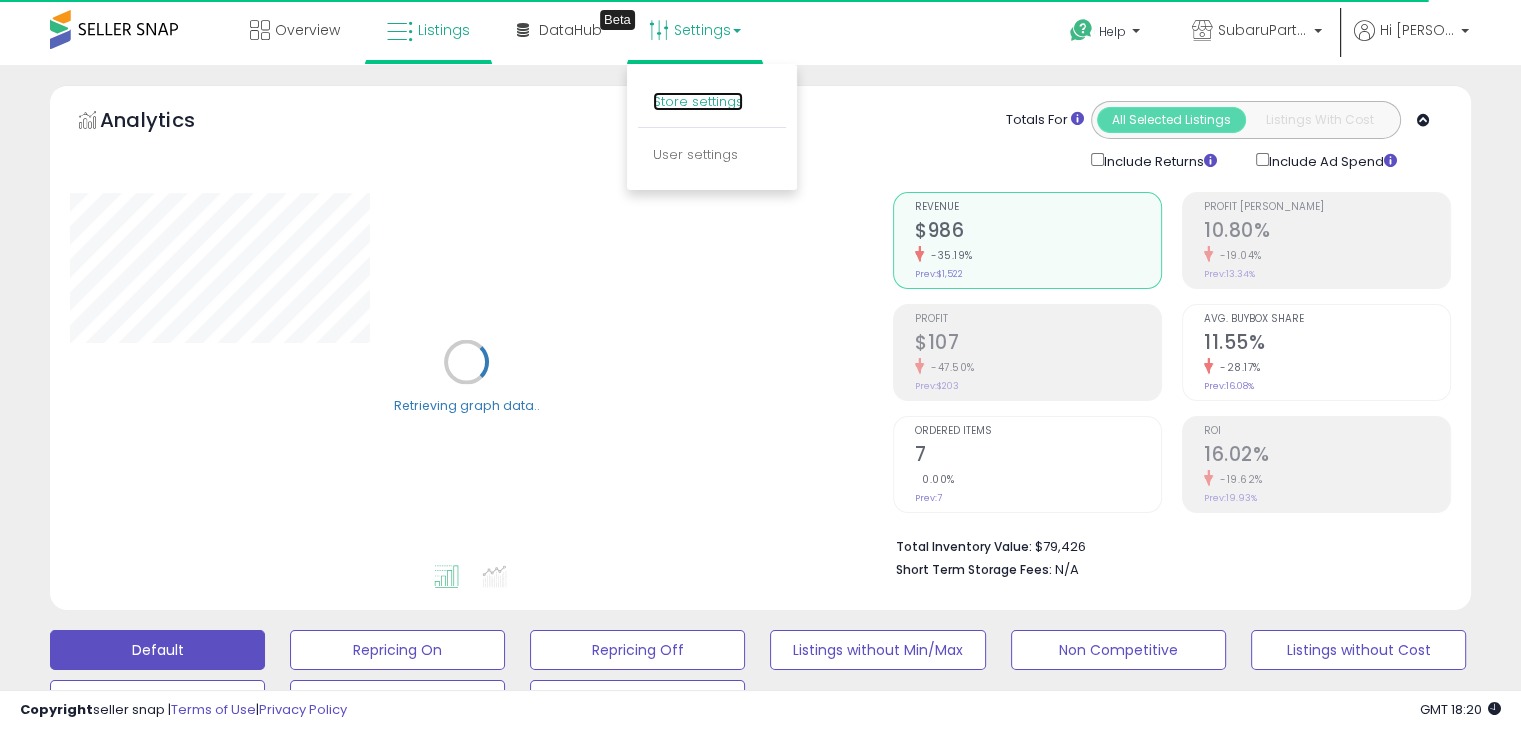 click on "Store
settings" at bounding box center [698, 101] 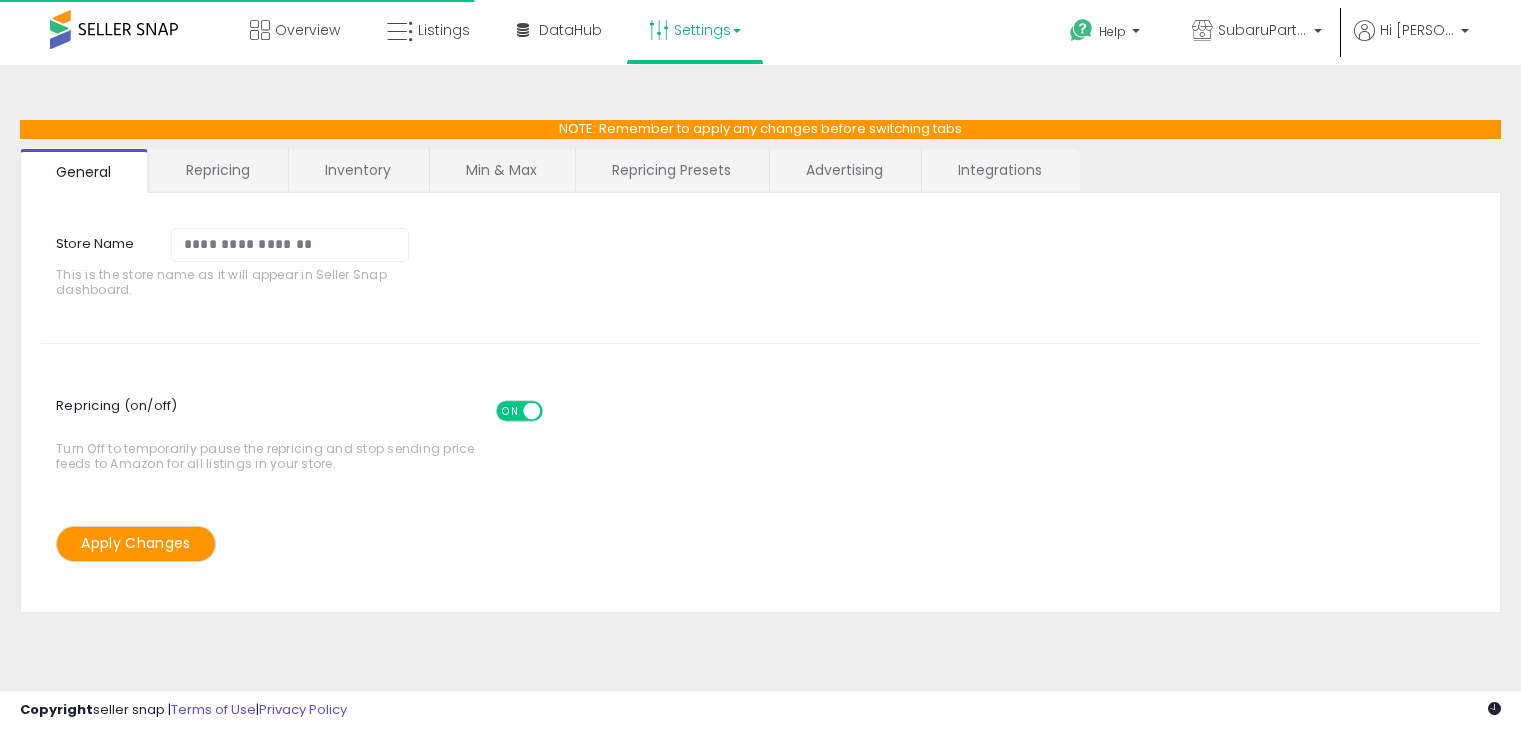scroll, scrollTop: 0, scrollLeft: 0, axis: both 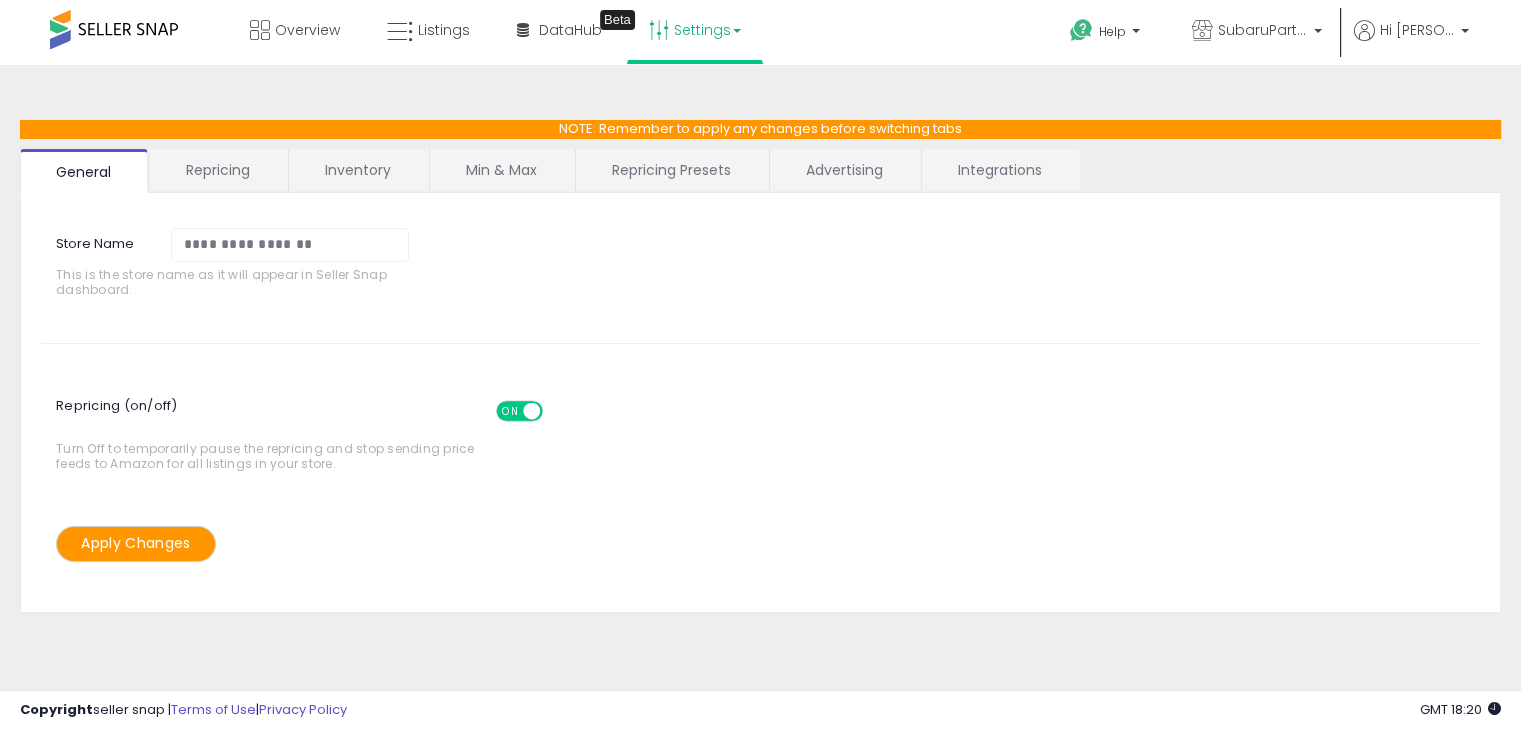 click on "**********" at bounding box center (760, 403) 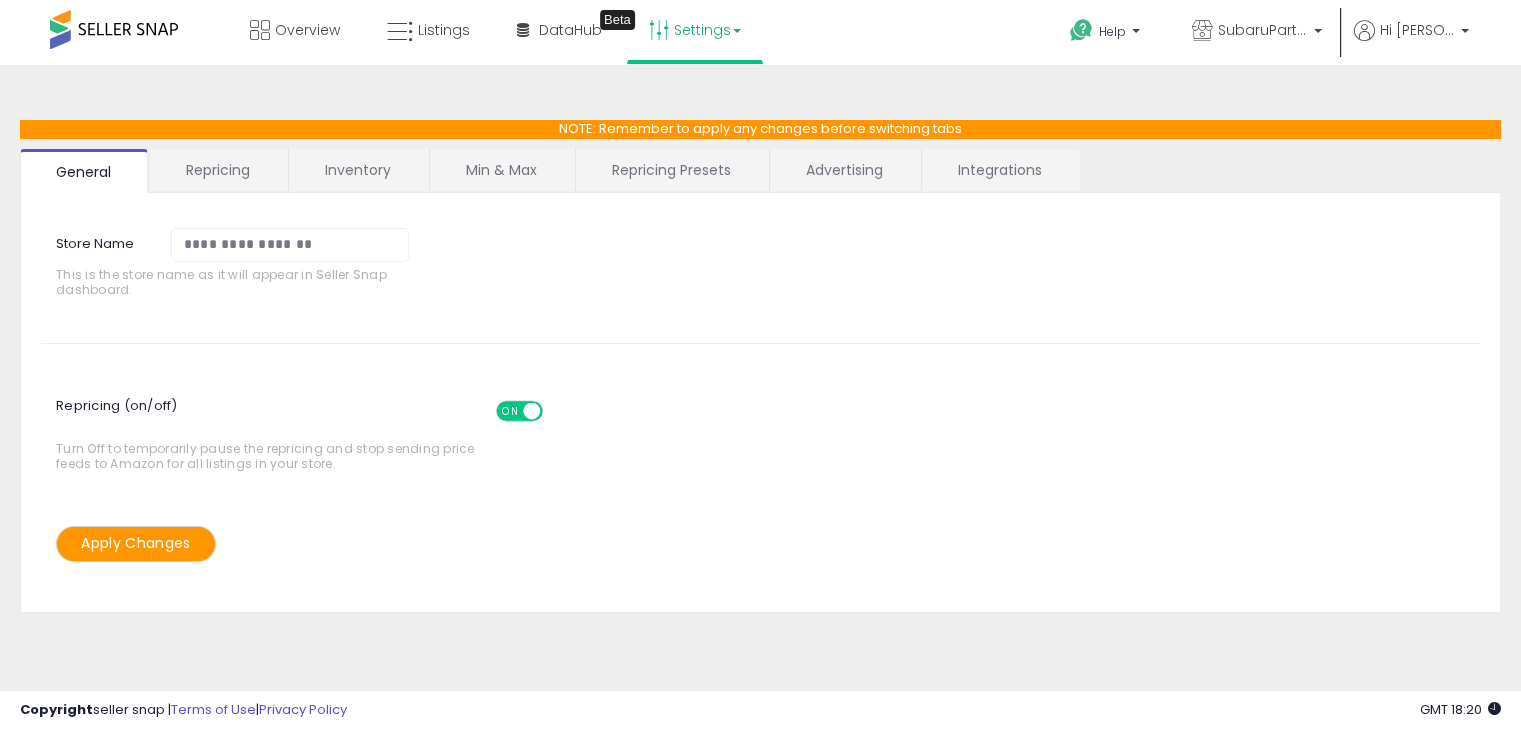click on "Repricing Presets" at bounding box center (671, 170) 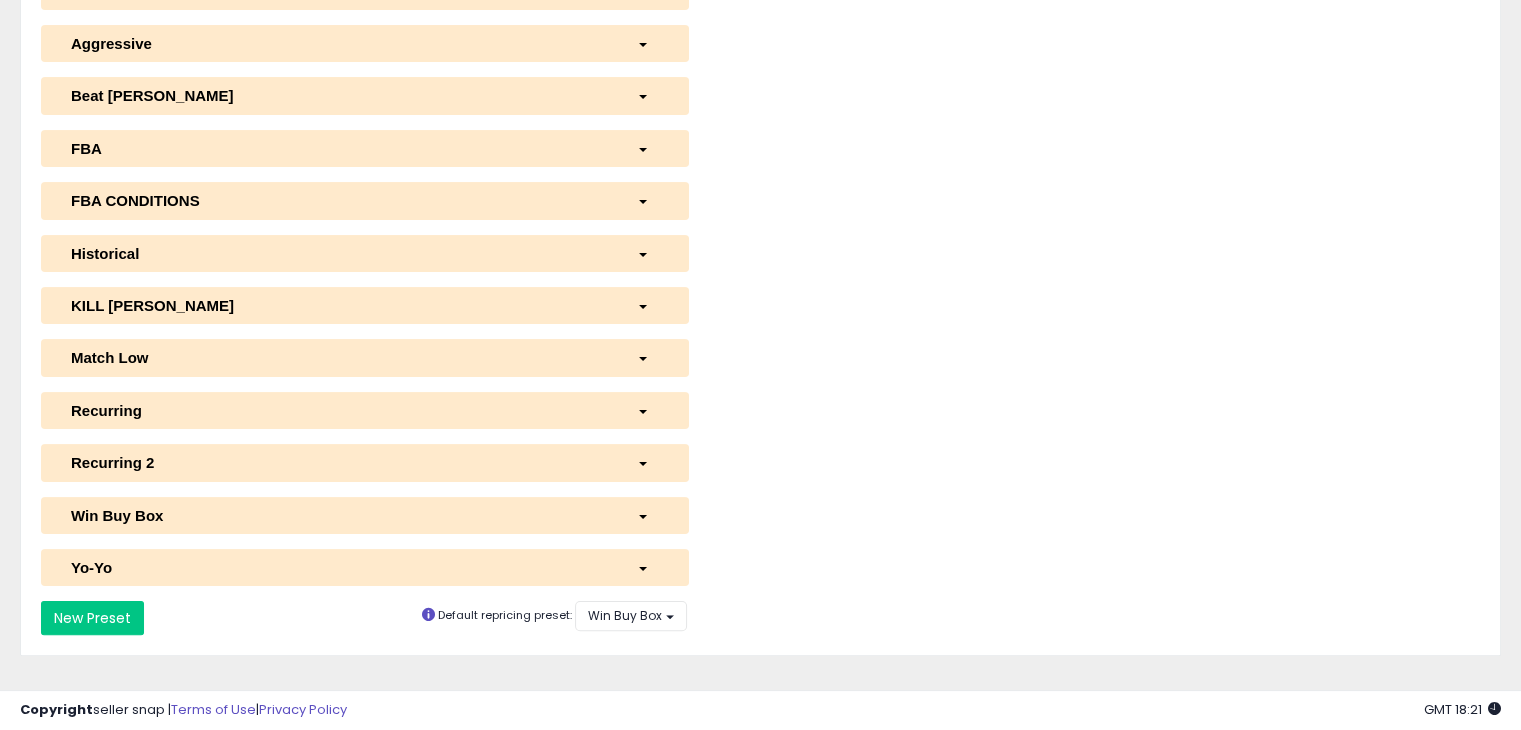 scroll, scrollTop: 370, scrollLeft: 0, axis: vertical 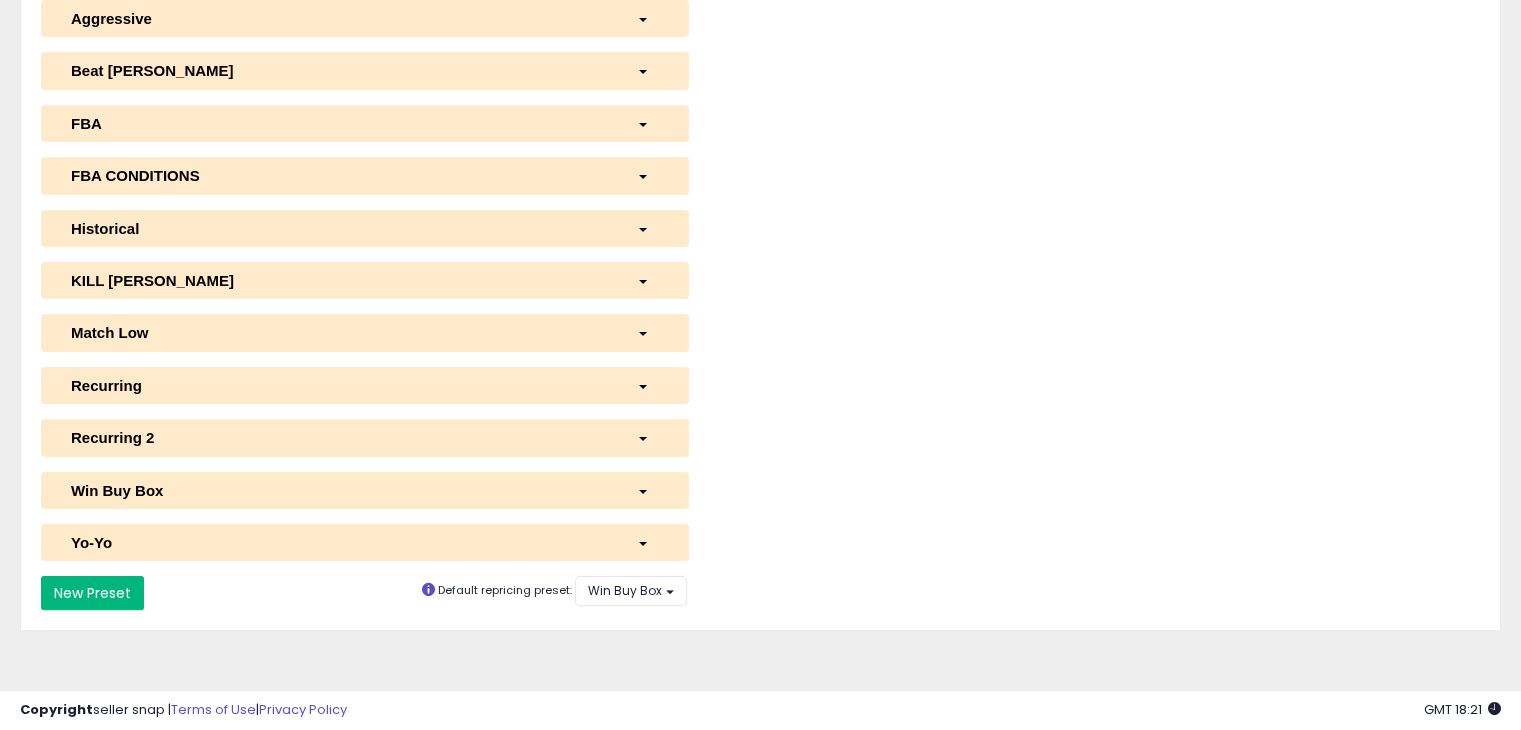 click on "New Preset" at bounding box center (92, 593) 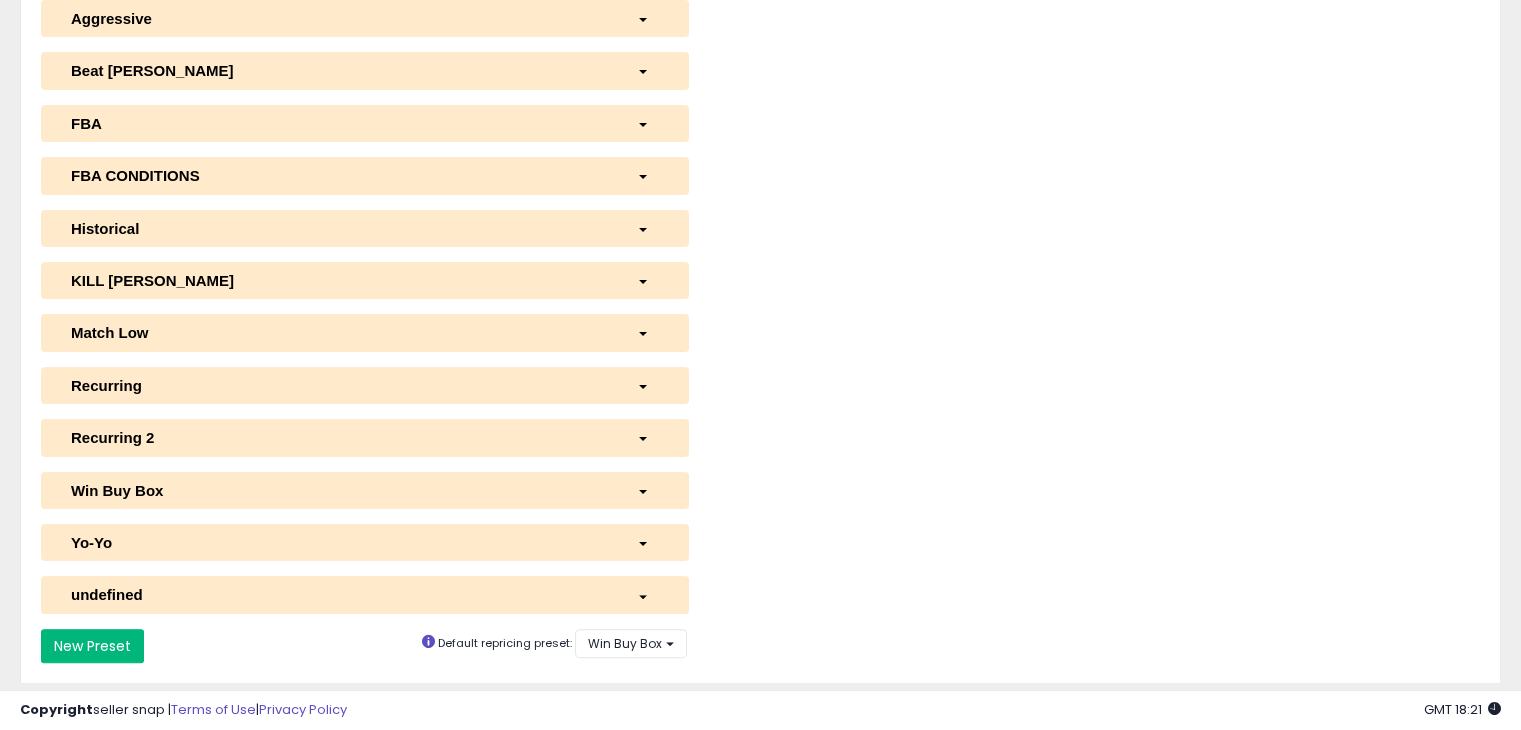 select on "*********" 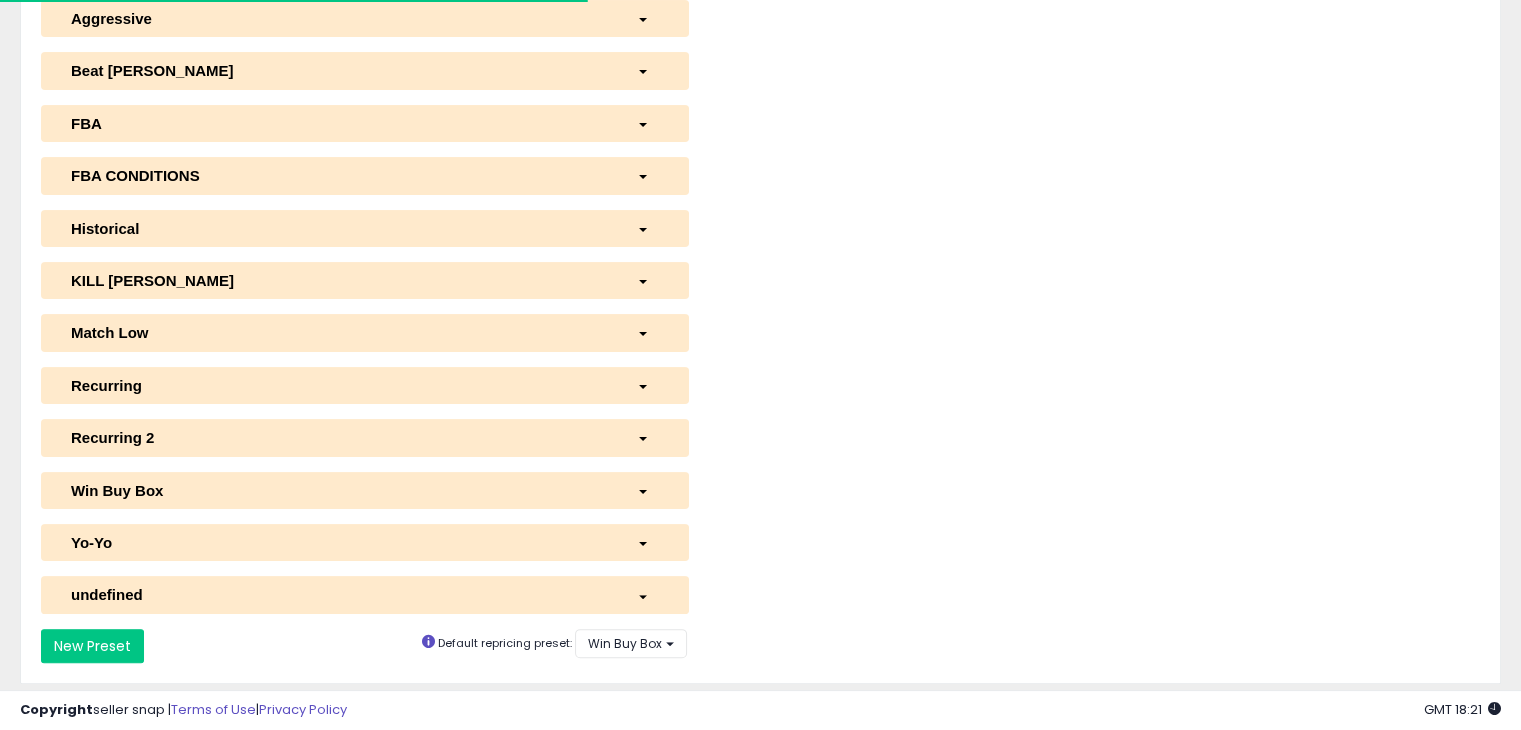 click on "undefined" at bounding box center [339, 594] 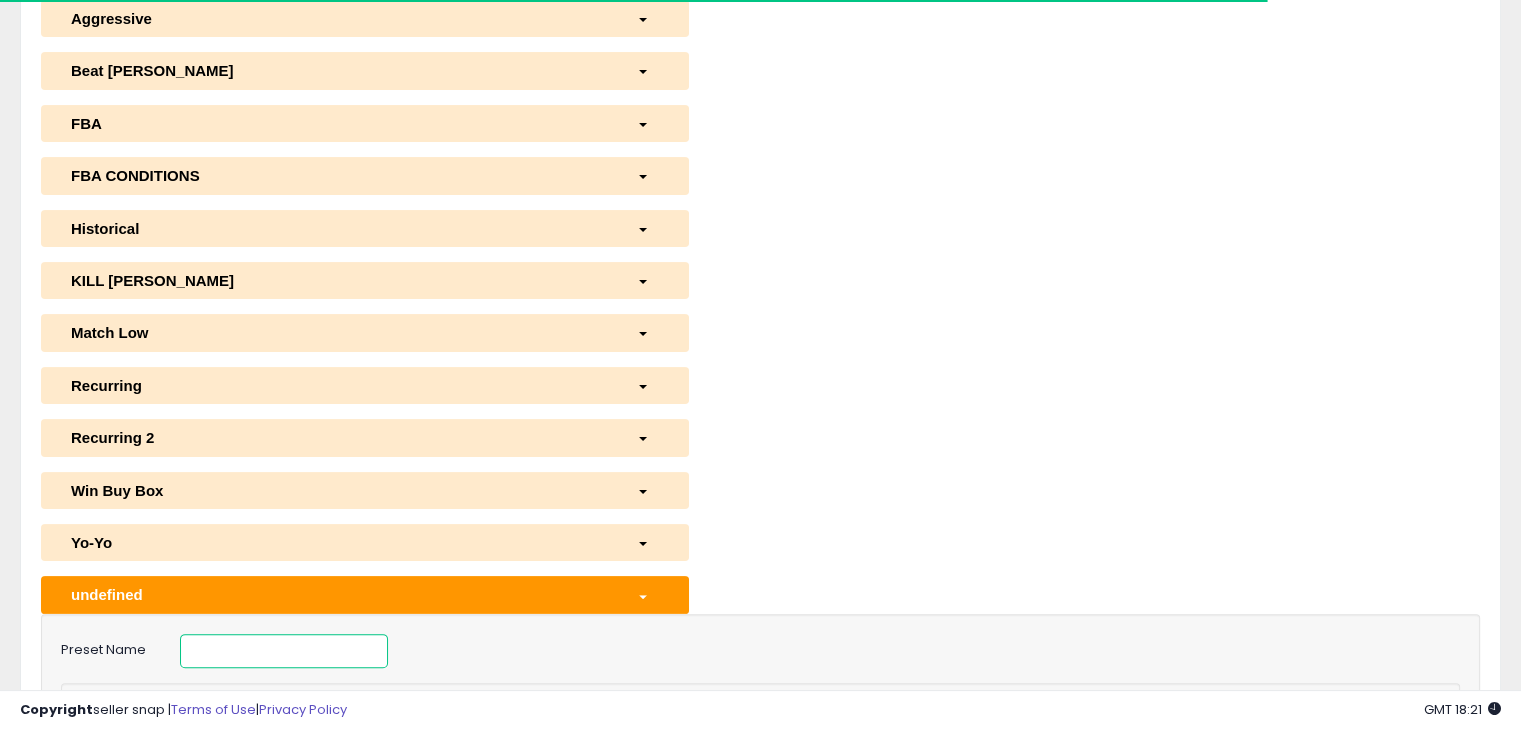 click at bounding box center [284, 651] 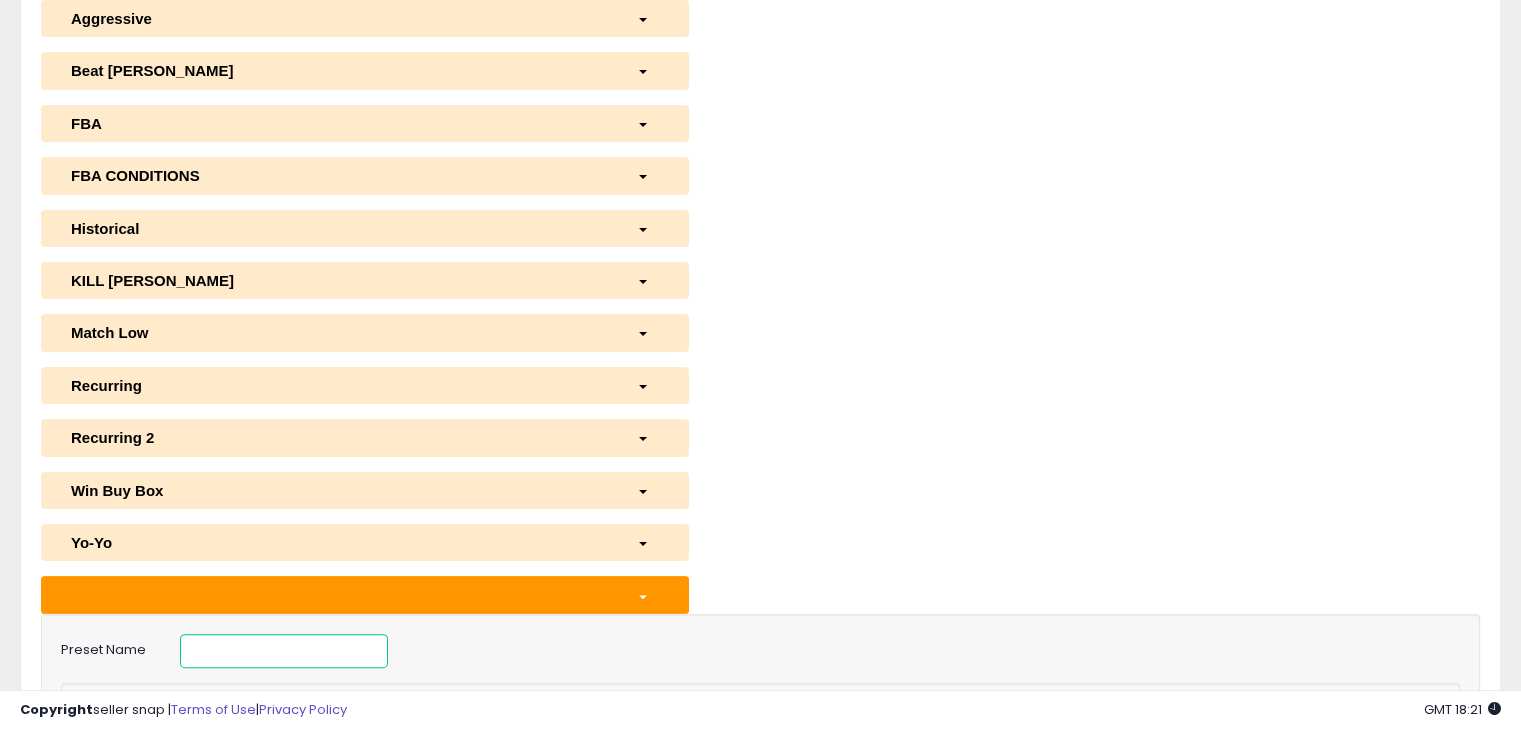 paste on "**********" 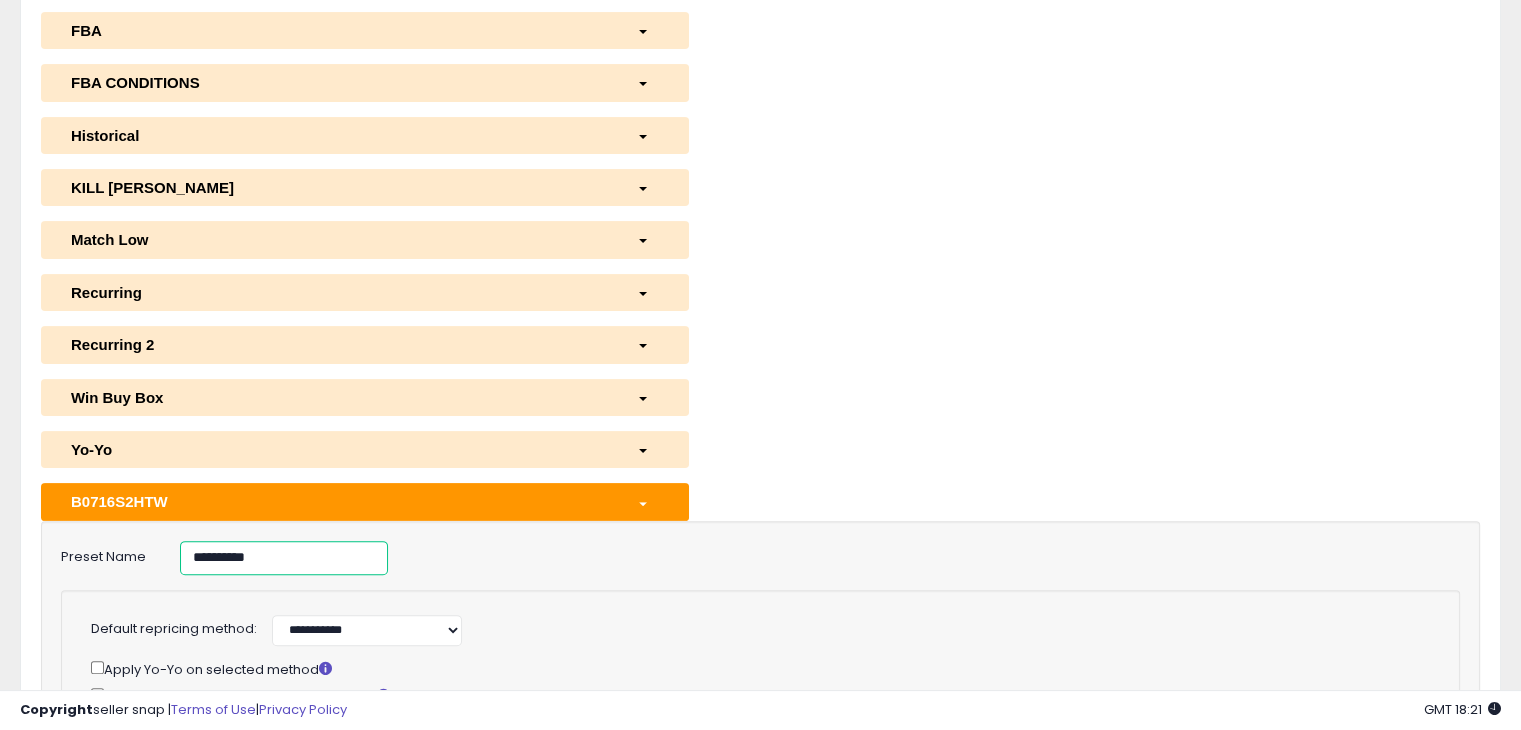 scroll, scrollTop: 570, scrollLeft: 0, axis: vertical 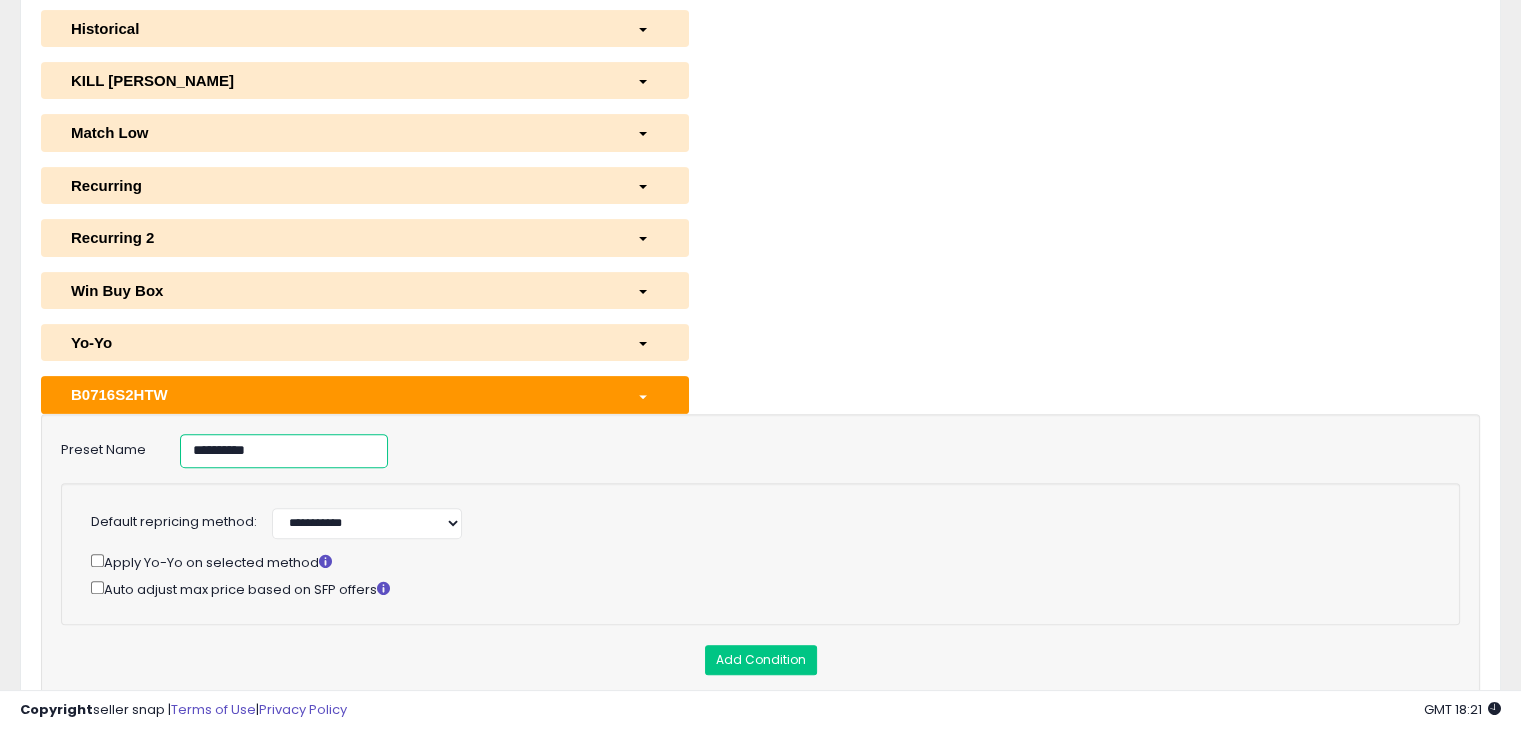 type on "**********" 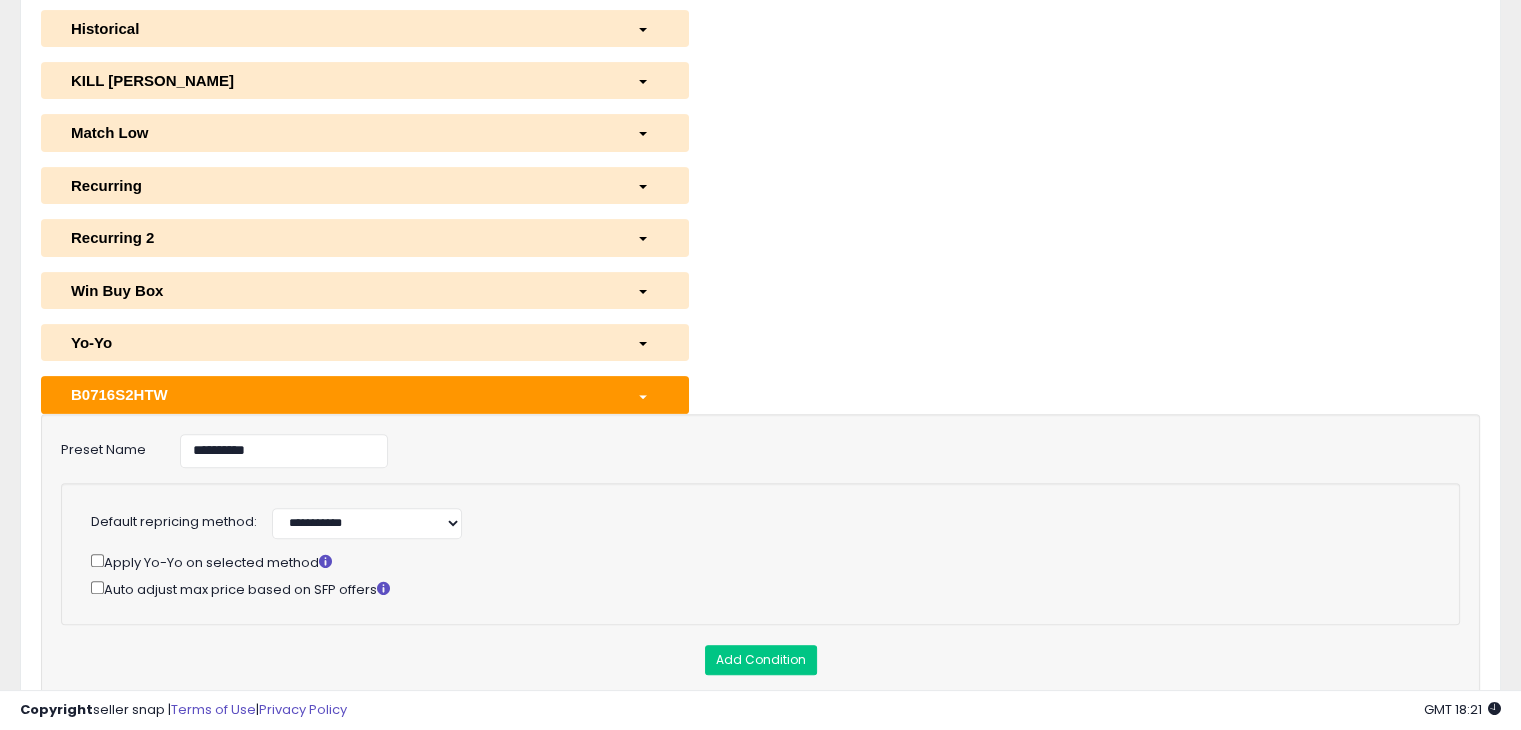 click on "**********" at bounding box center (701, 521) 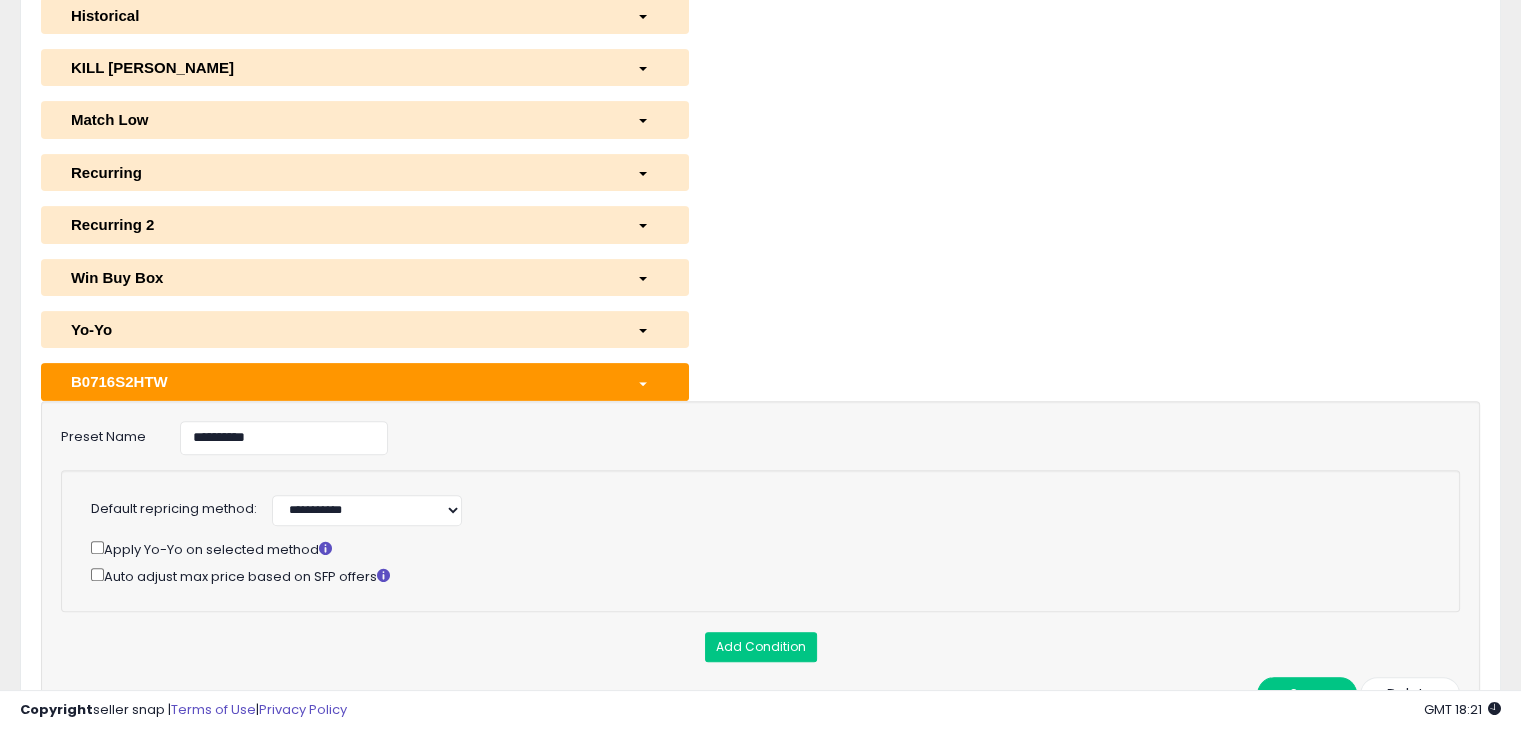 scroll, scrollTop: 755, scrollLeft: 0, axis: vertical 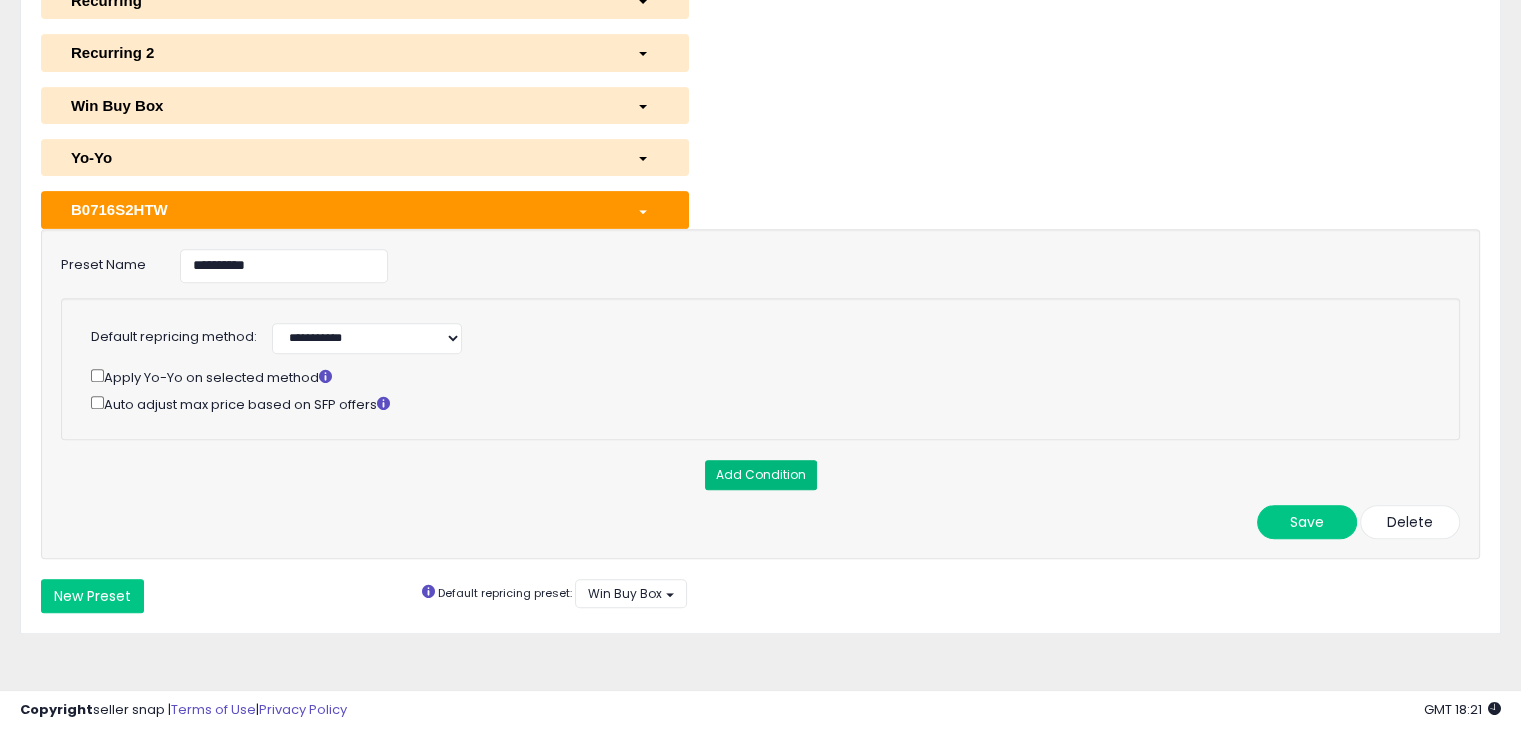 click on "Add Condition" at bounding box center [761, 475] 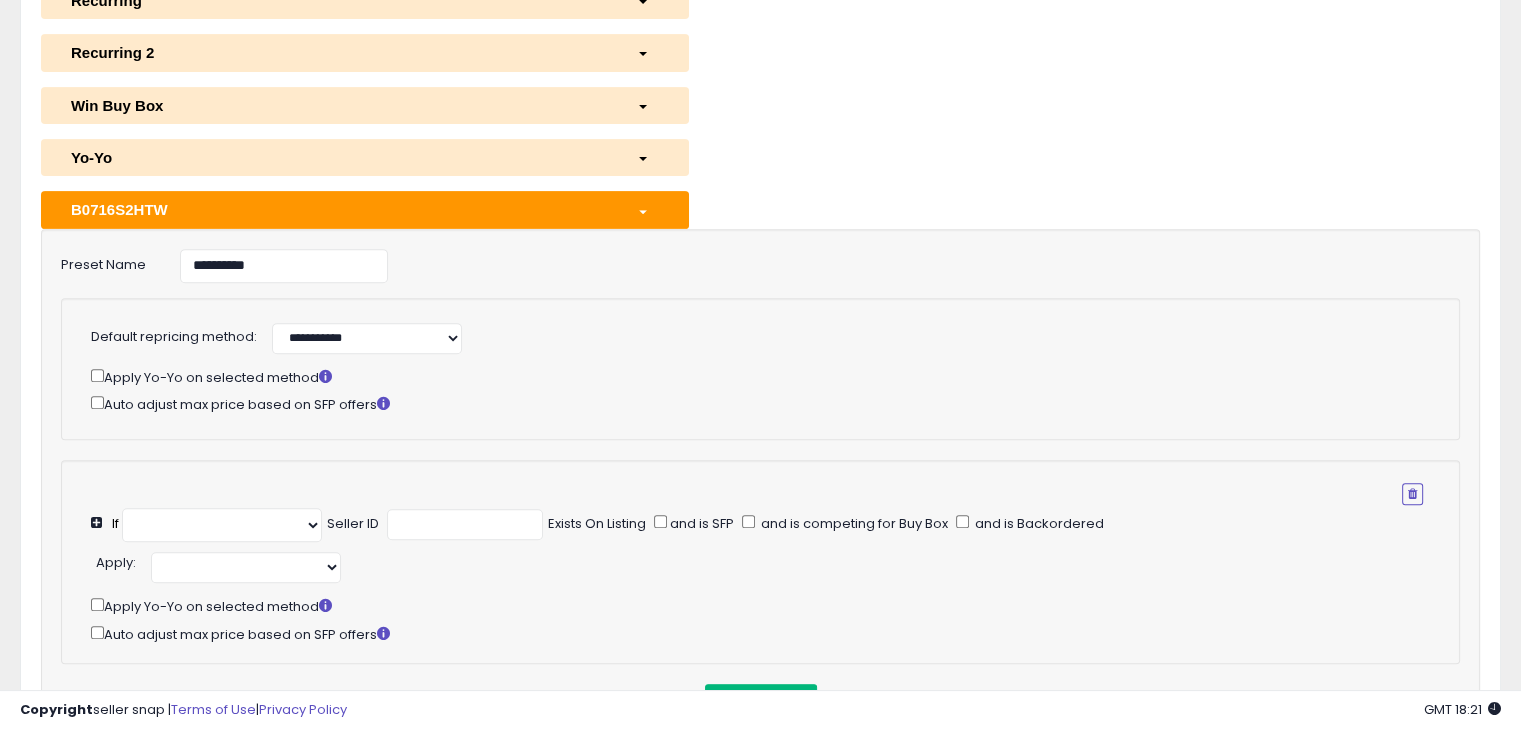 select on "**********" 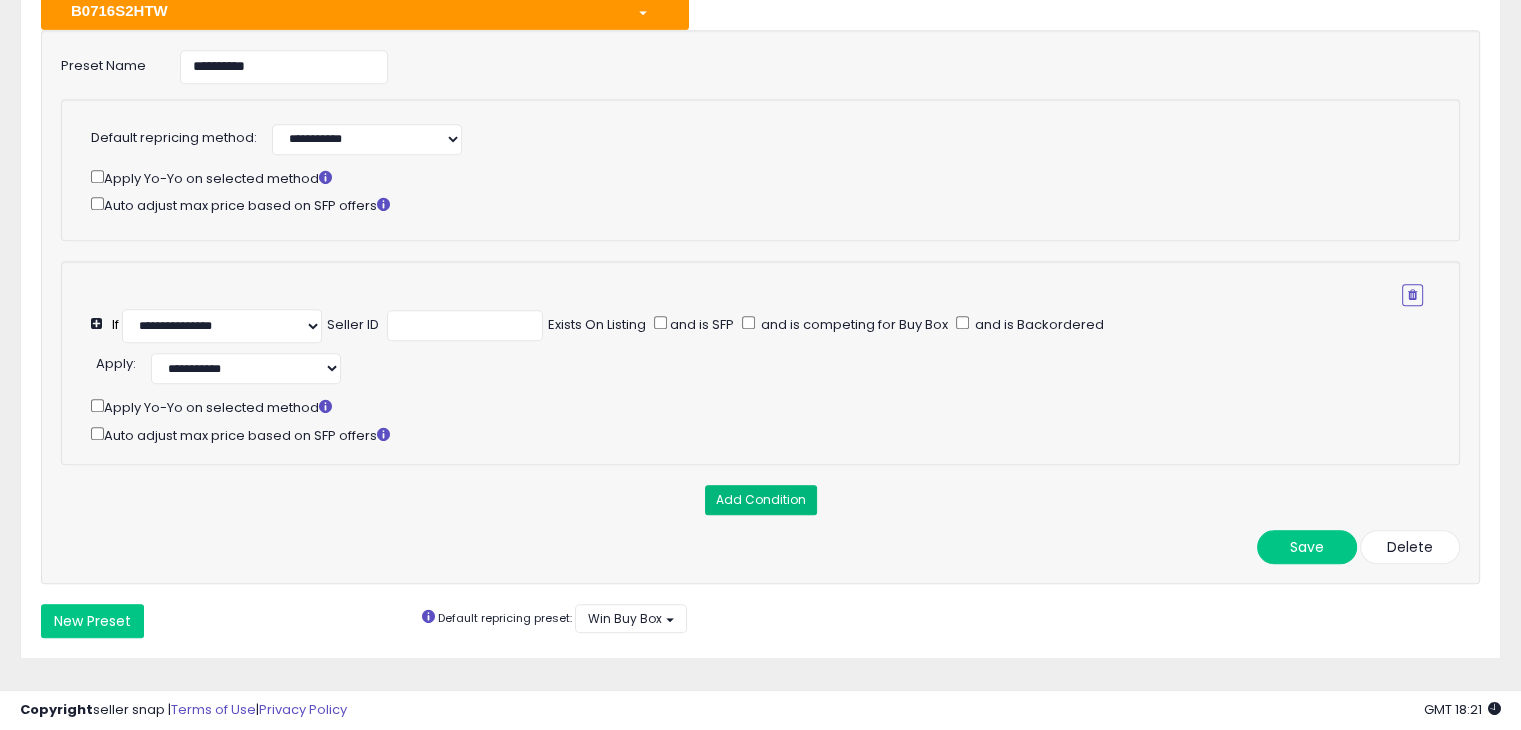 scroll, scrollTop: 955, scrollLeft: 0, axis: vertical 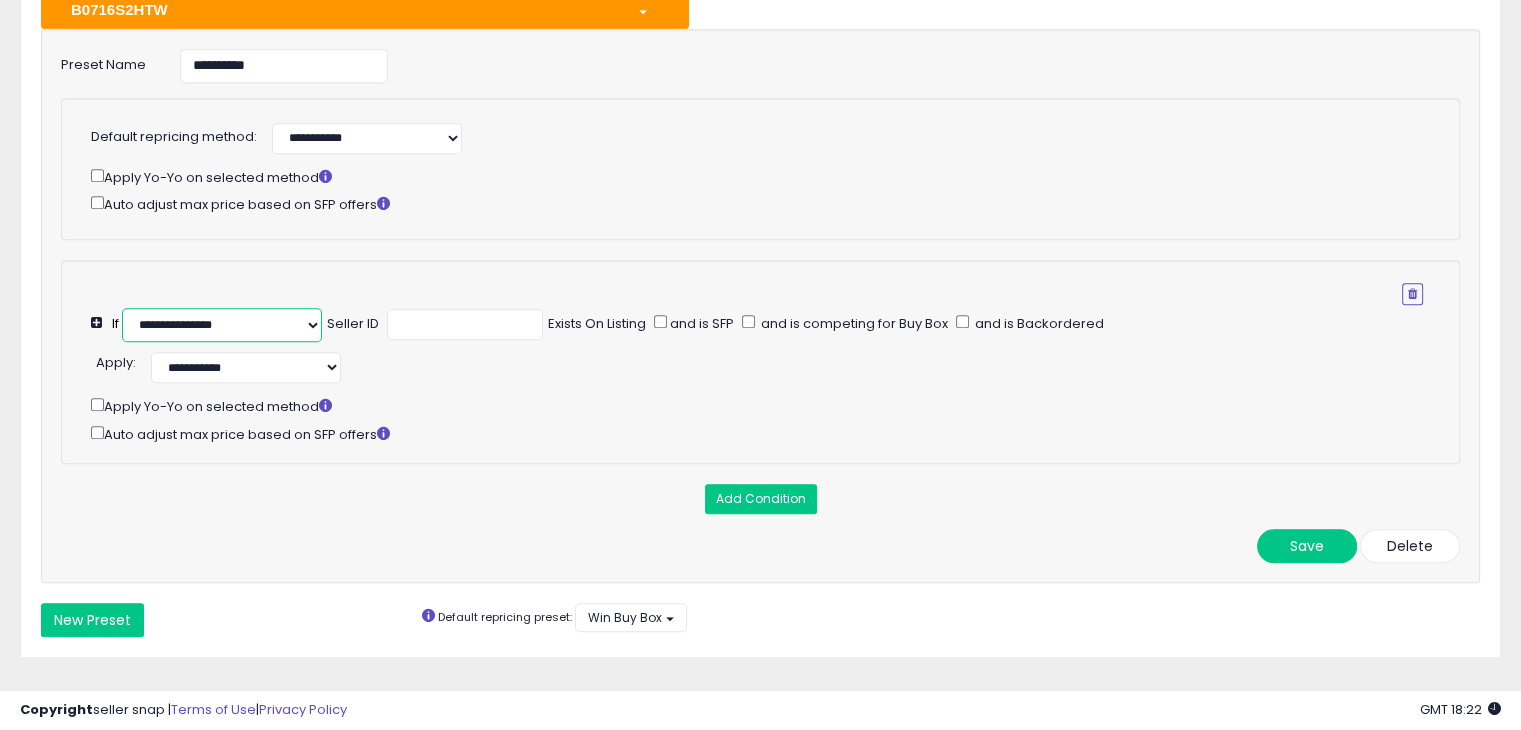 click on "**********" at bounding box center (222, 325) 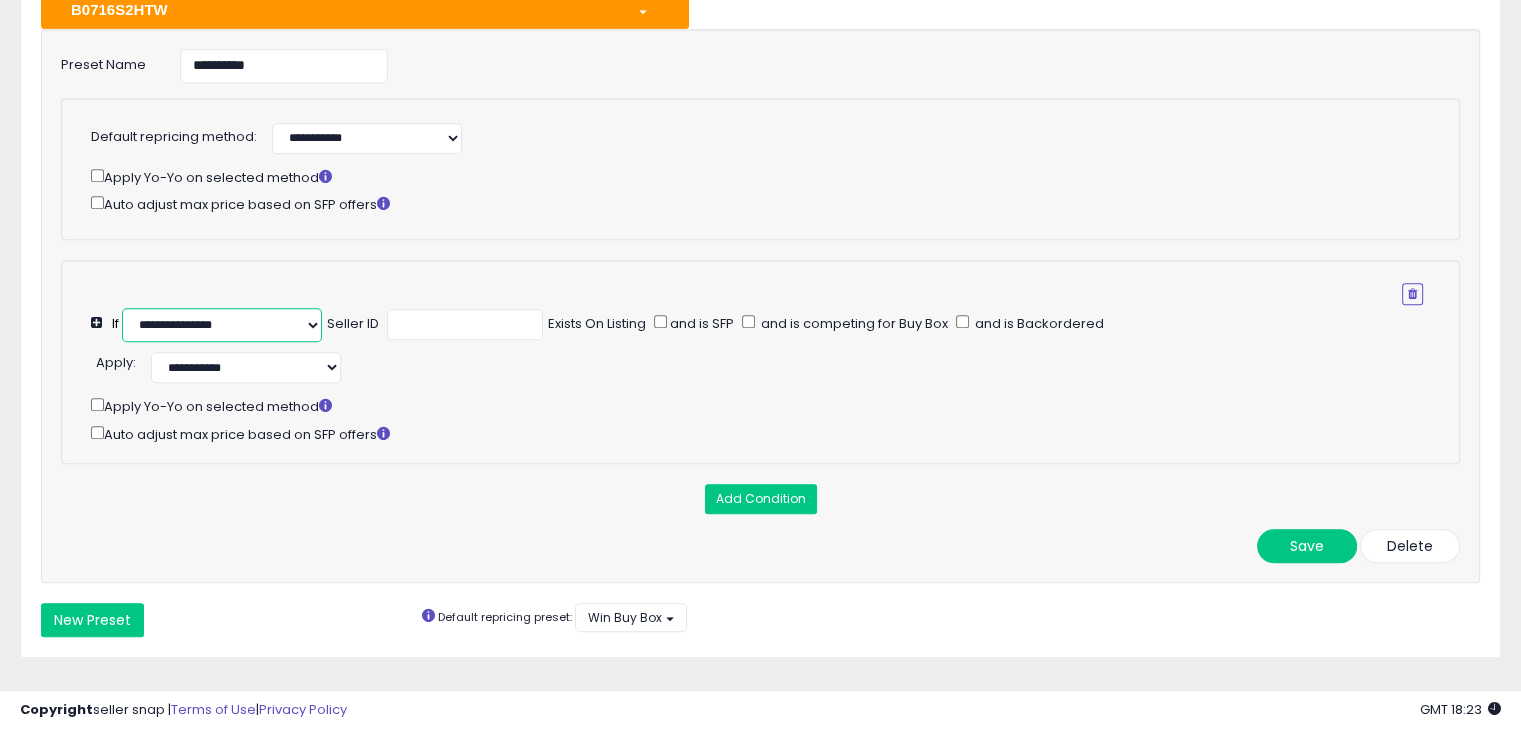 select on "**********" 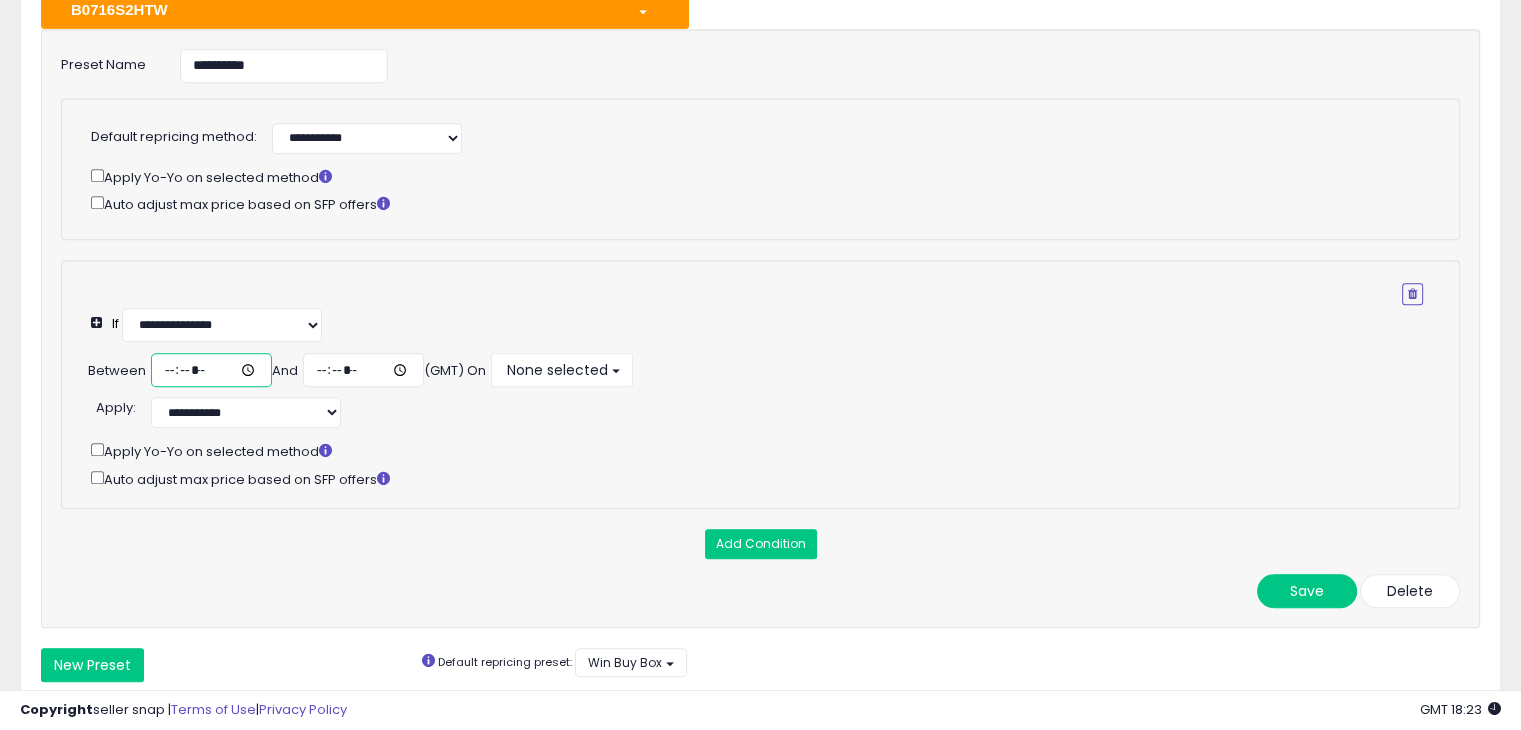 click at bounding box center [211, 370] 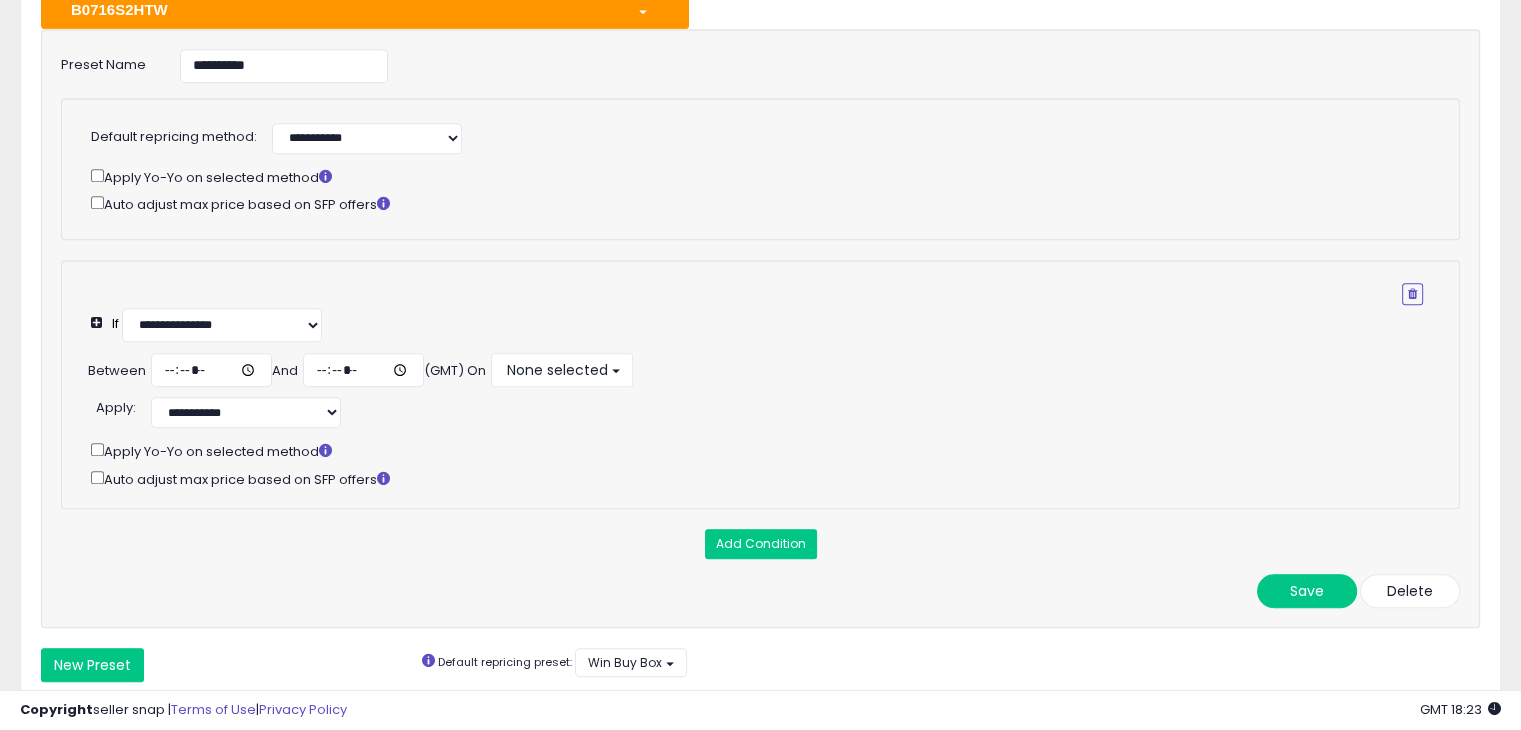 click on "(GMT) On" at bounding box center (455, 371) 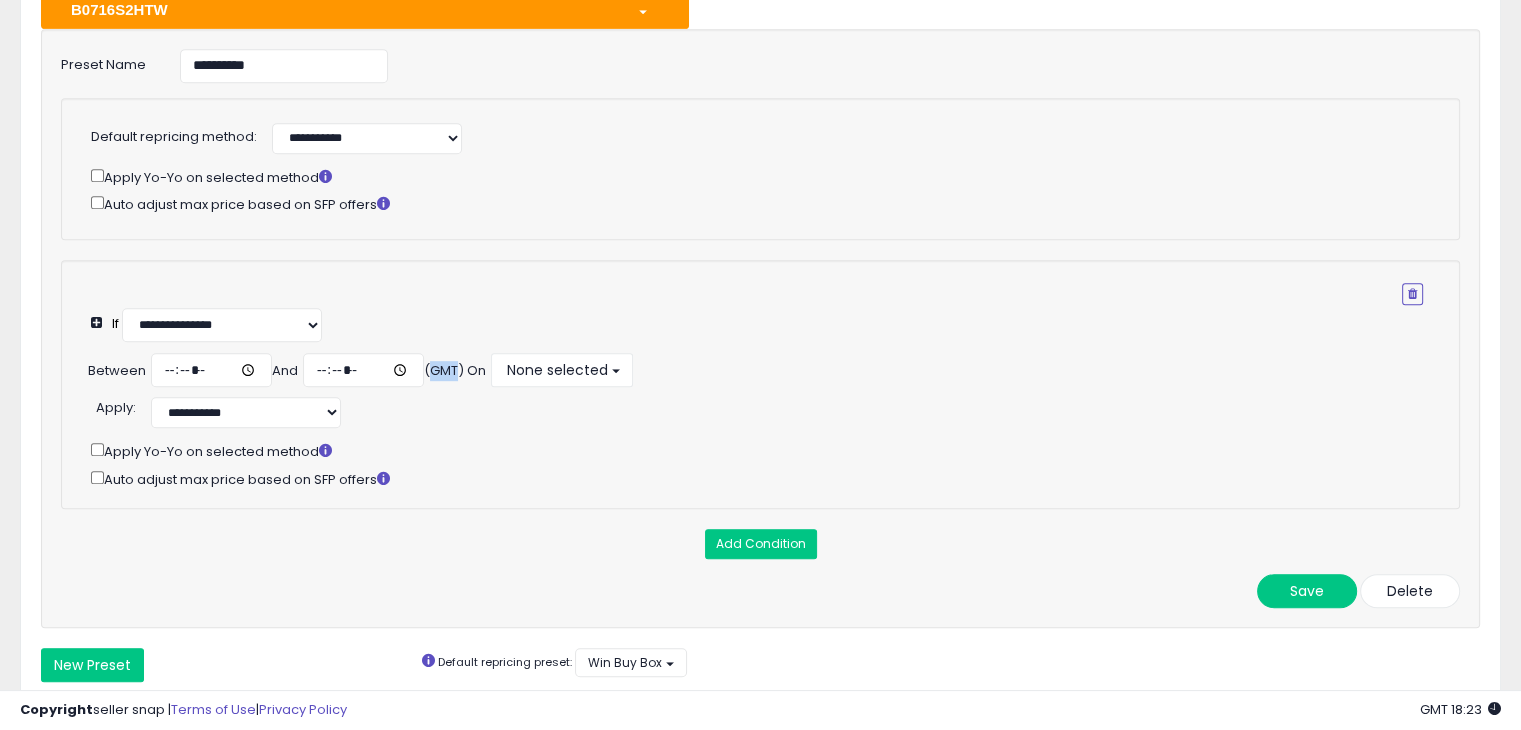 click on "(GMT) On" at bounding box center (455, 371) 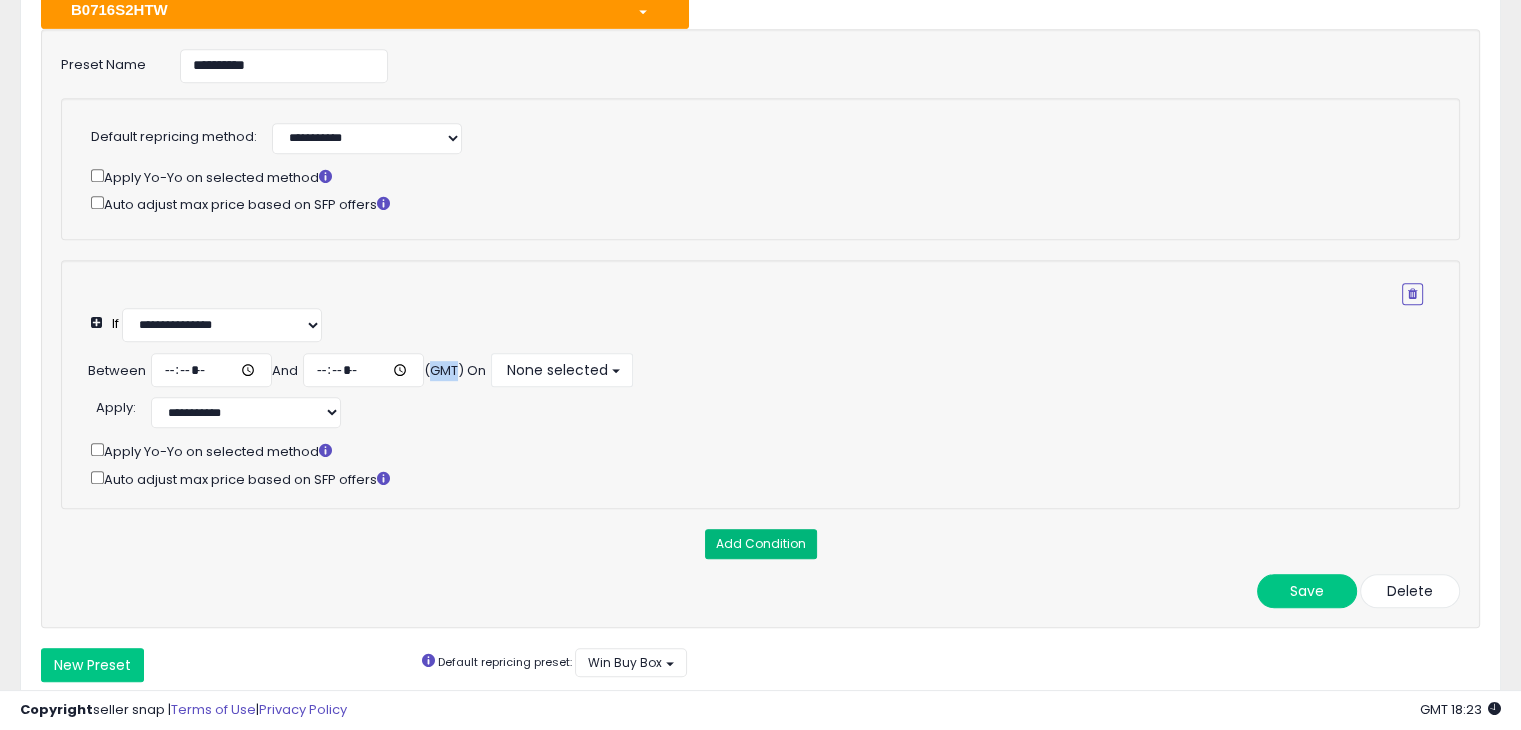 click on "Add Condition" at bounding box center (761, 544) 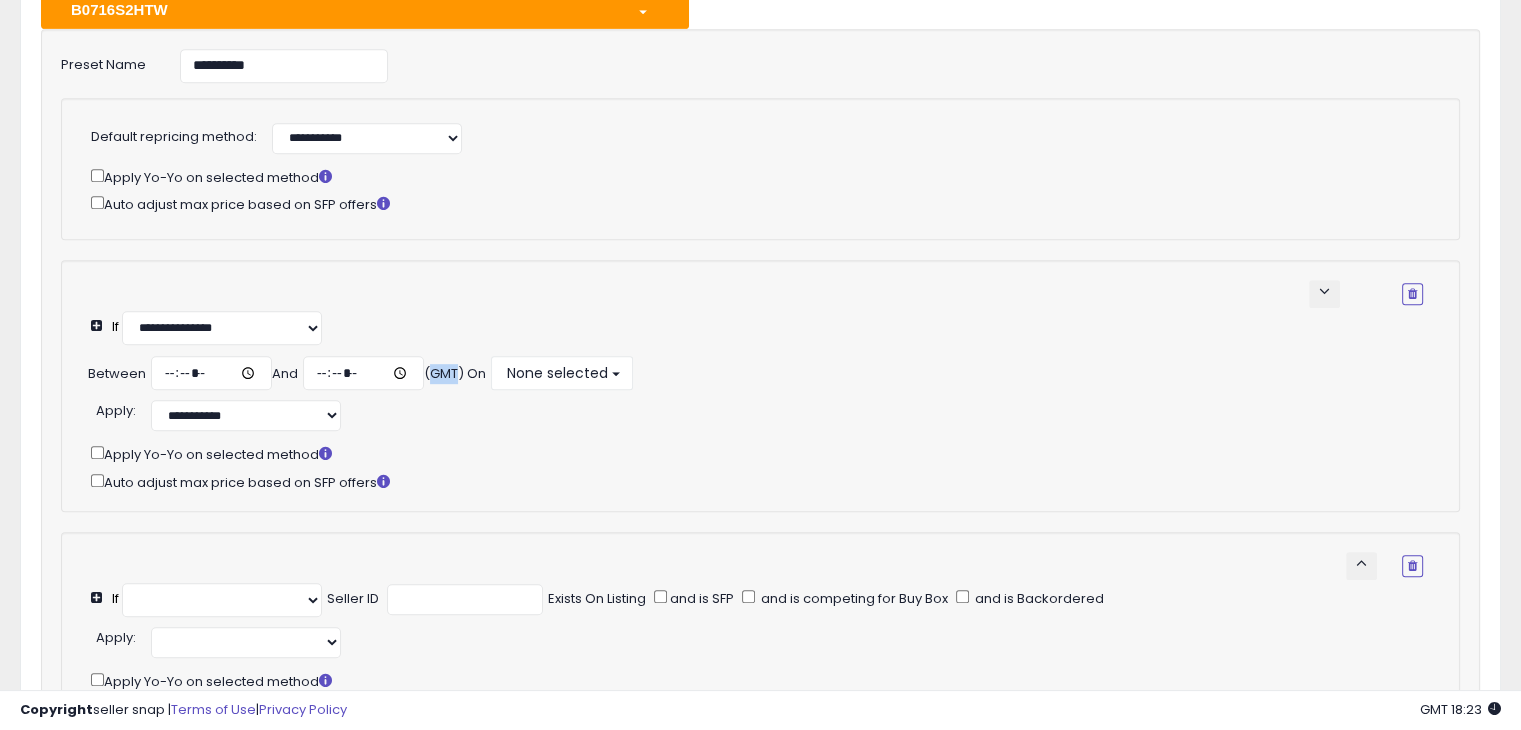 select on "**********" 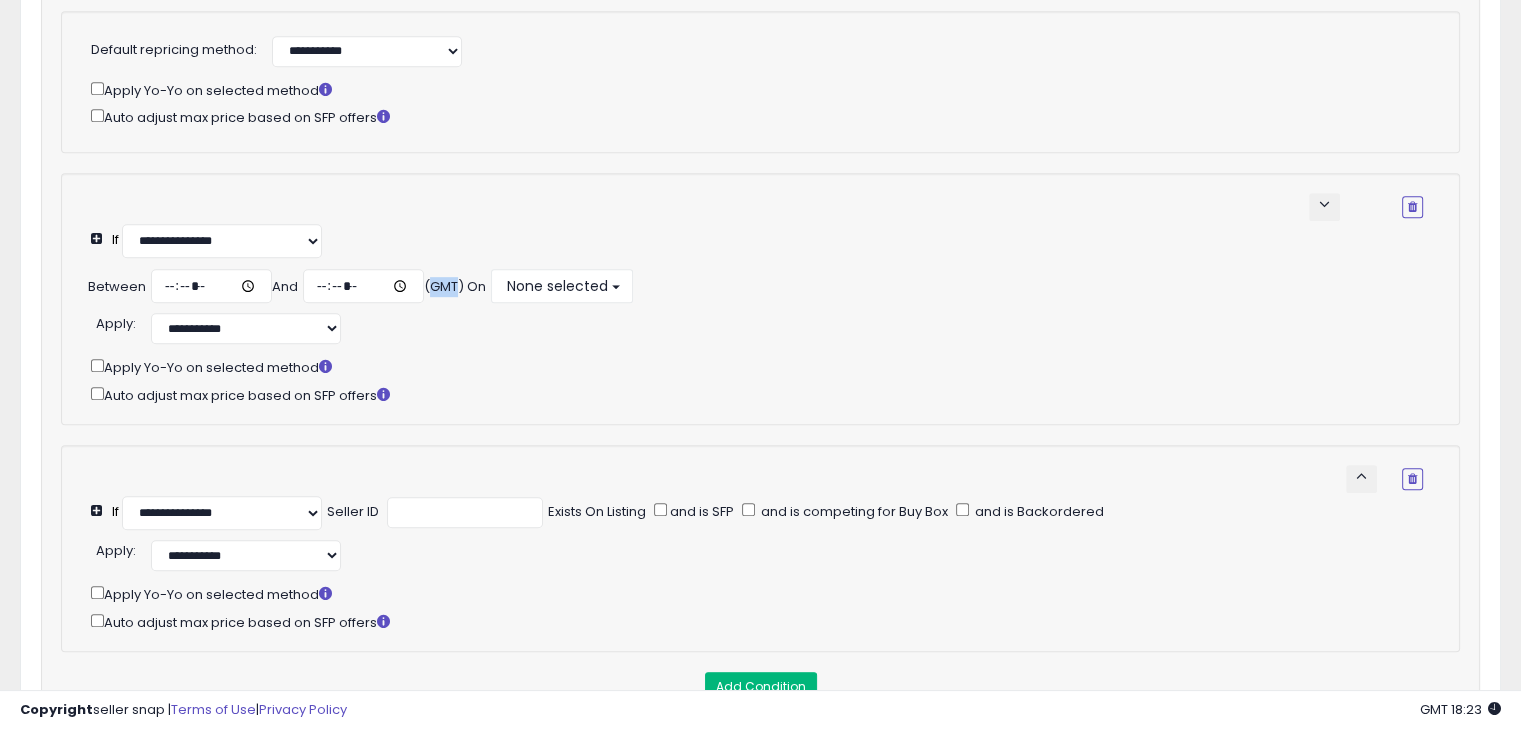 scroll, scrollTop: 1155, scrollLeft: 0, axis: vertical 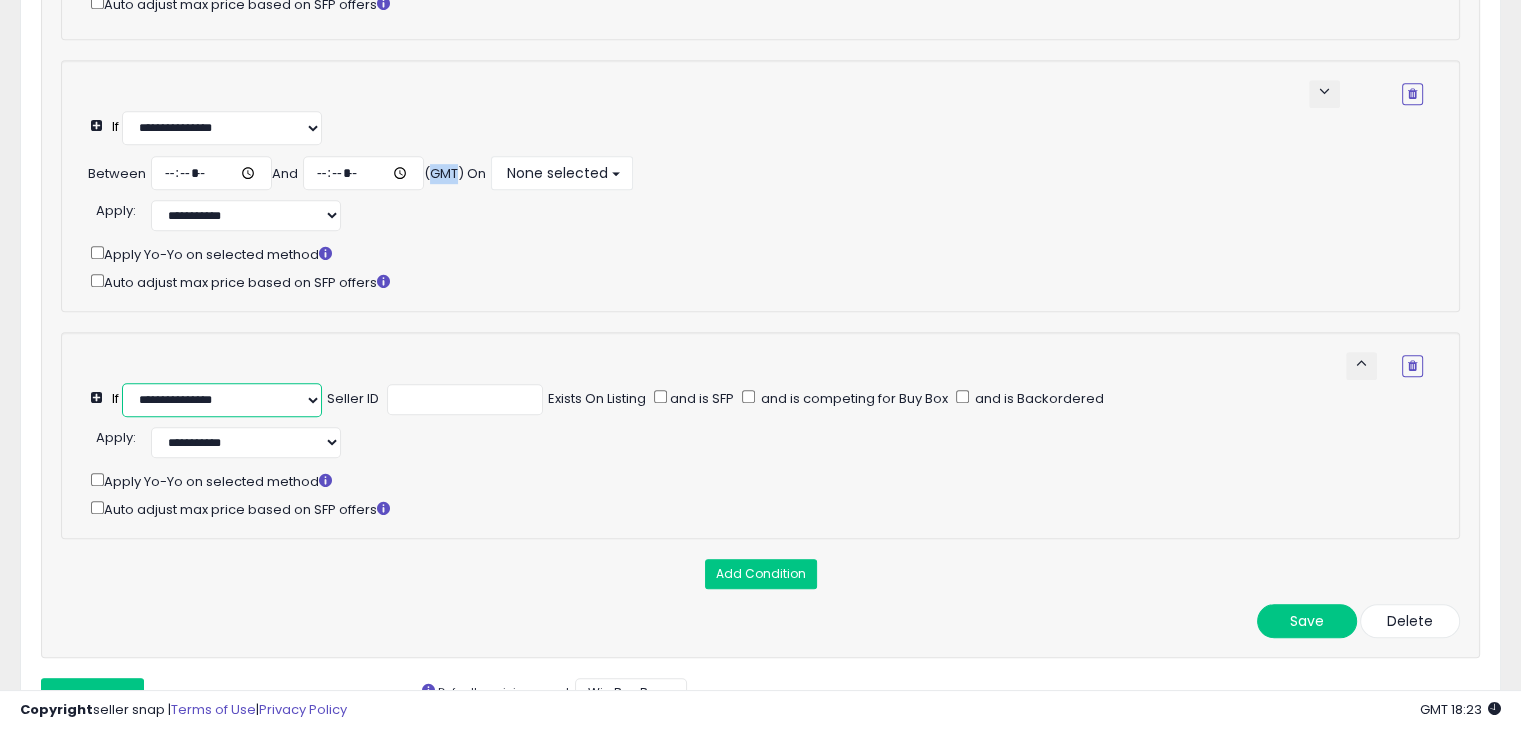 click on "**********" at bounding box center (222, 400) 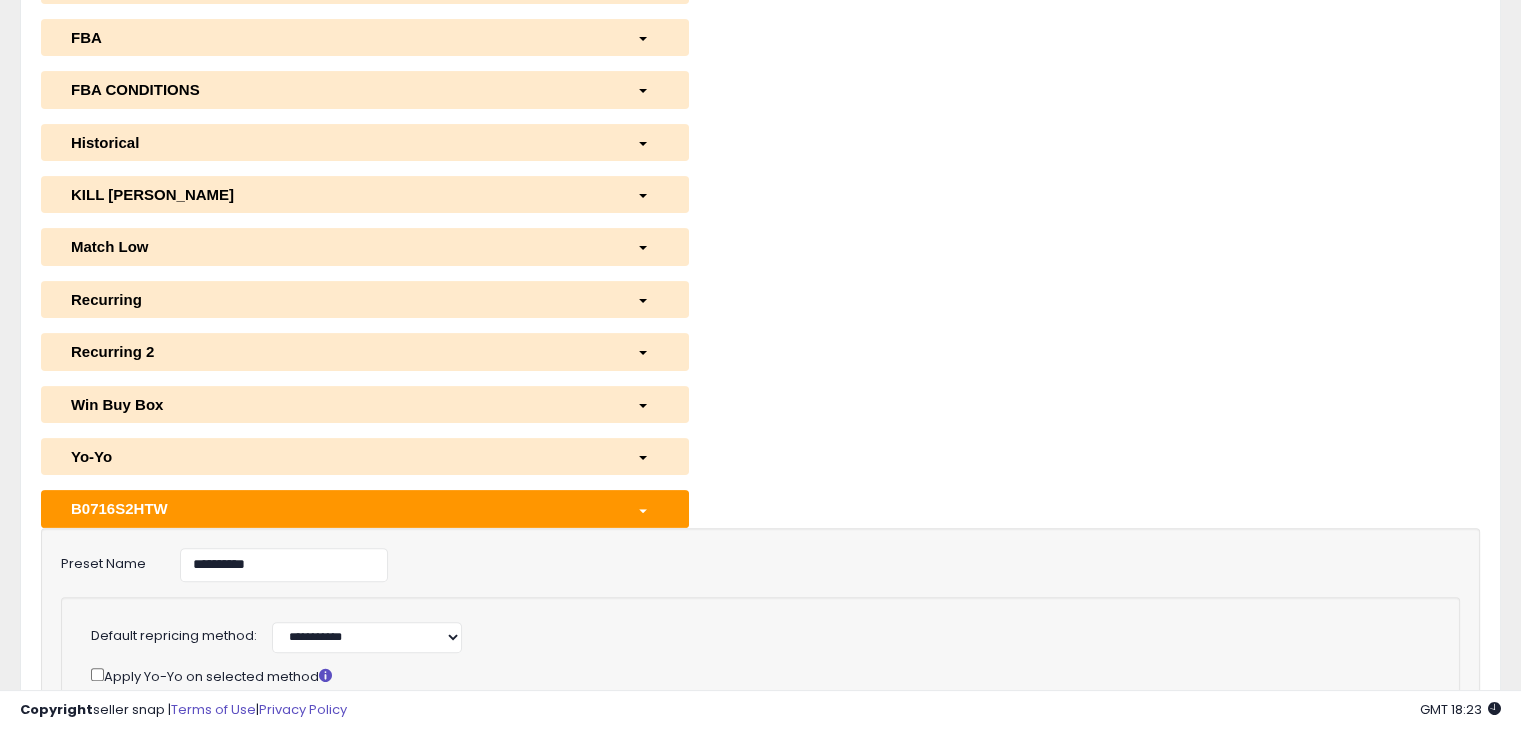 scroll, scrollTop: 455, scrollLeft: 0, axis: vertical 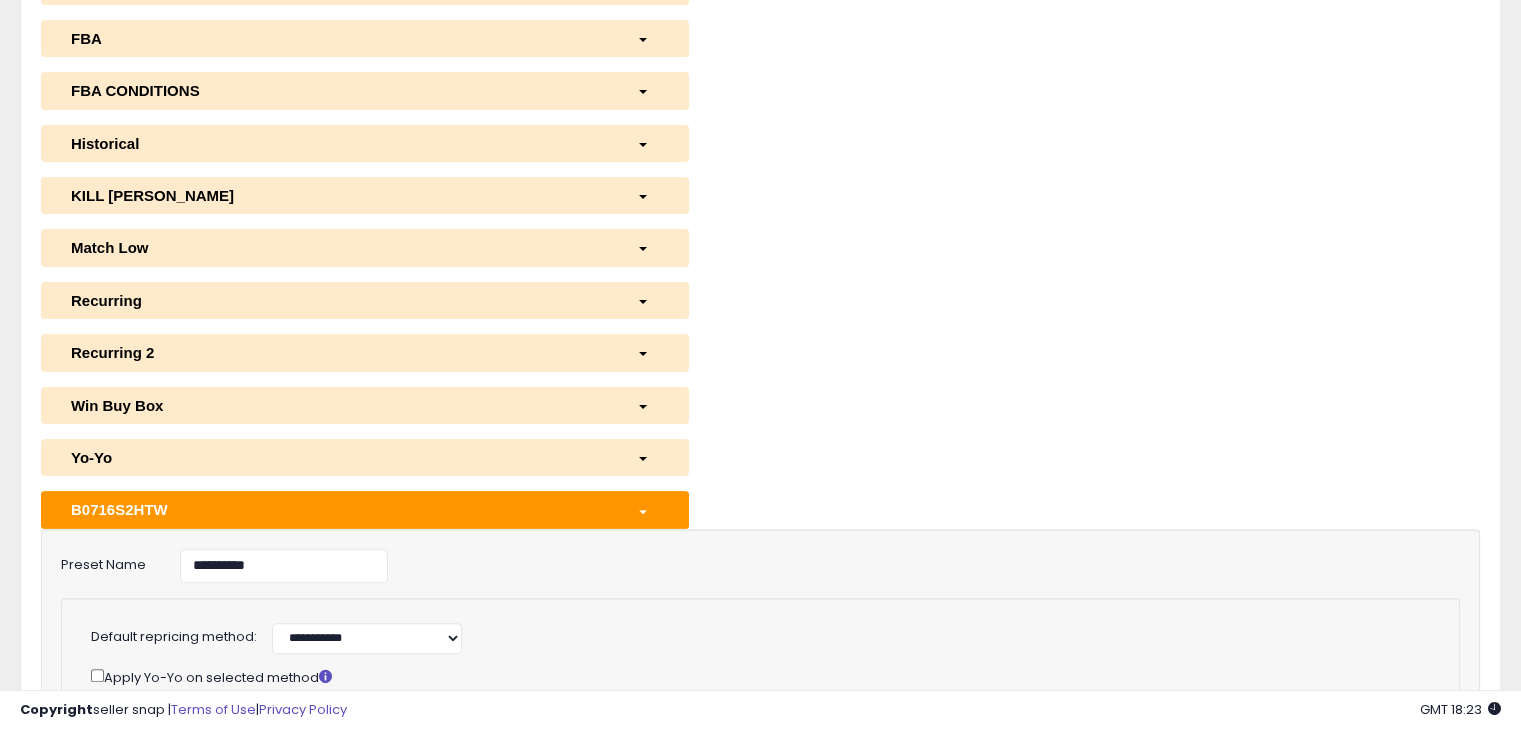 click on "KILL [PERSON_NAME]" at bounding box center (365, 195) 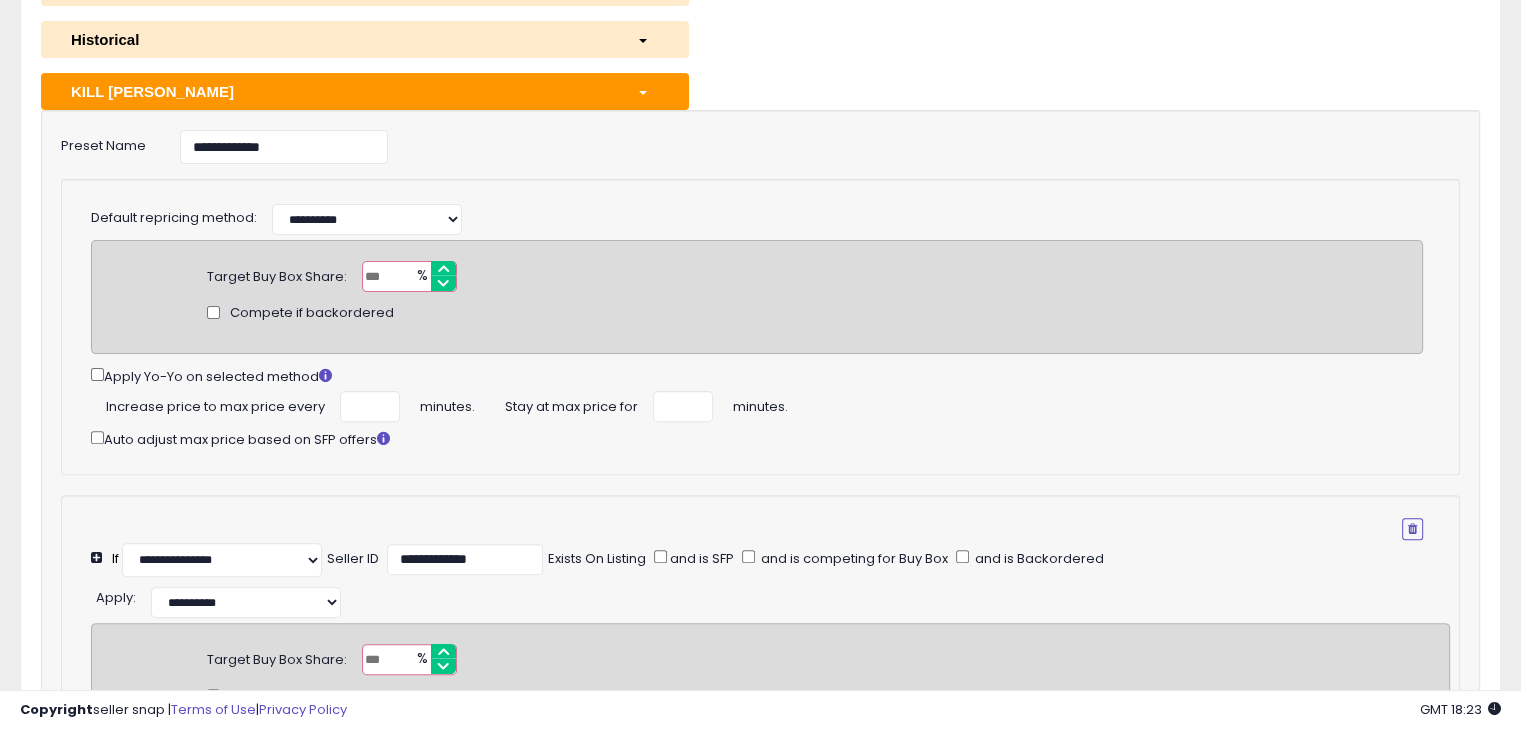 scroll, scrollTop: 655, scrollLeft: 0, axis: vertical 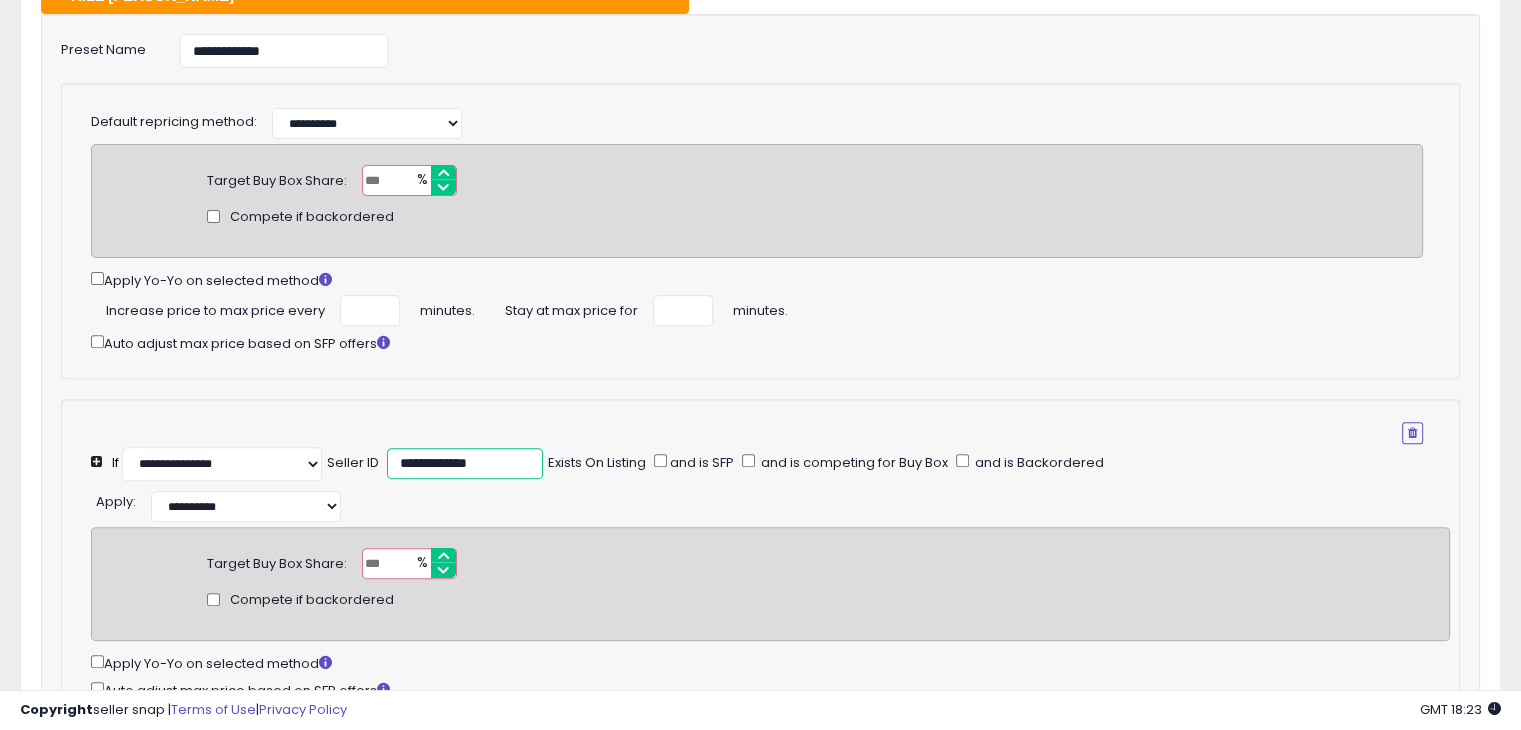 click on "**********" at bounding box center [465, 463] 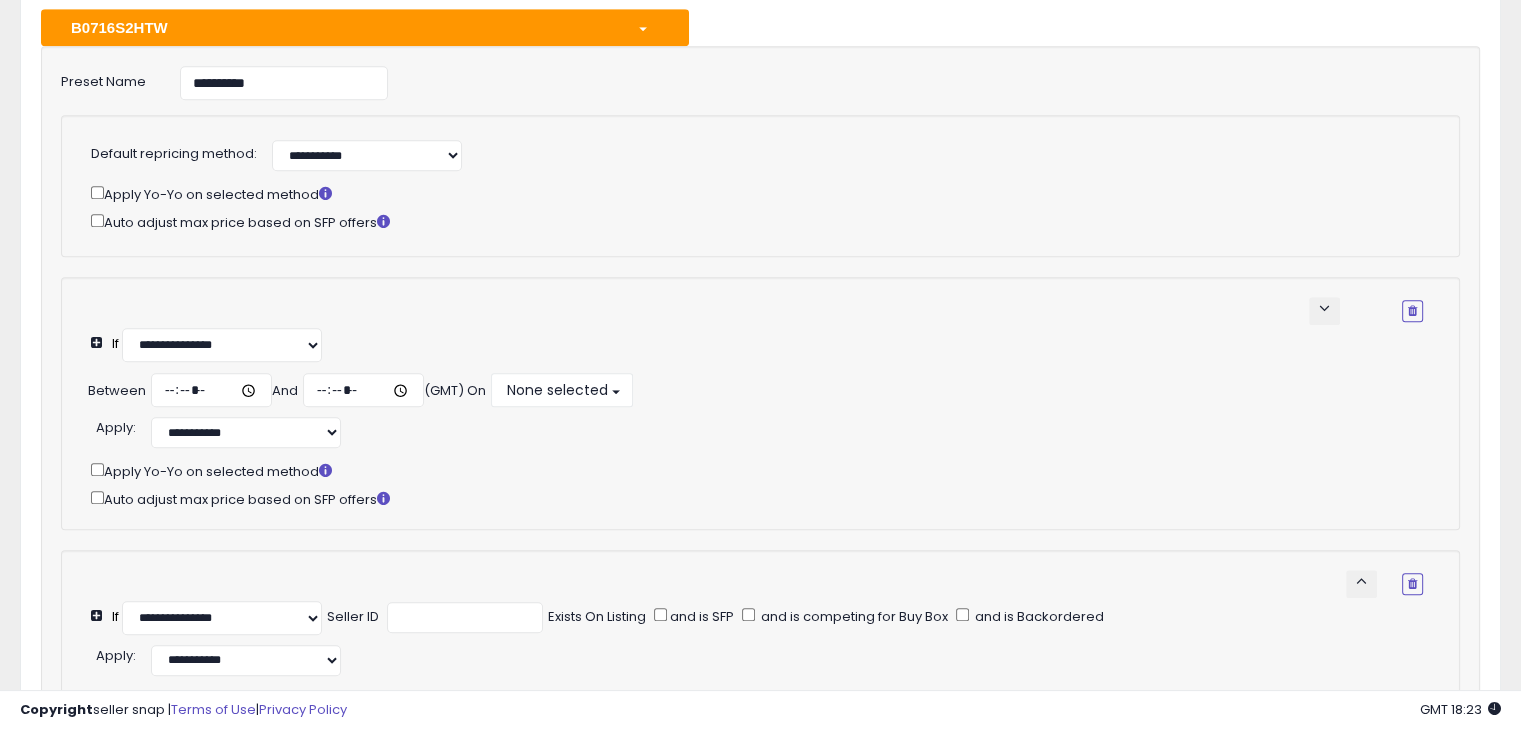 scroll, scrollTop: 1955, scrollLeft: 0, axis: vertical 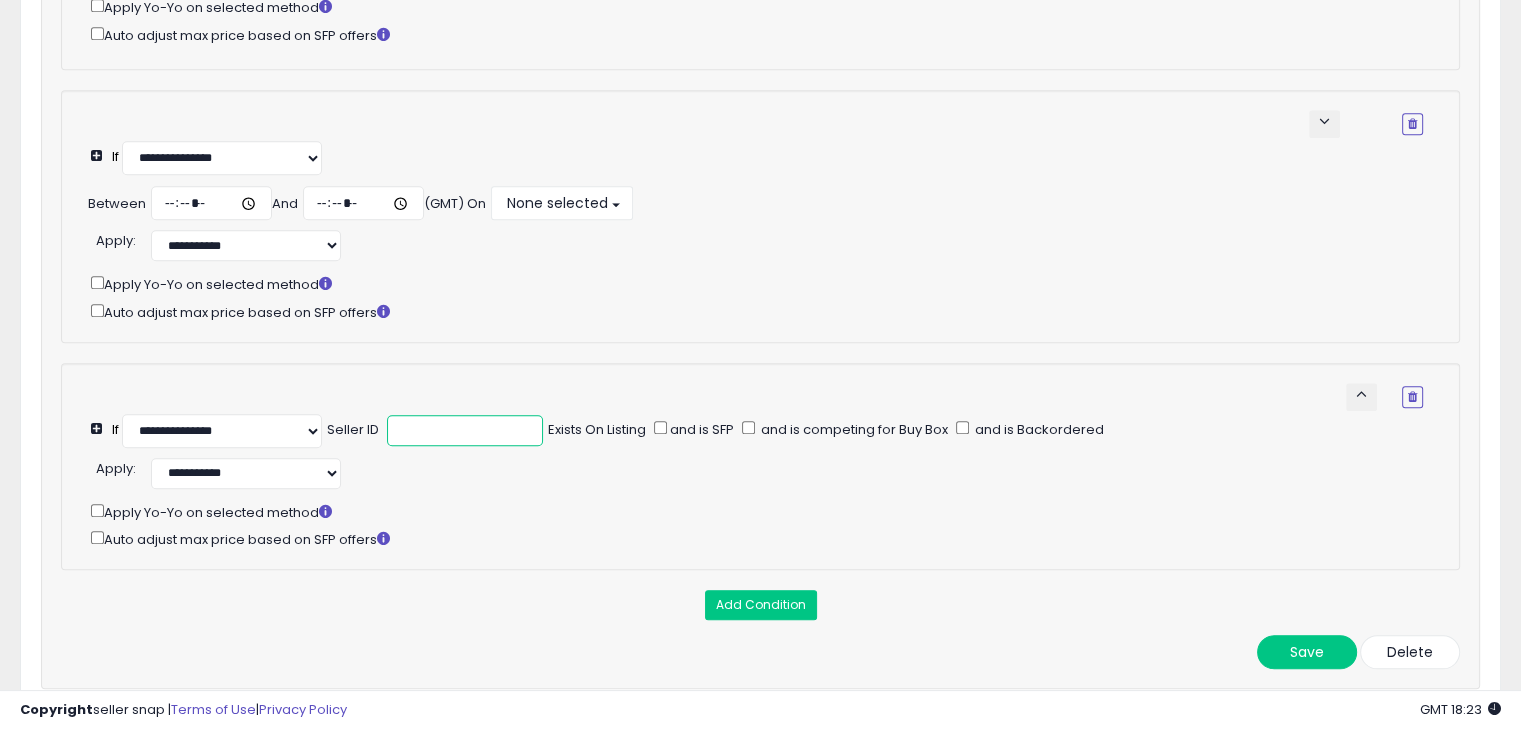 click at bounding box center (465, 430) 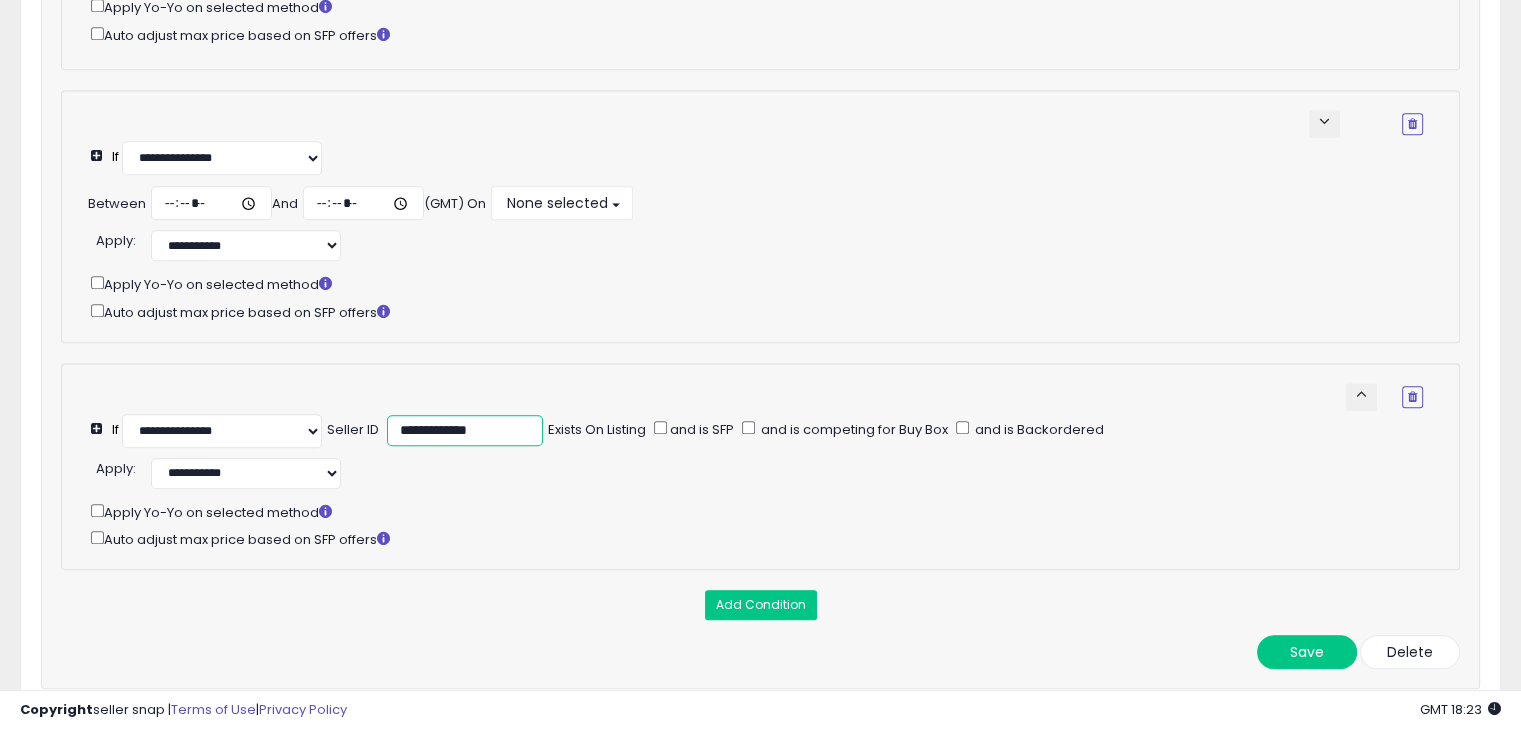 type on "**********" 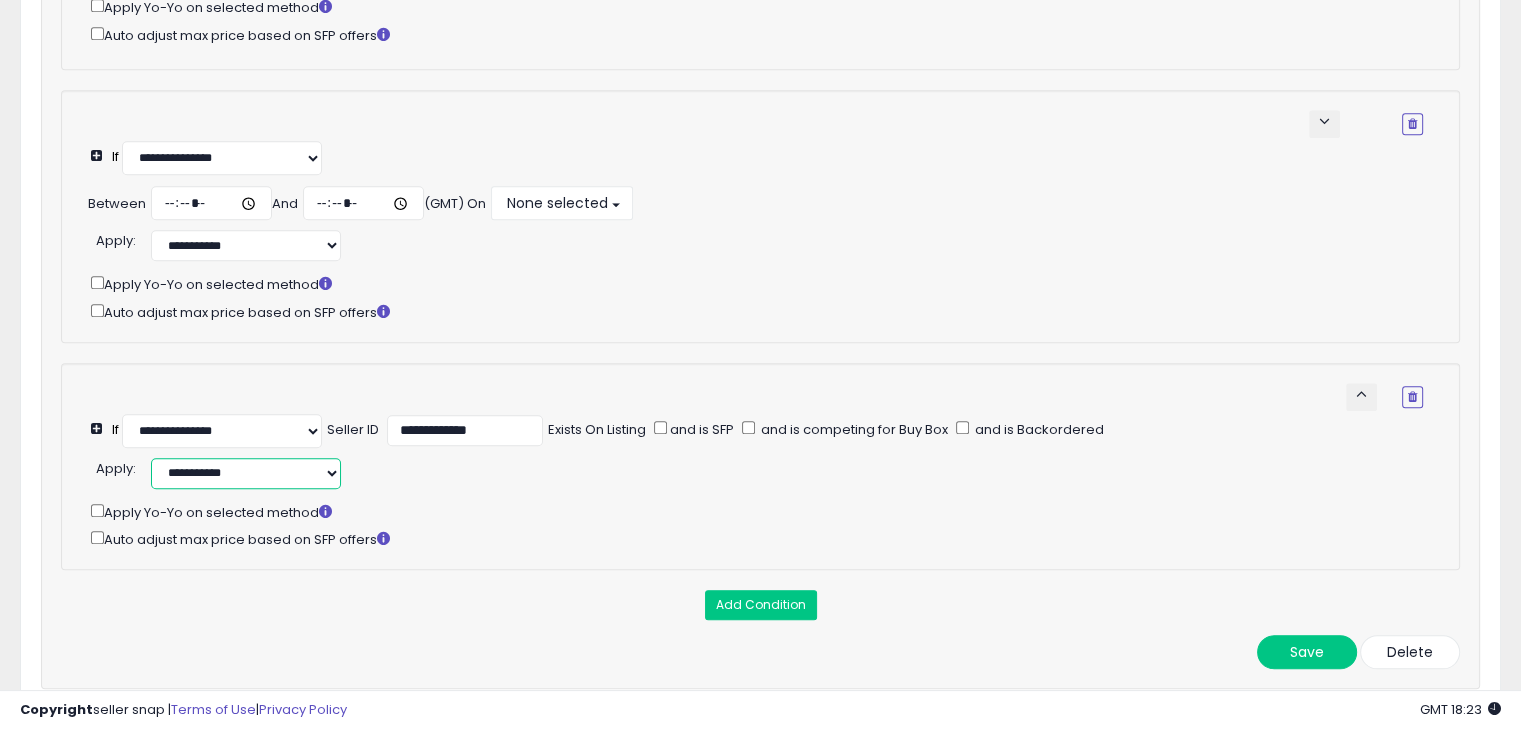 click on "**********" at bounding box center [246, 473] 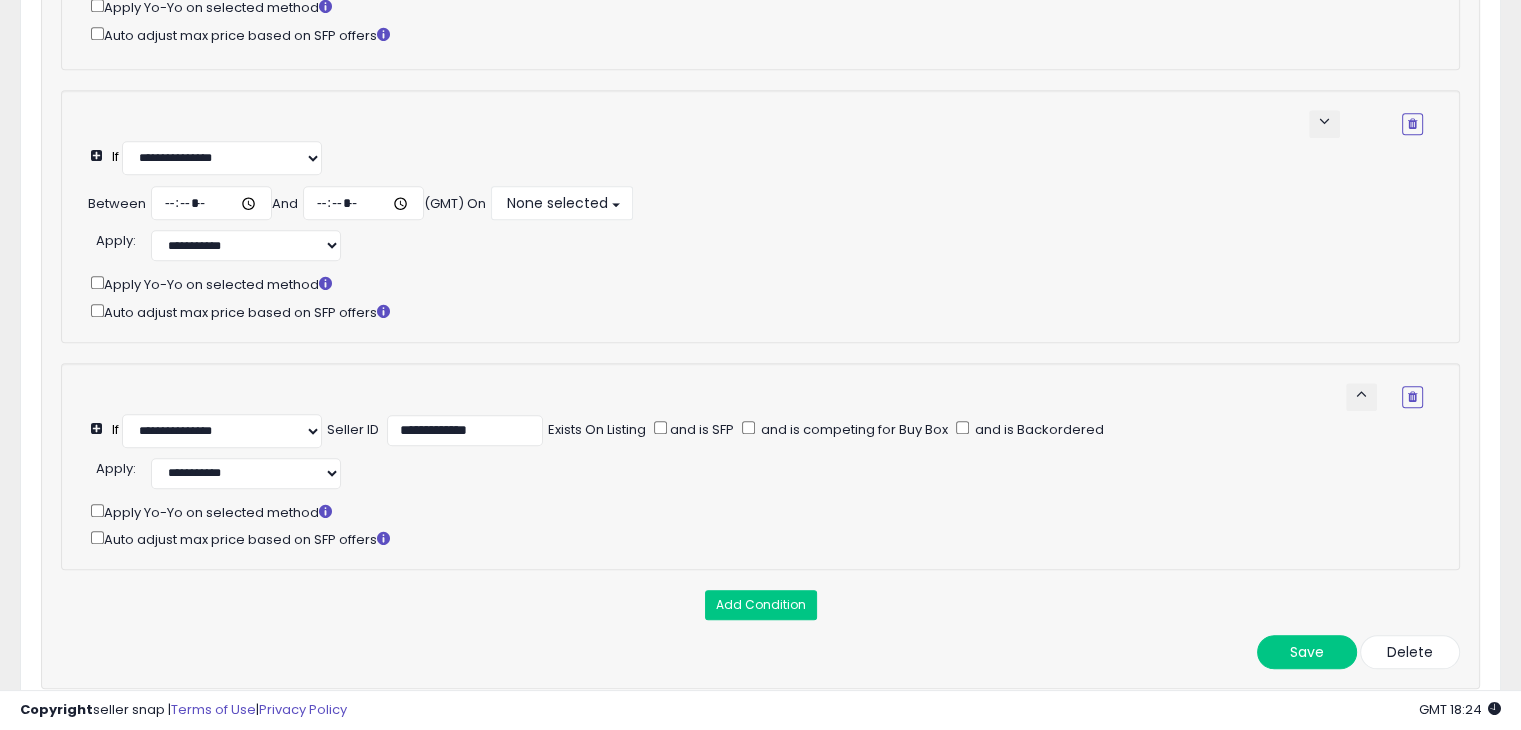 drag, startPoint x: 440, startPoint y: 493, endPoint x: 386, endPoint y: 493, distance: 54 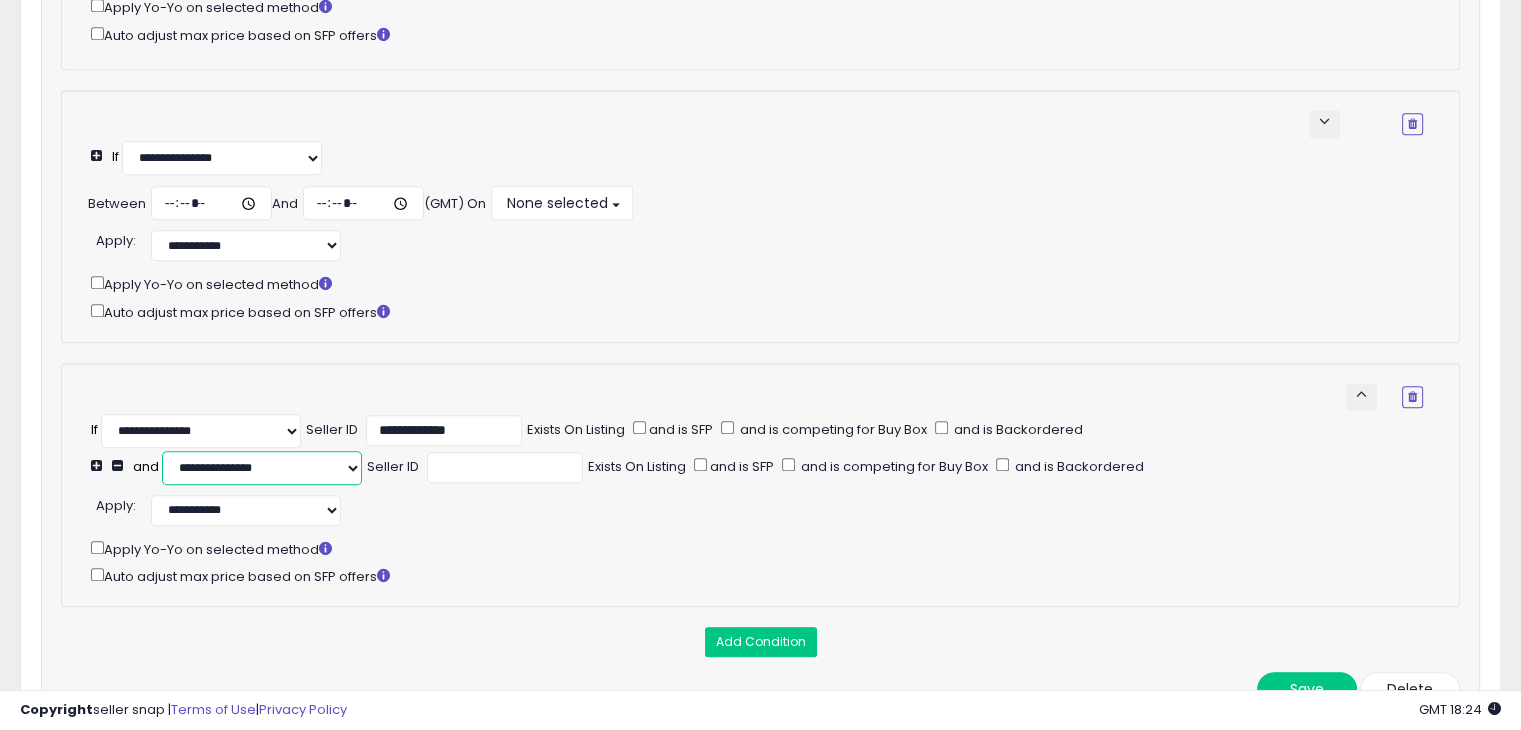click on "**********" at bounding box center (262, 468) 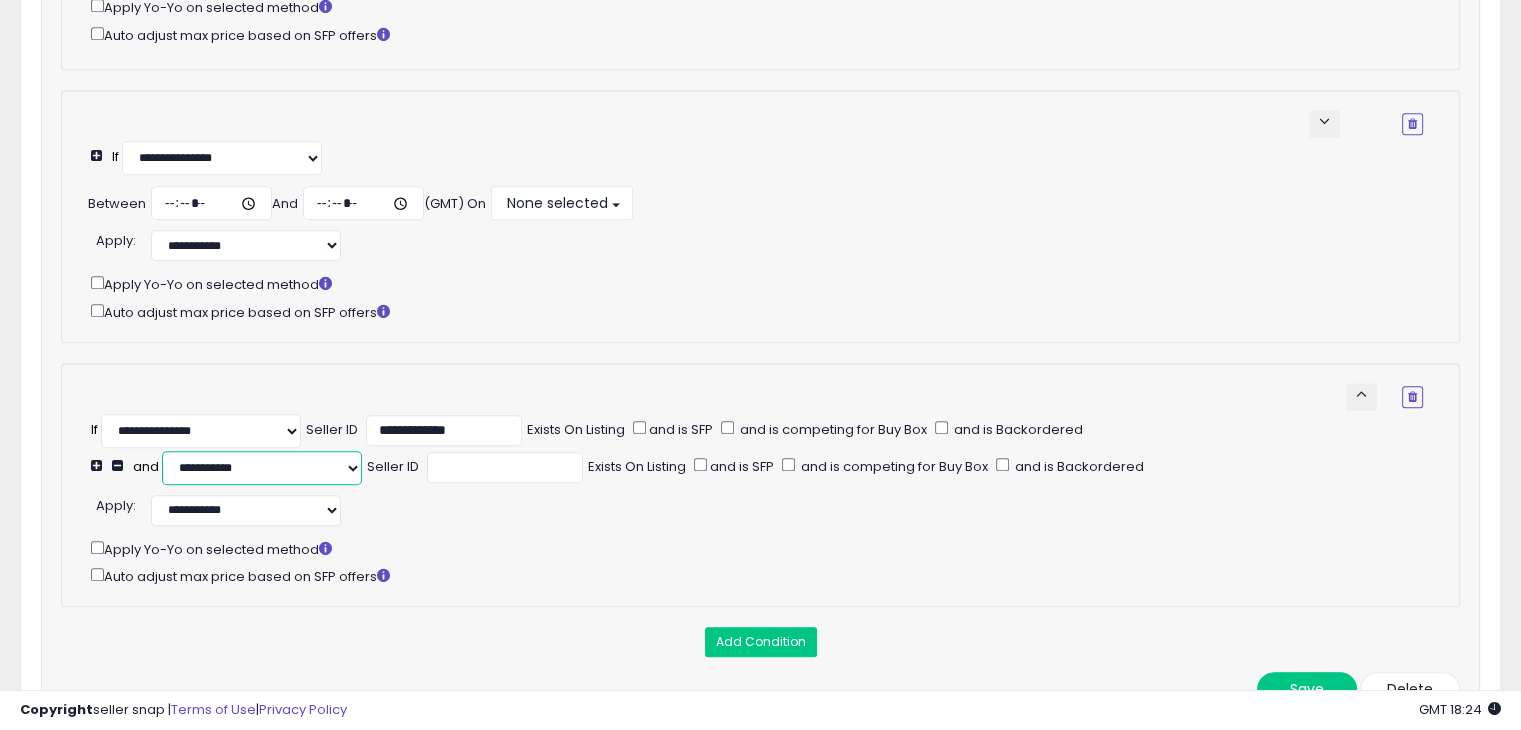 click on "**********" at bounding box center (262, 468) 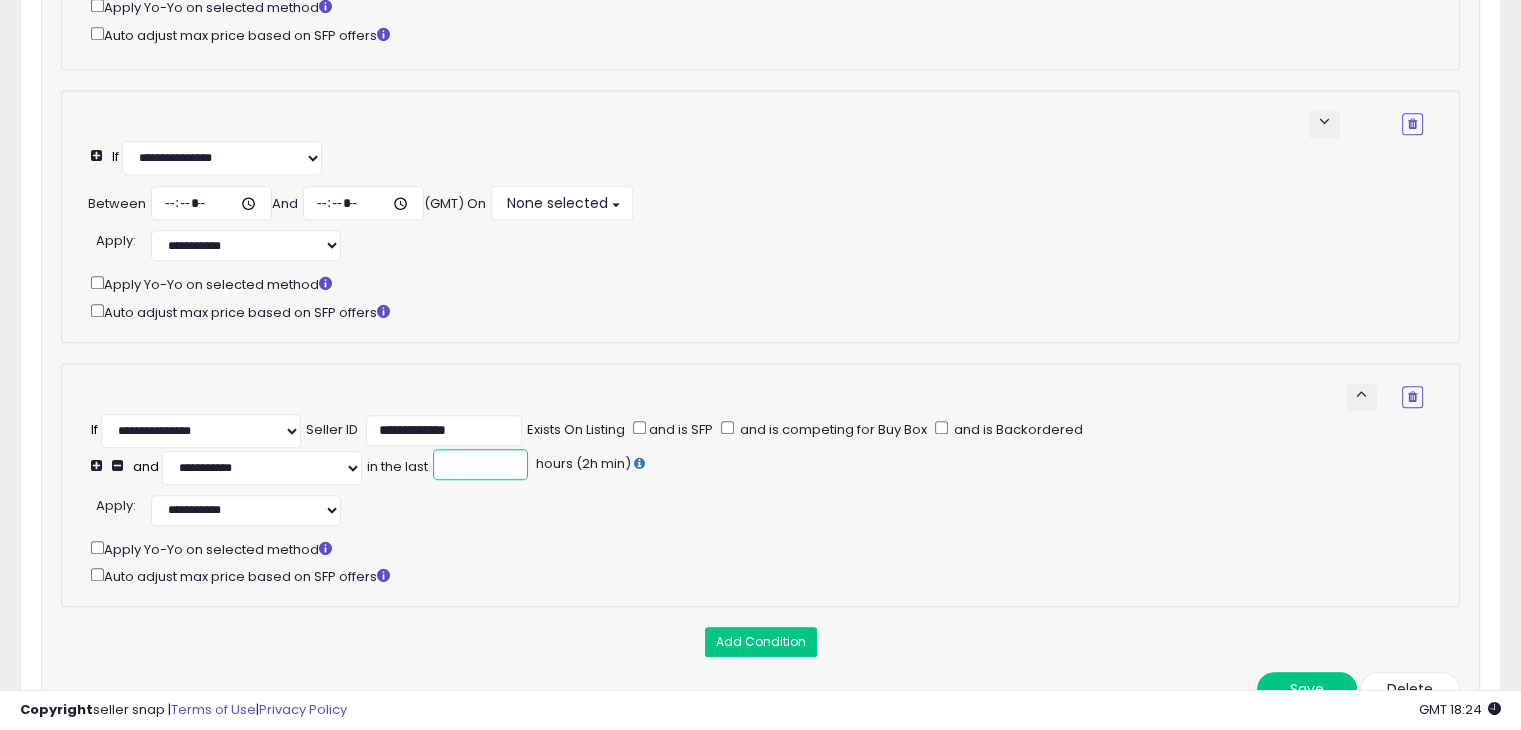 click at bounding box center [480, 464] 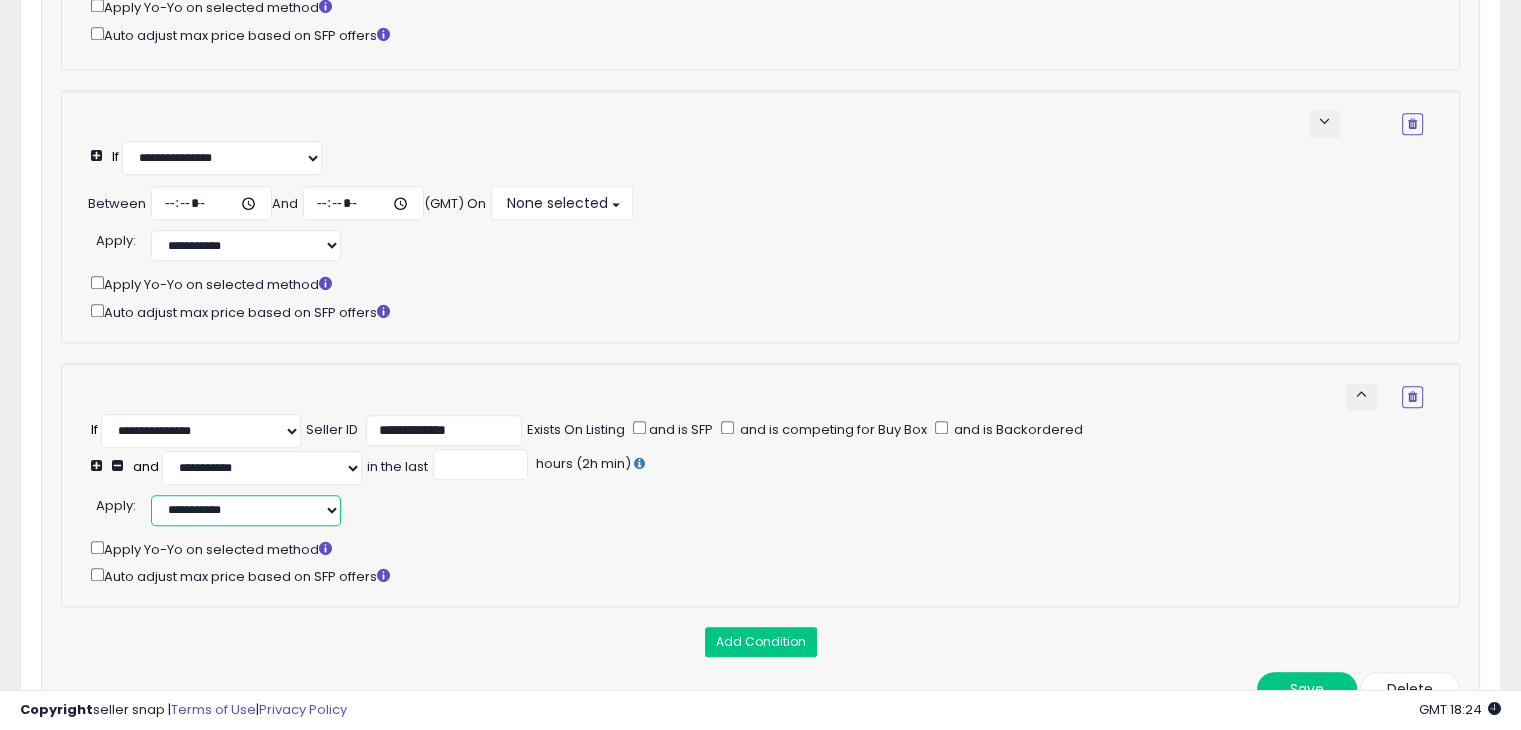 click on "**********" at bounding box center [246, 510] 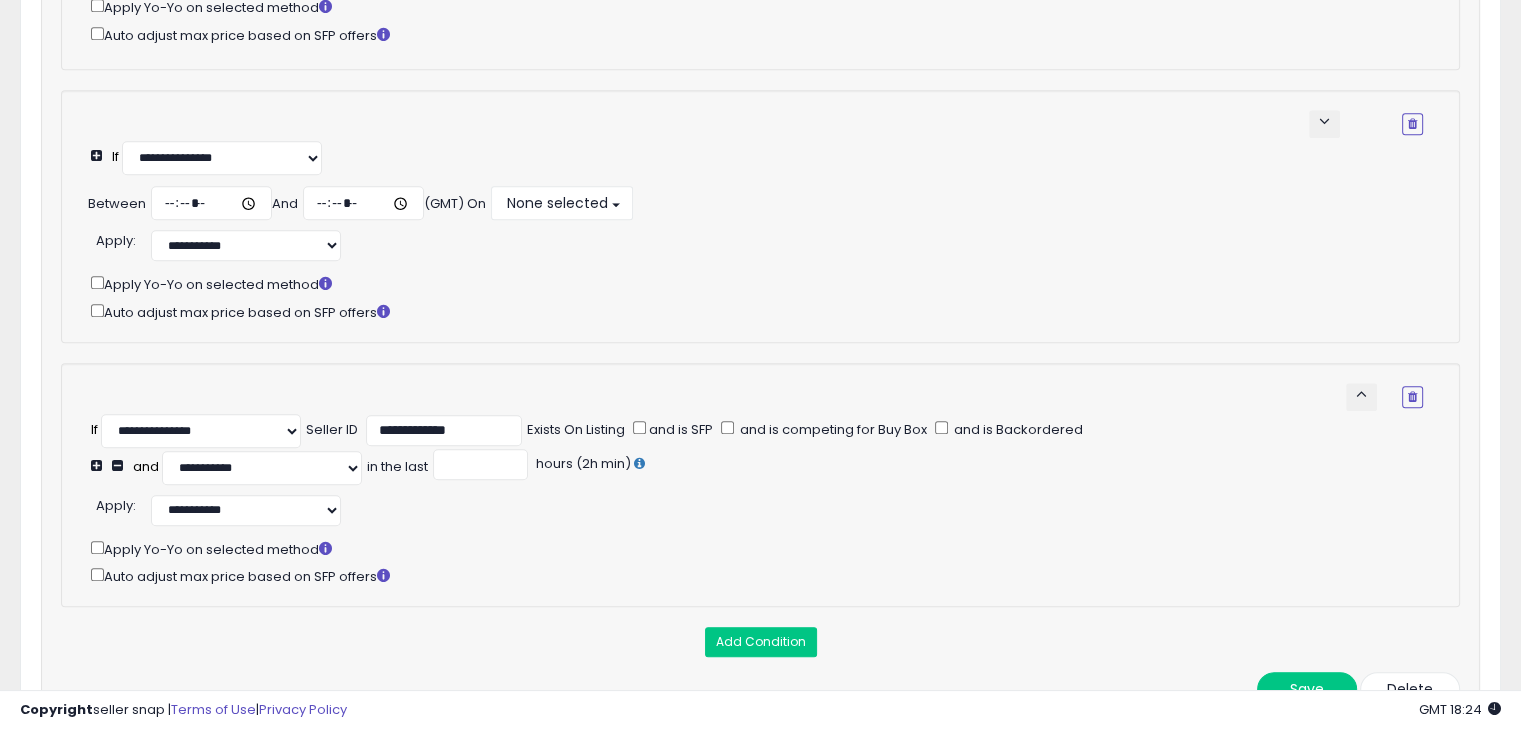 click on "**********" at bounding box center [770, 508] 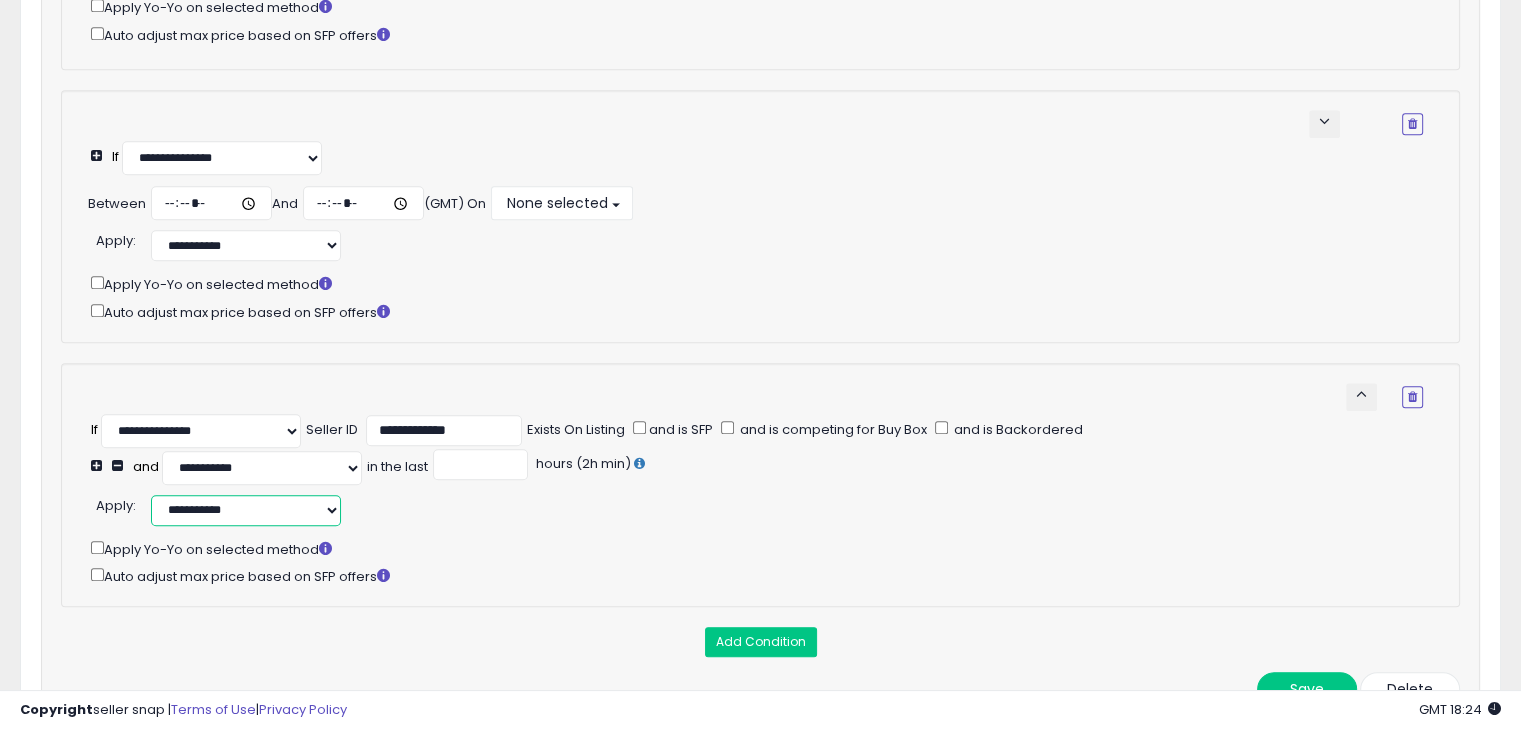 click on "**********" at bounding box center [246, 510] 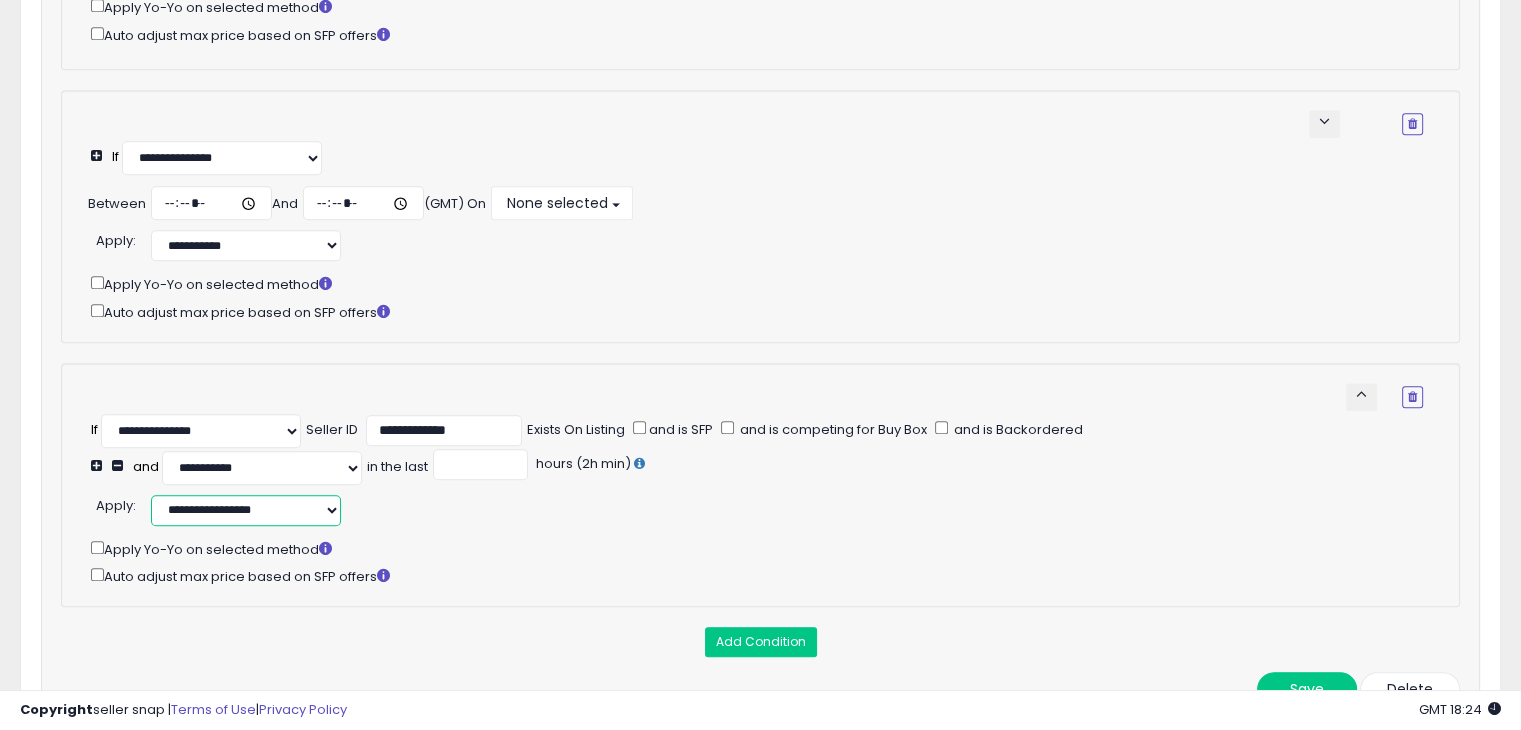 click on "**********" at bounding box center [246, 510] 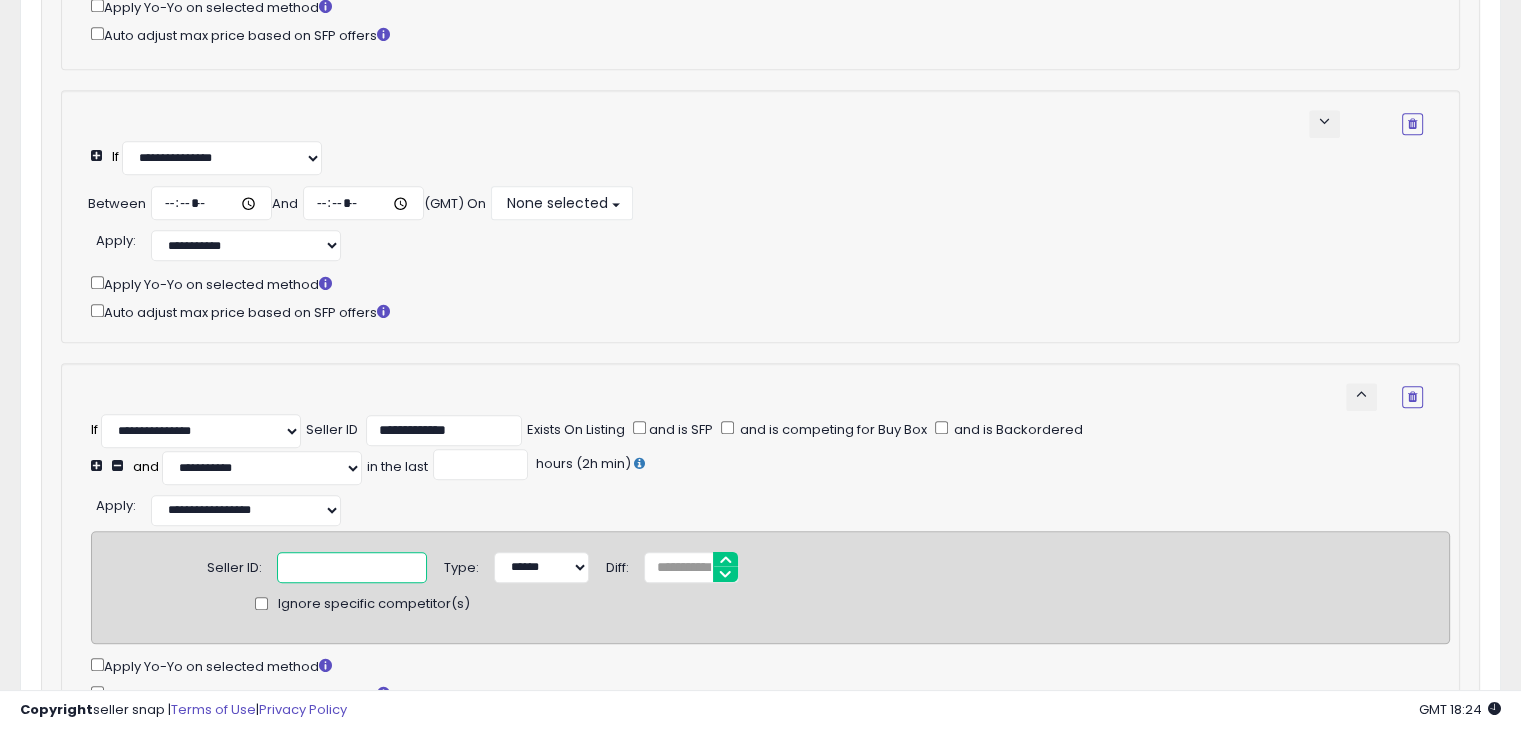 click at bounding box center [352, 567] 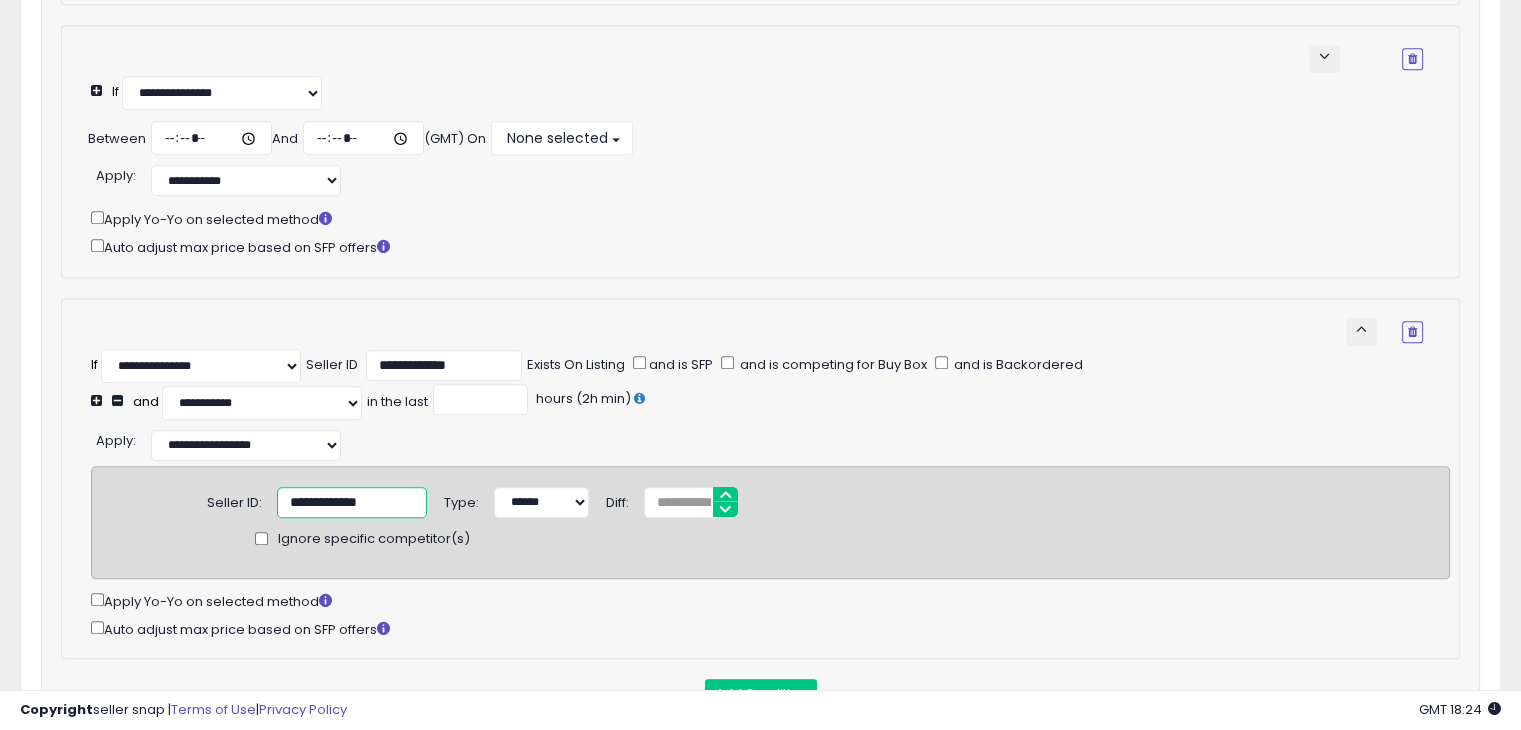 scroll, scrollTop: 2055, scrollLeft: 0, axis: vertical 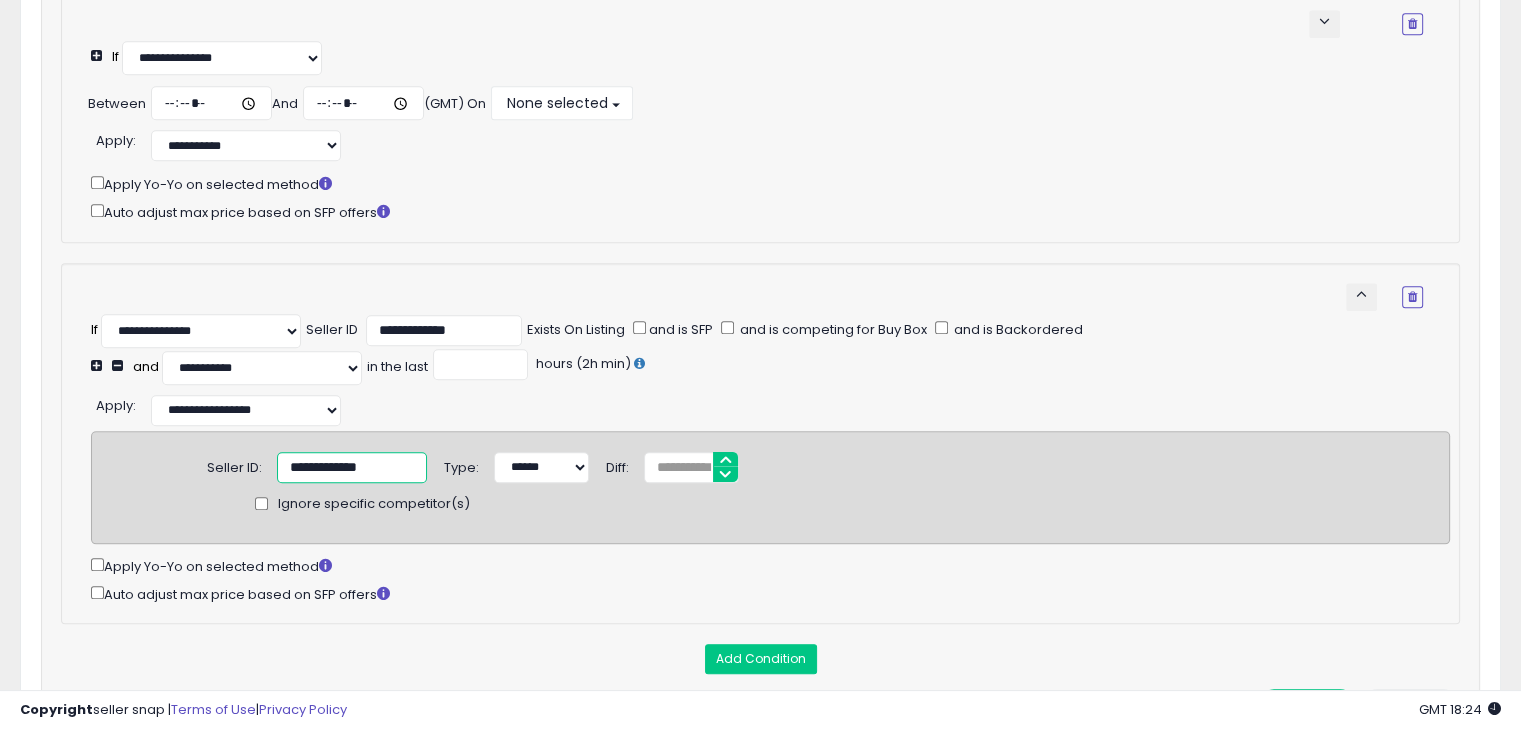 type on "**********" 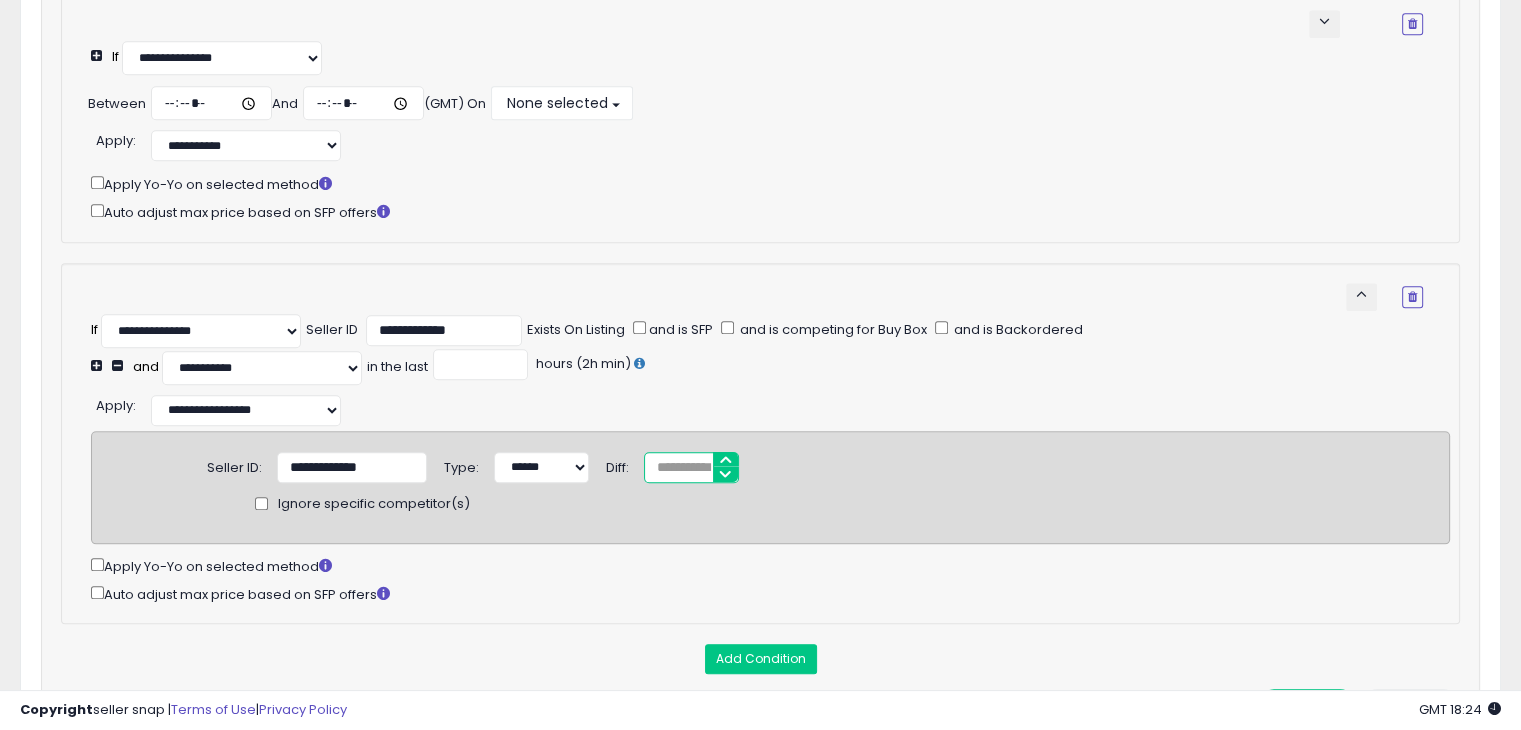 click on "*" at bounding box center [691, 467] 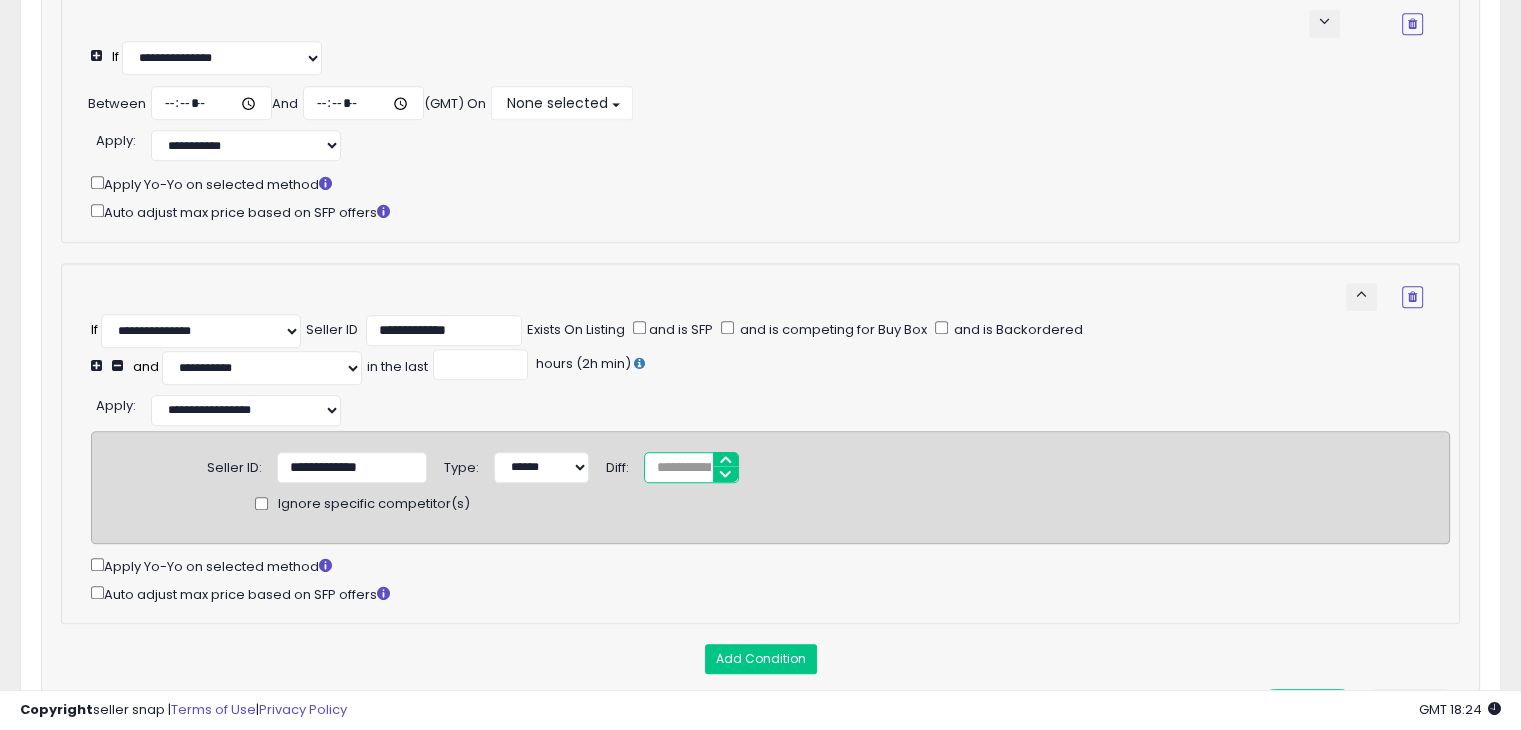 drag, startPoint x: 653, startPoint y: 476, endPoint x: 703, endPoint y: 469, distance: 50.48762 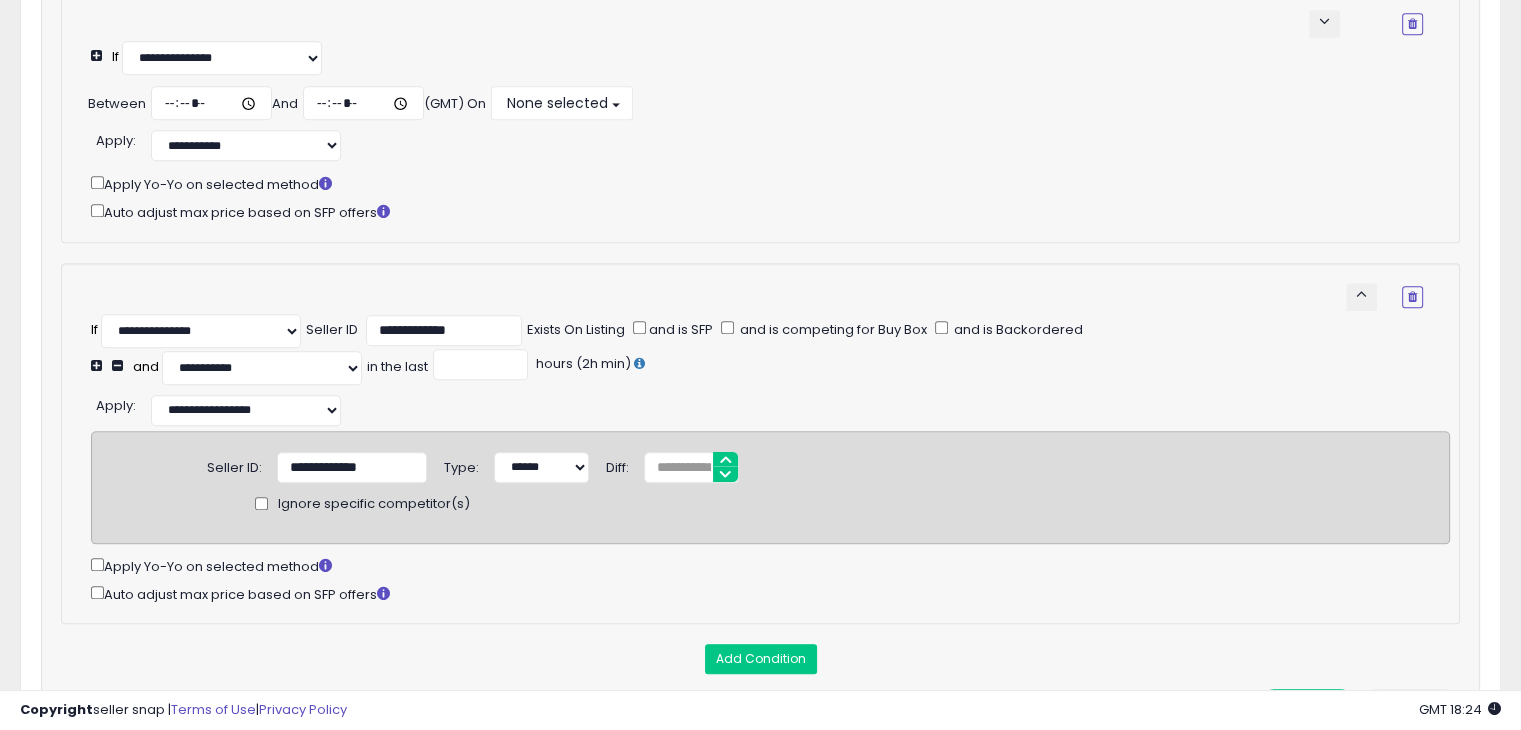 click on "**********" at bounding box center [770, 408] 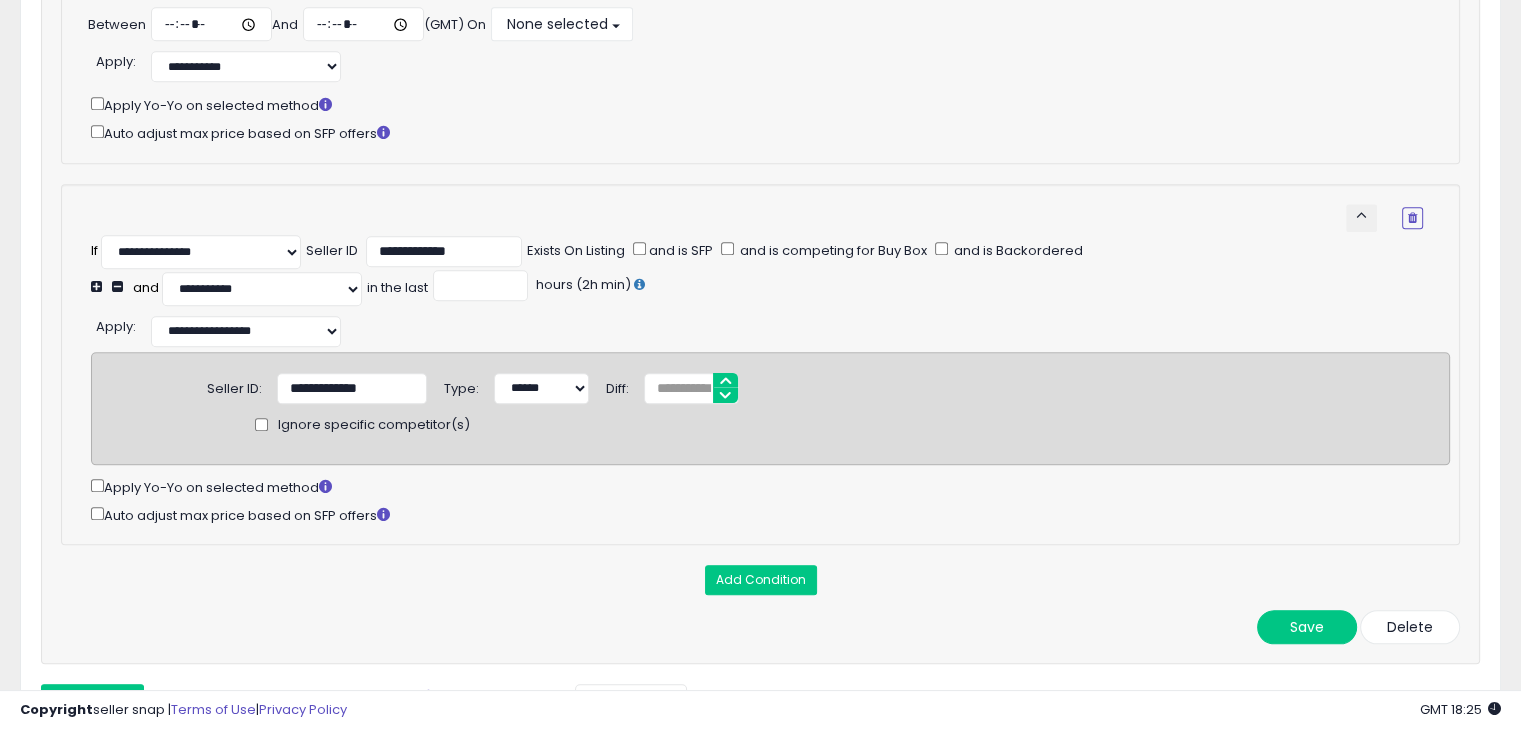 scroll, scrollTop: 2155, scrollLeft: 0, axis: vertical 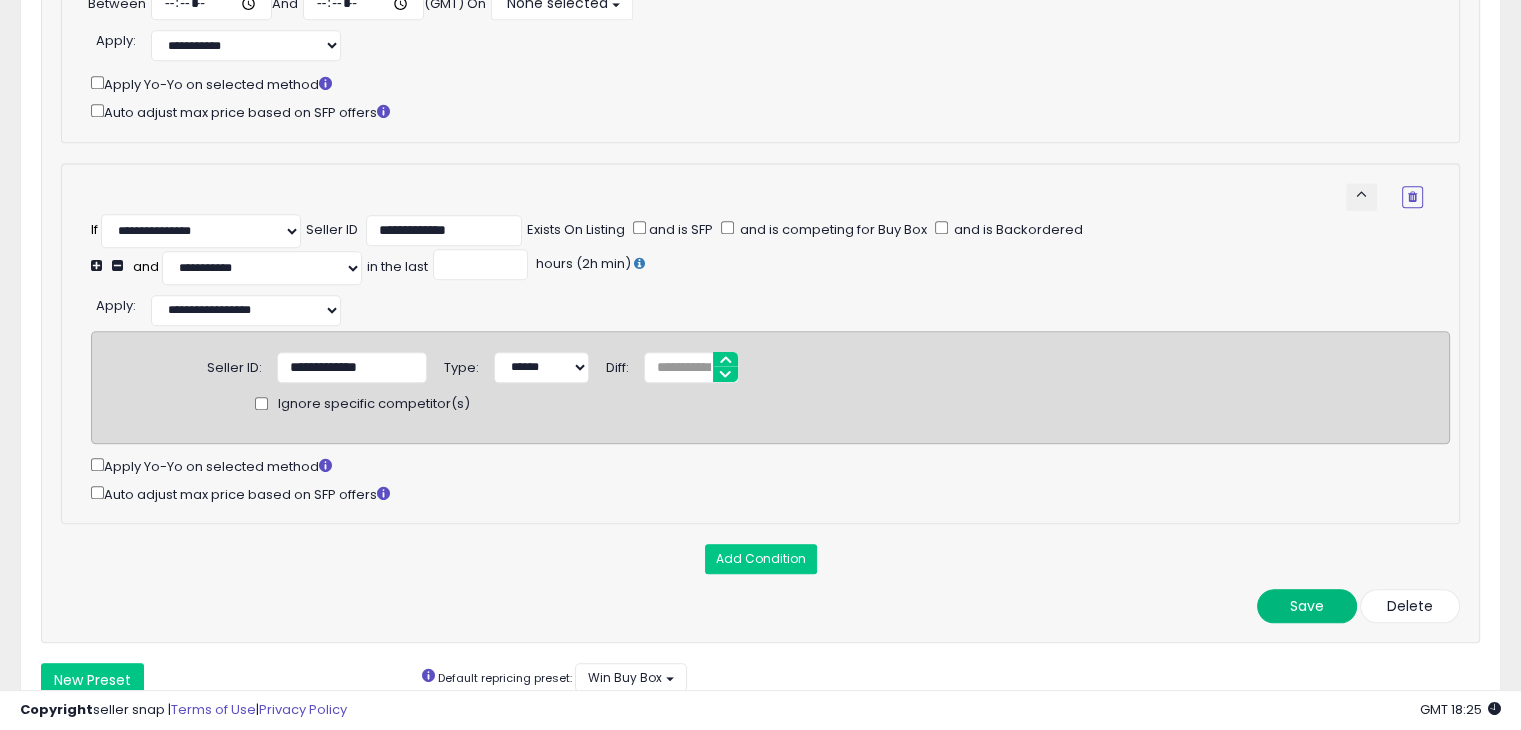 click on "Save" at bounding box center [1307, 606] 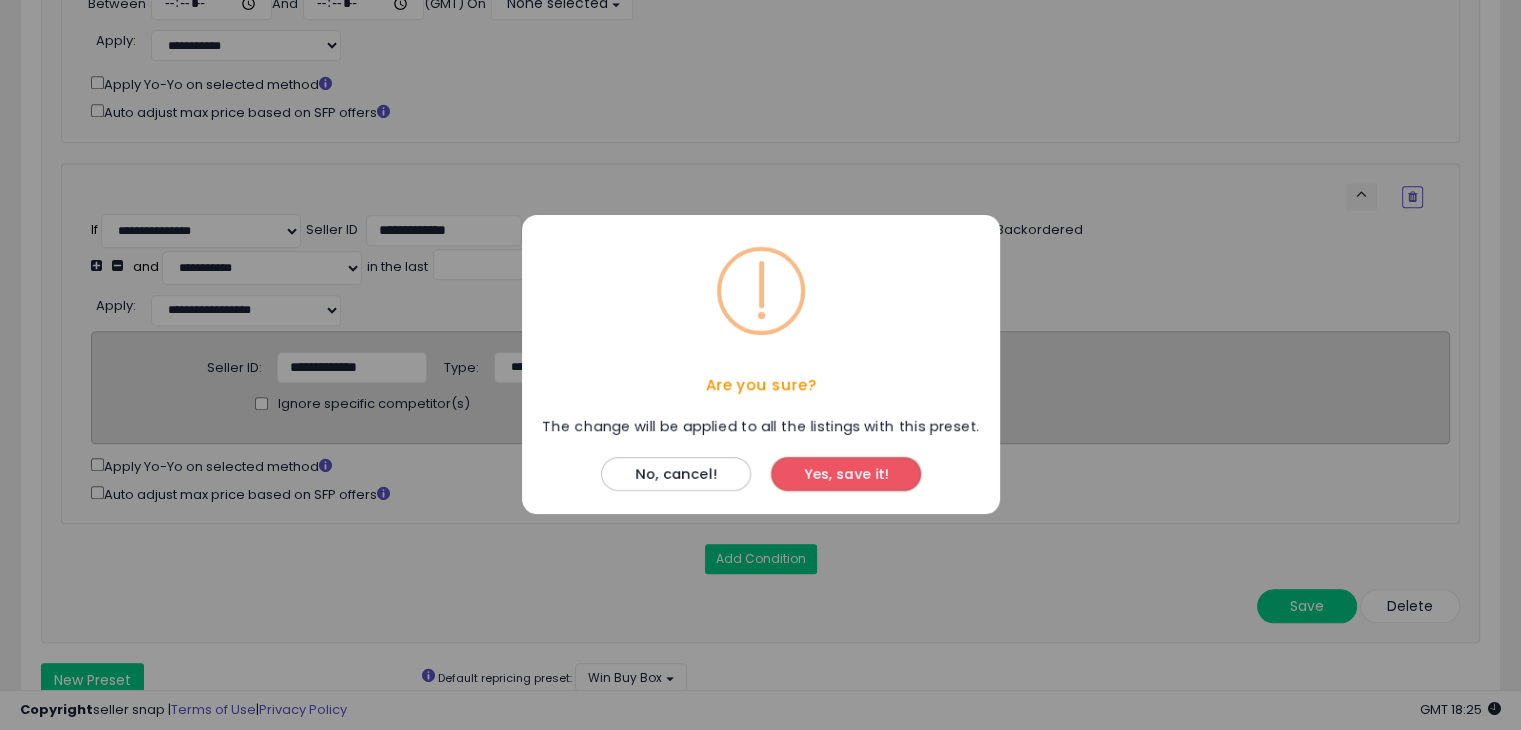click on "Yes, save it!" at bounding box center (846, 475) 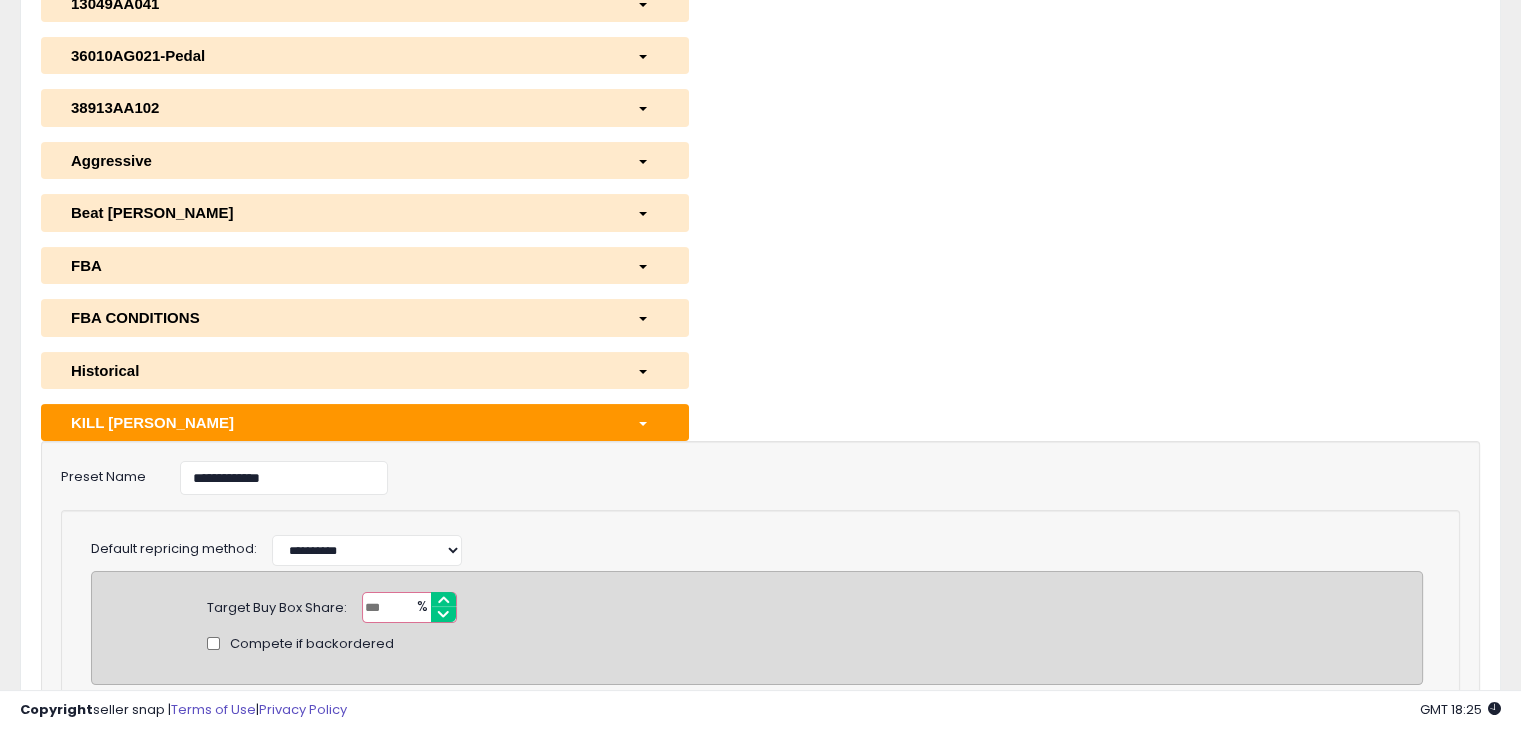 scroll, scrollTop: 125, scrollLeft: 0, axis: vertical 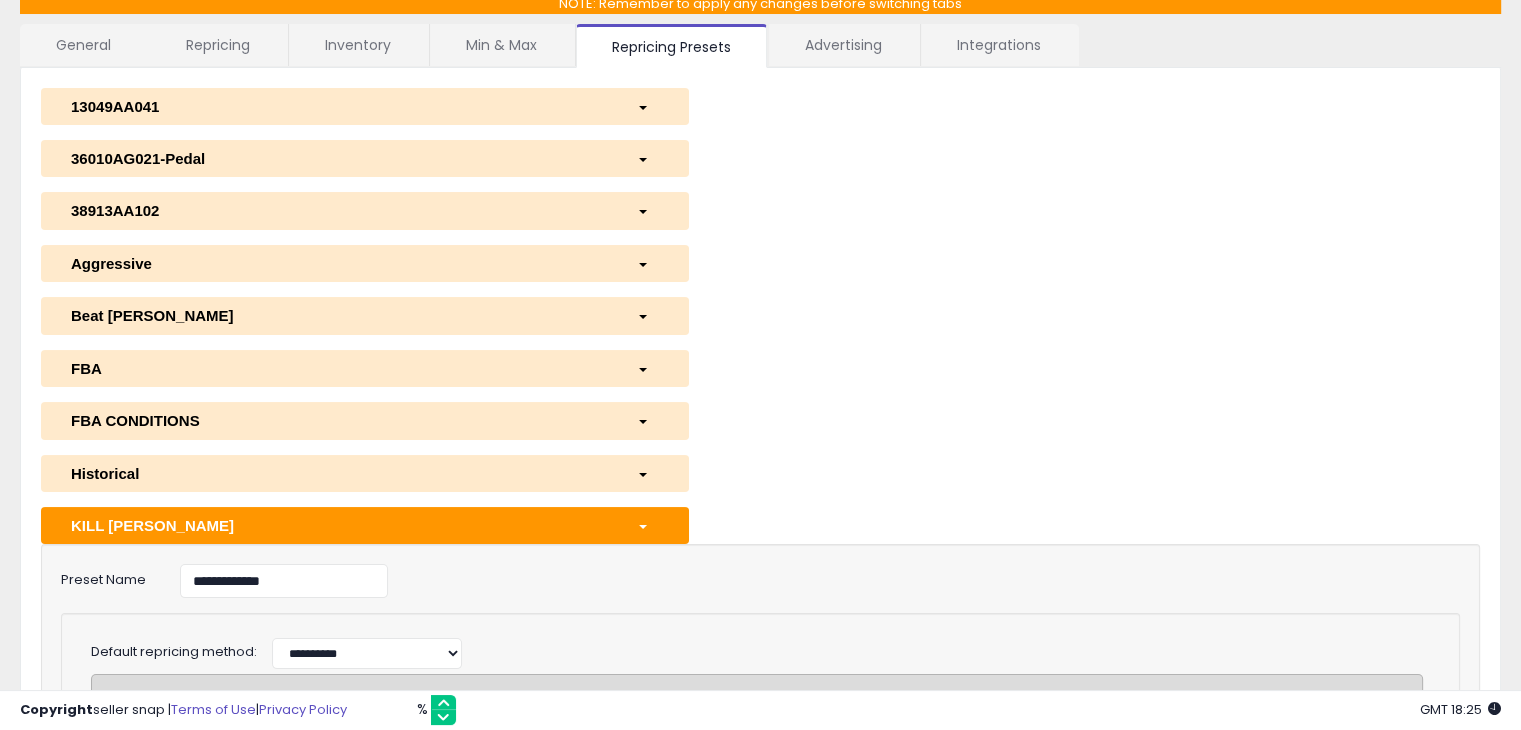 click on "KILL [PERSON_NAME]" at bounding box center [339, 525] 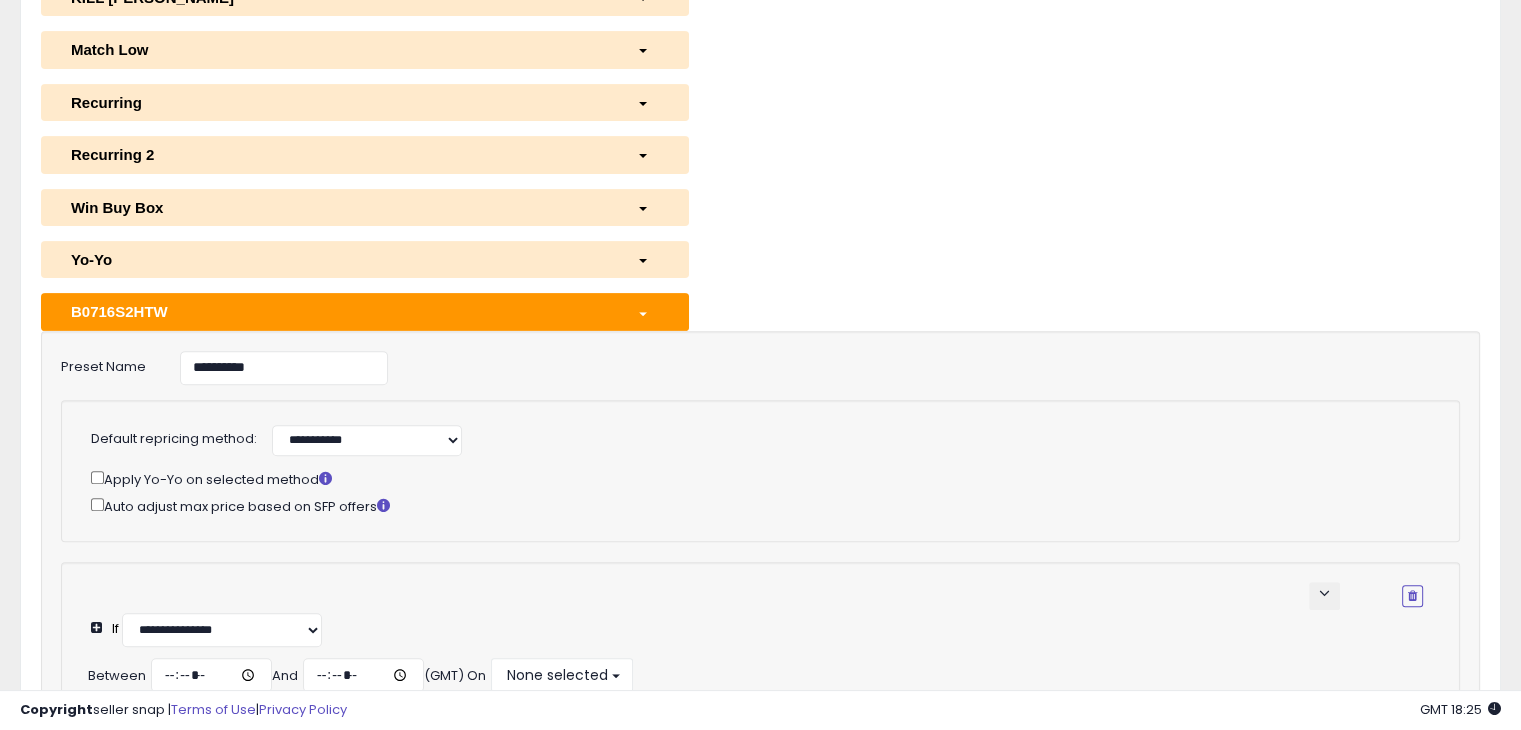 scroll, scrollTop: 500, scrollLeft: 0, axis: vertical 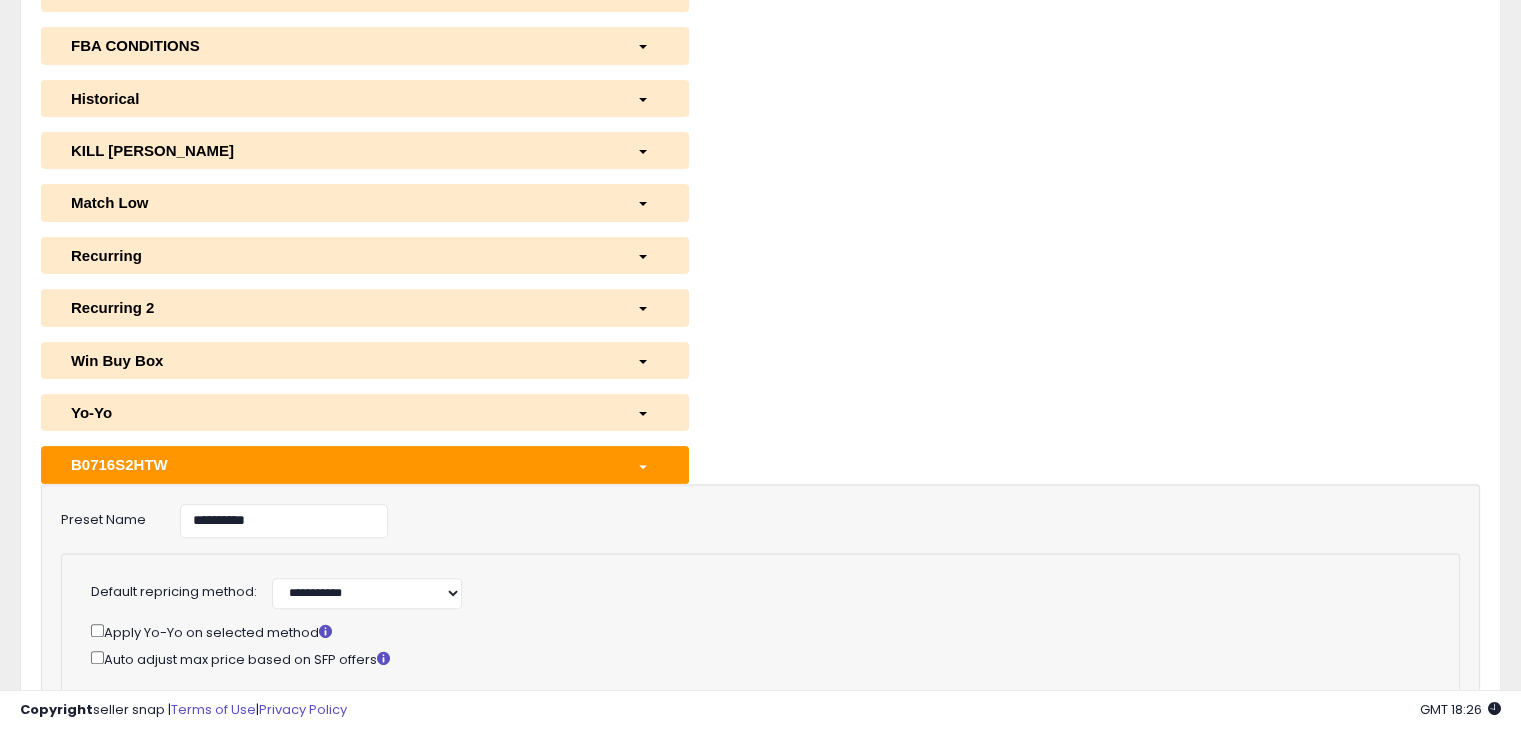 click on "**********" at bounding box center [760, 521] 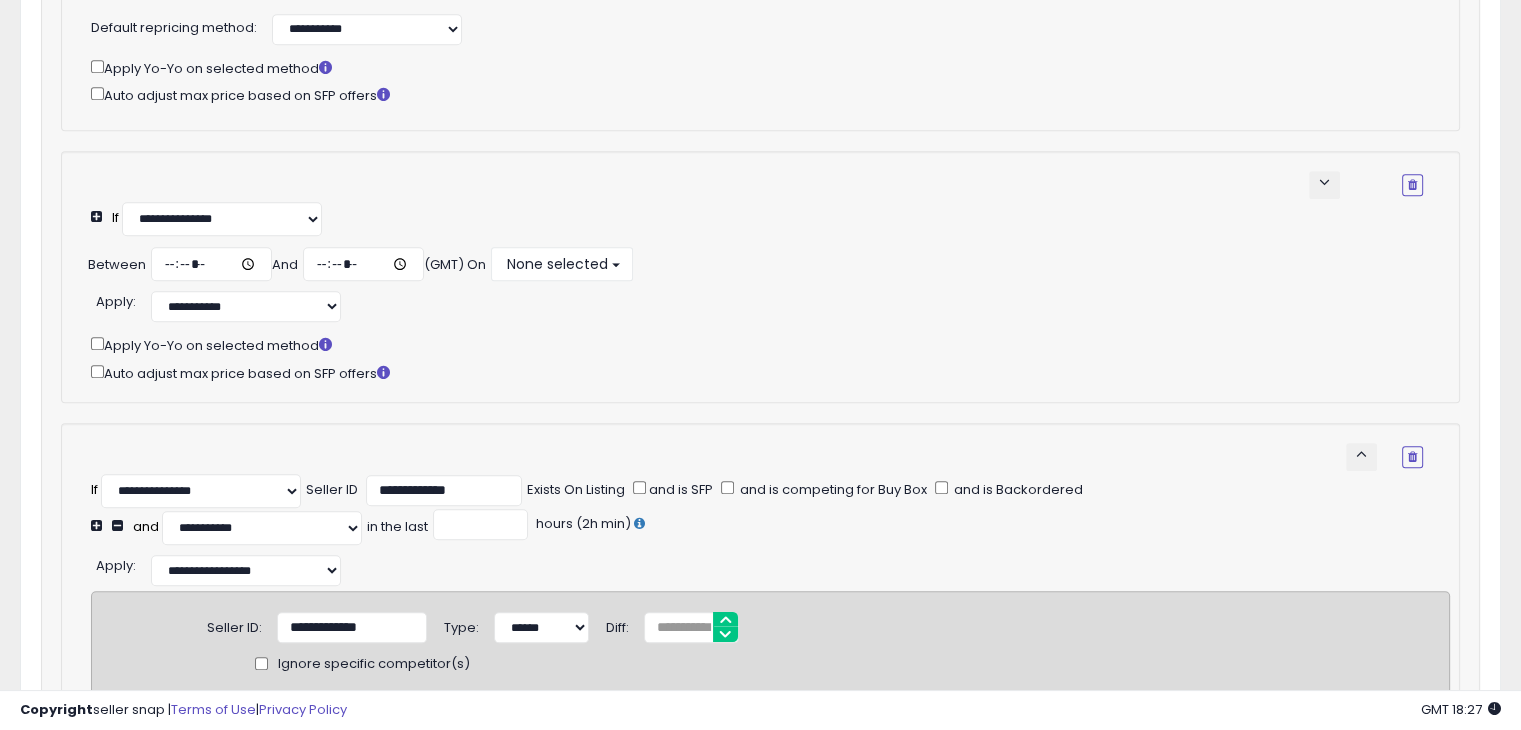 scroll, scrollTop: 1100, scrollLeft: 0, axis: vertical 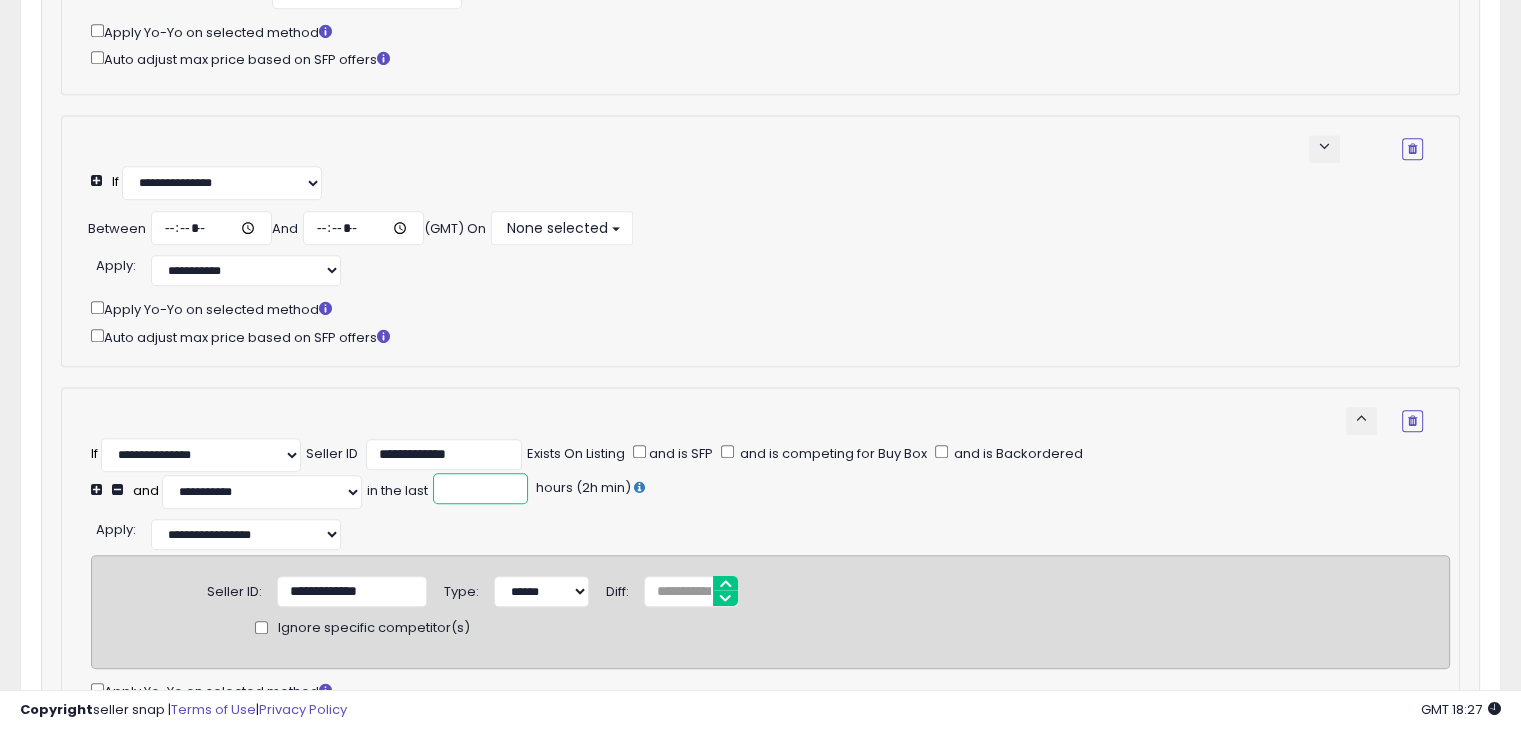 click on "**" at bounding box center [480, 488] 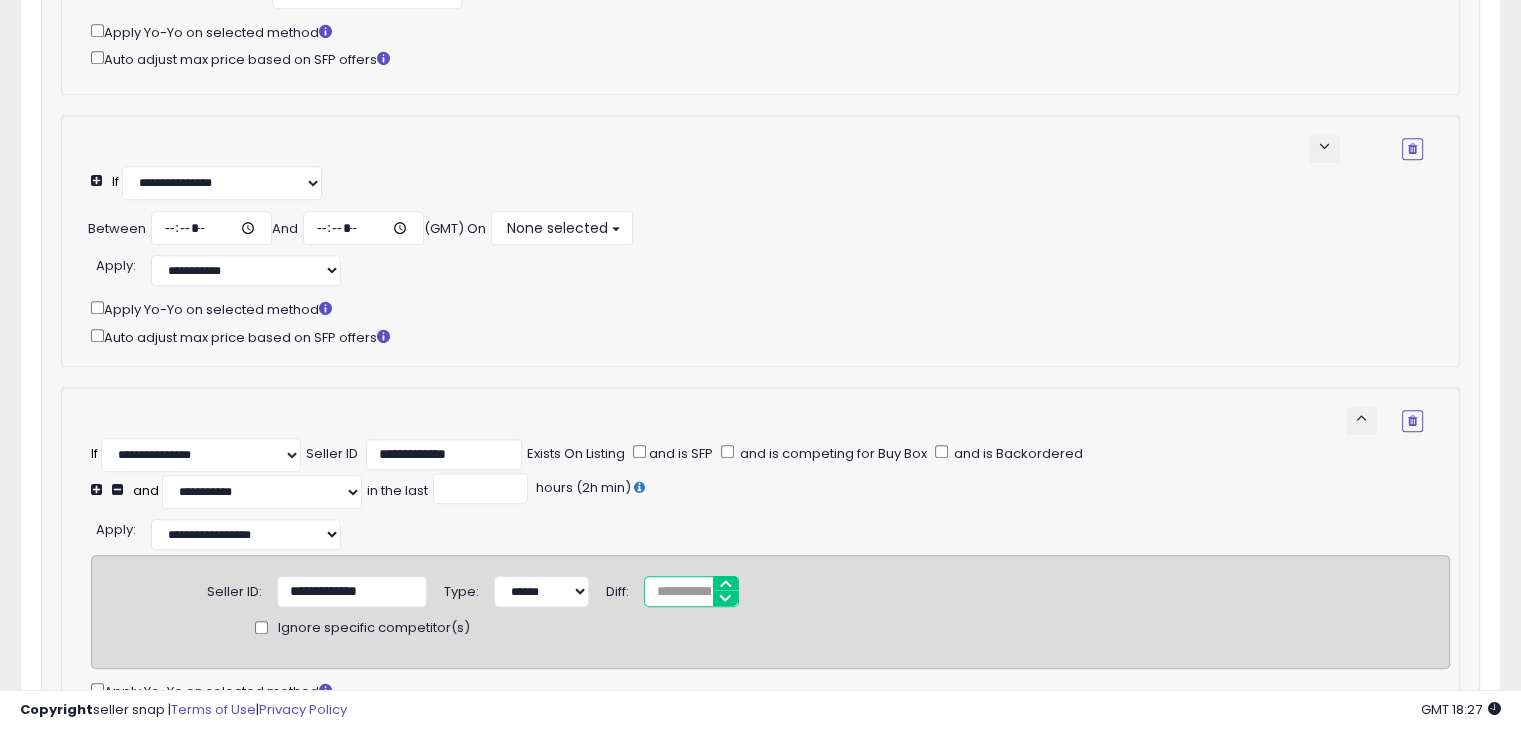 click on "****" at bounding box center (691, 591) 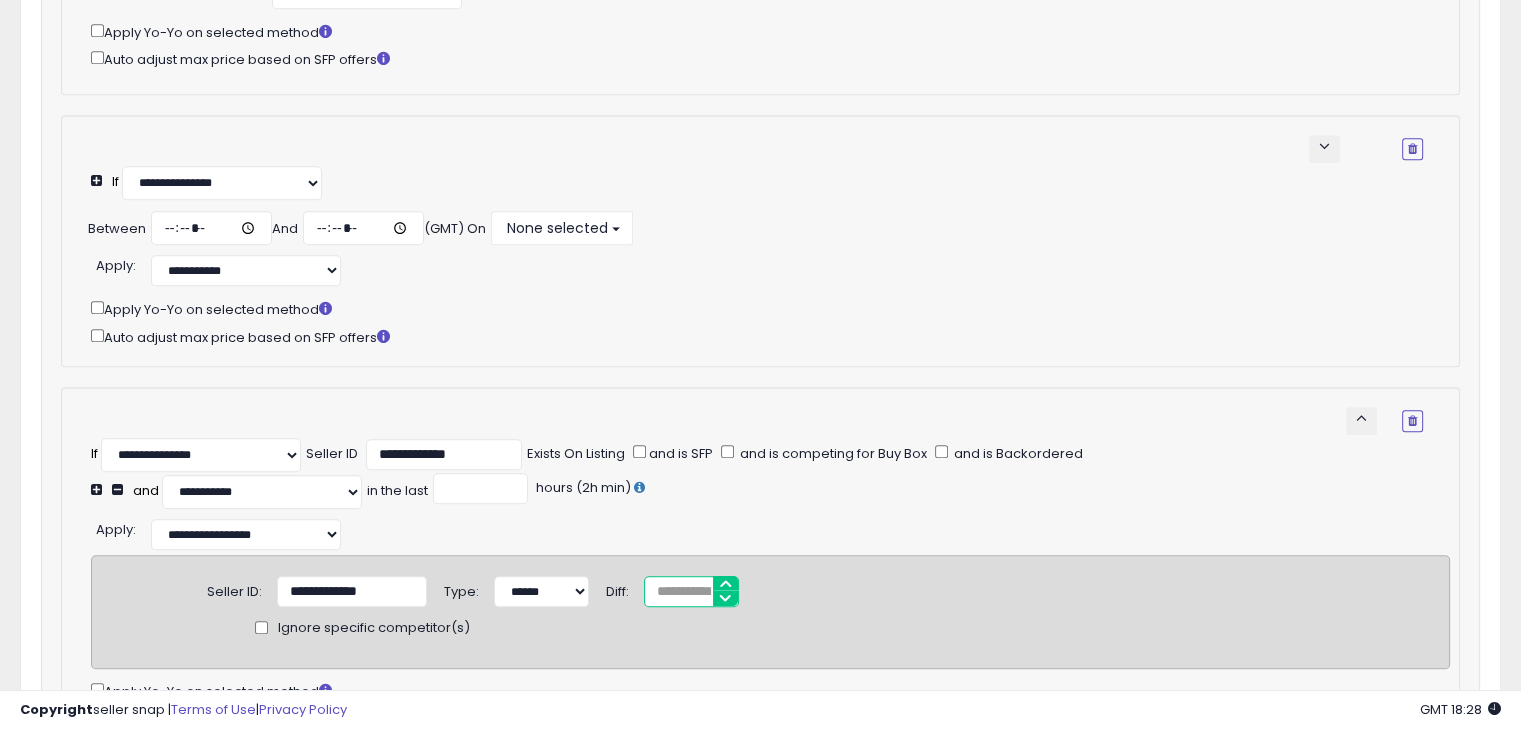 type on "*****" 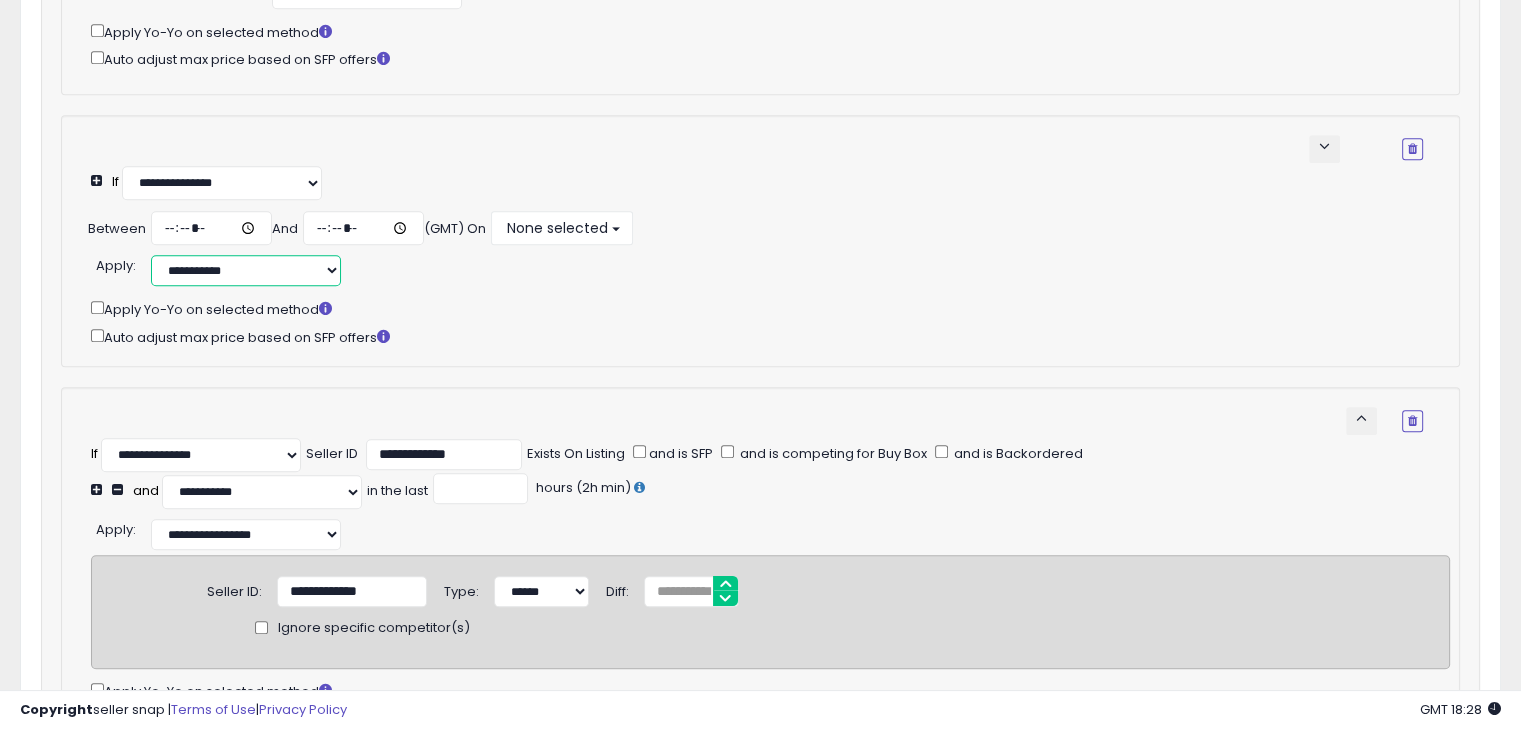 click on "**********" at bounding box center [246, 270] 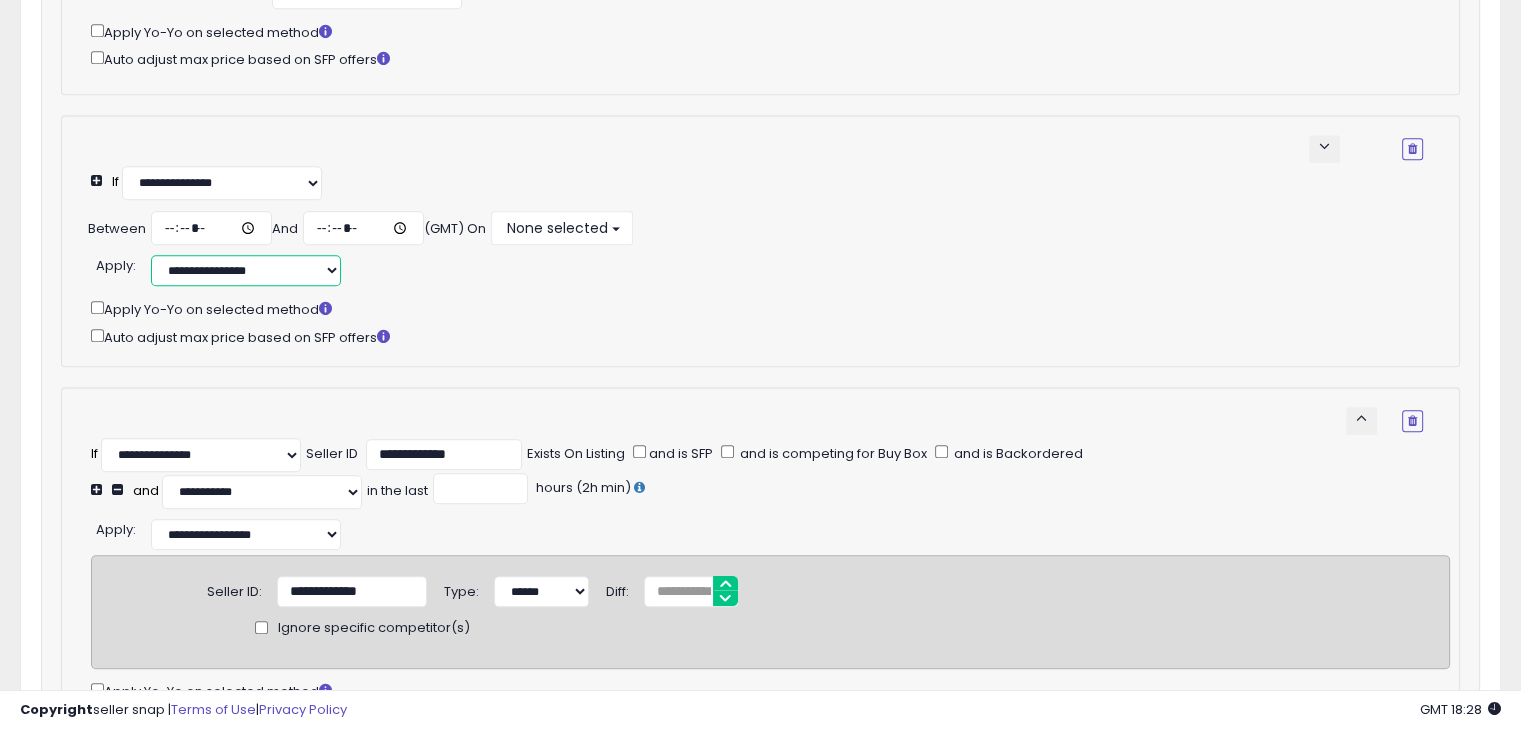 click on "**********" at bounding box center (246, 270) 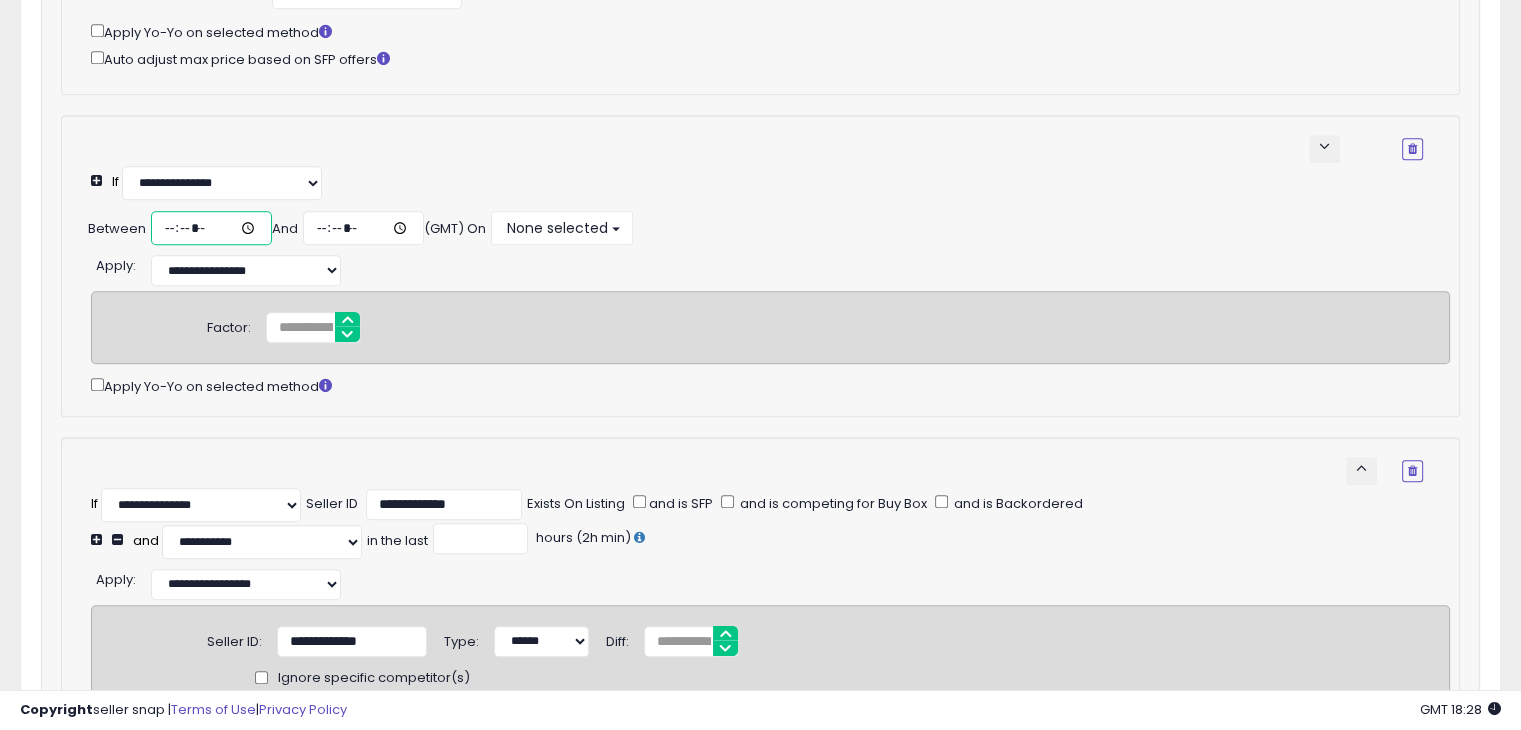 click at bounding box center [211, 228] 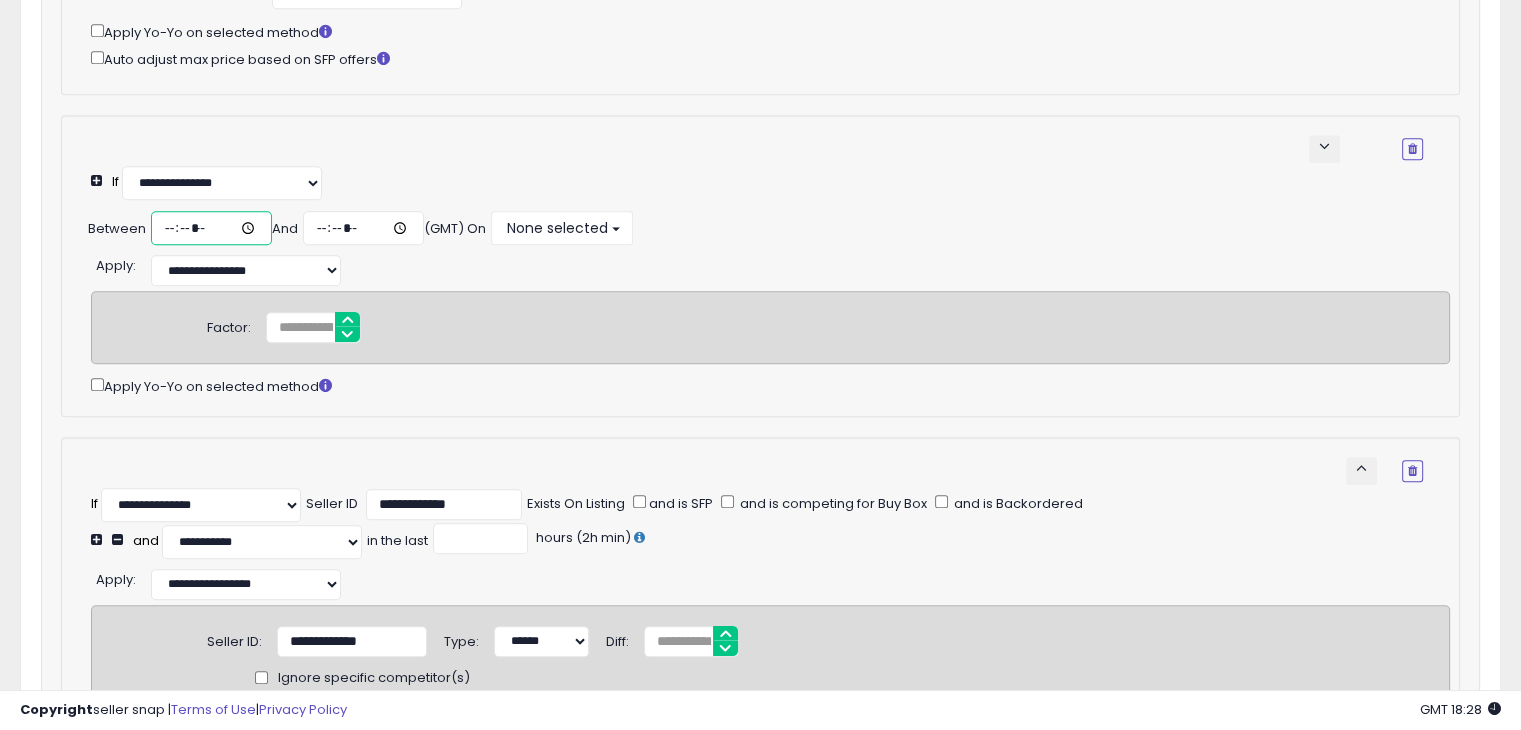 type on "*****" 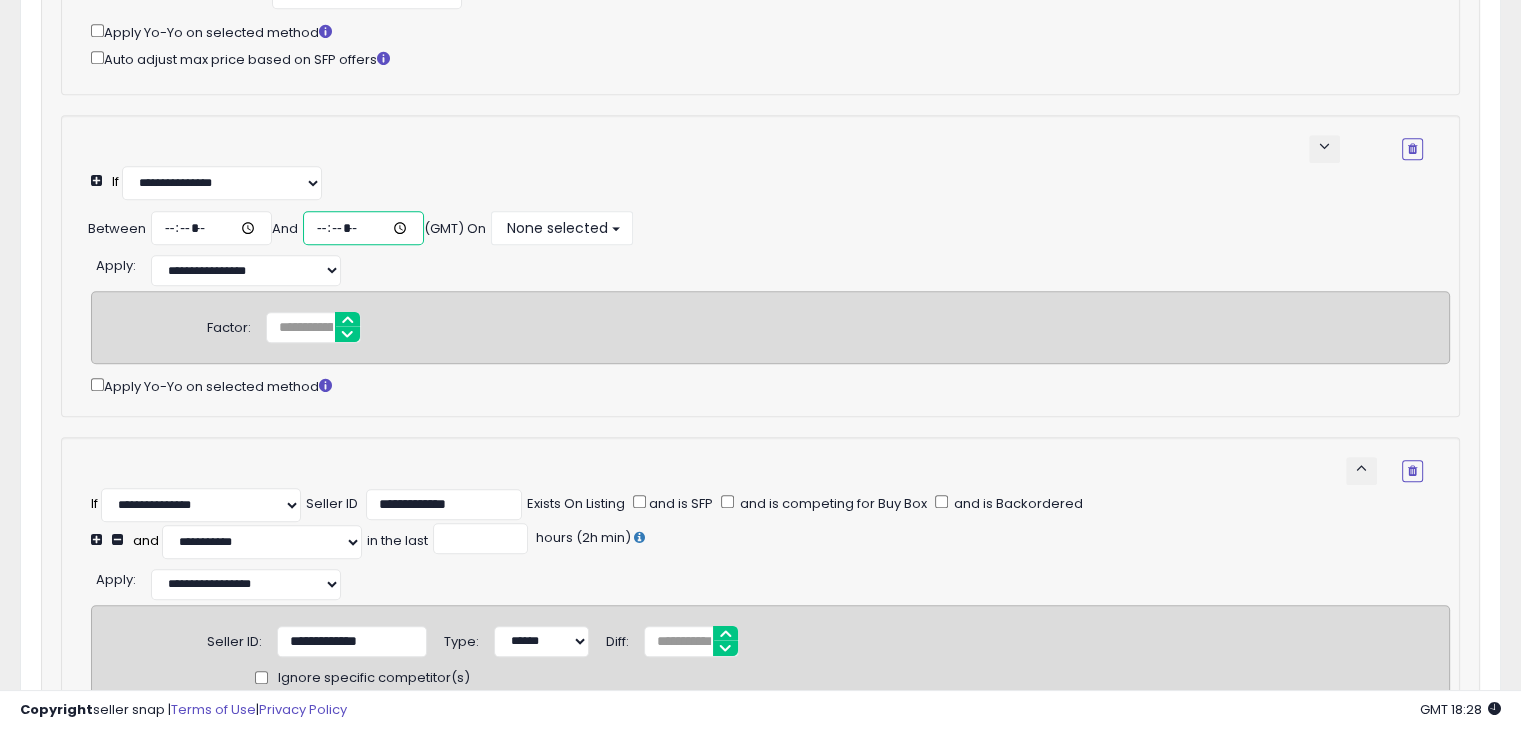 click at bounding box center [363, 228] 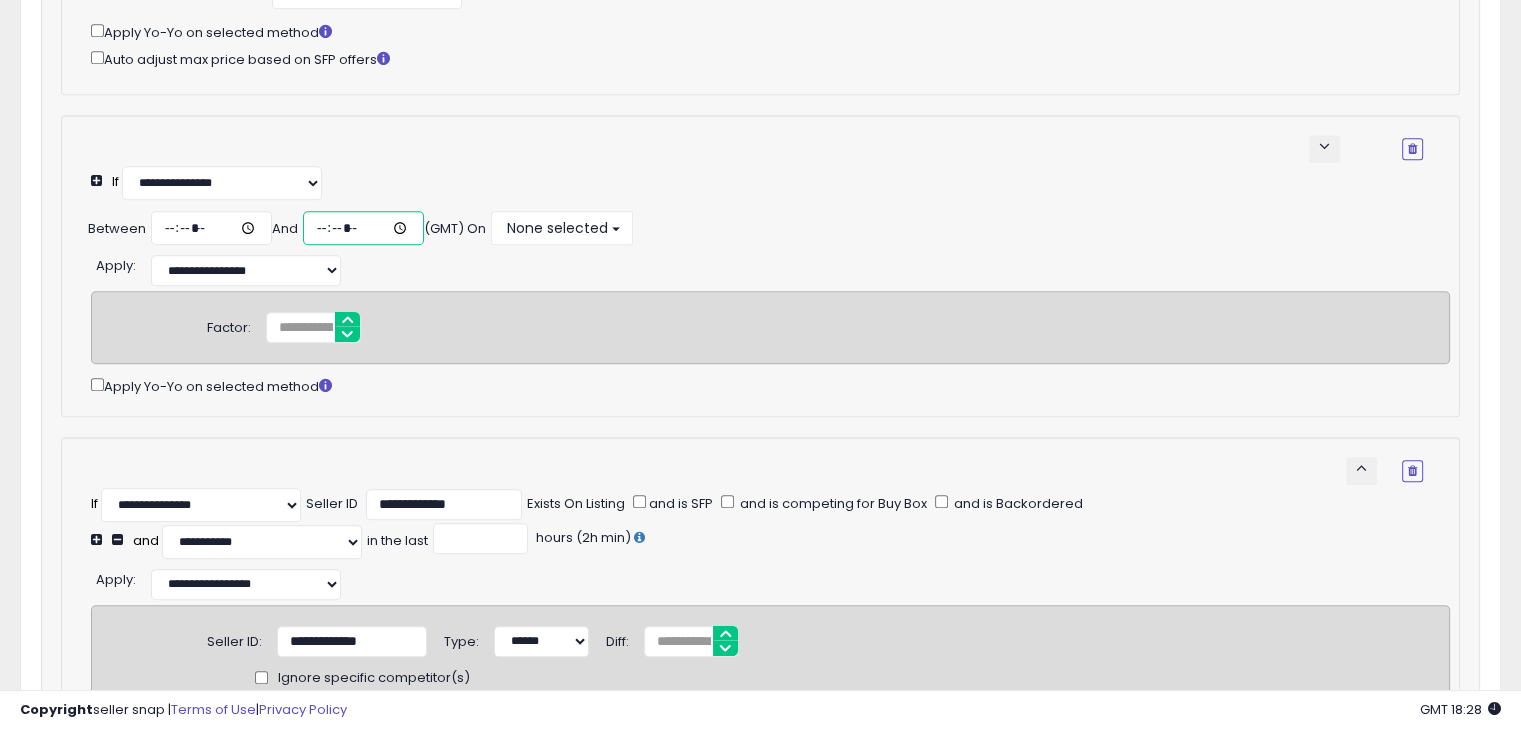 type on "*****" 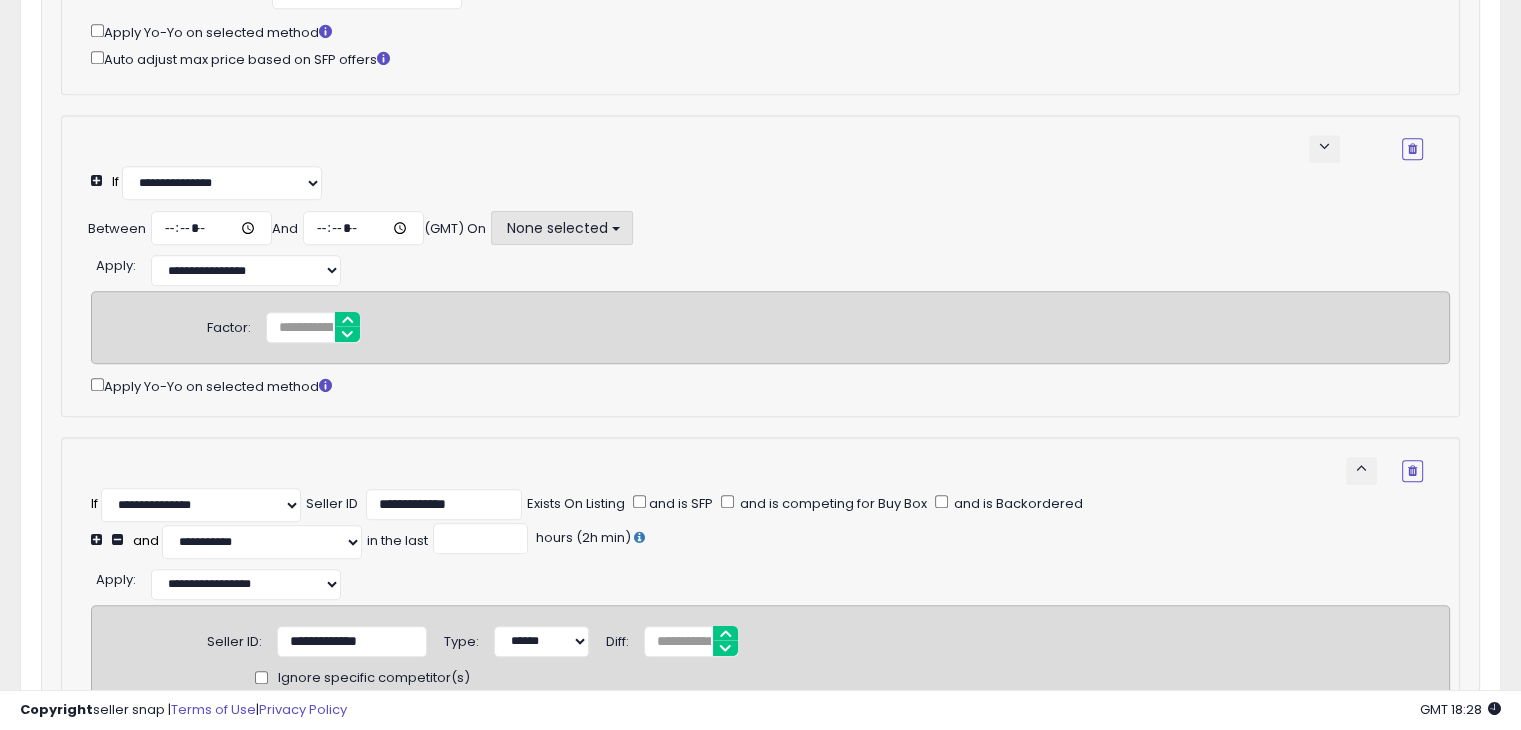 click on "None selected" at bounding box center [556, 228] 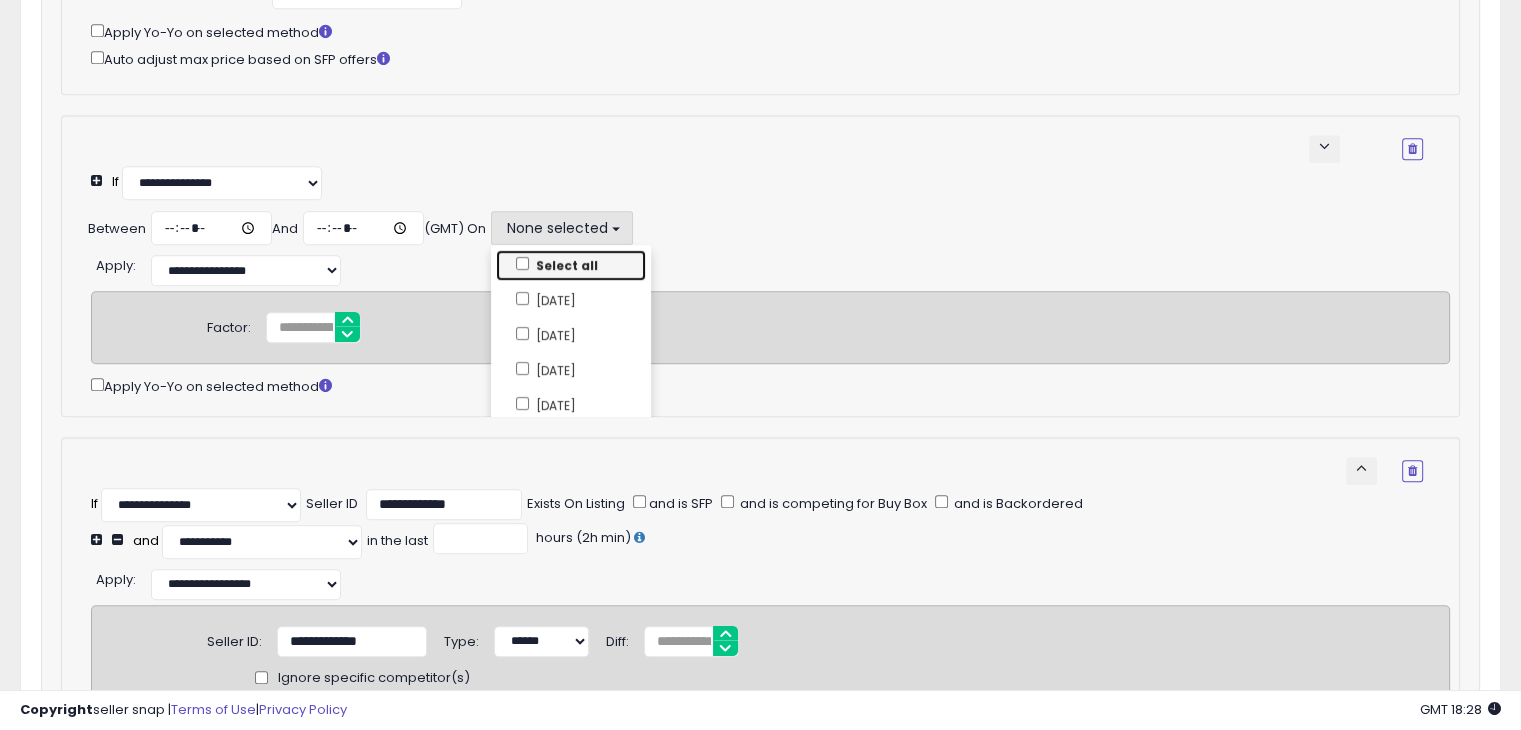 click on "Select all" at bounding box center (571, 265) 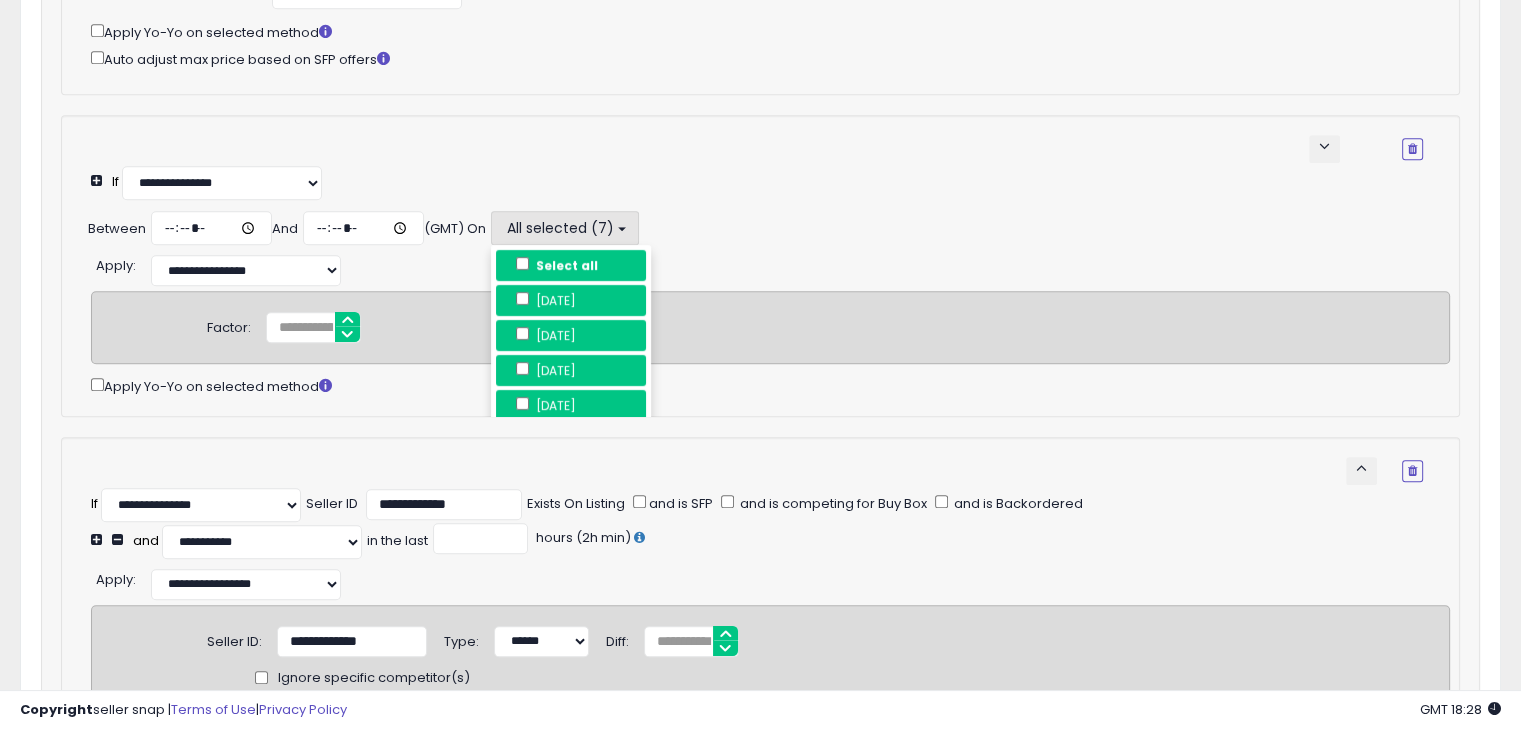 click on "Apply Yo-Yo on selected method" at bounding box center [770, 385] 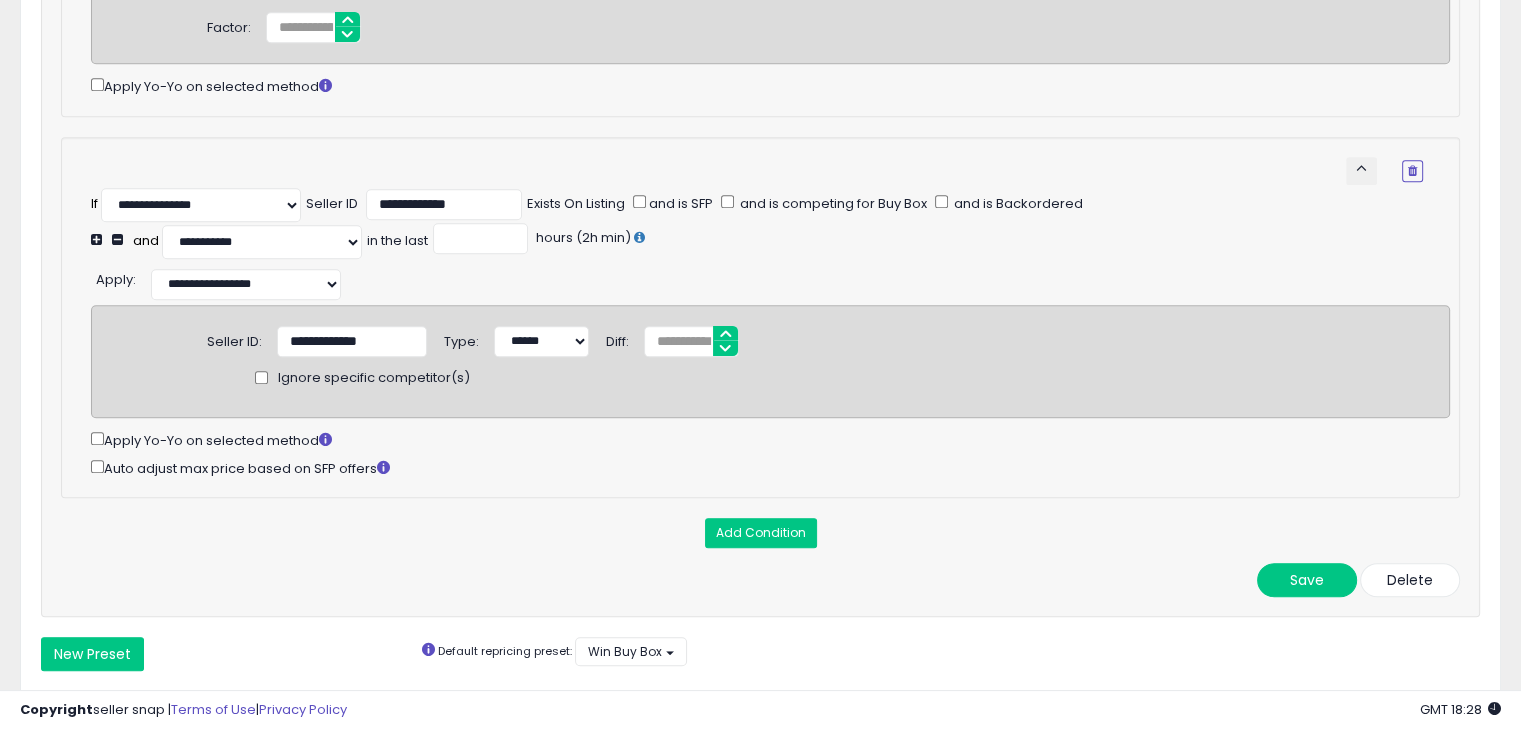 scroll, scrollTop: 1484, scrollLeft: 0, axis: vertical 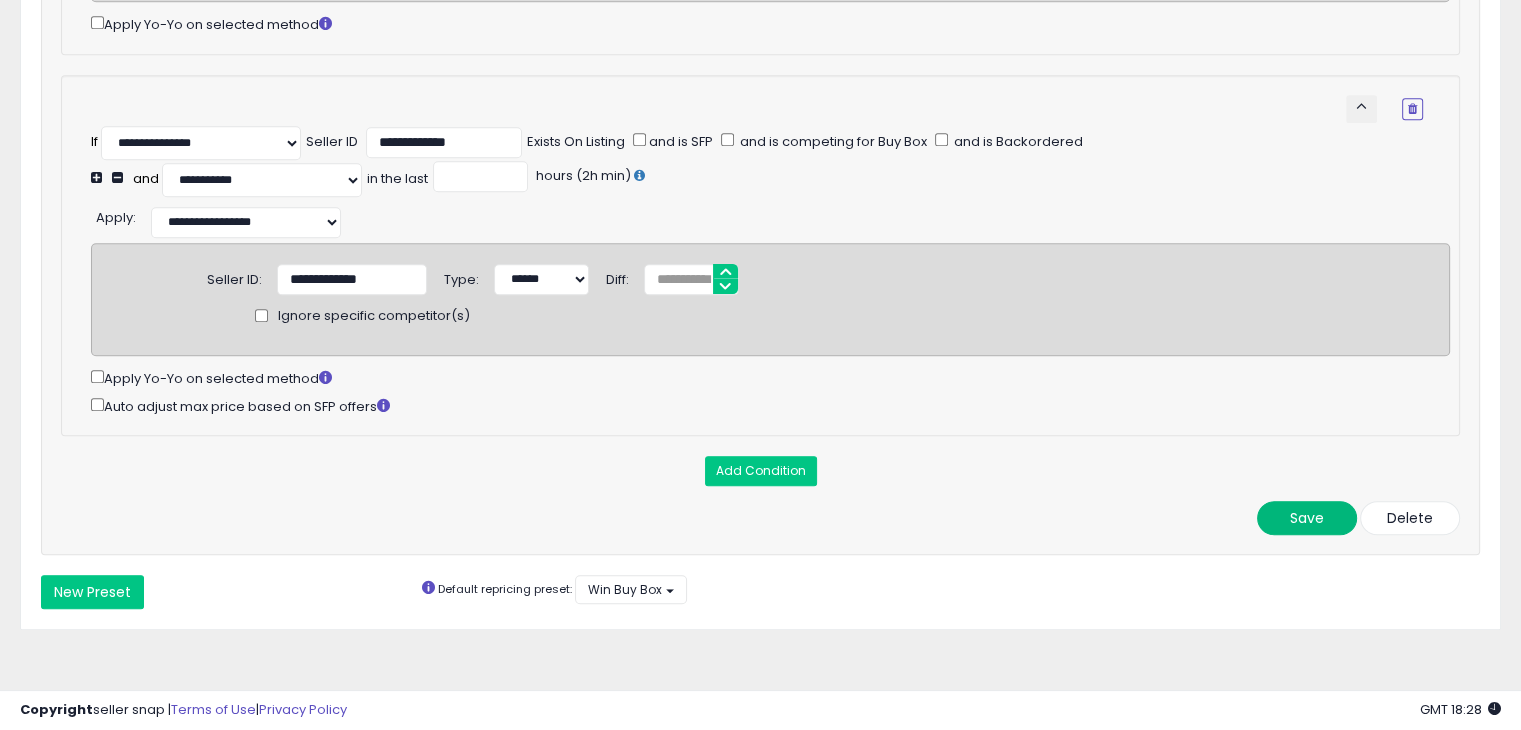 click on "Save" at bounding box center (1307, 518) 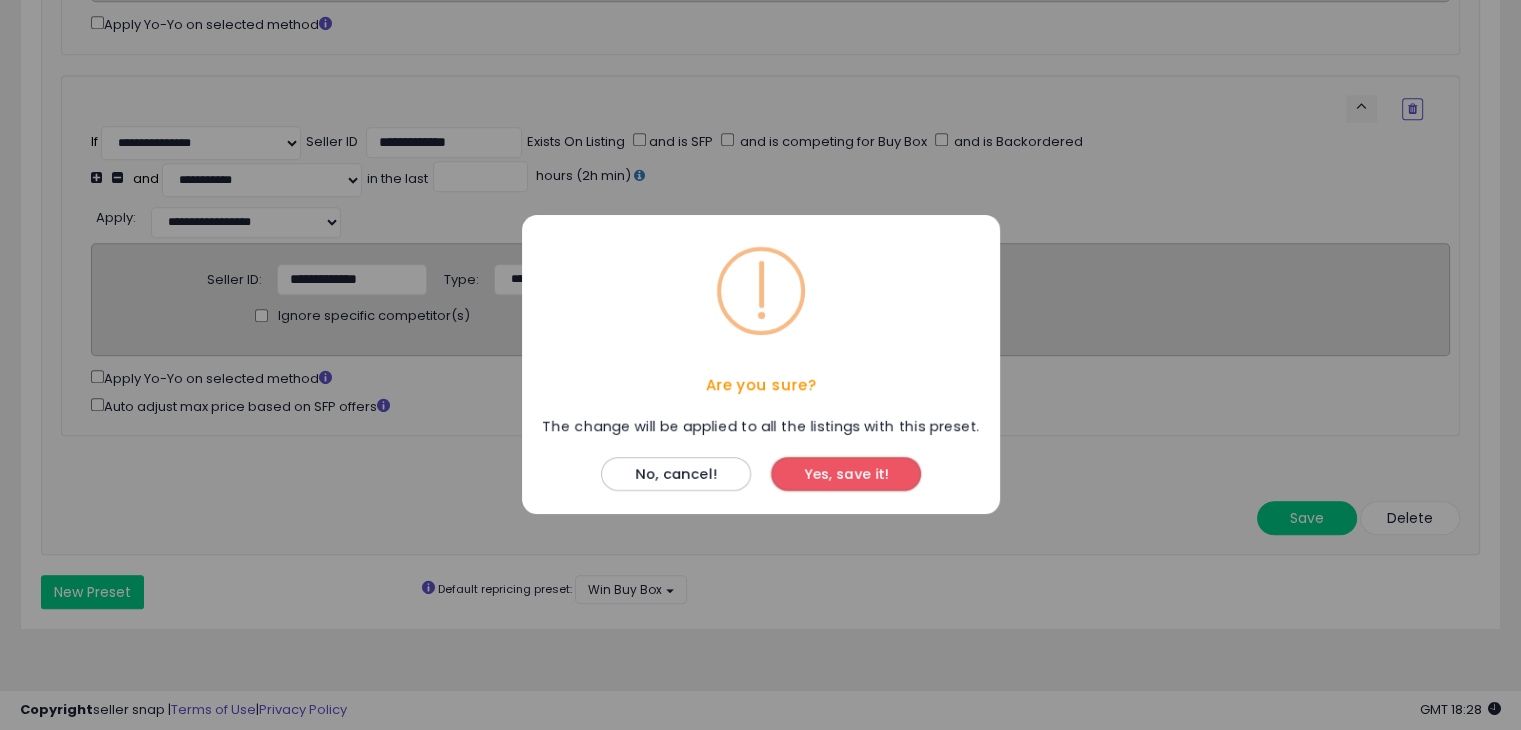 click on "Yes, save it!" at bounding box center [846, 475] 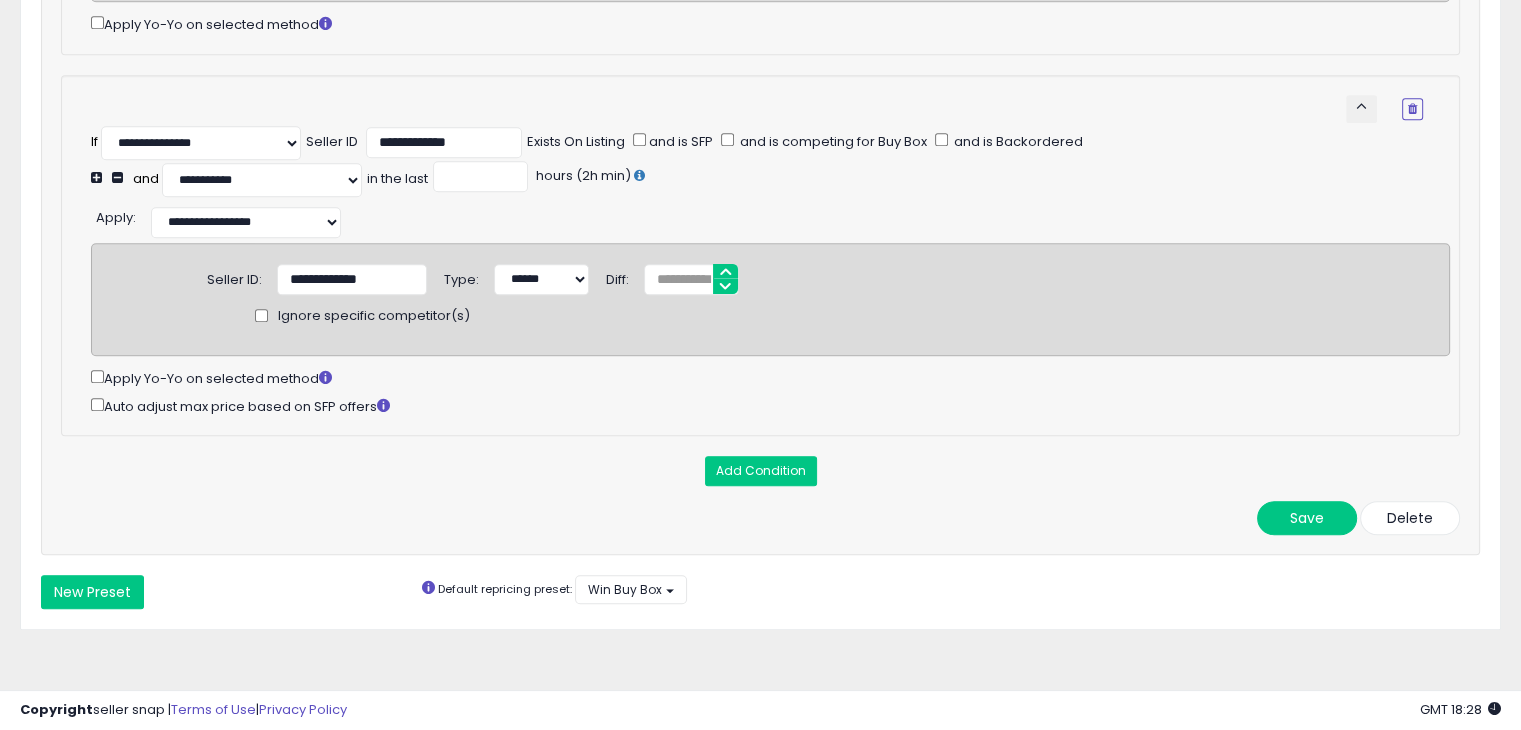 scroll, scrollTop: 1484, scrollLeft: 0, axis: vertical 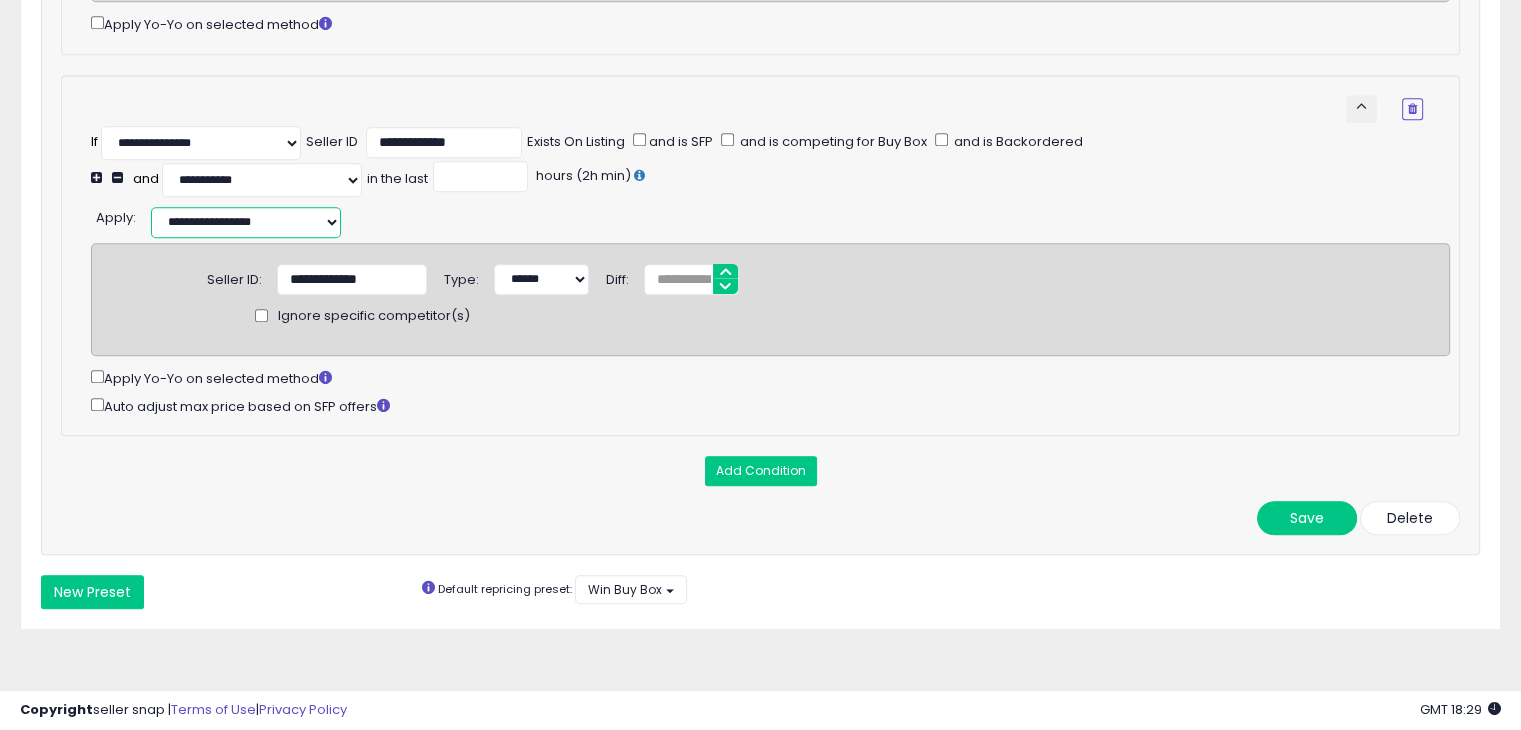 click on "**********" at bounding box center [246, 222] 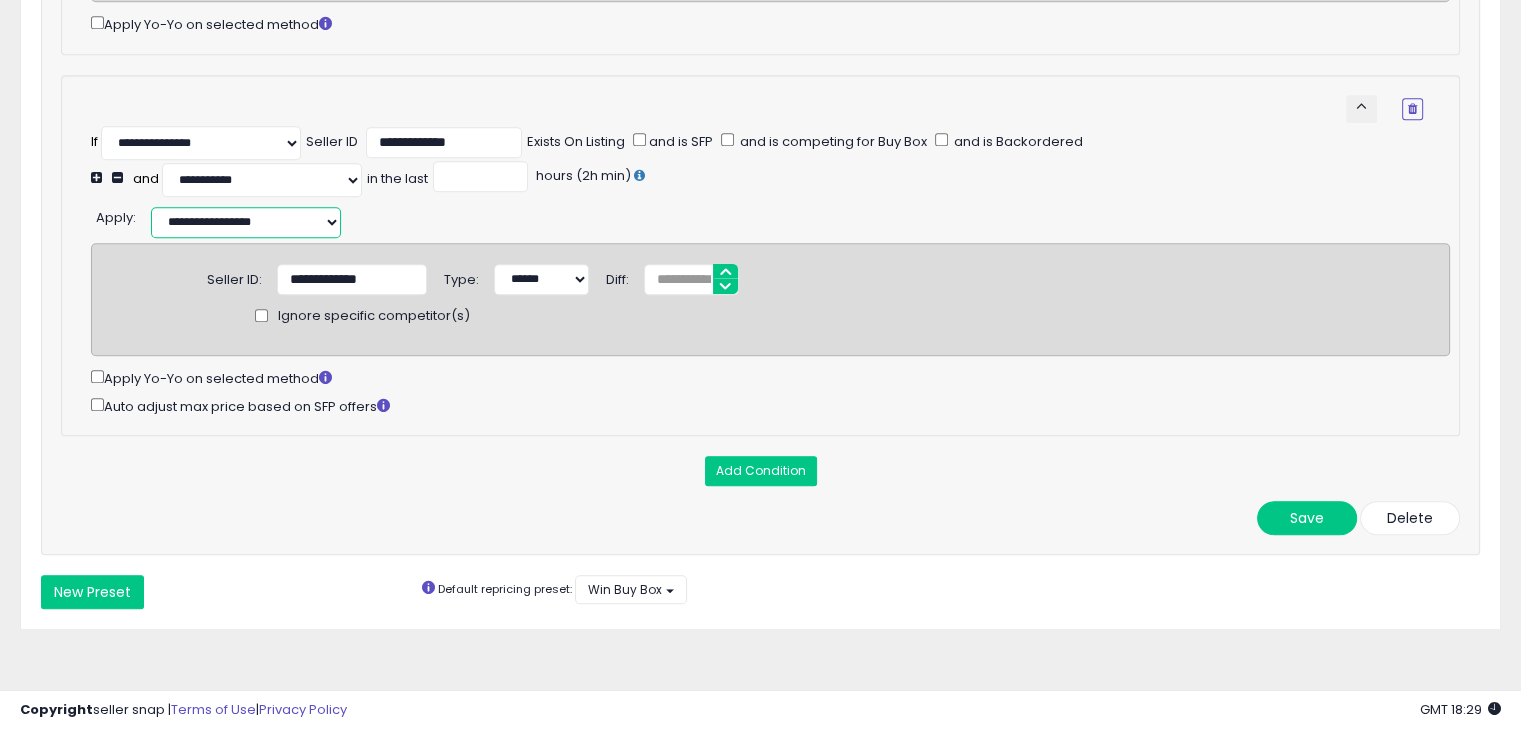 select on "*********" 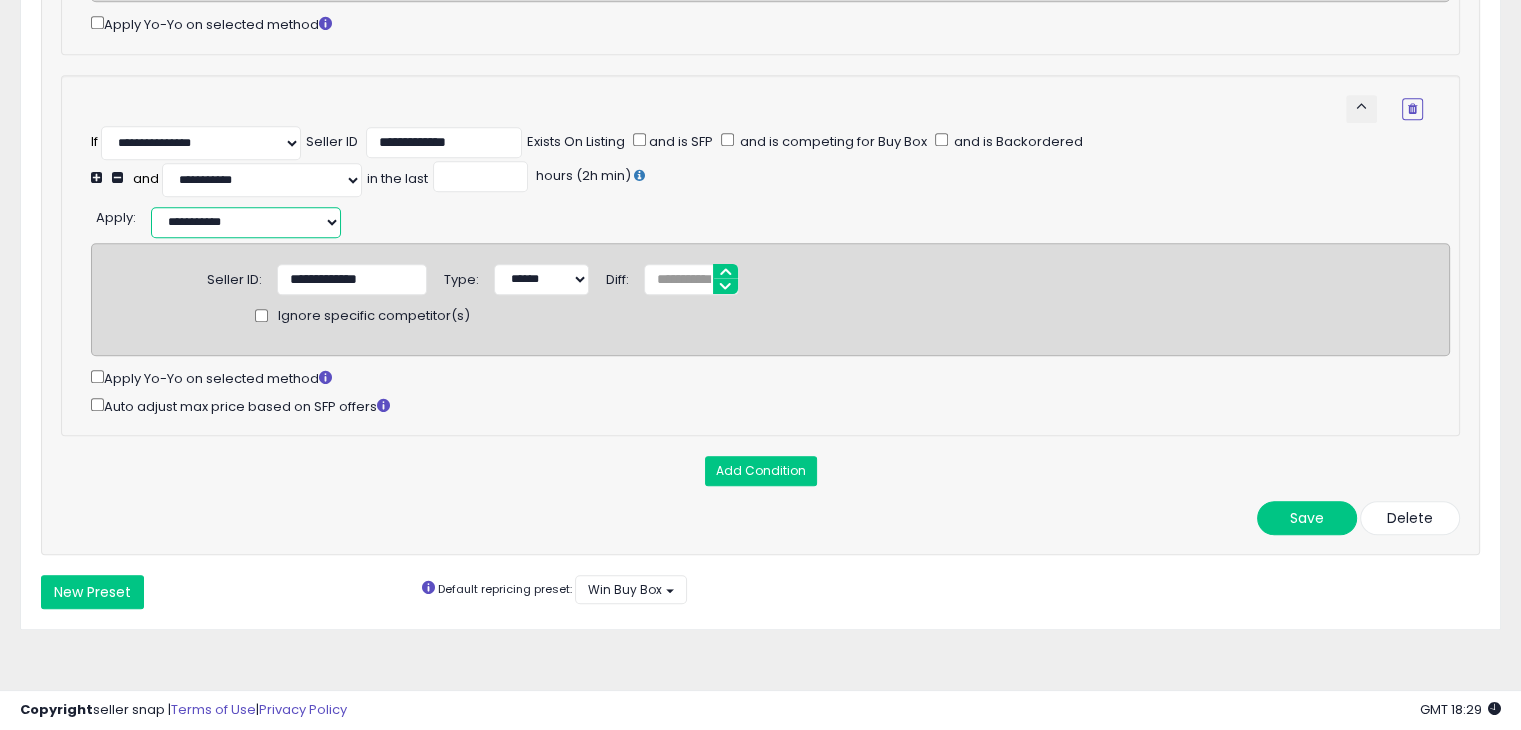 click on "**********" at bounding box center [246, 222] 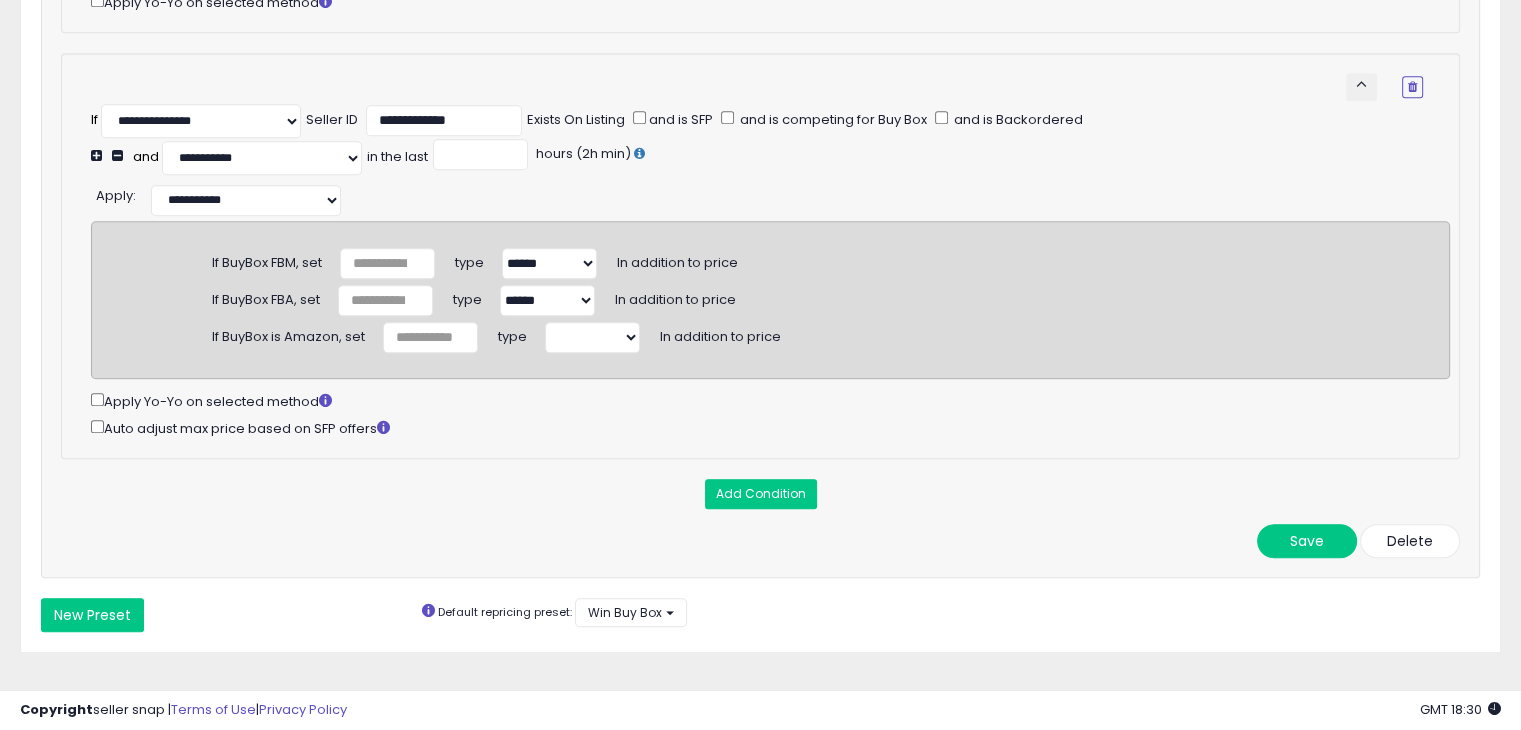 click on "**********" at bounding box center [760, -319] 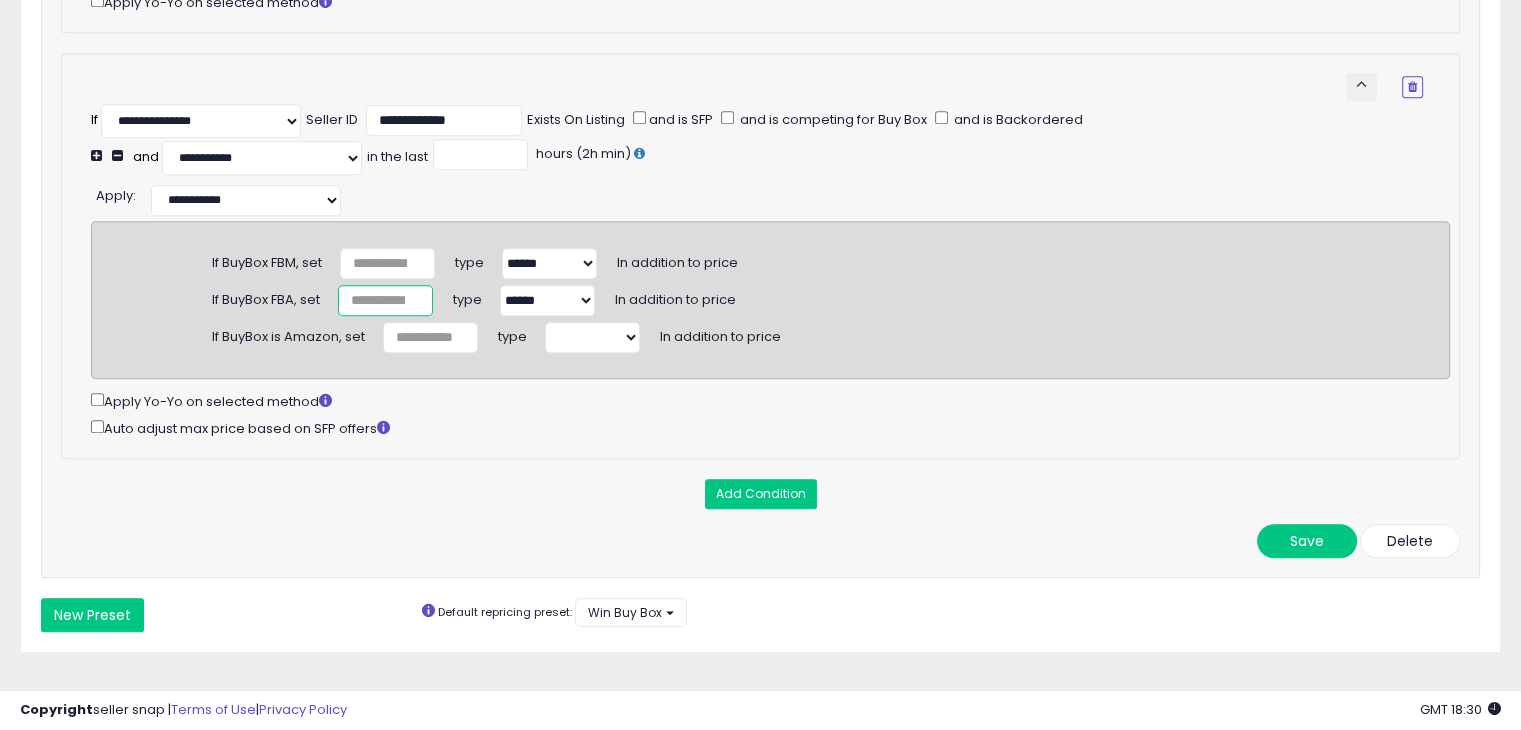 drag, startPoint x: 361, startPoint y: 310, endPoint x: 328, endPoint y: 302, distance: 33.955853 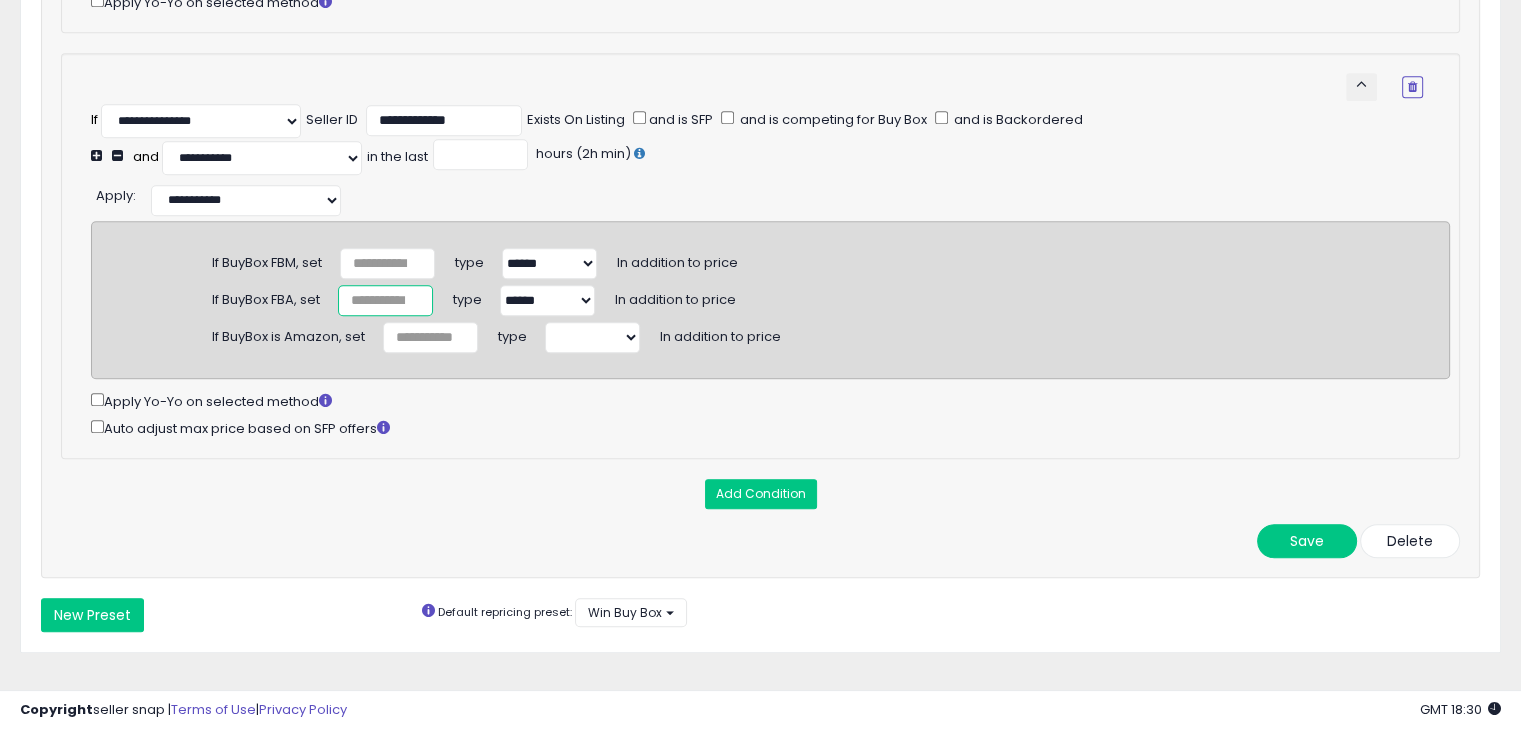 click on "If BuyBox FBA, set
*
type
******
*******
In addition to price" 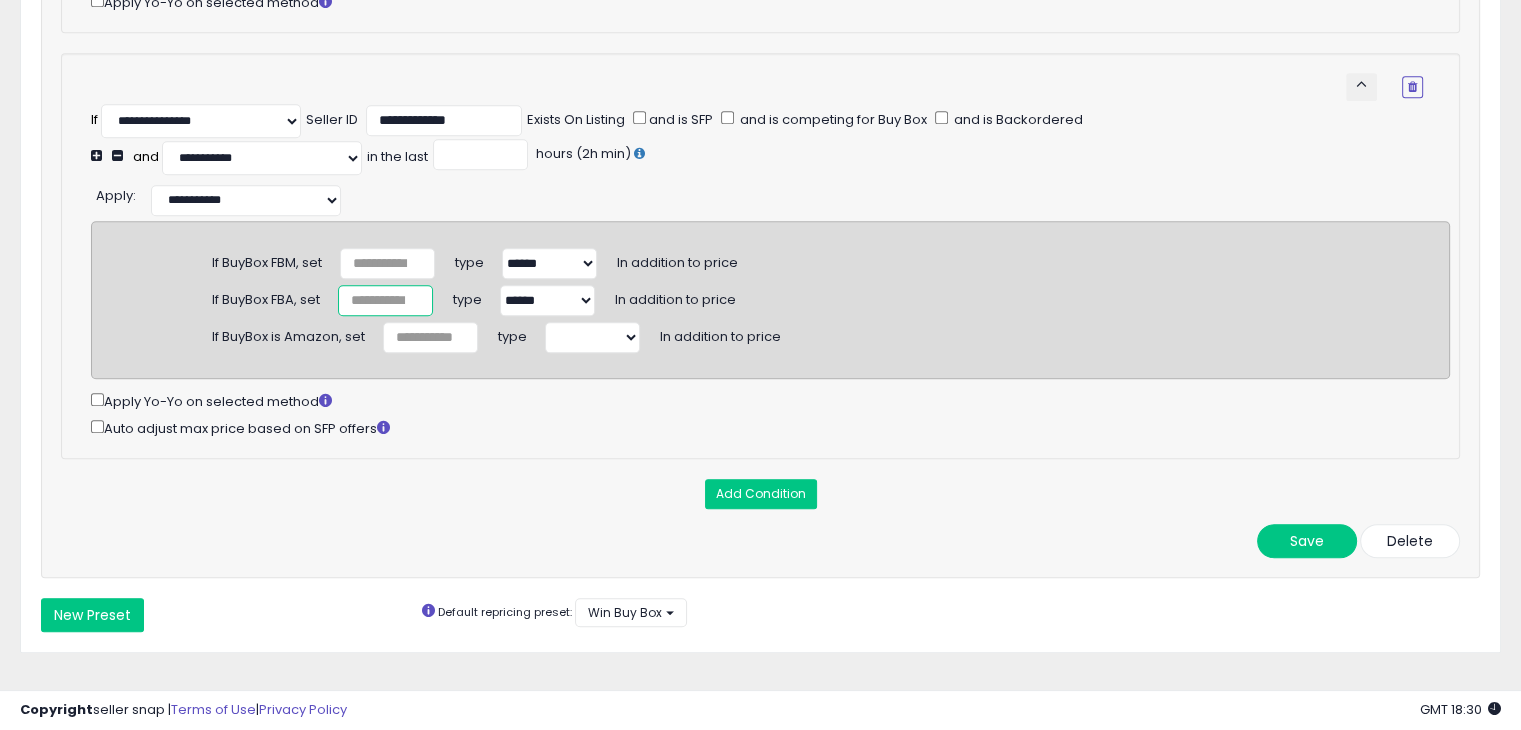 type on "*****" 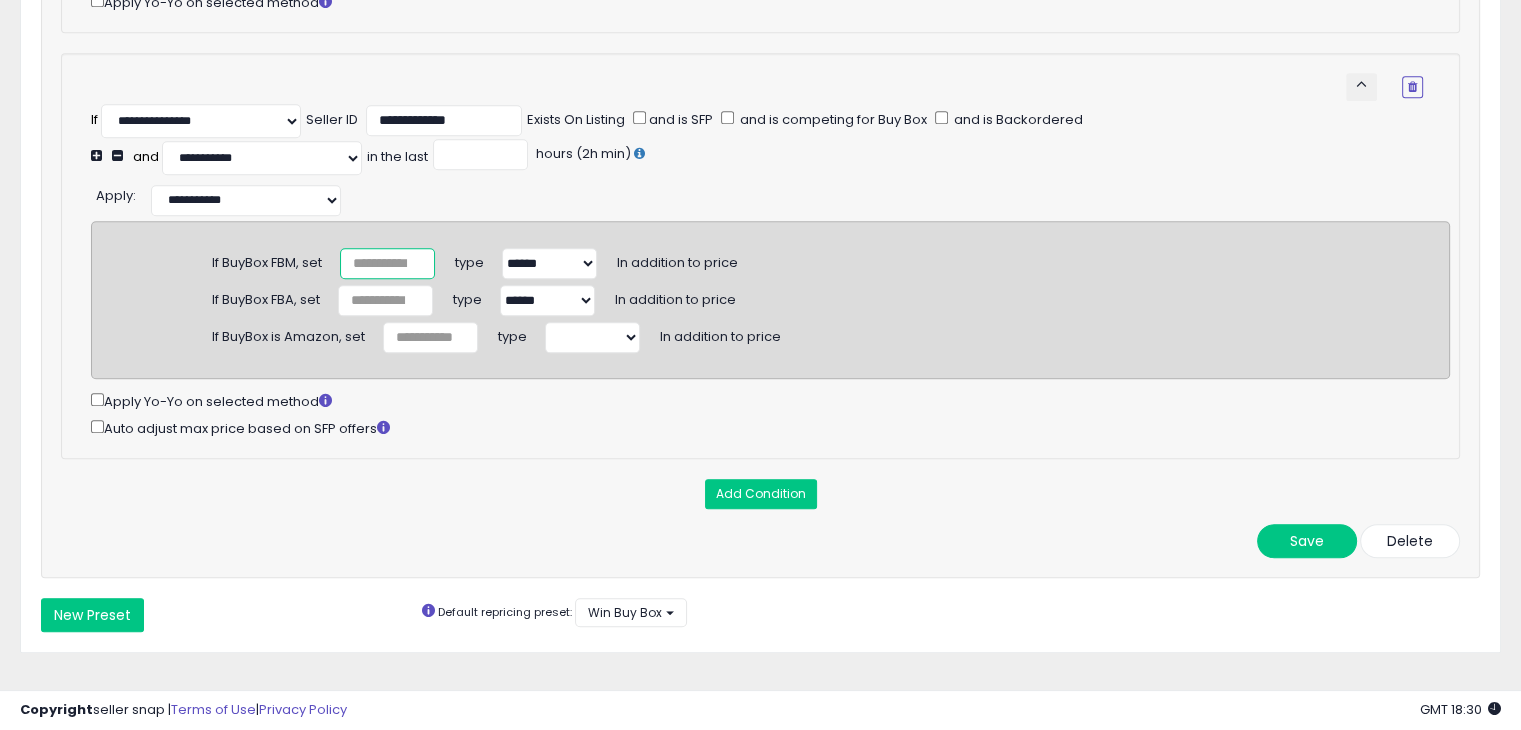 drag, startPoint x: 364, startPoint y: 264, endPoint x: 327, endPoint y: 262, distance: 37.054016 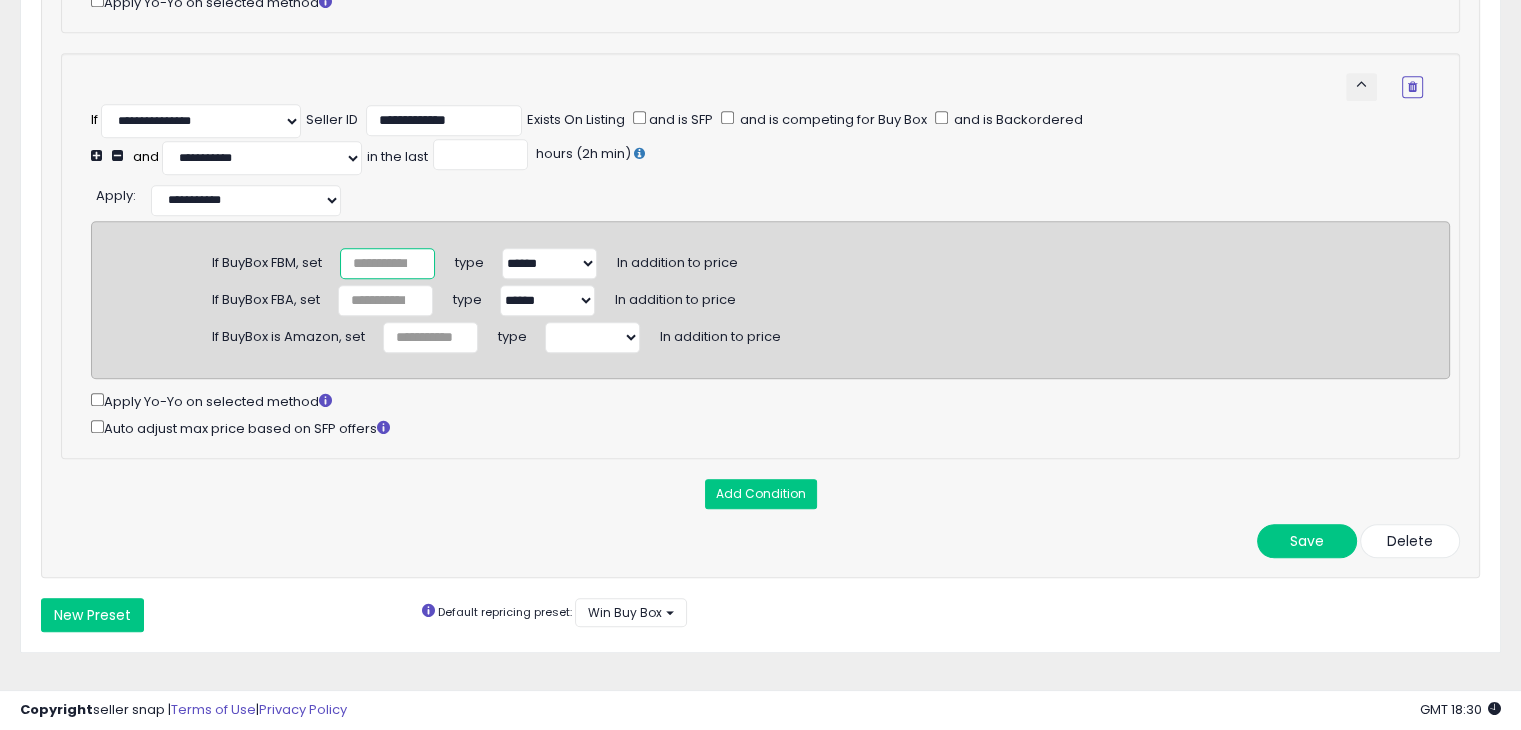 click on "If BuyBox FBM, set
*
type
******
*******
In addition to price" 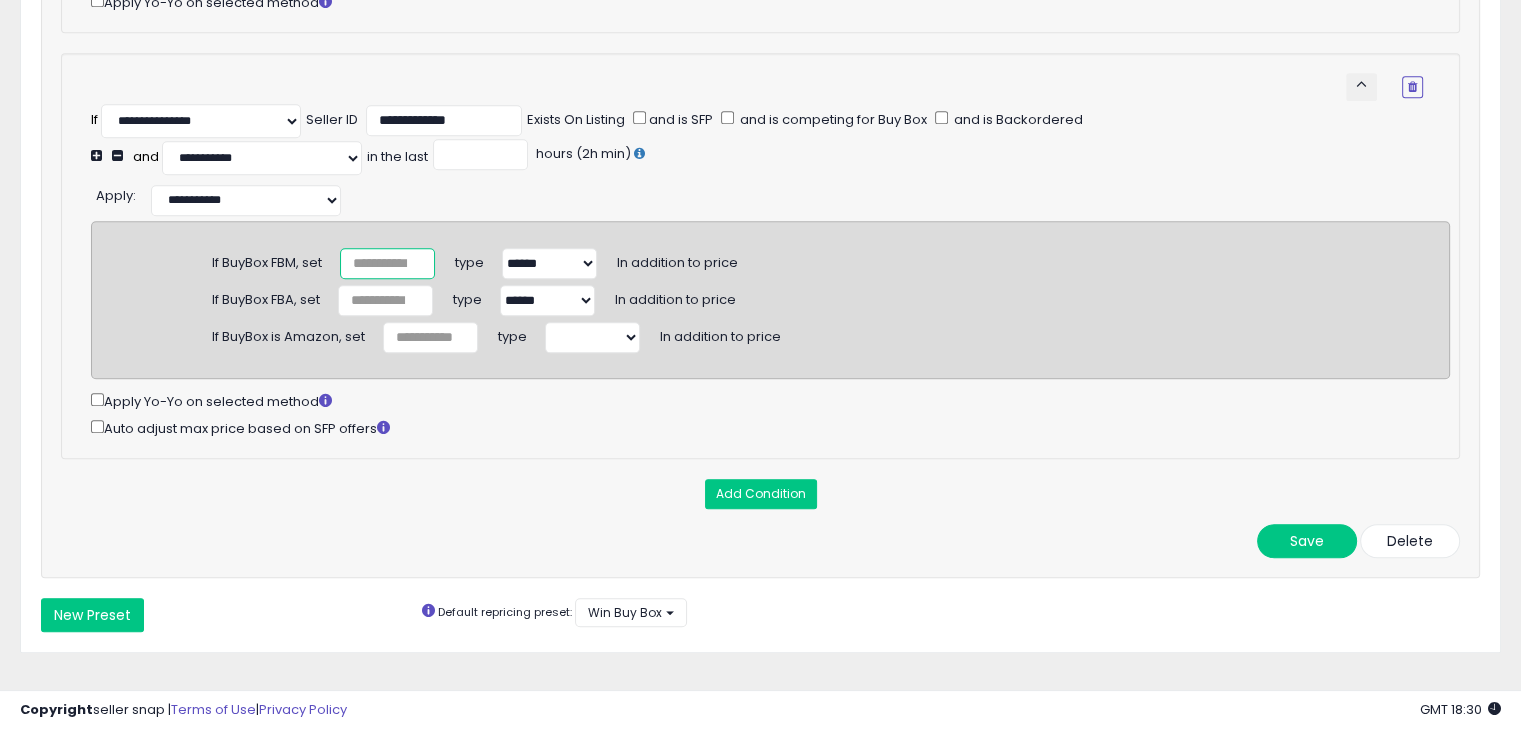 type on "****" 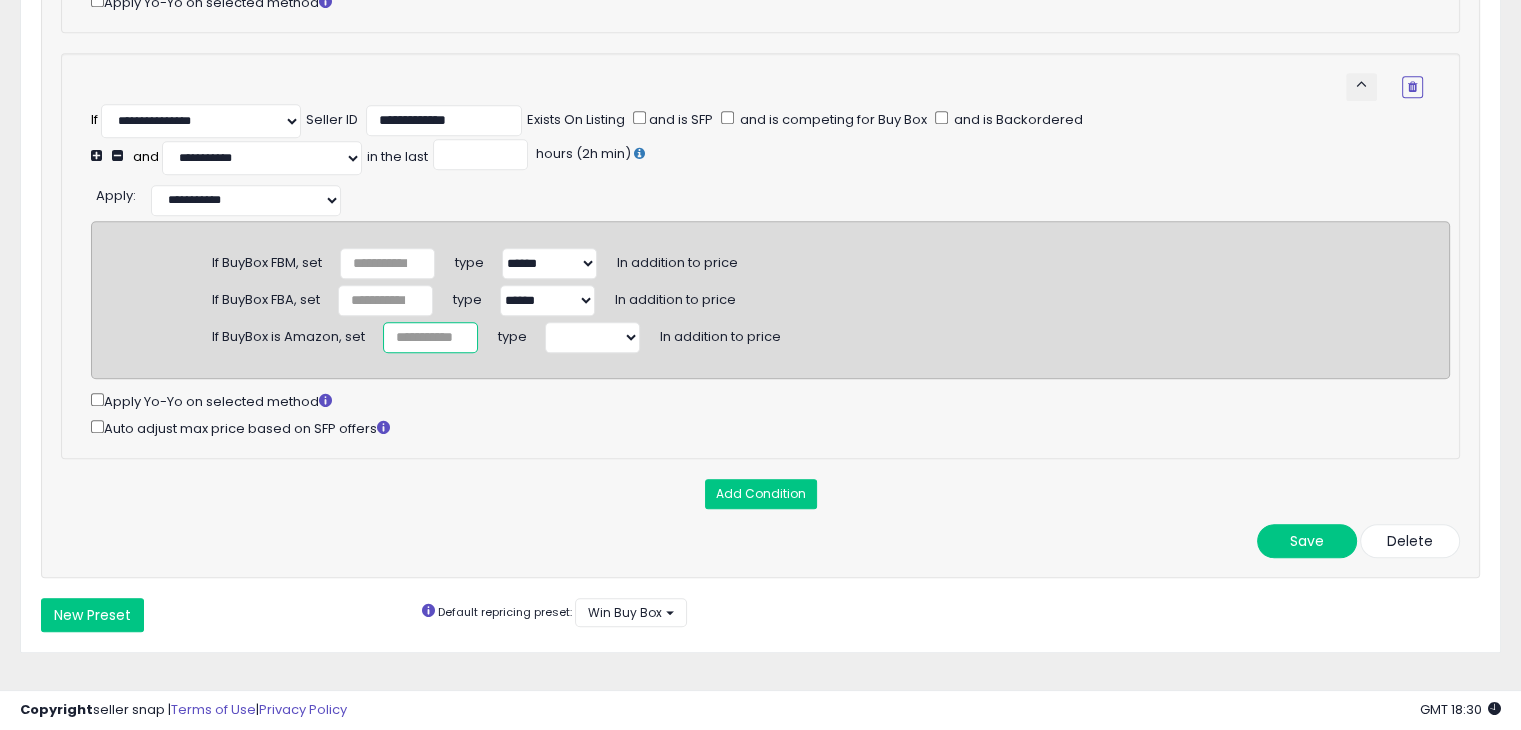 click at bounding box center [430, 337] 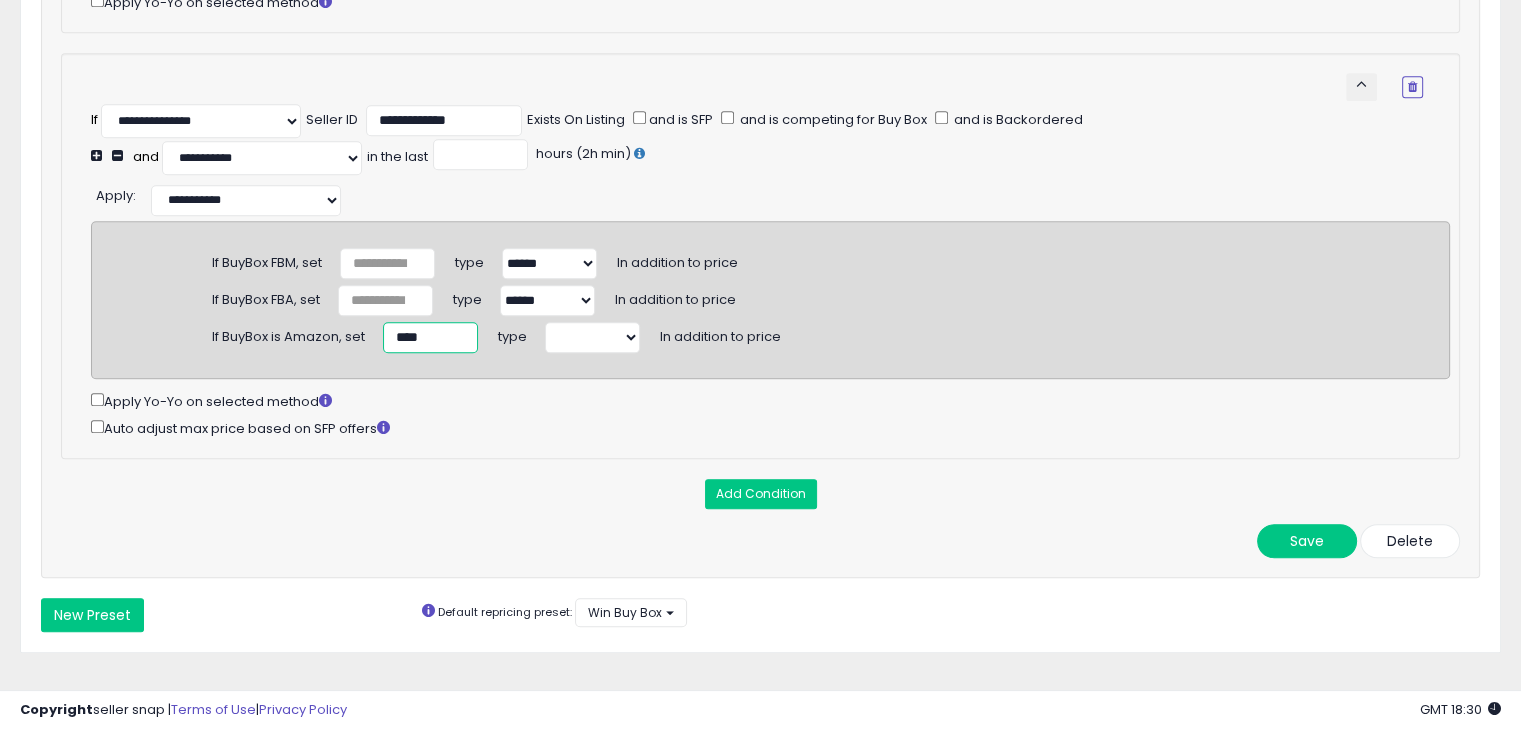 type on "****" 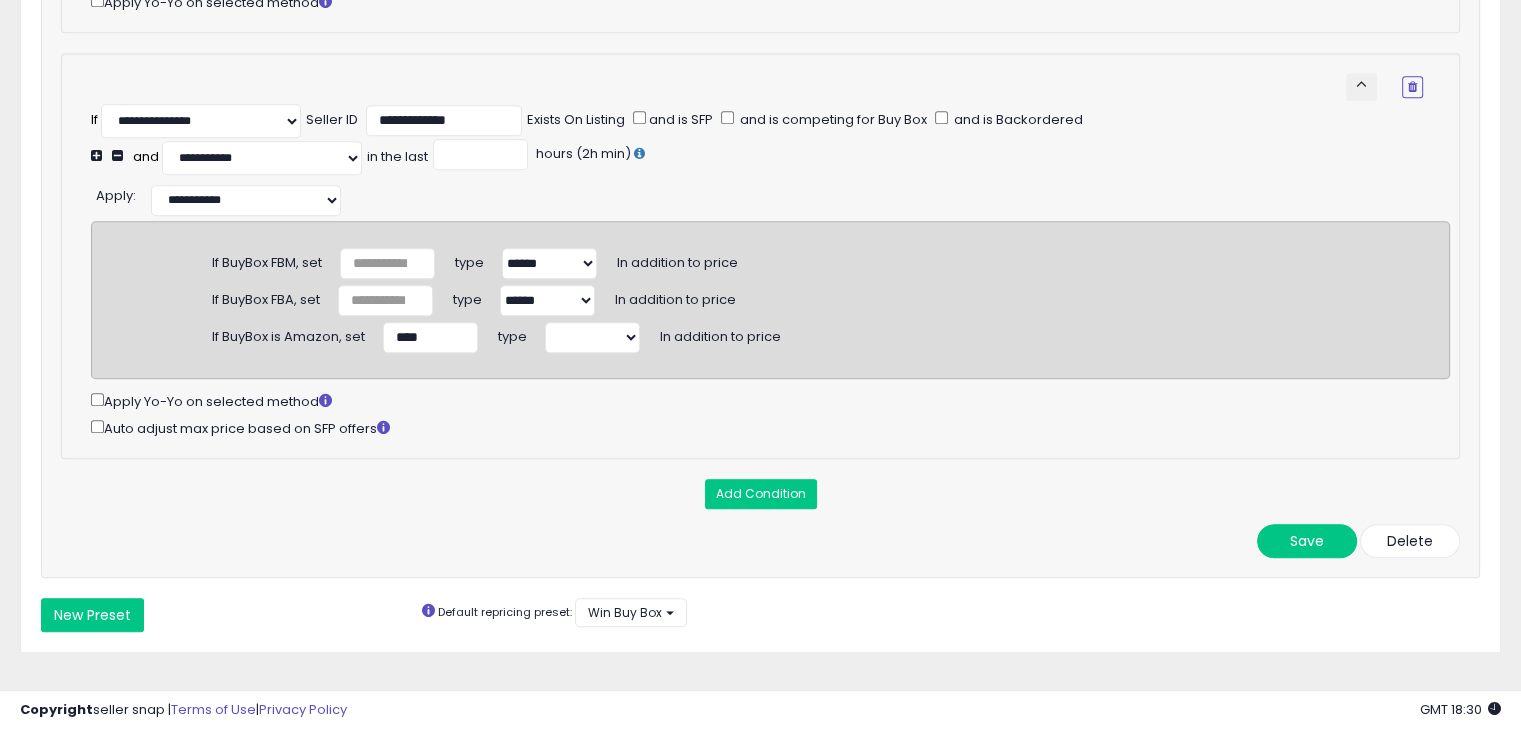 click on "******
*******" at bounding box center (592, 337) 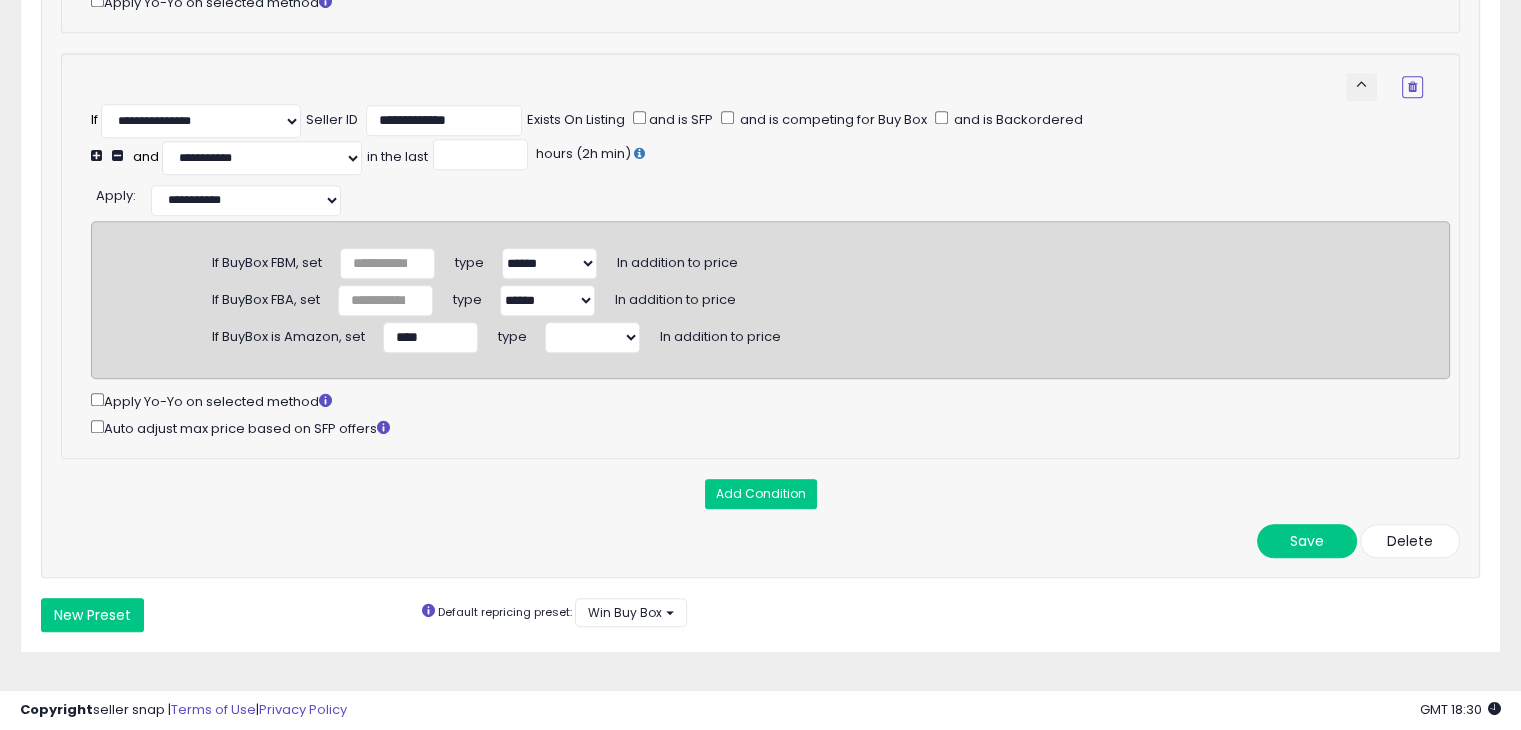 select on "******" 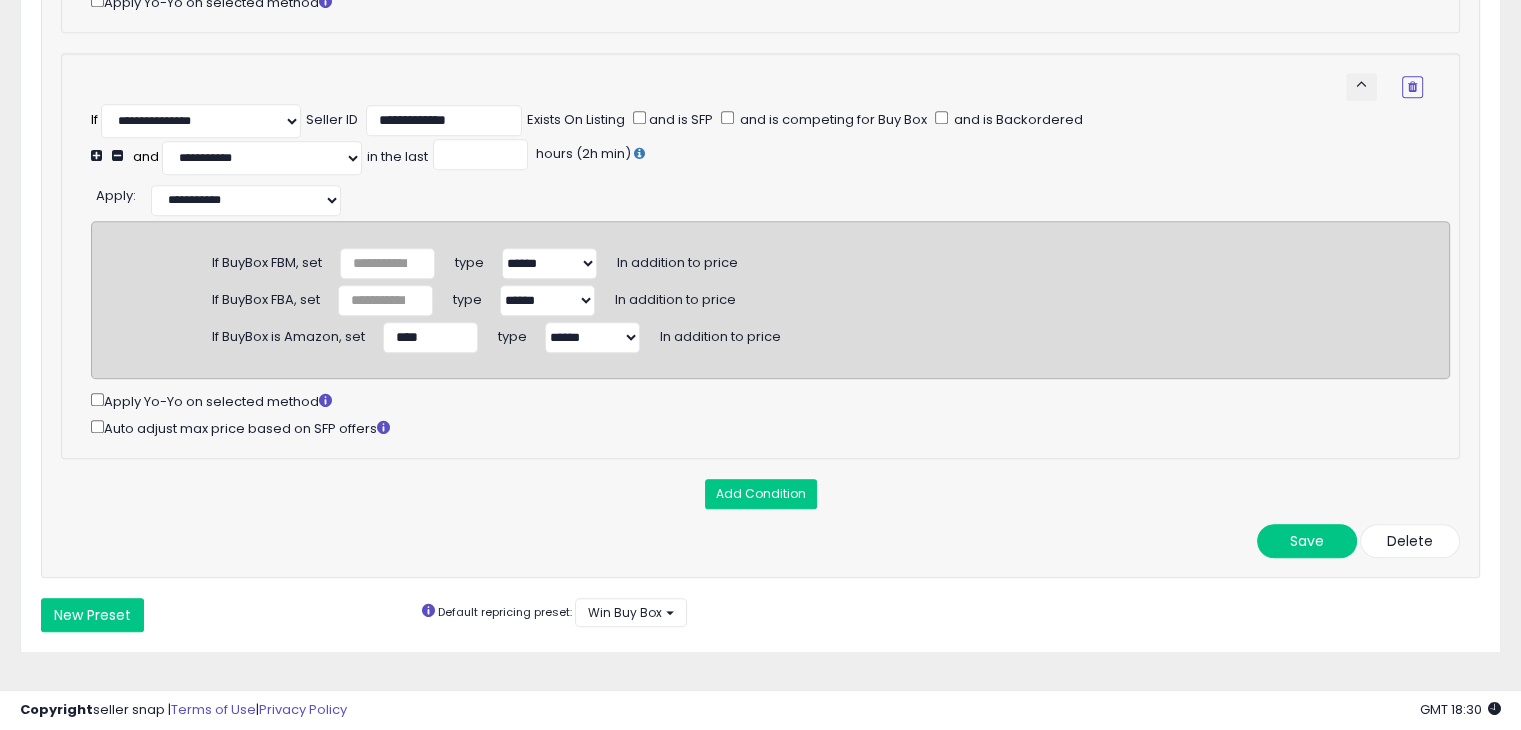 click on "******
*******" at bounding box center [592, 337] 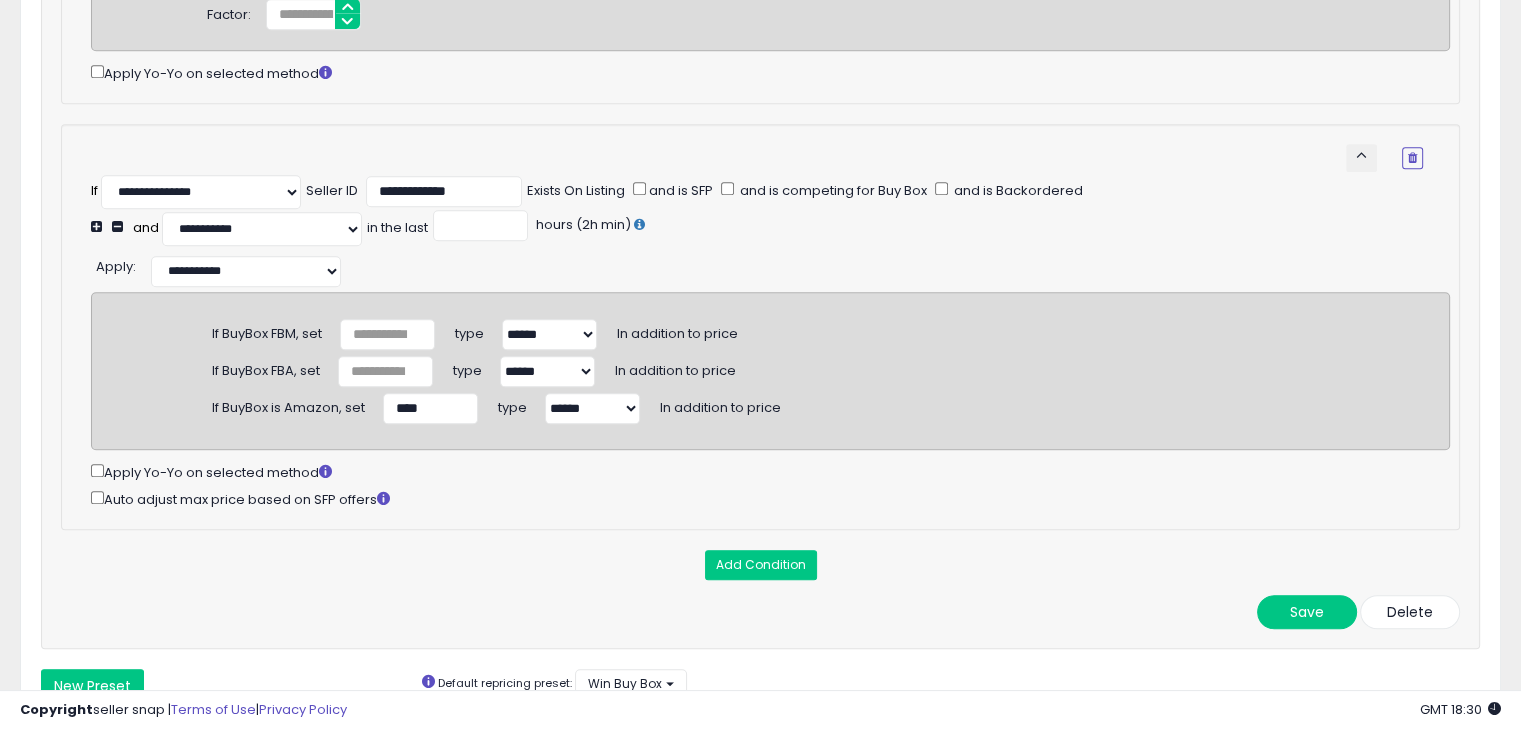 scroll, scrollTop: 1484, scrollLeft: 0, axis: vertical 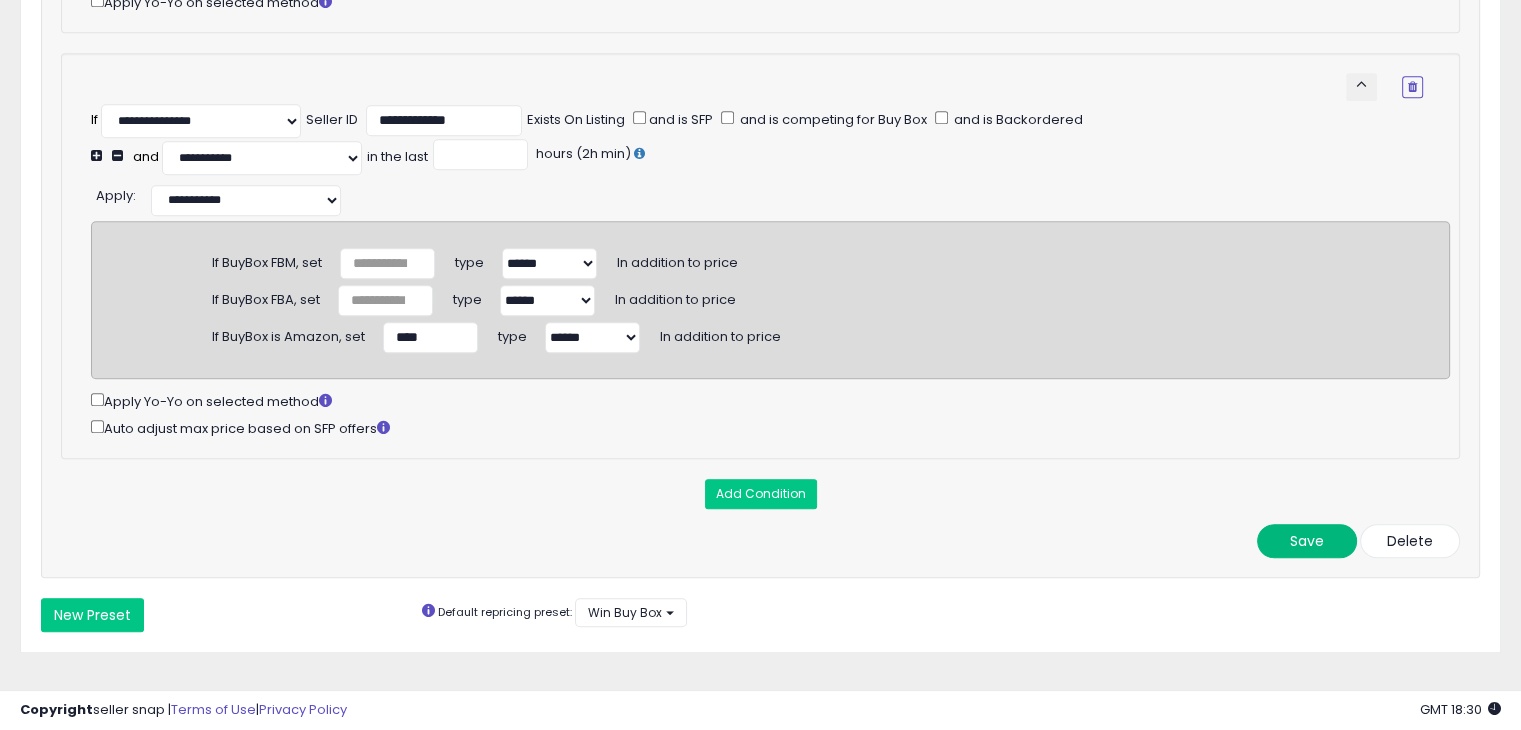 click on "Save" at bounding box center [1307, 541] 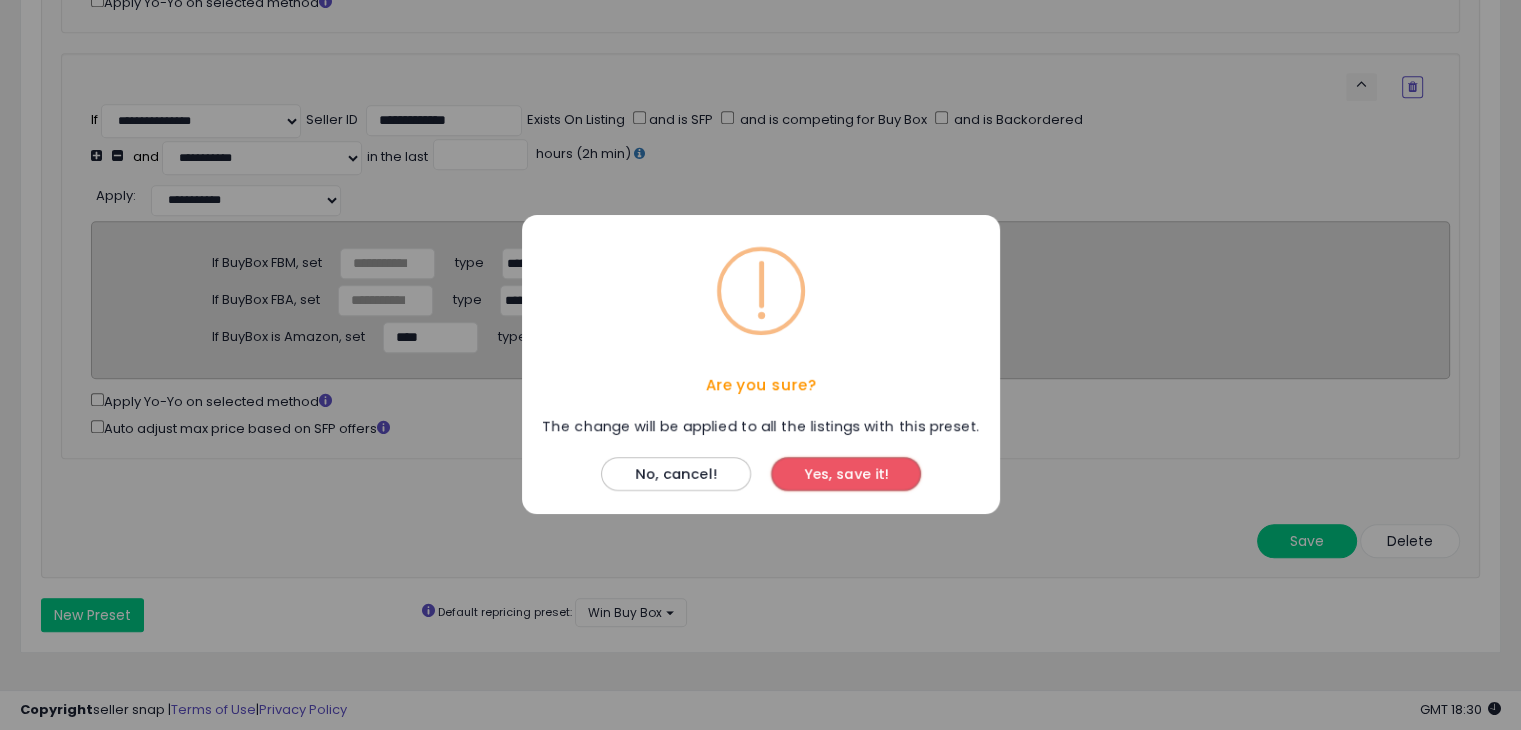 click on "Yes, save it!" at bounding box center (846, 475) 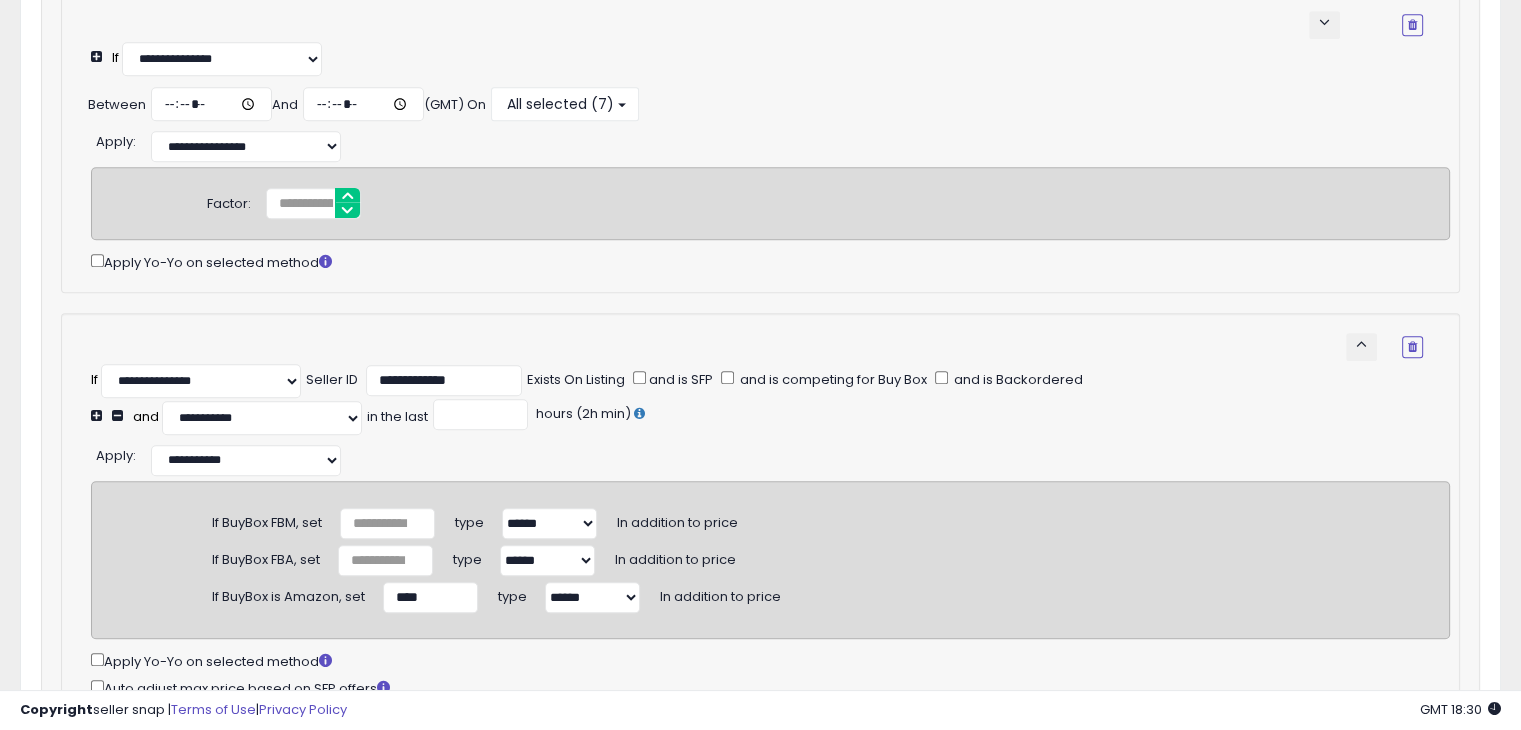 scroll, scrollTop: 1127, scrollLeft: 0, axis: vertical 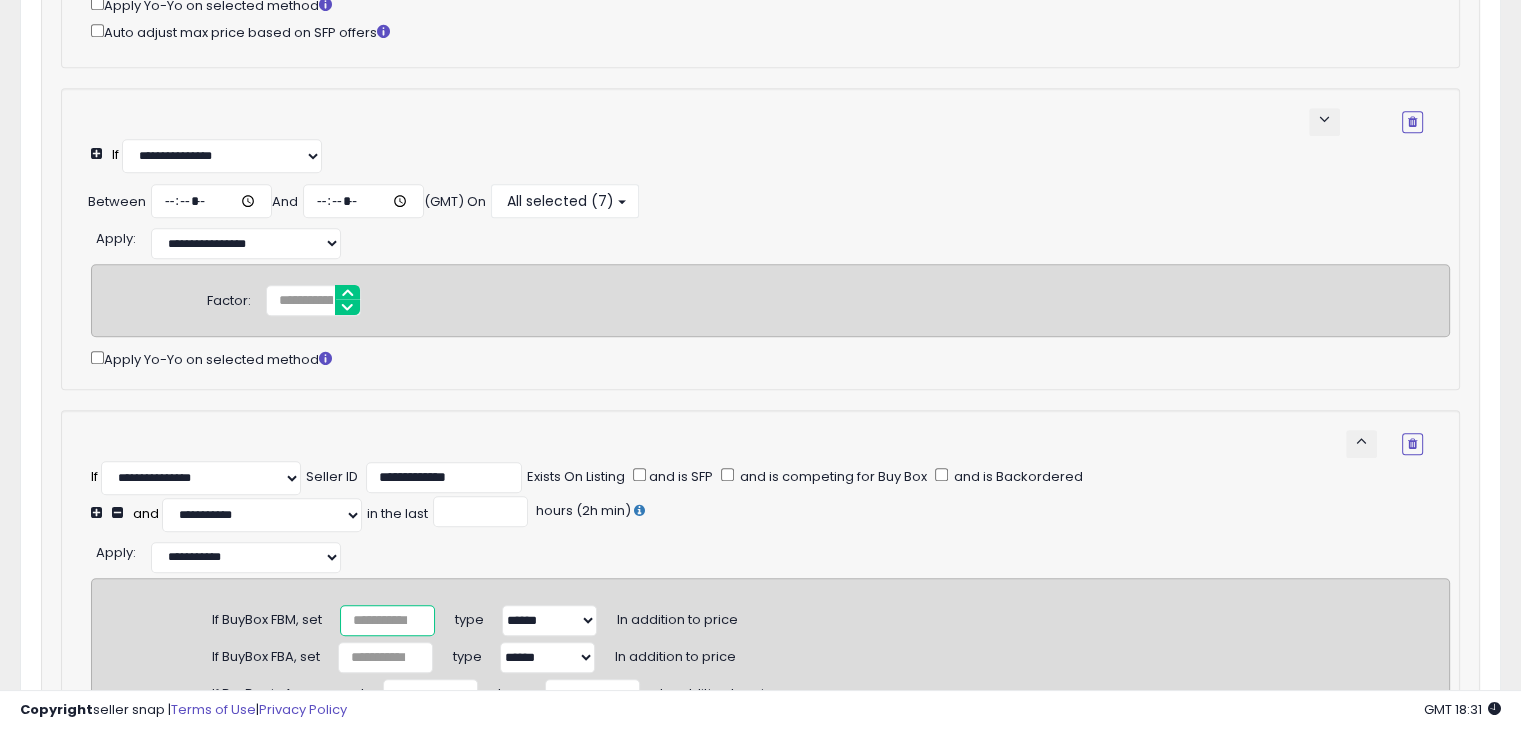 click on "****" at bounding box center (387, 620) 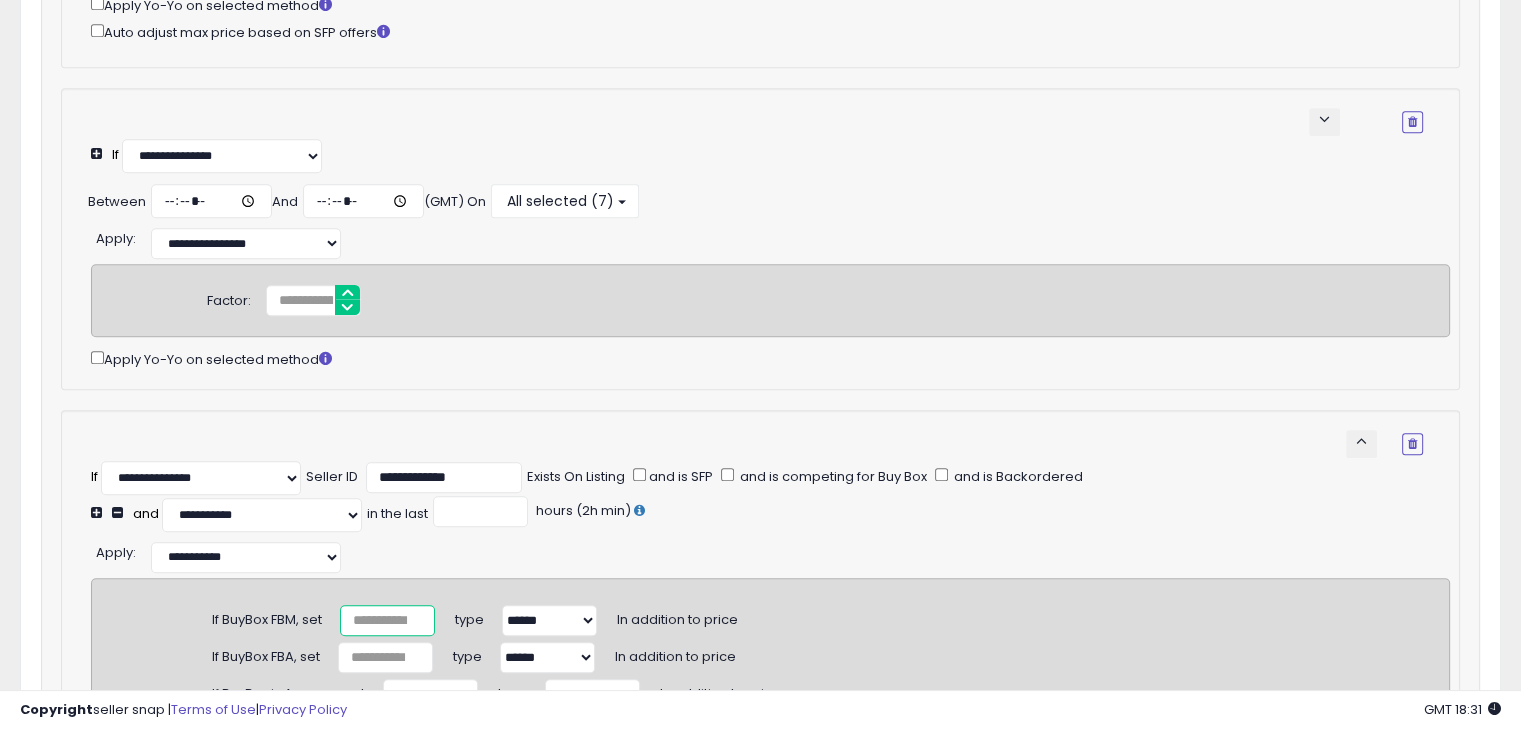 type on "*****" 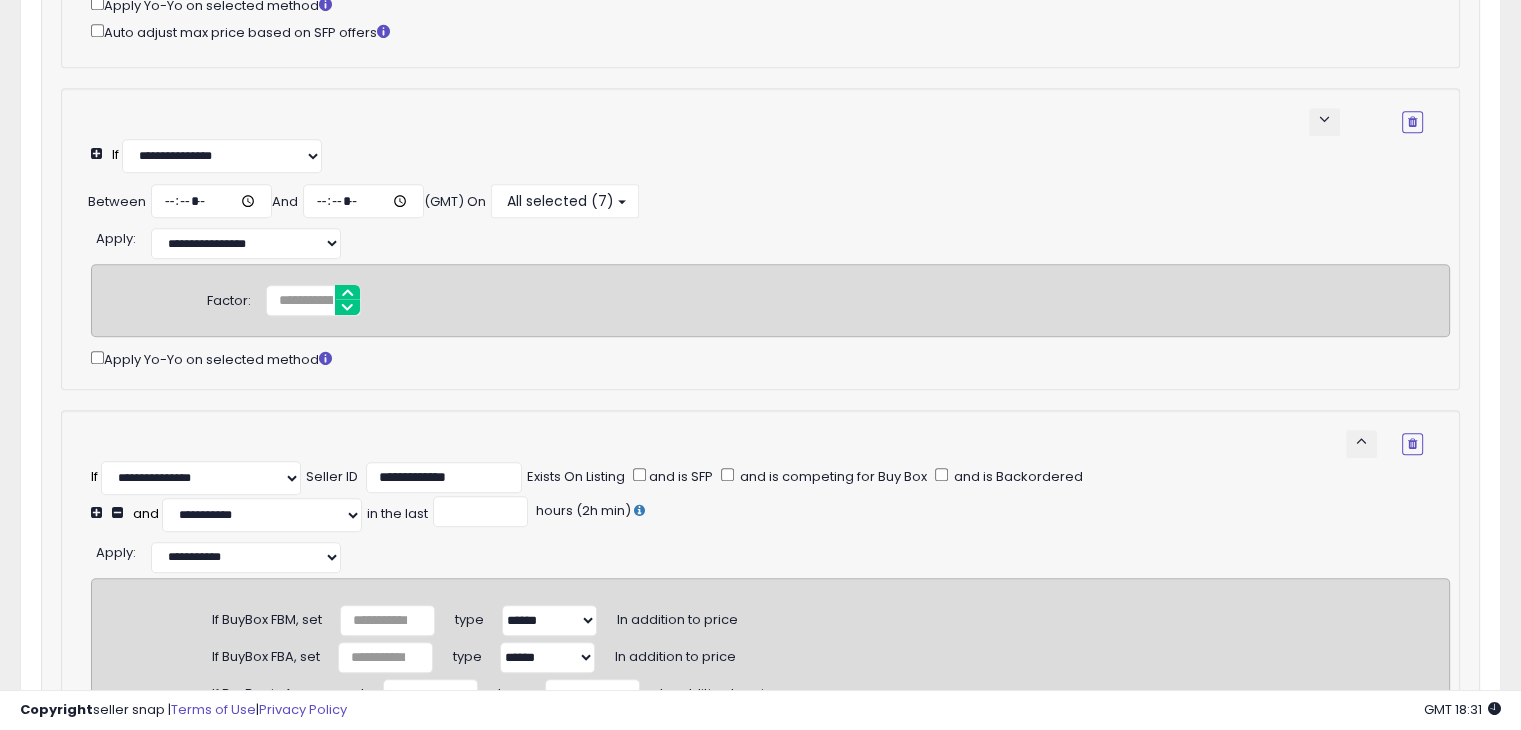 click on "If BuyBox FBM, set
*****
type
******
*******
In addition to price
If BuyBox FBA, set
*****
type
******
*******
In addition to price
If BuyBox is Amazon, set
****
type
****** *******" at bounding box center [770, 657] 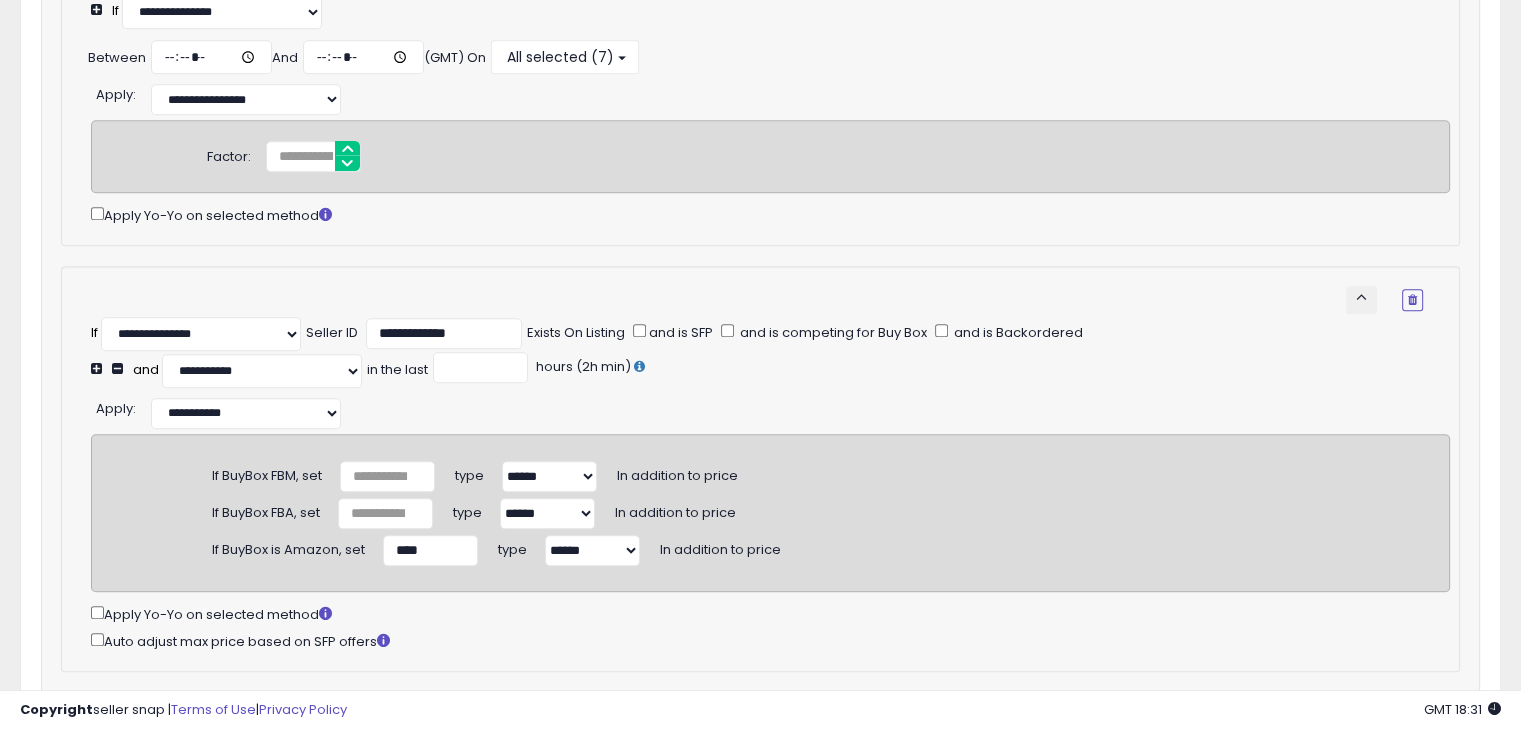 scroll, scrollTop: 1427, scrollLeft: 0, axis: vertical 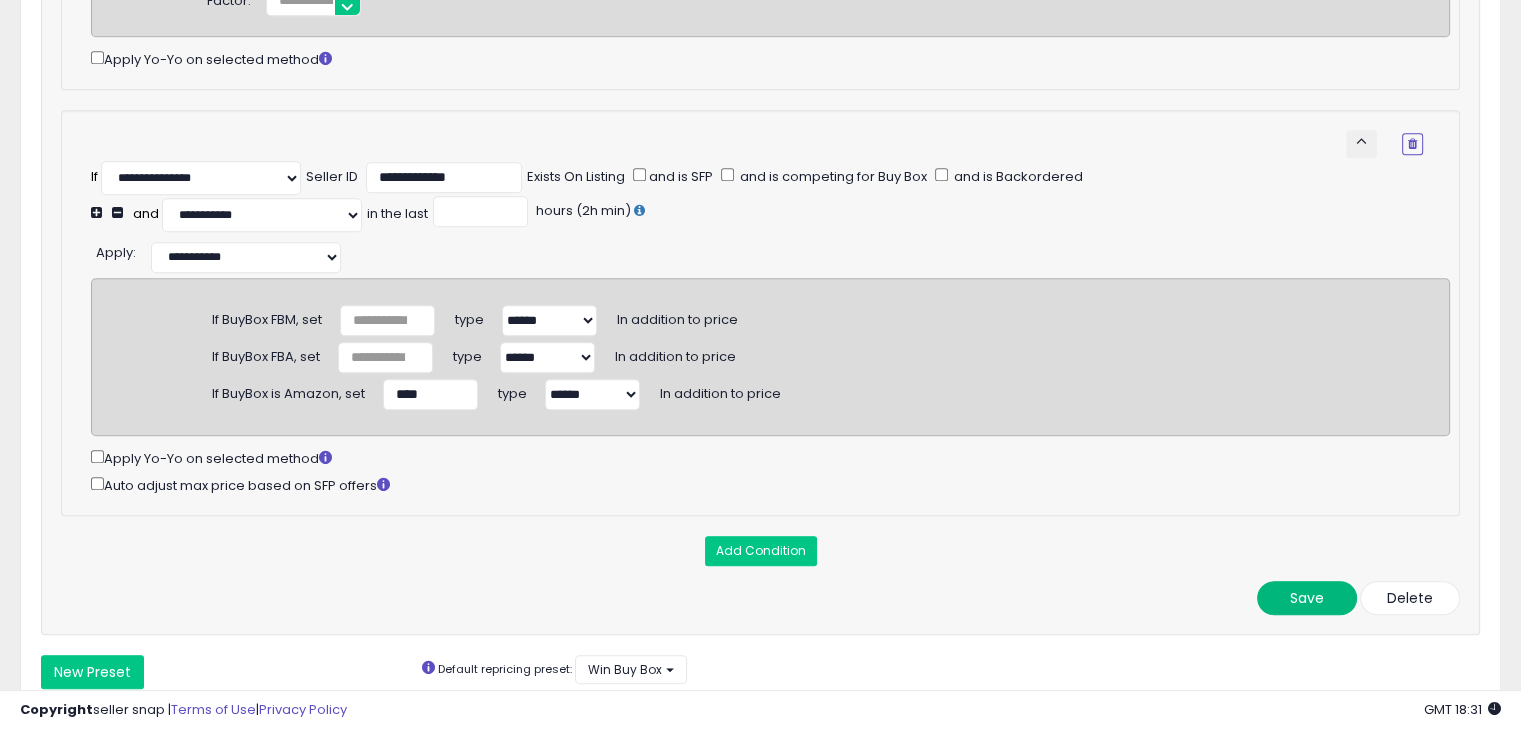 click on "Save" at bounding box center (1307, 598) 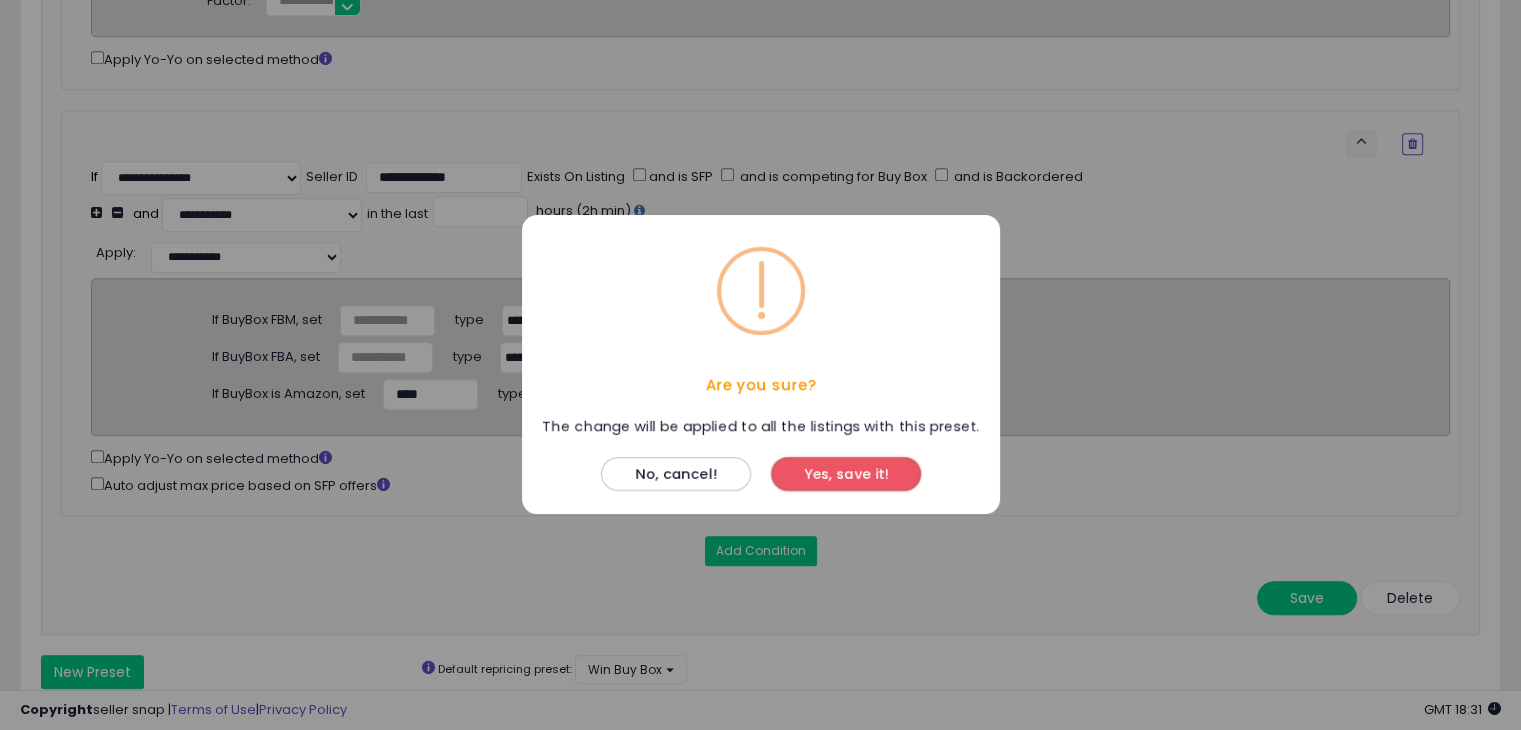 click on "Yes, save it!" at bounding box center [846, 475] 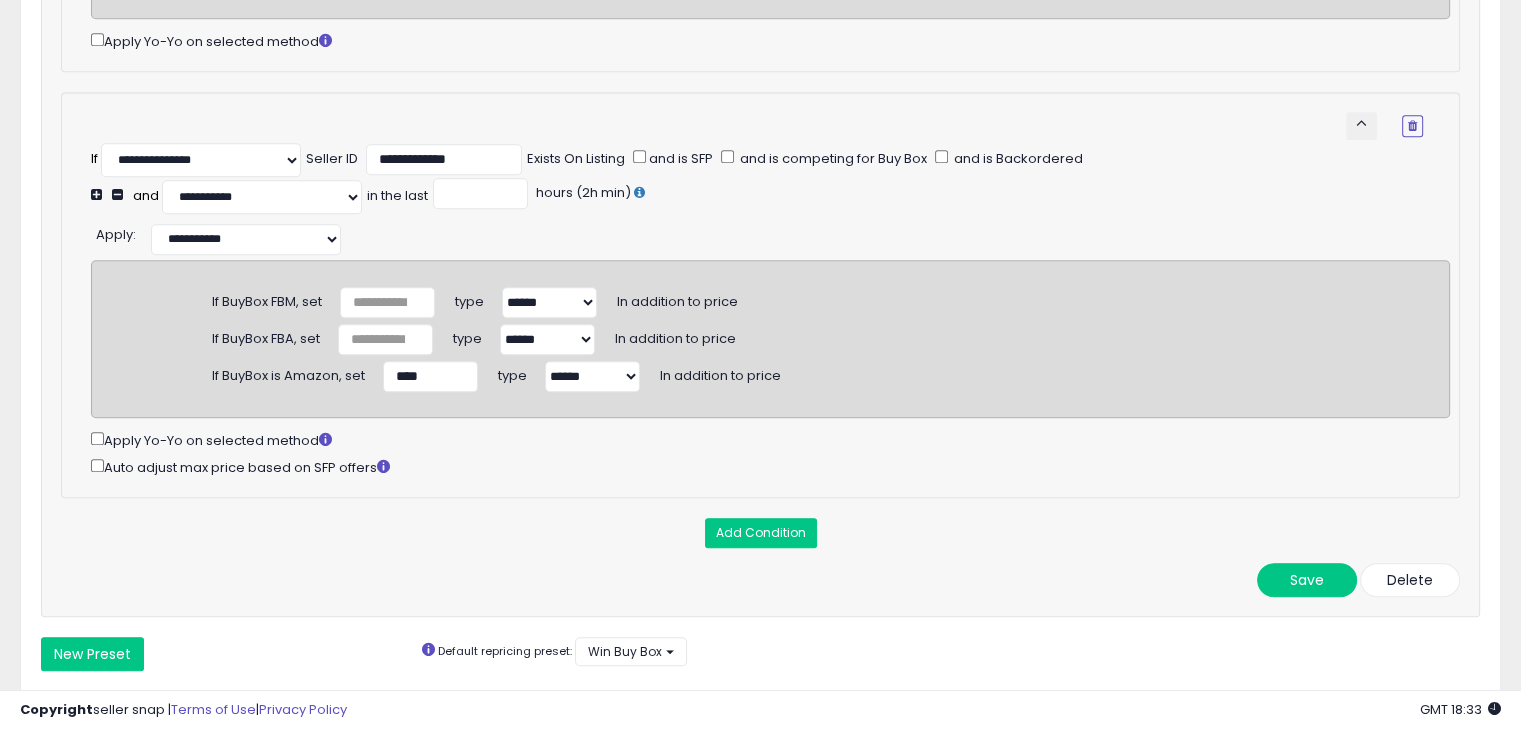 scroll, scrollTop: 1497, scrollLeft: 0, axis: vertical 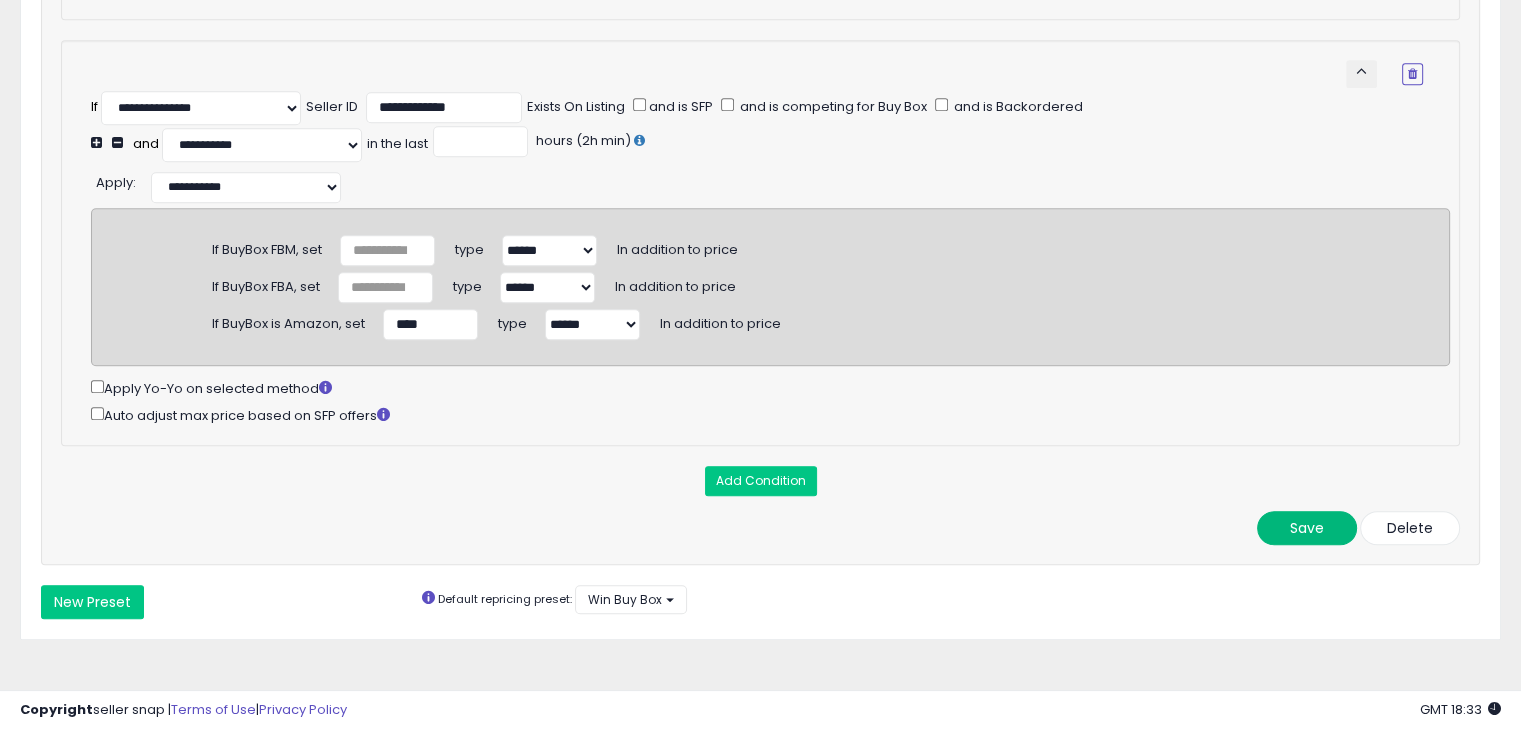 click on "Save" at bounding box center (1307, 528) 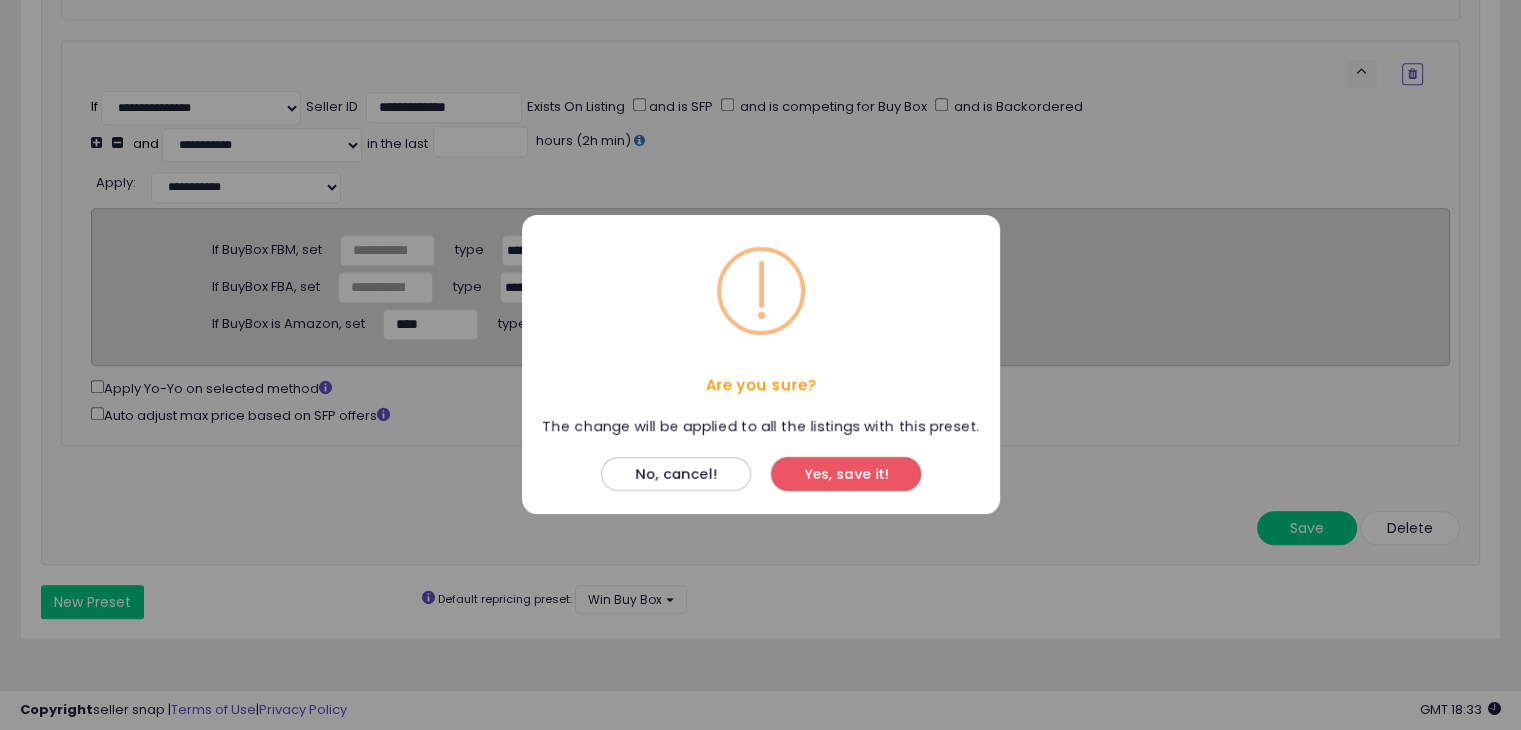 click on "Yes, save it!" at bounding box center [846, 475] 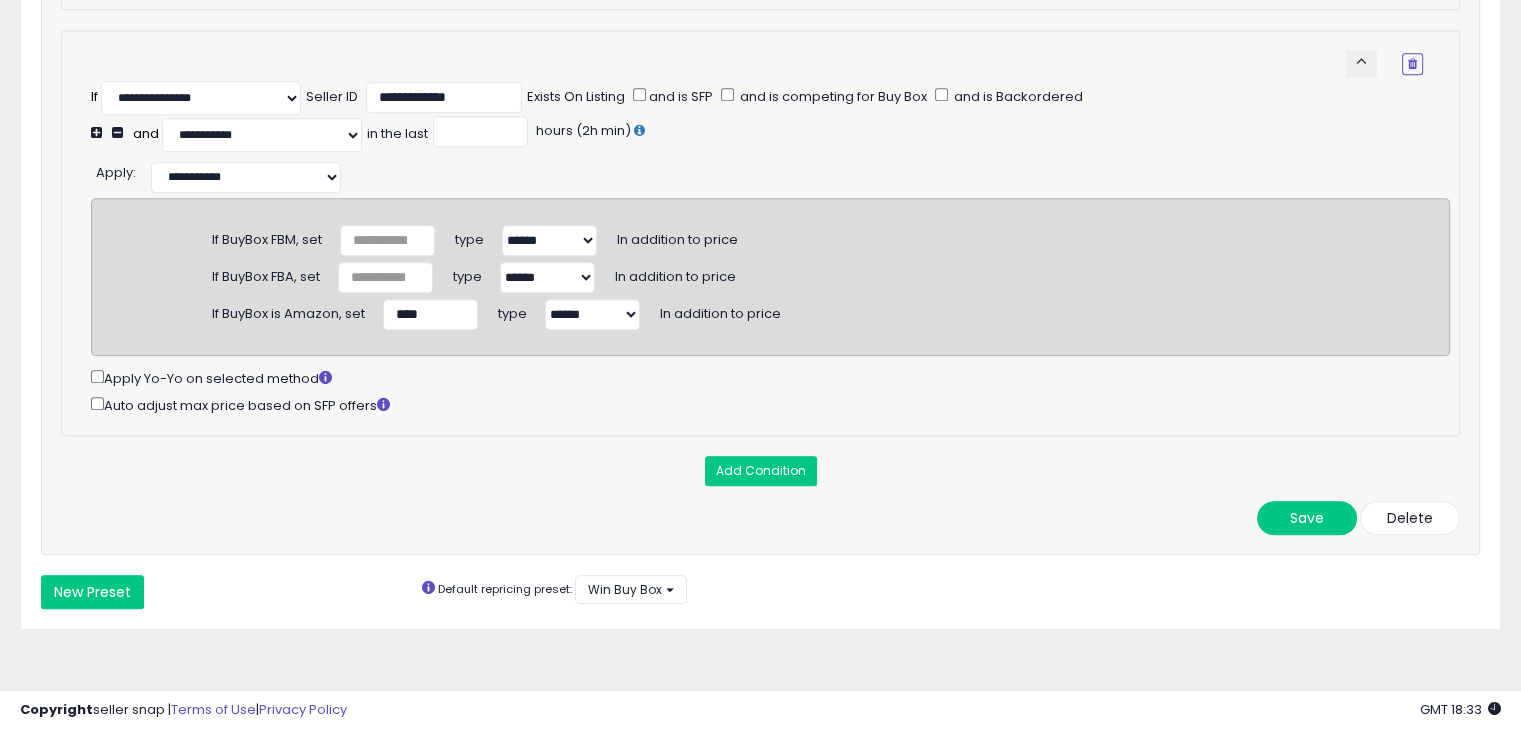 scroll, scrollTop: 1497, scrollLeft: 0, axis: vertical 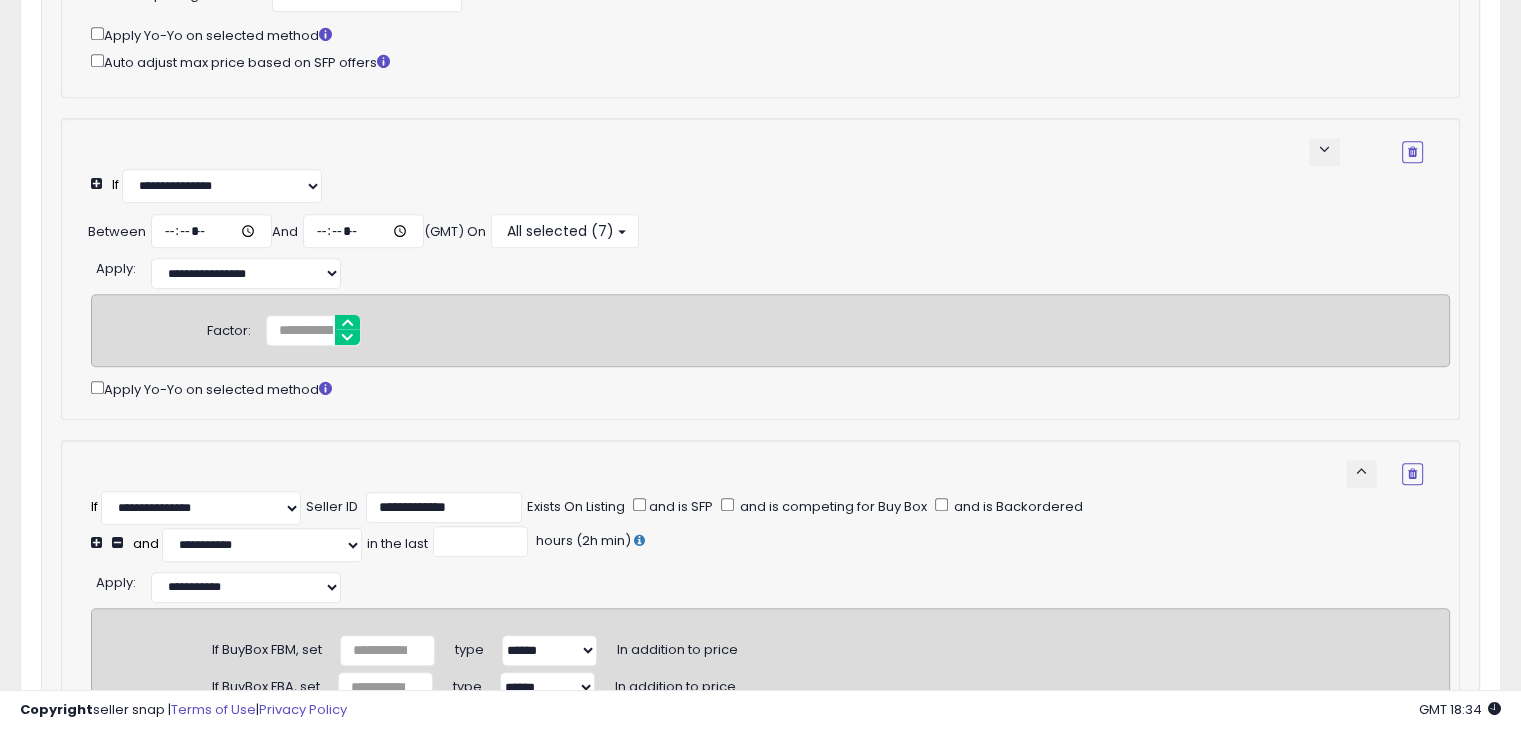 click on "**********" at bounding box center [760, 426] 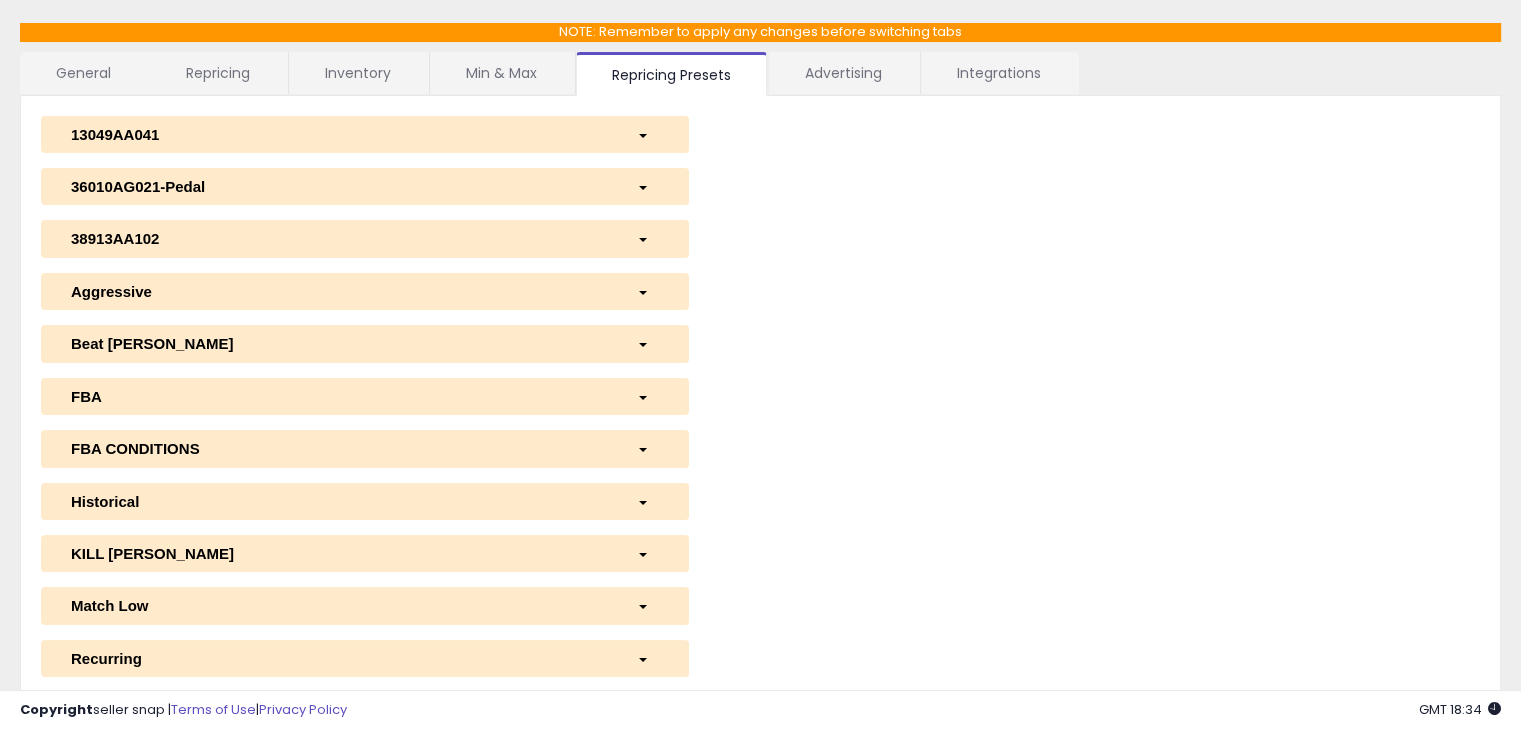 scroll, scrollTop: 0, scrollLeft: 0, axis: both 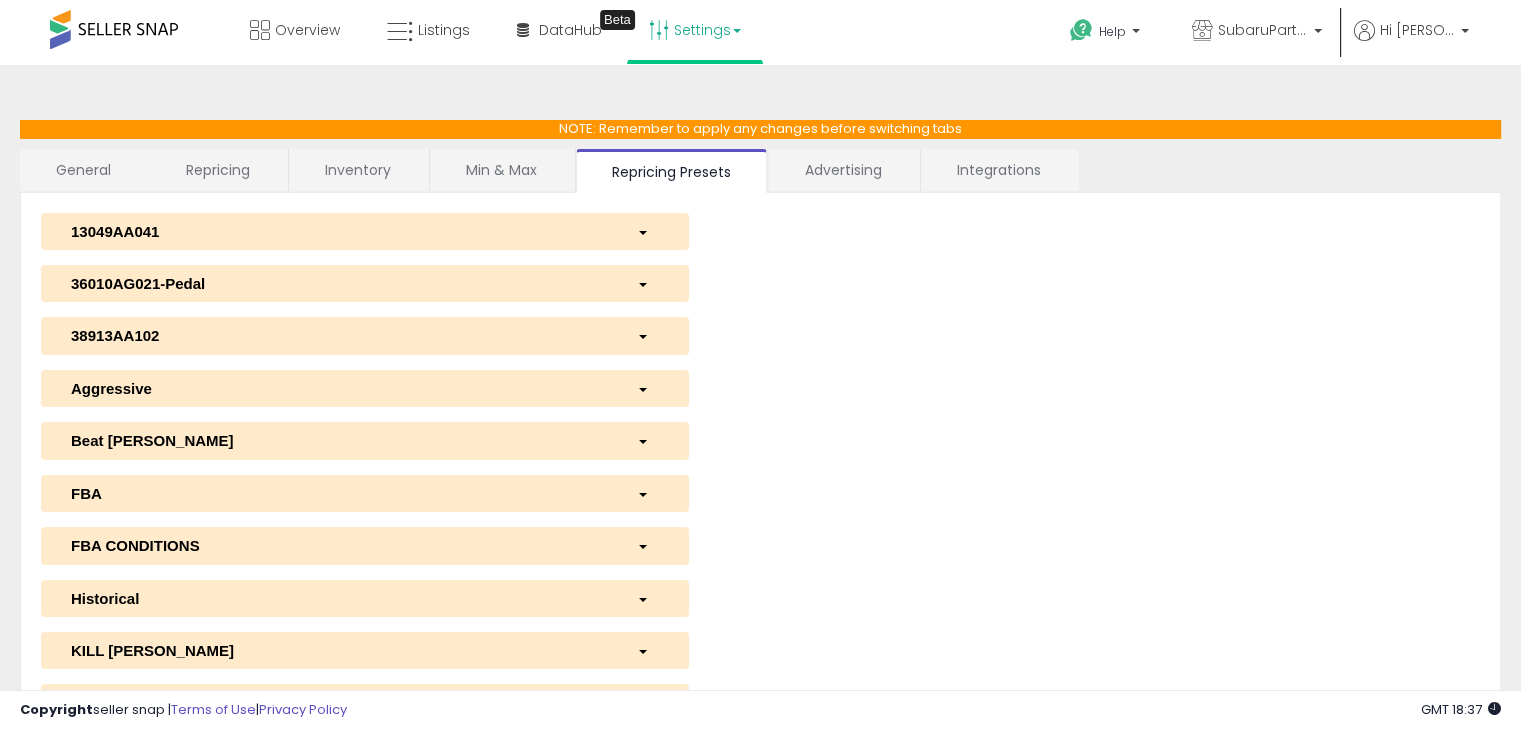 click on "**********" at bounding box center (760, 1164) 